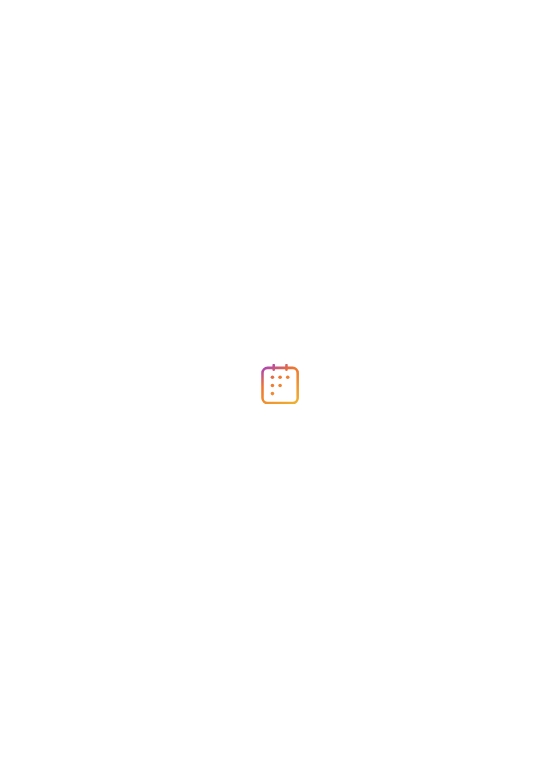 scroll, scrollTop: 0, scrollLeft: 0, axis: both 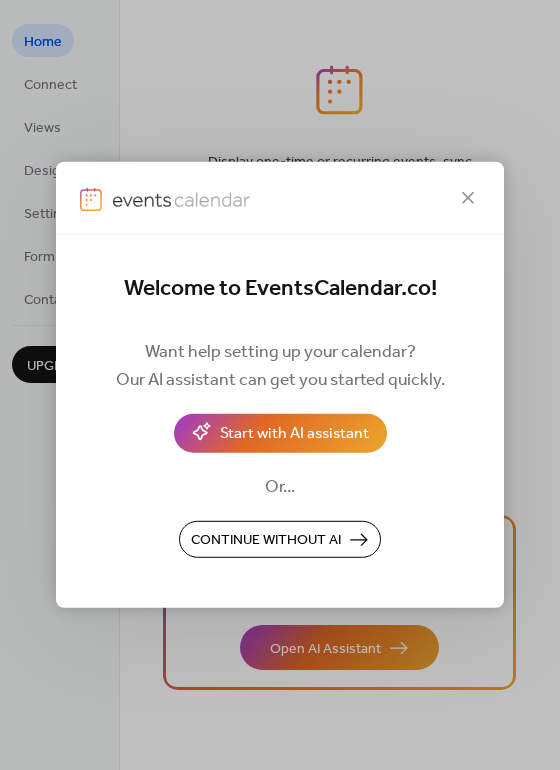 click on "Want help setting up your calendar?  Our AI assistant can get you started quickly. Start with AI assistant Or... Continue without AI" at bounding box center (280, 448) 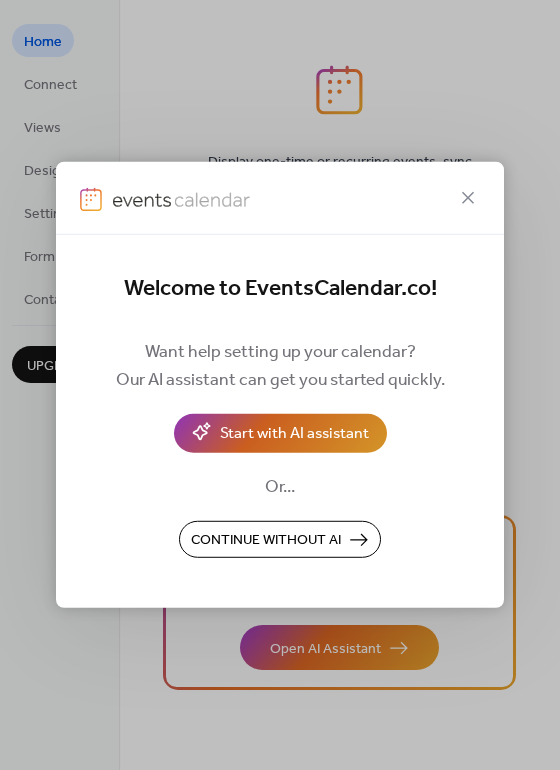 click on "Start with AI assistant" at bounding box center (294, 435) 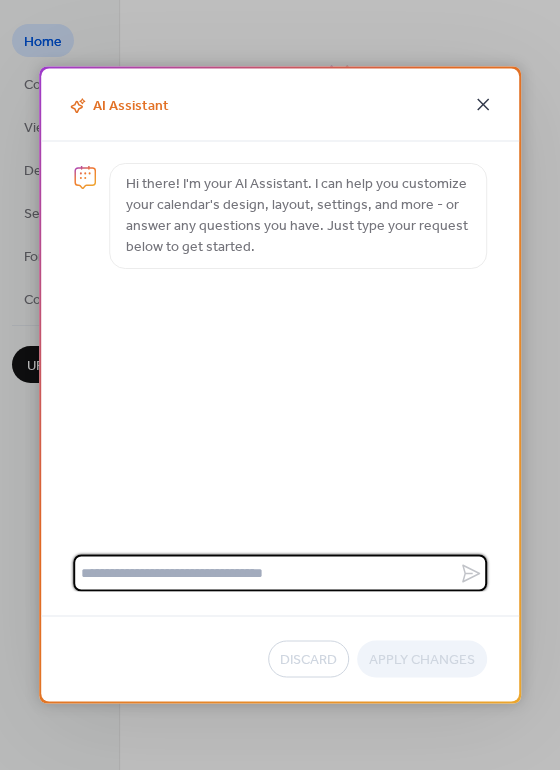 click 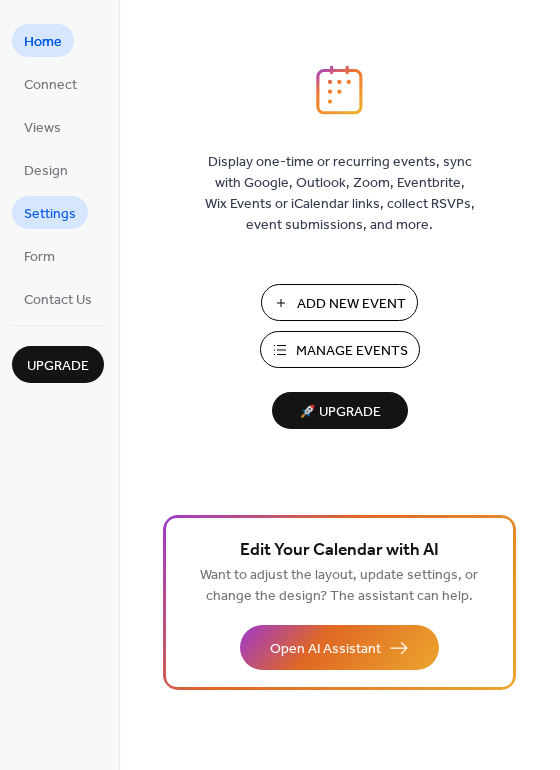 click on "Settings" at bounding box center [50, 212] 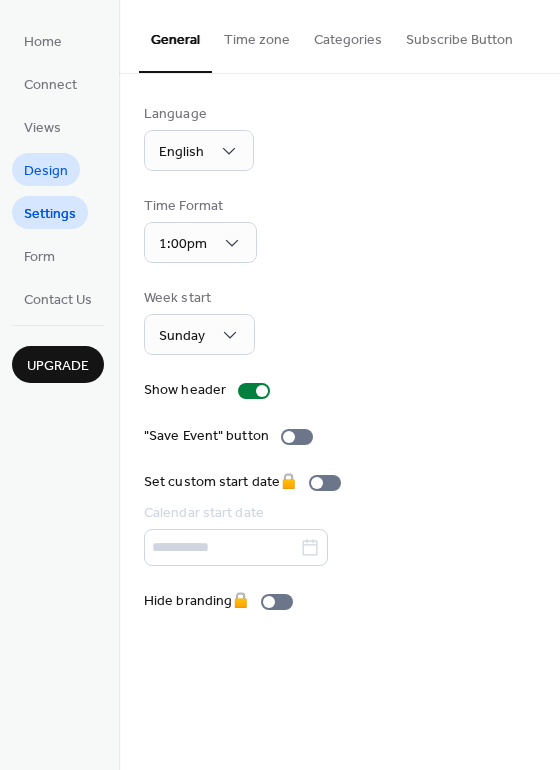 click on "Design" at bounding box center (46, 171) 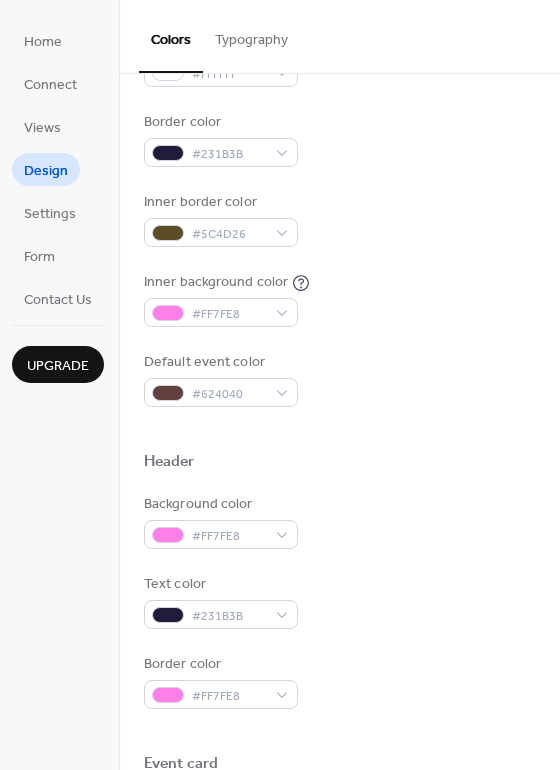 scroll, scrollTop: 0, scrollLeft: 0, axis: both 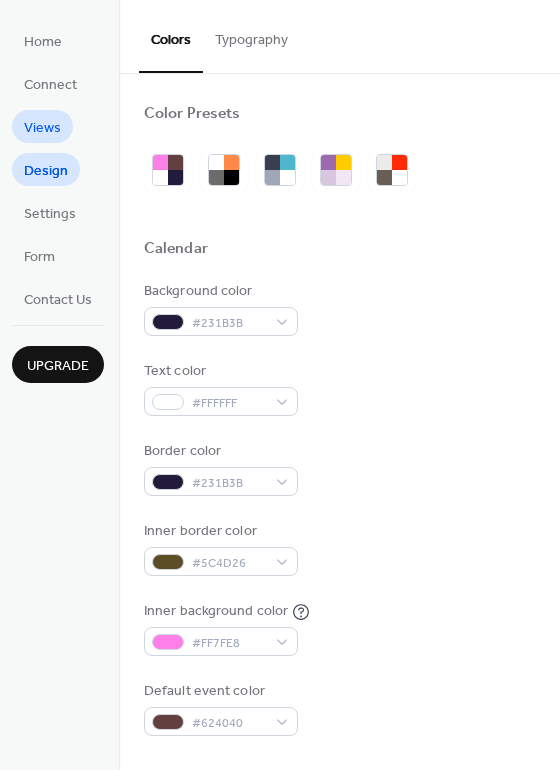 click on "Views" at bounding box center [42, 128] 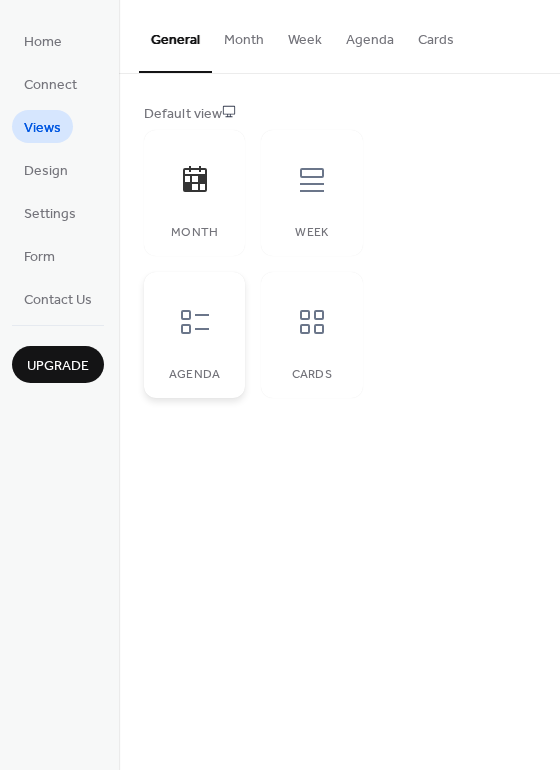 click at bounding box center [195, 322] 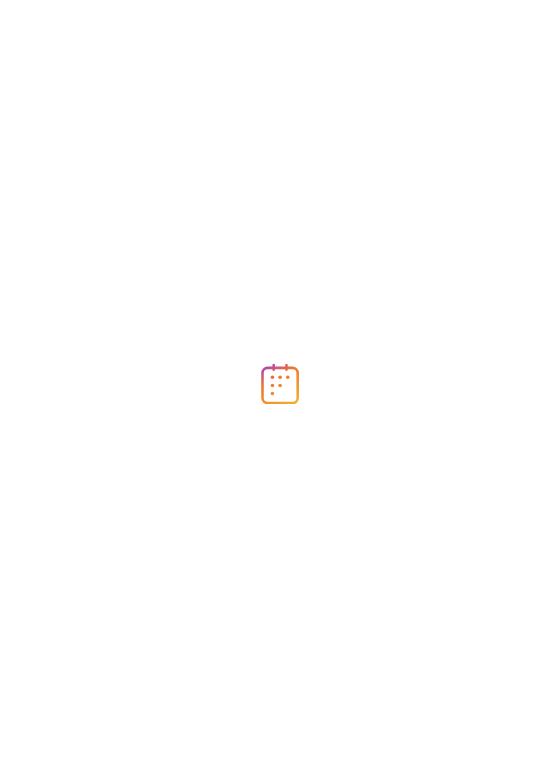 scroll, scrollTop: 0, scrollLeft: 0, axis: both 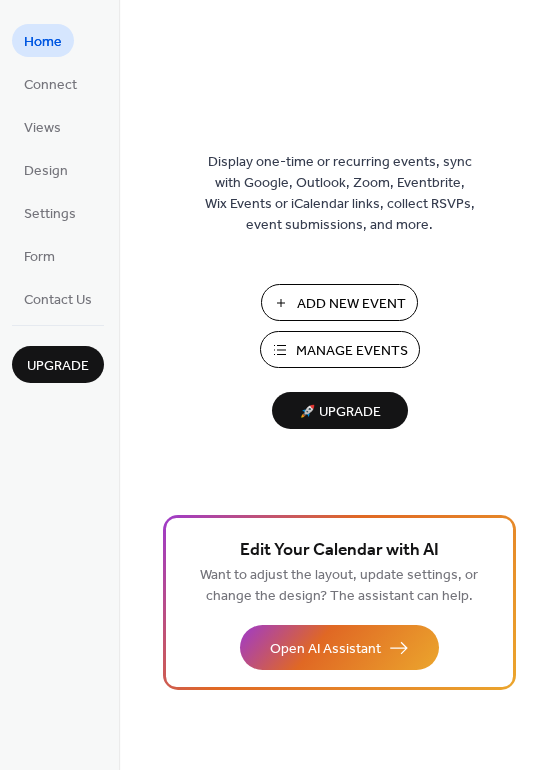 click on "Add New Event" at bounding box center (351, 304) 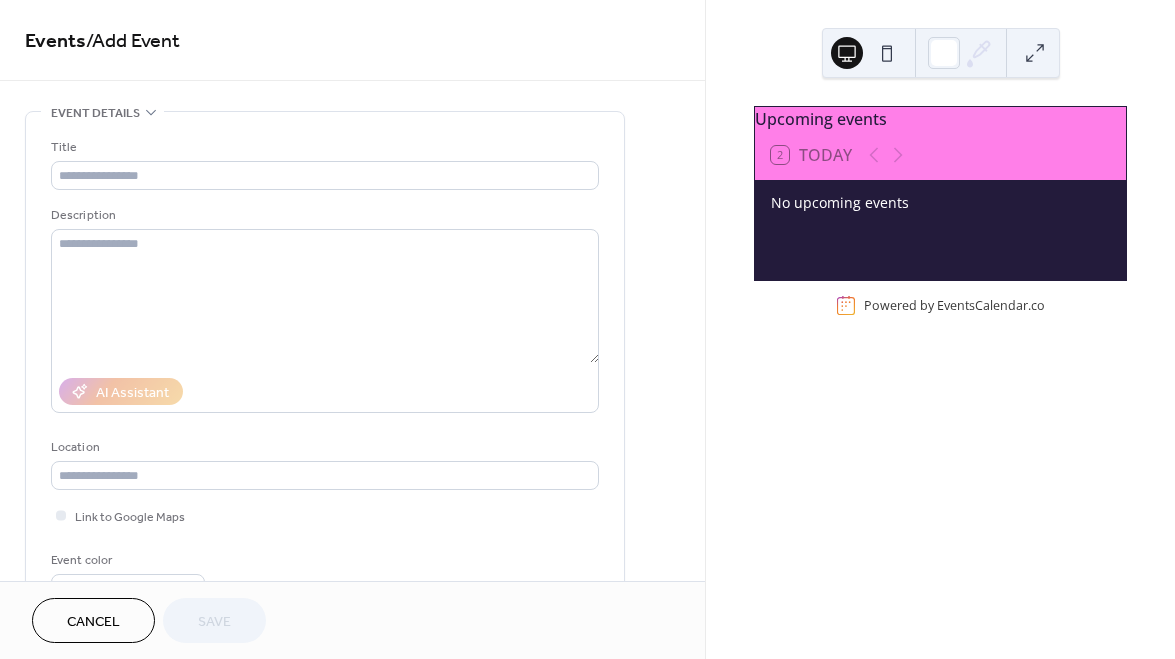 scroll, scrollTop: 0, scrollLeft: 0, axis: both 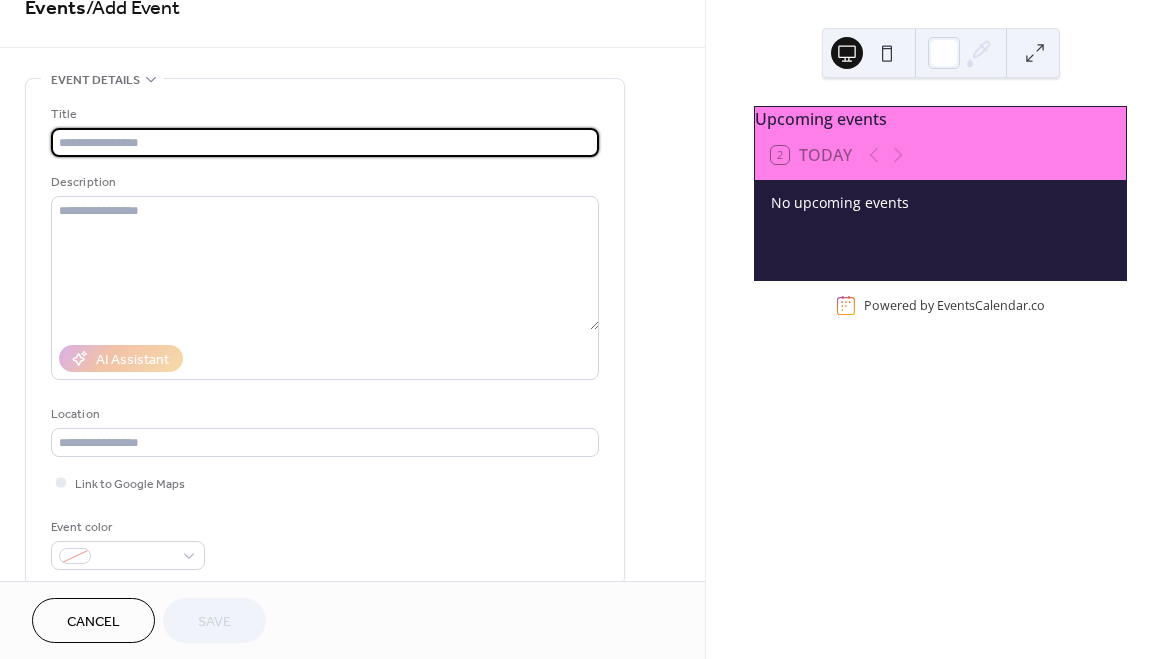 click at bounding box center [325, 142] 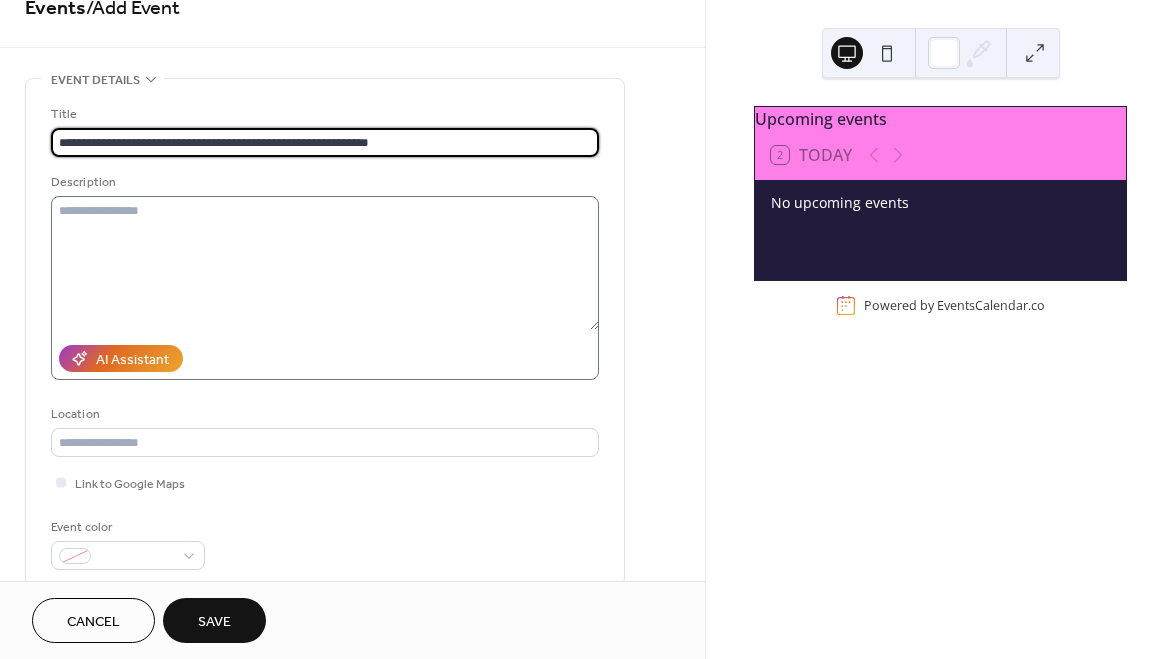 type on "**********" 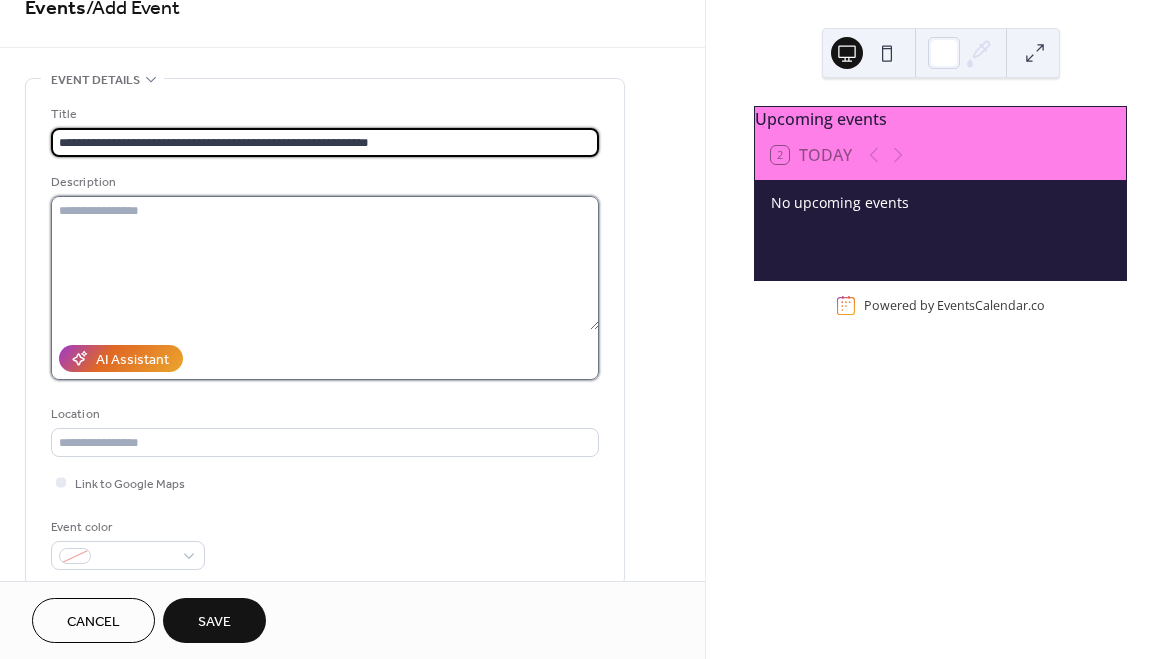 click at bounding box center (325, 263) 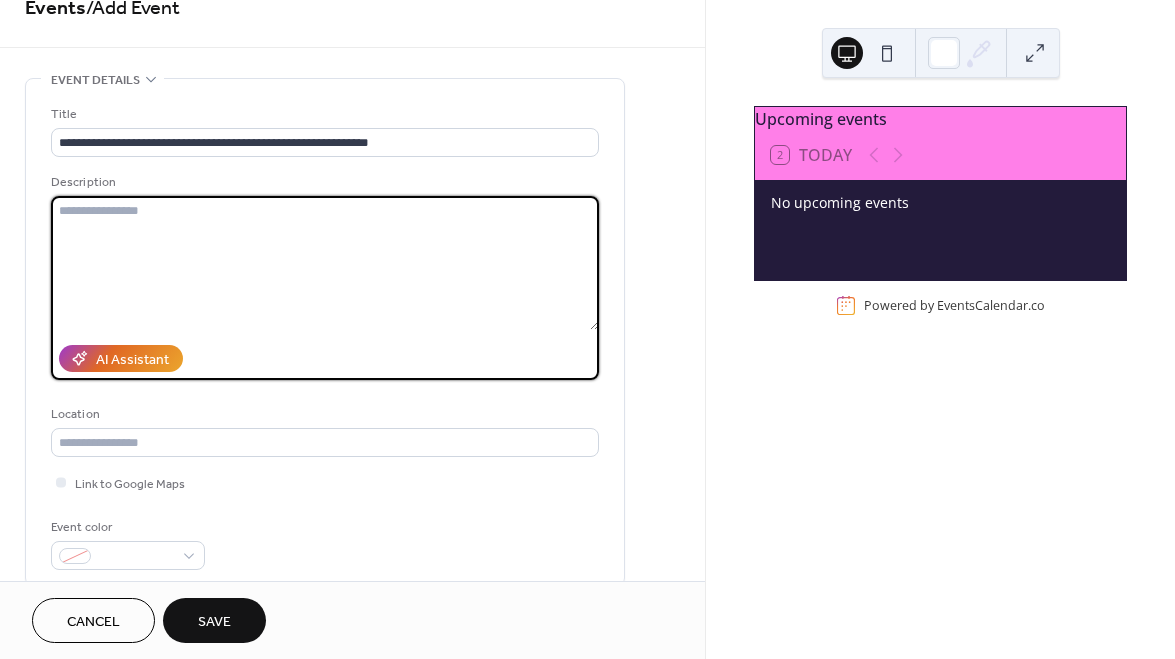 paste on "**********" 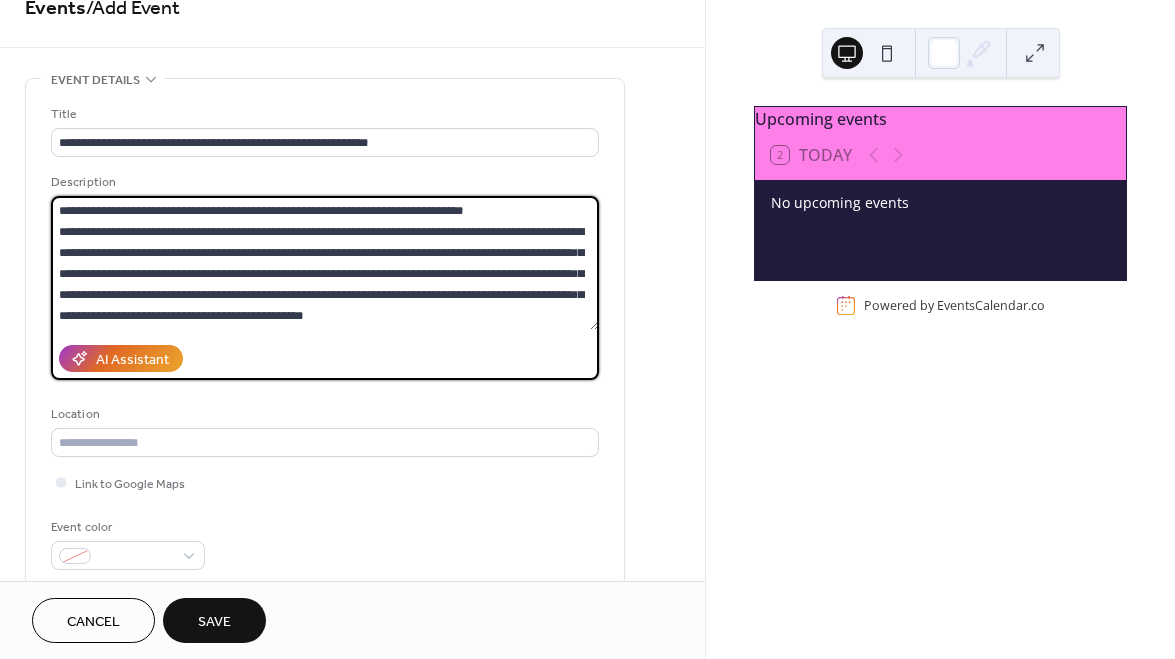 scroll, scrollTop: 294, scrollLeft: 0, axis: vertical 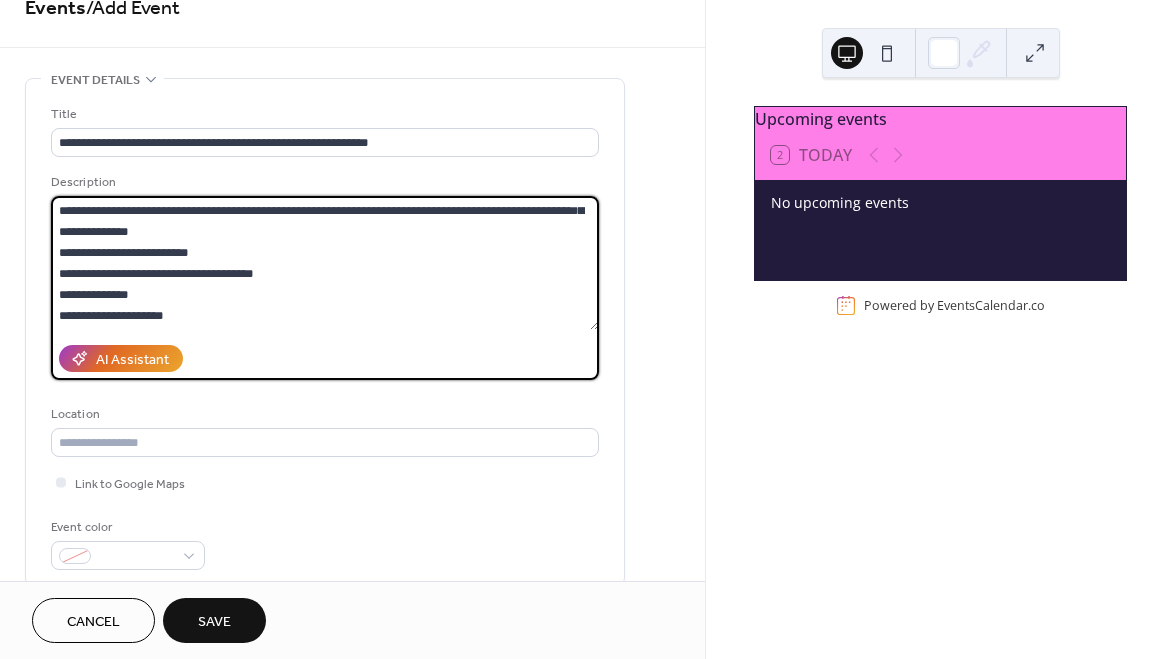 click at bounding box center (325, 263) 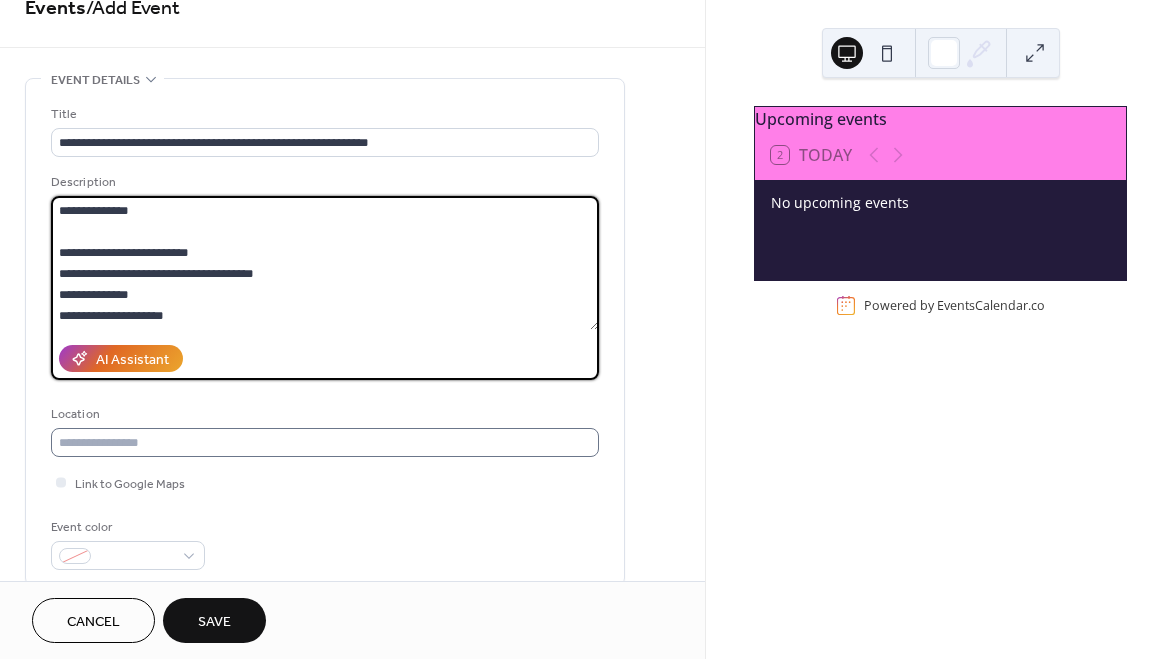 type on "**********" 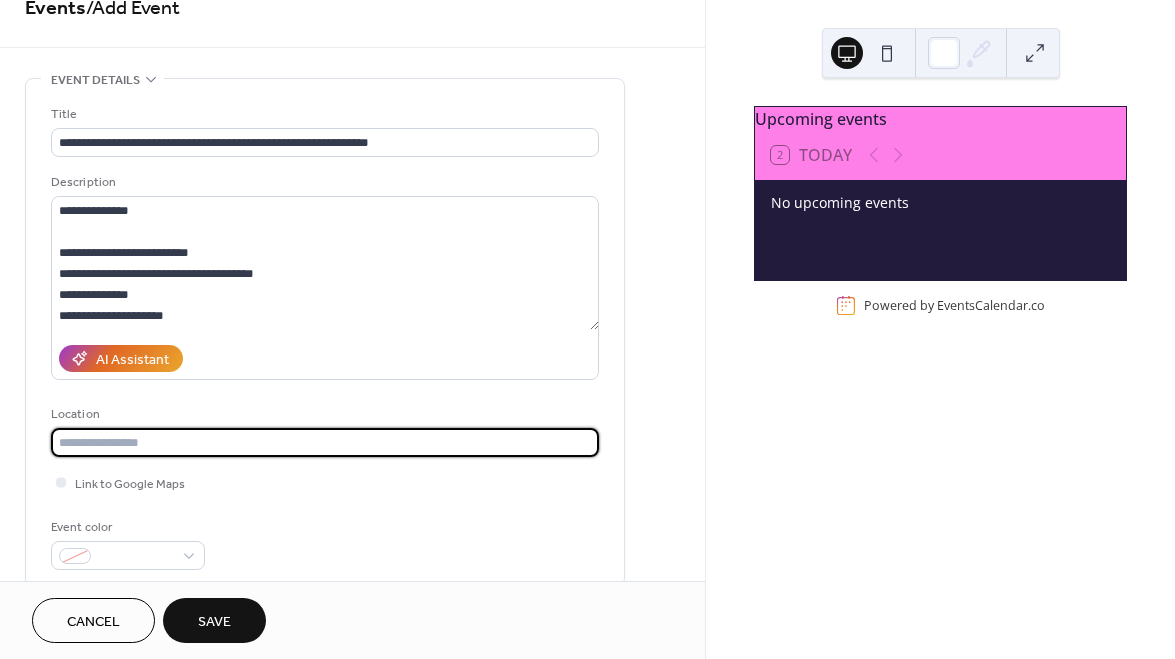 click at bounding box center [325, 442] 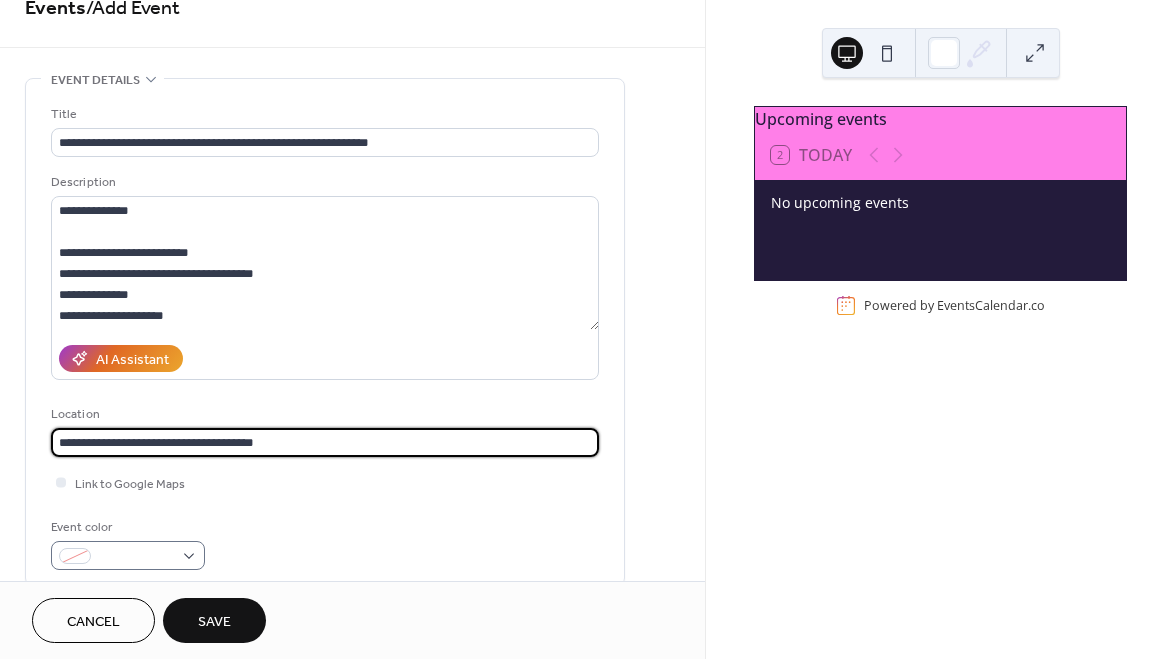 type on "**********" 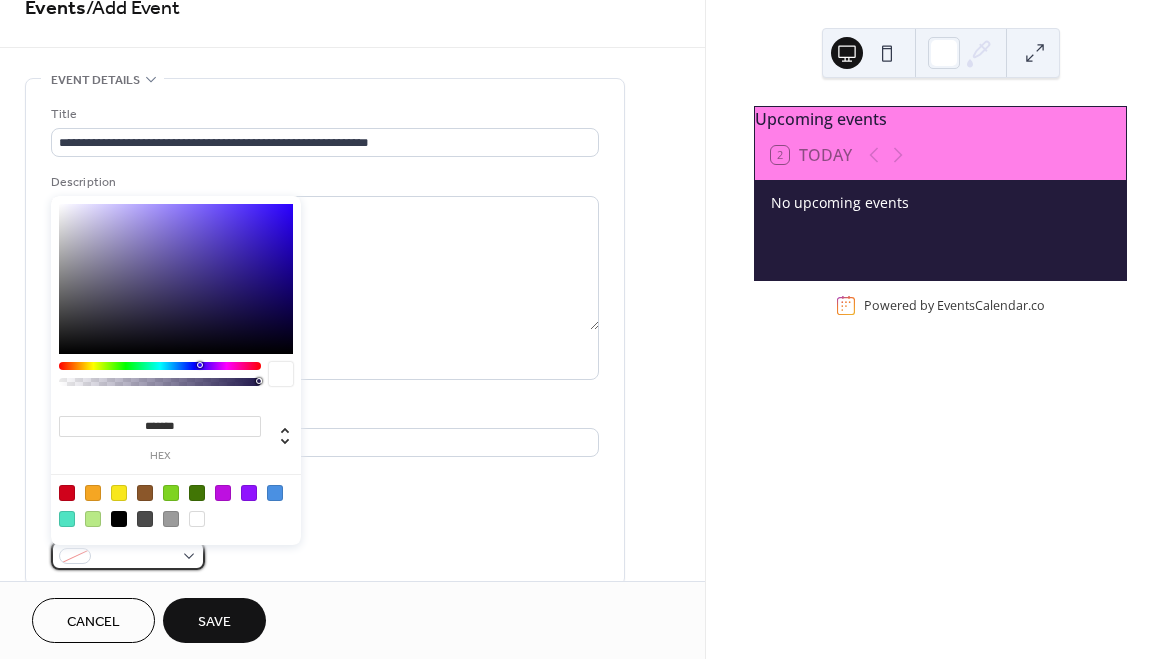 click at bounding box center (136, 557) 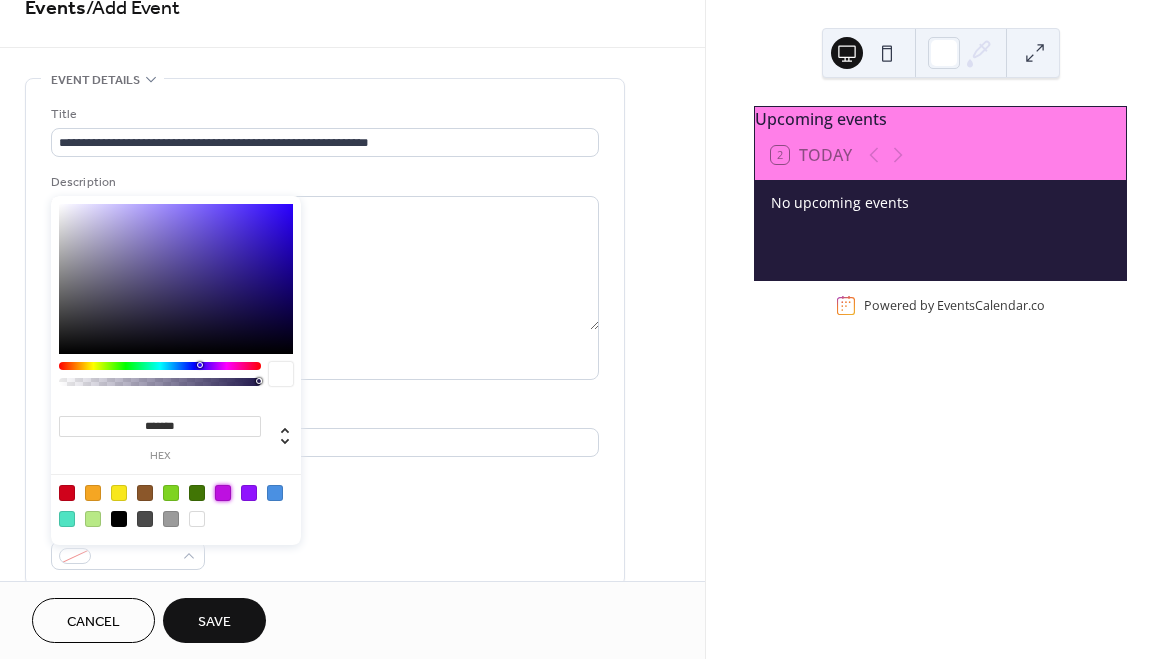click at bounding box center [223, 493] 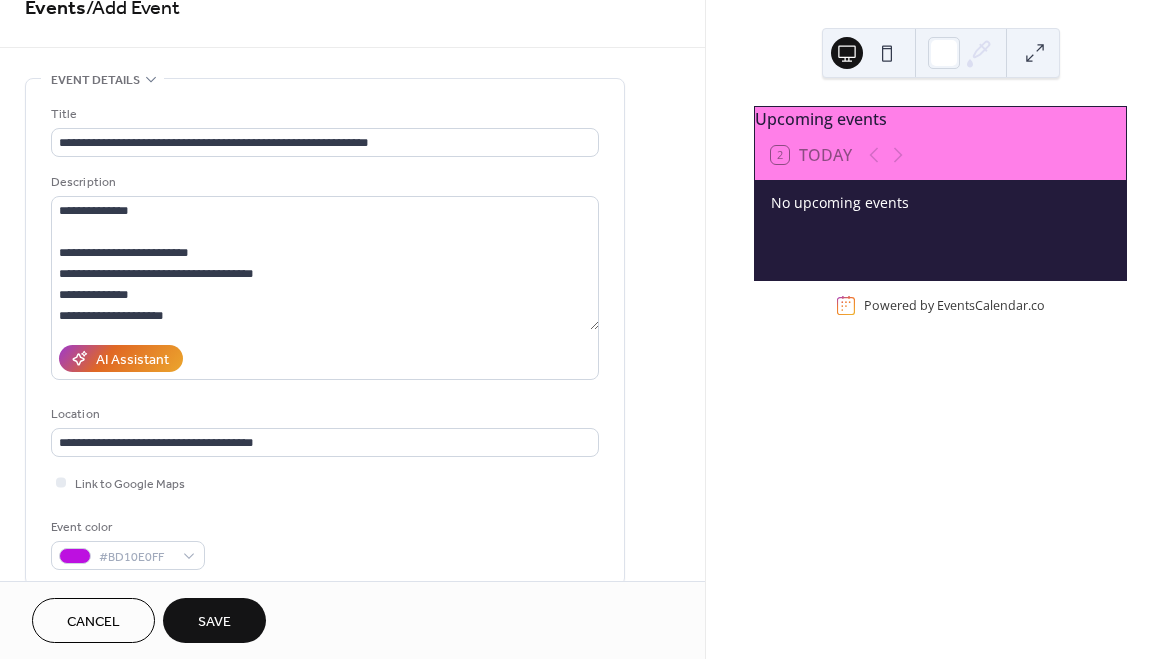 click on "Link to Google Maps" at bounding box center [325, 482] 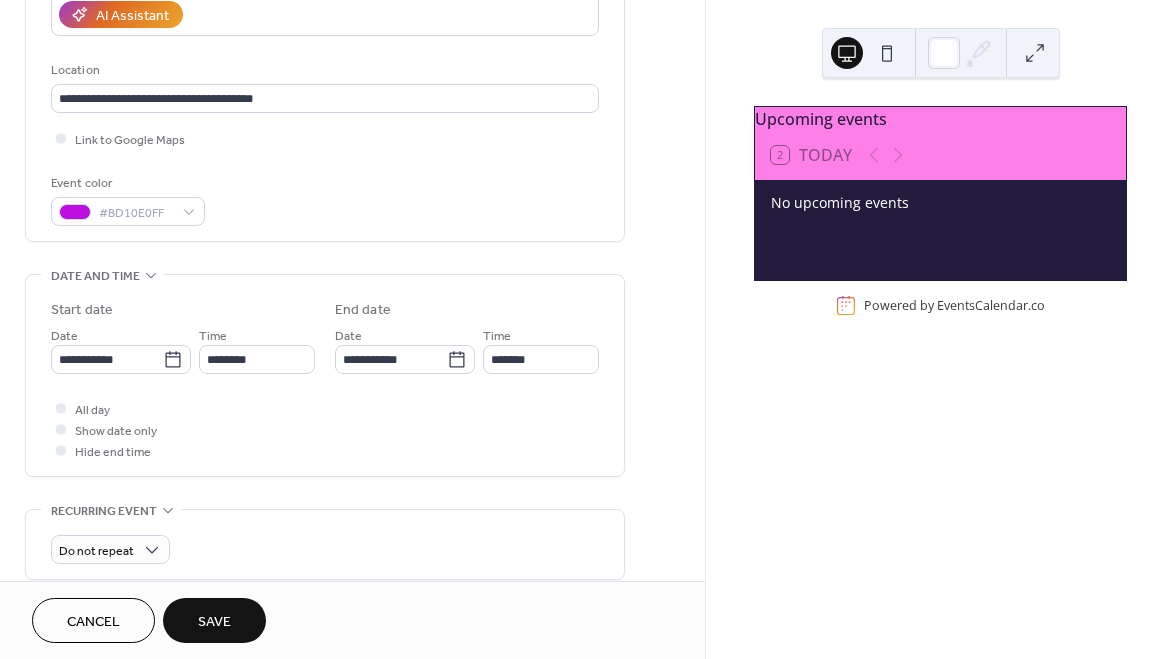 scroll, scrollTop: 380, scrollLeft: 0, axis: vertical 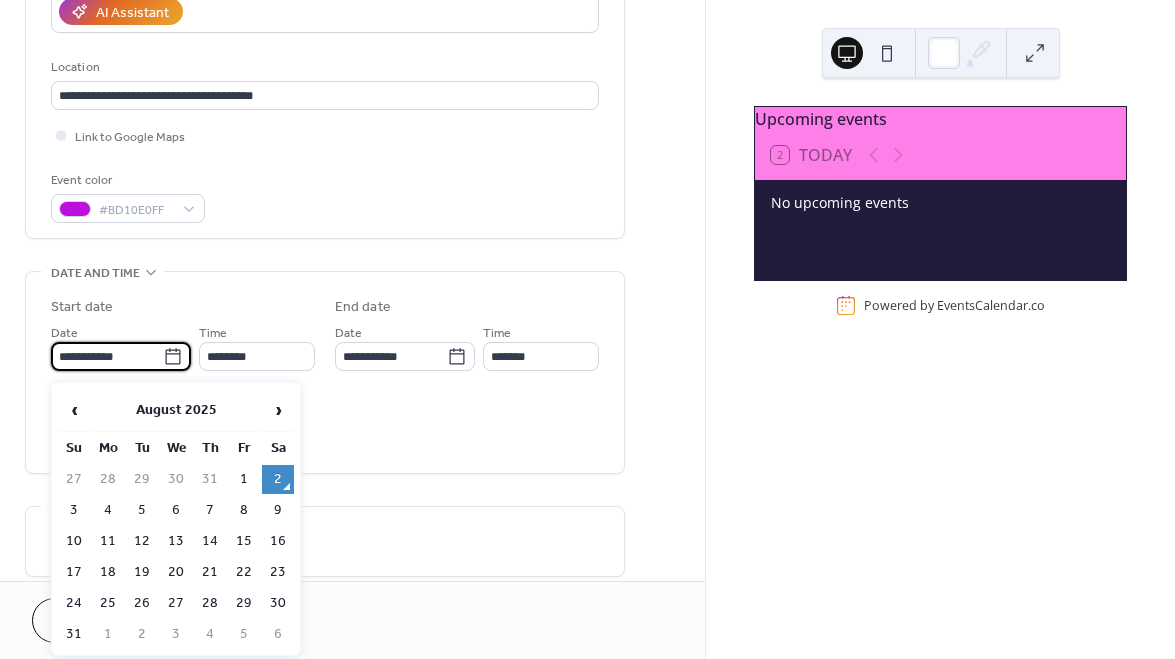 click on "**********" at bounding box center [107, 356] 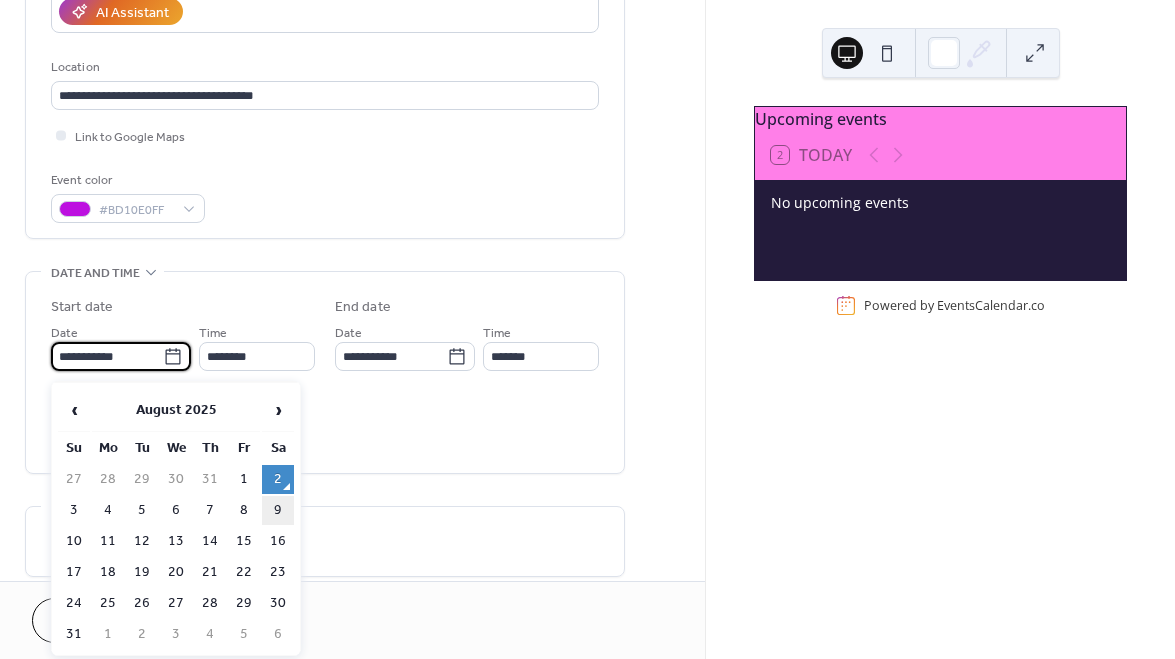 click on "9" at bounding box center (278, 510) 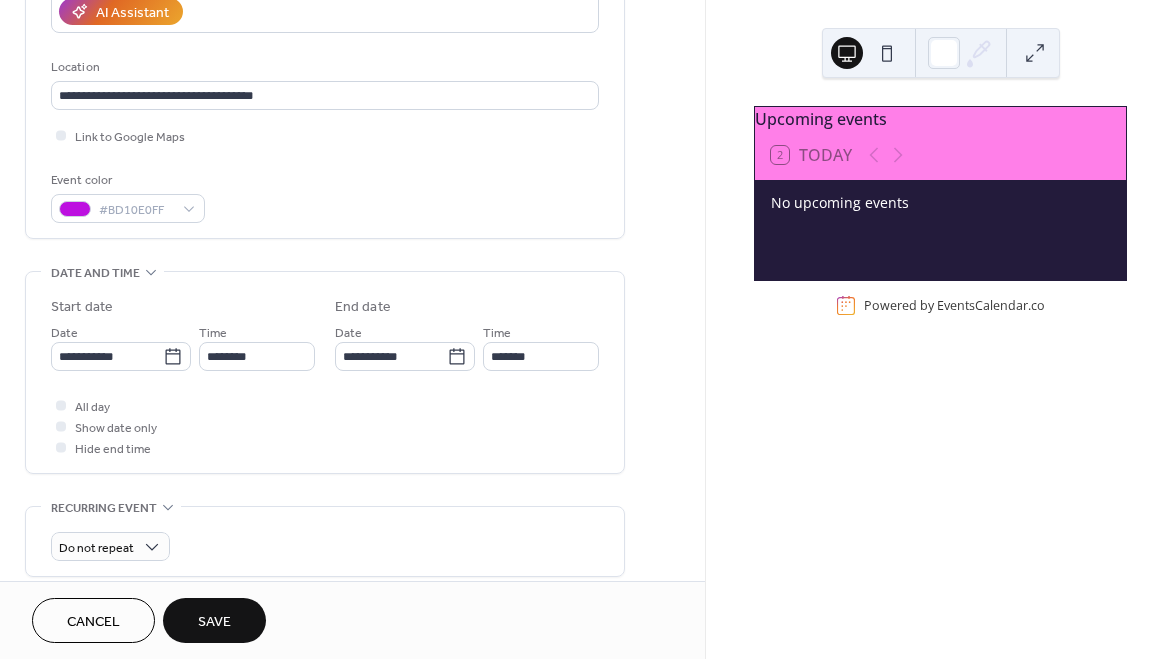 type on "**********" 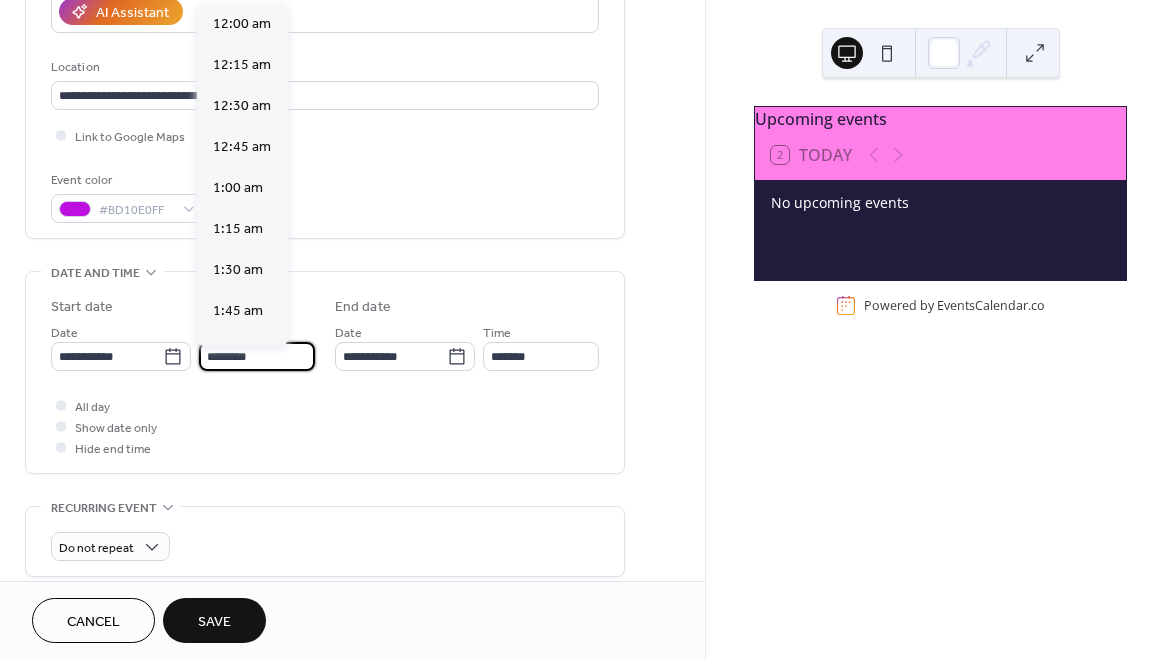 scroll, scrollTop: 1968, scrollLeft: 0, axis: vertical 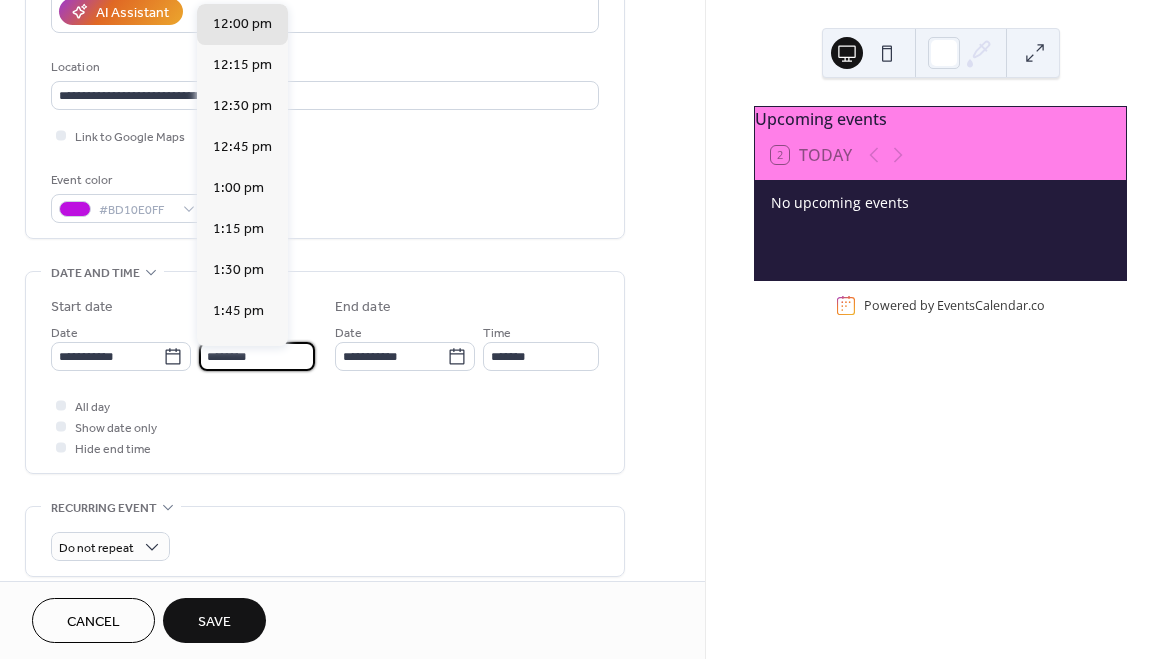 click on "********" at bounding box center [257, 356] 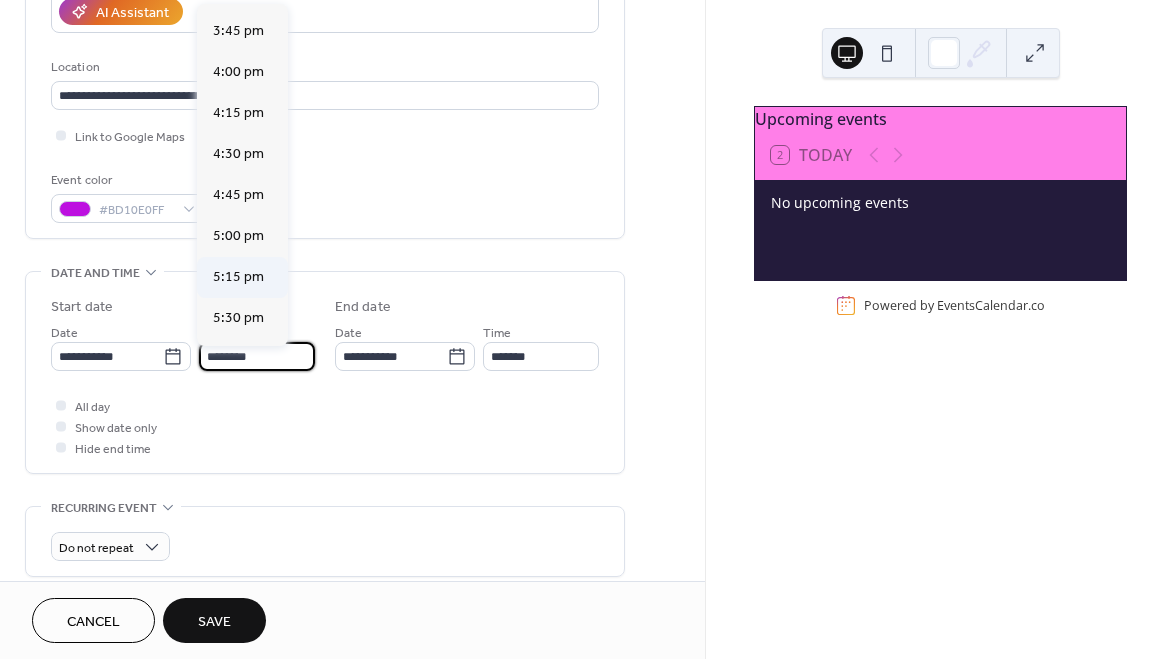 scroll, scrollTop: 2572, scrollLeft: 0, axis: vertical 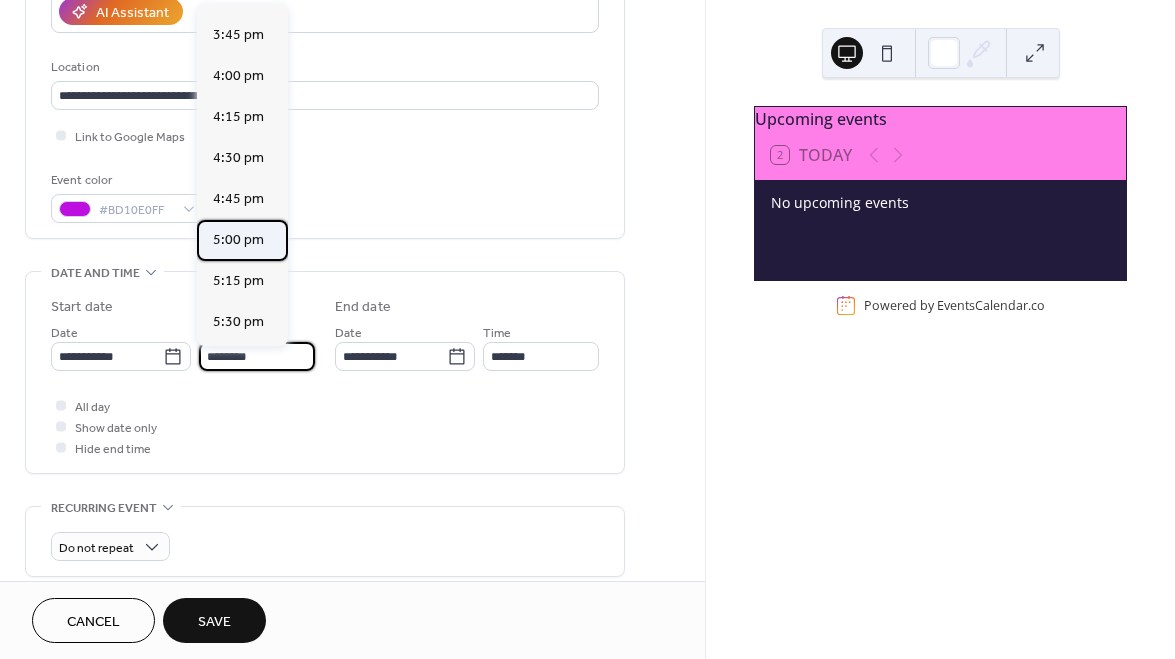 click on "5:00 pm" at bounding box center (238, 240) 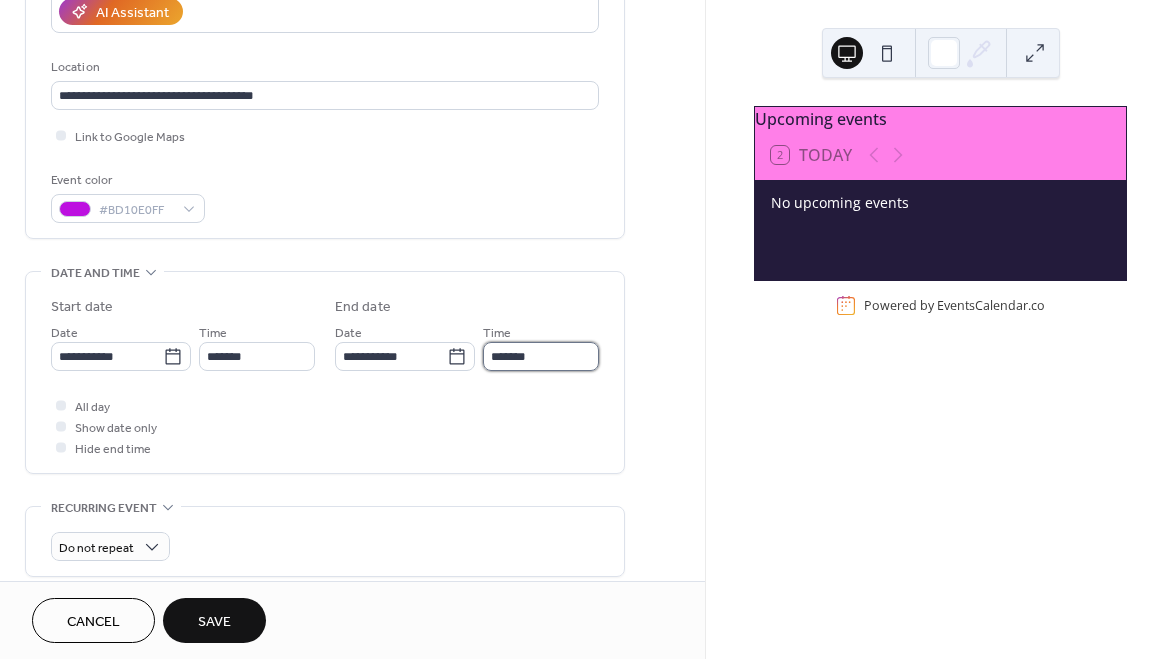 click on "*******" at bounding box center [541, 356] 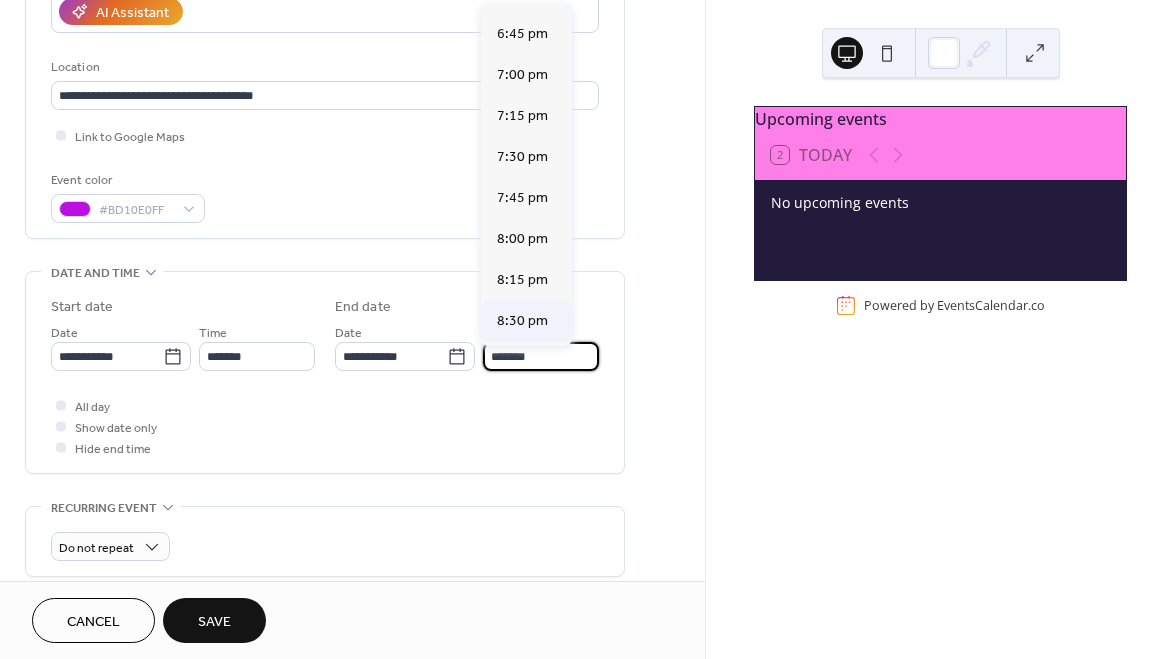 scroll, scrollTop: 237, scrollLeft: 0, axis: vertical 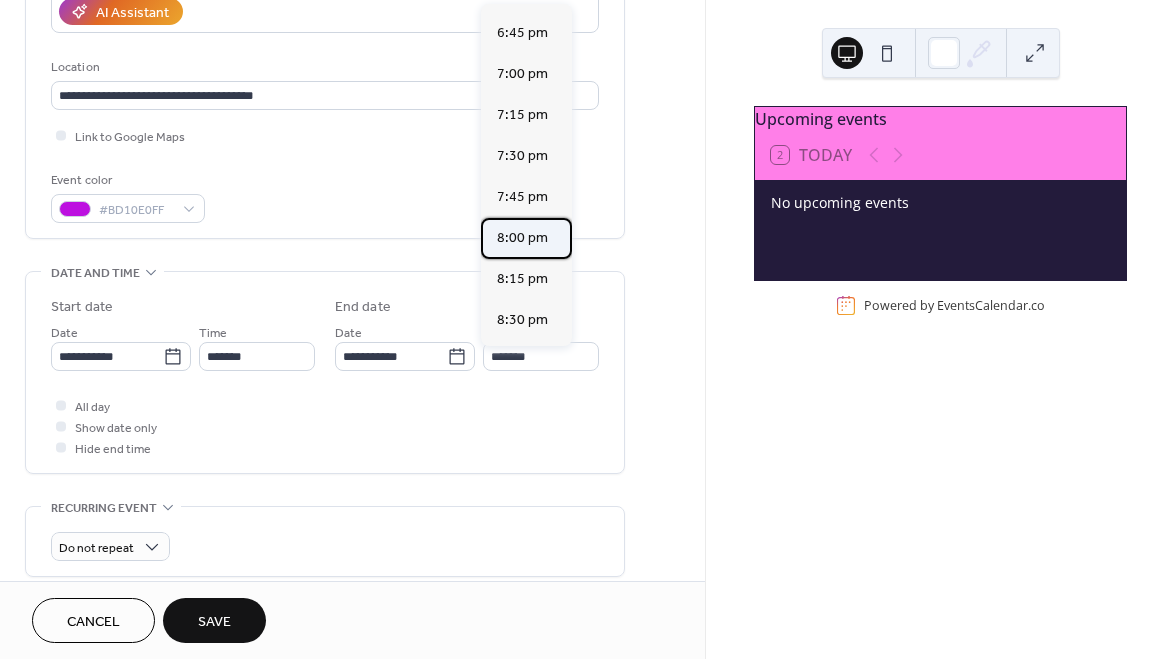 click on "8:00 pm" at bounding box center [522, 238] 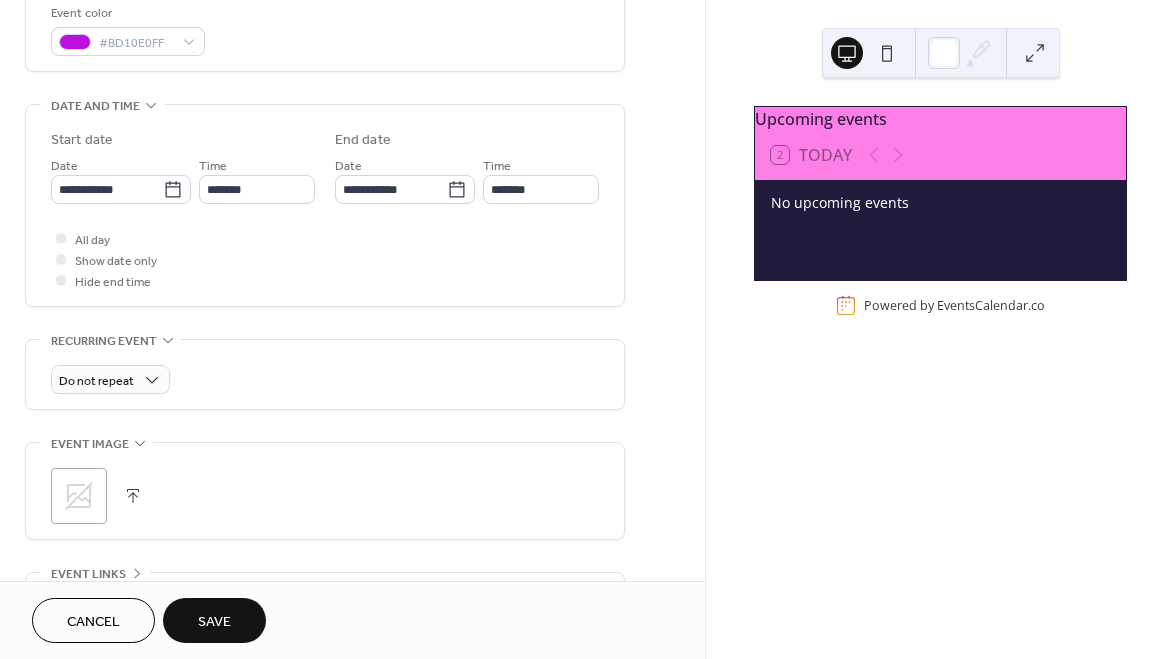 scroll, scrollTop: 581, scrollLeft: 0, axis: vertical 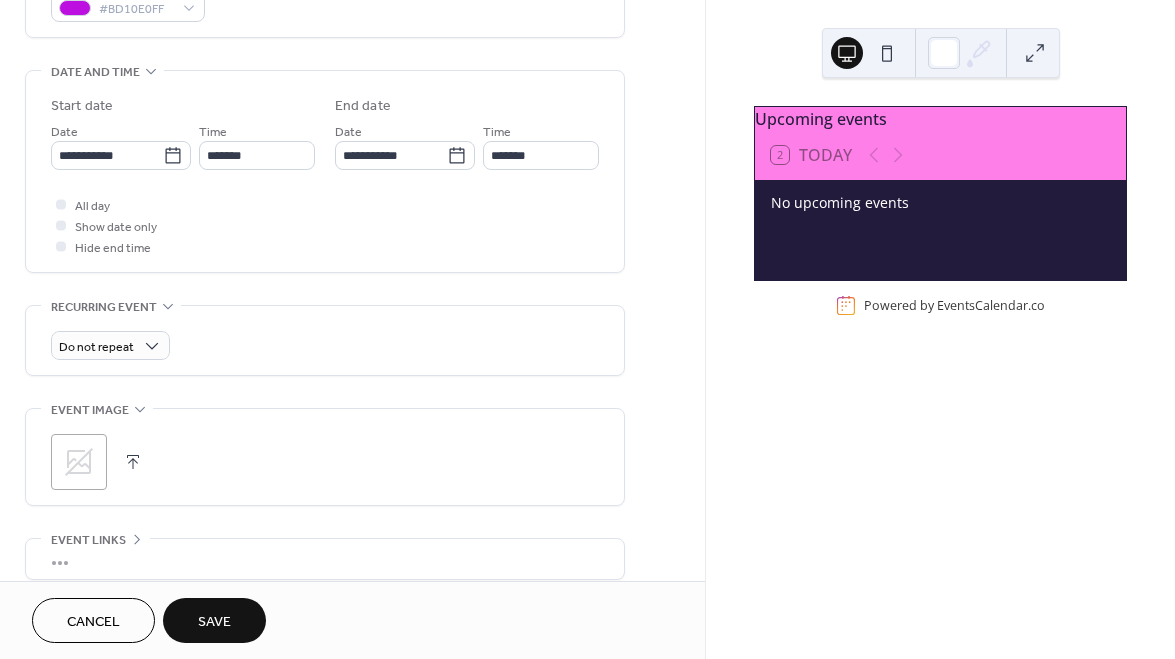 click on ";" at bounding box center (325, 457) 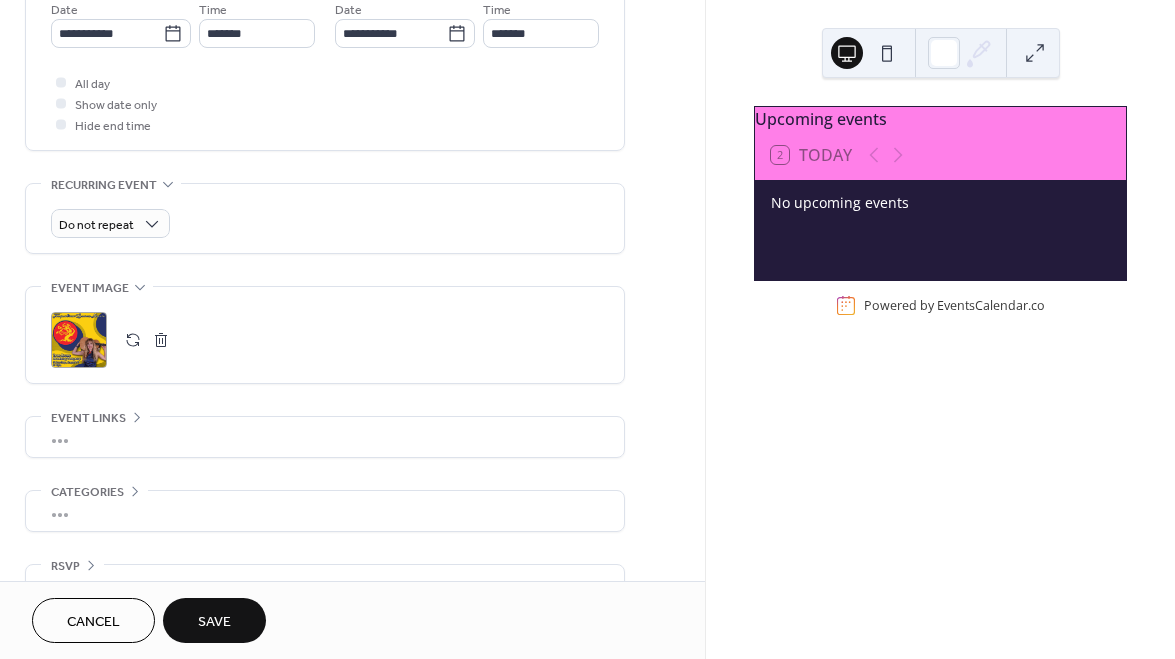 scroll, scrollTop: 716, scrollLeft: 0, axis: vertical 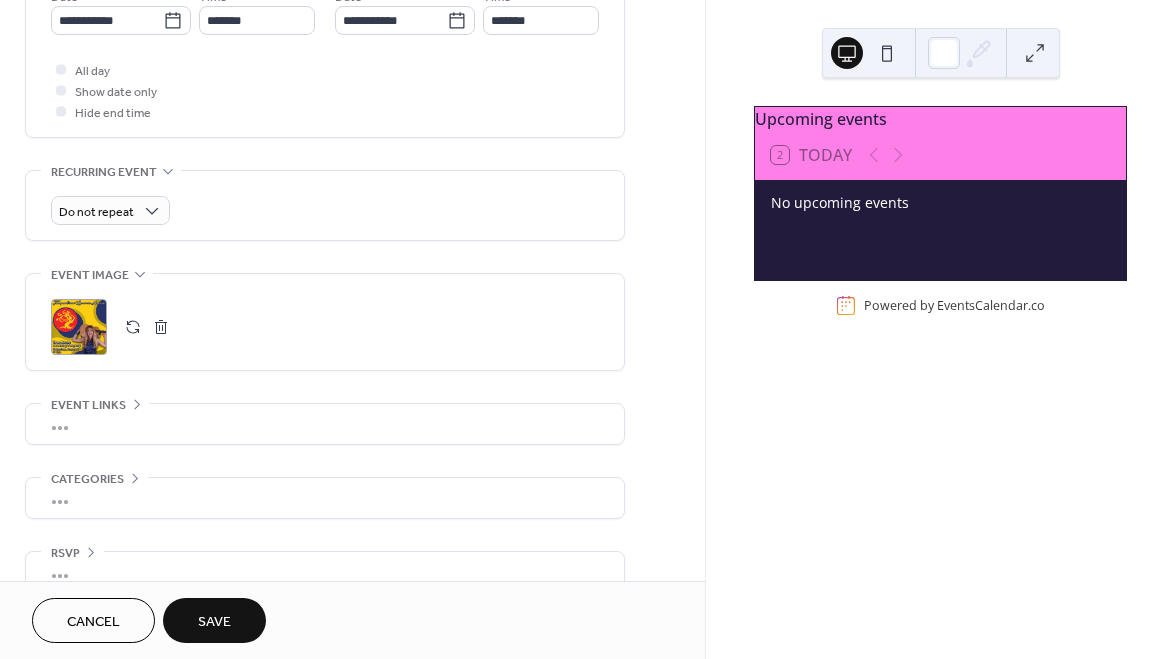 click on "•••" at bounding box center (325, 424) 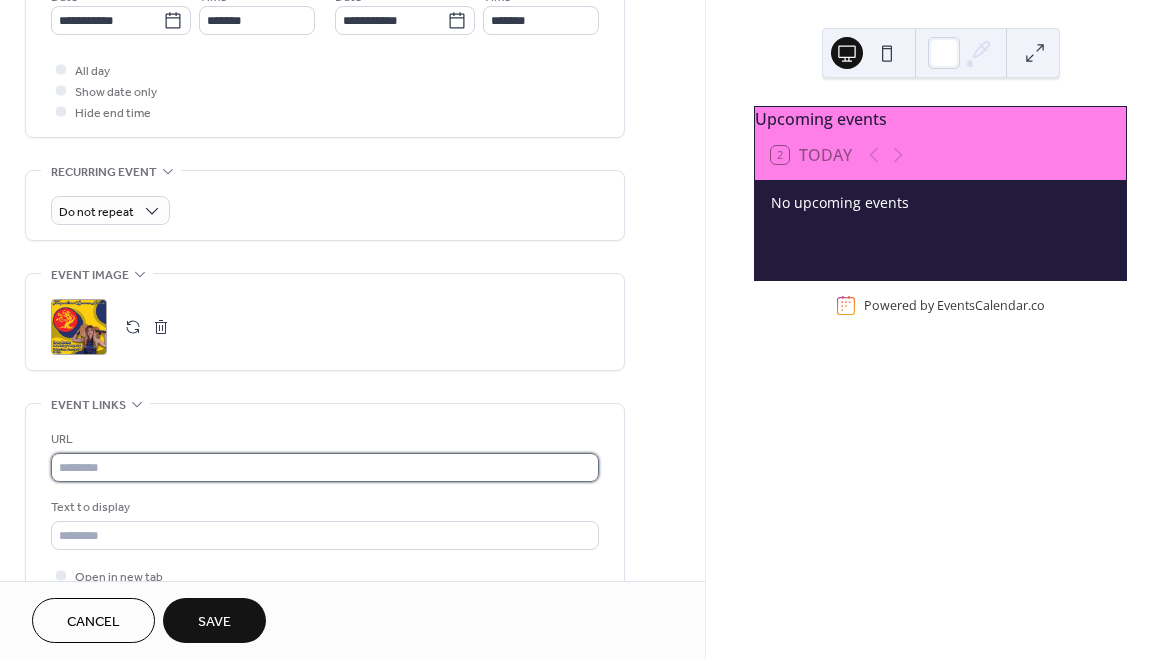 click at bounding box center (325, 467) 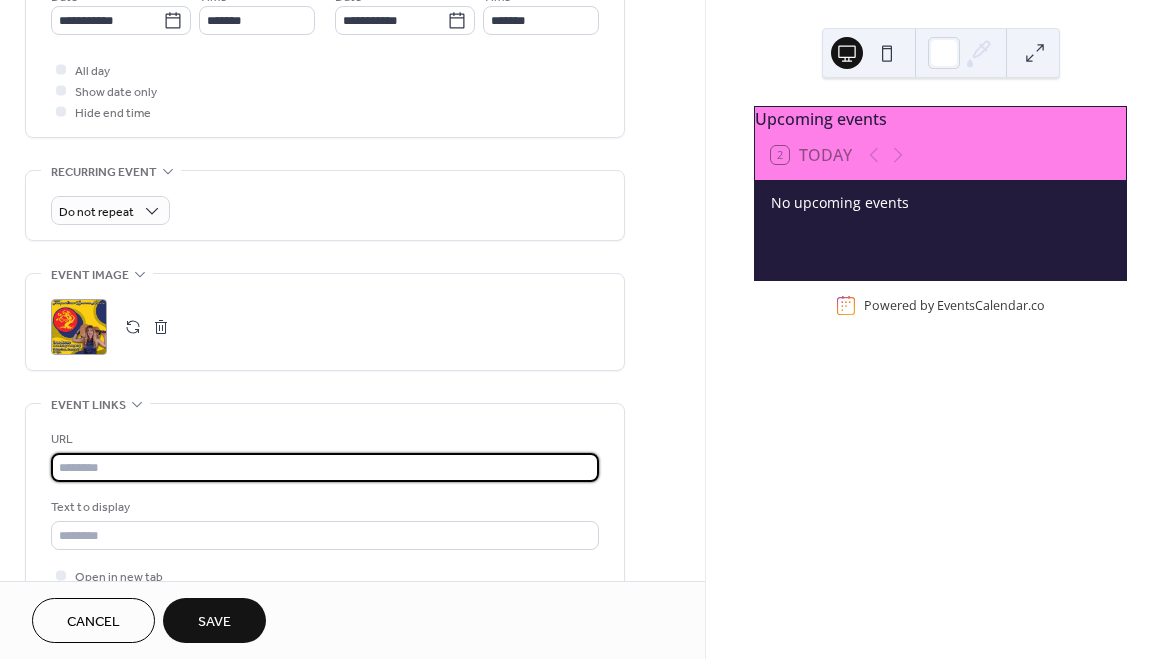paste on "**********" 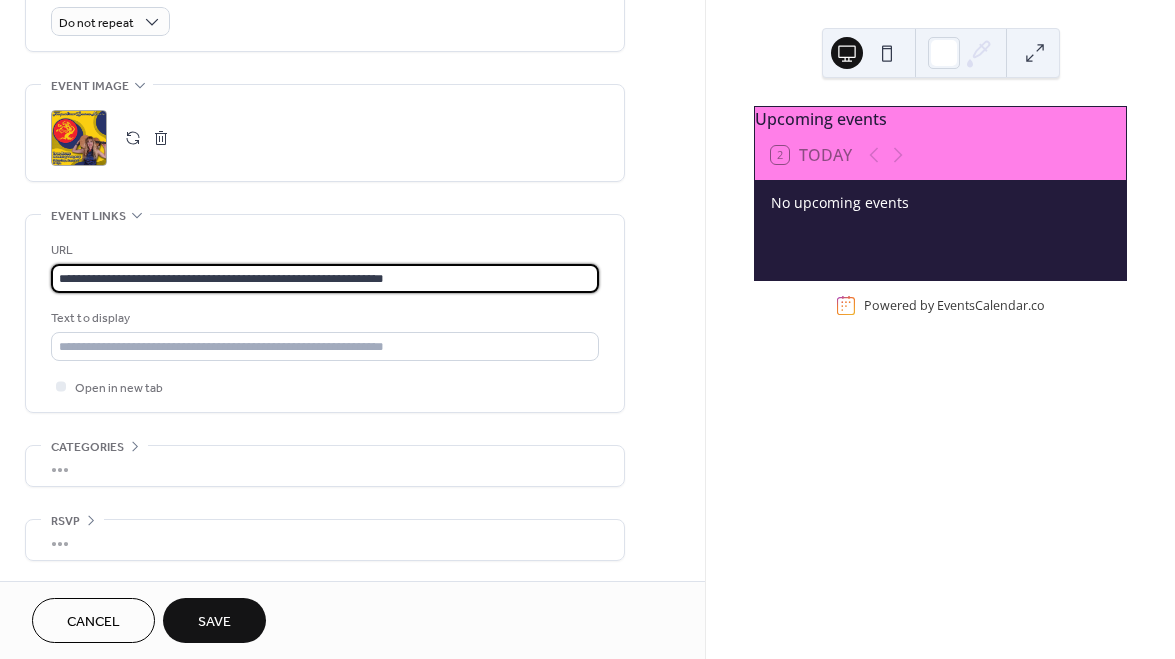 type on "**********" 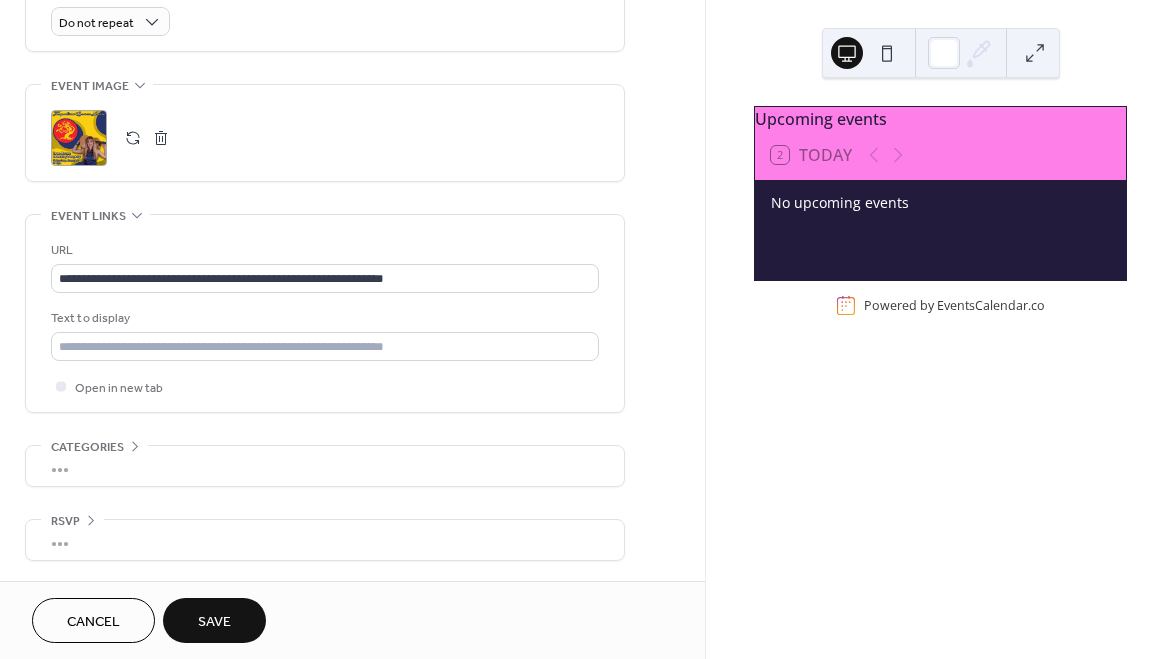 click on "**********" at bounding box center (325, -117) 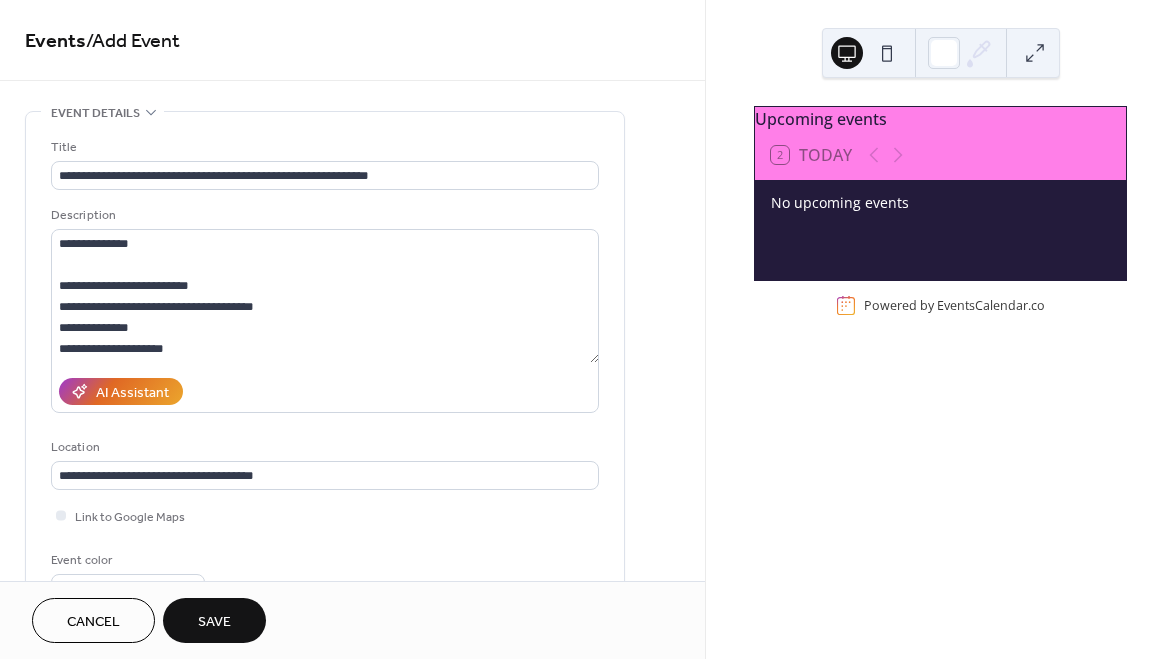 scroll, scrollTop: 0, scrollLeft: 0, axis: both 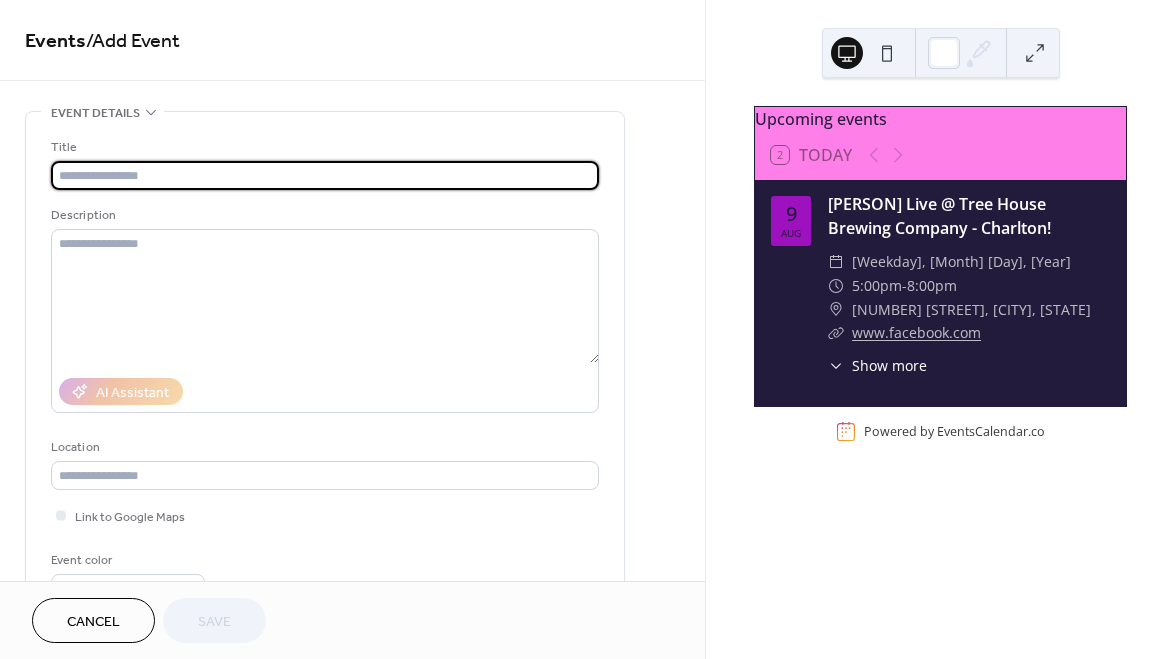 click at bounding box center (325, 175) 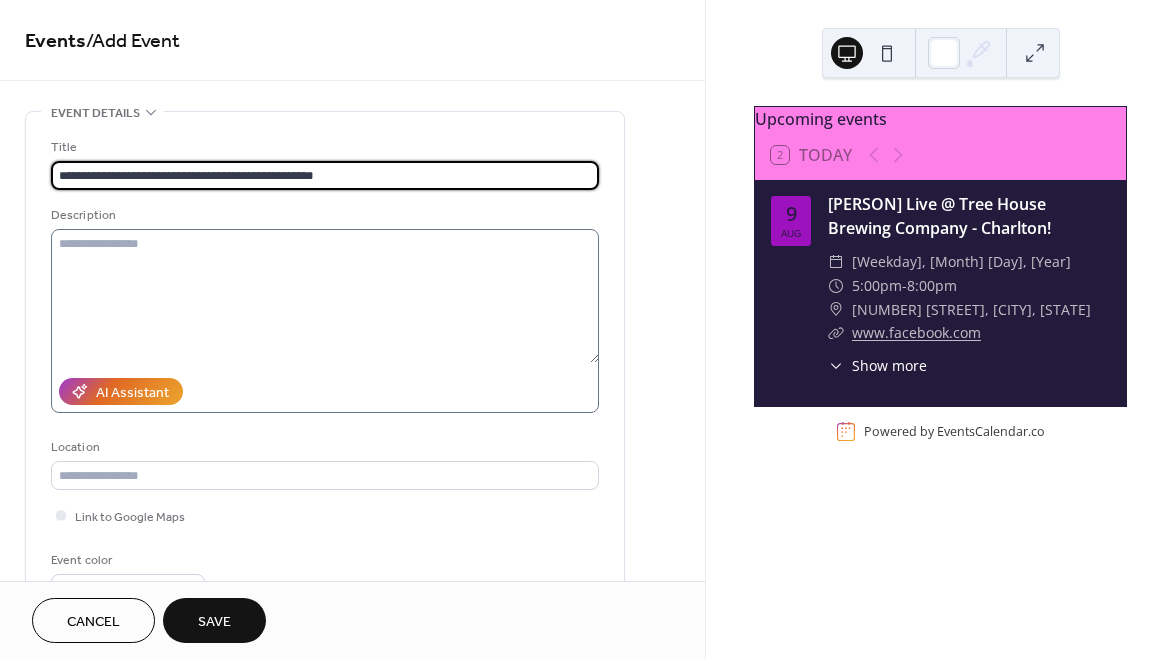 type on "**********" 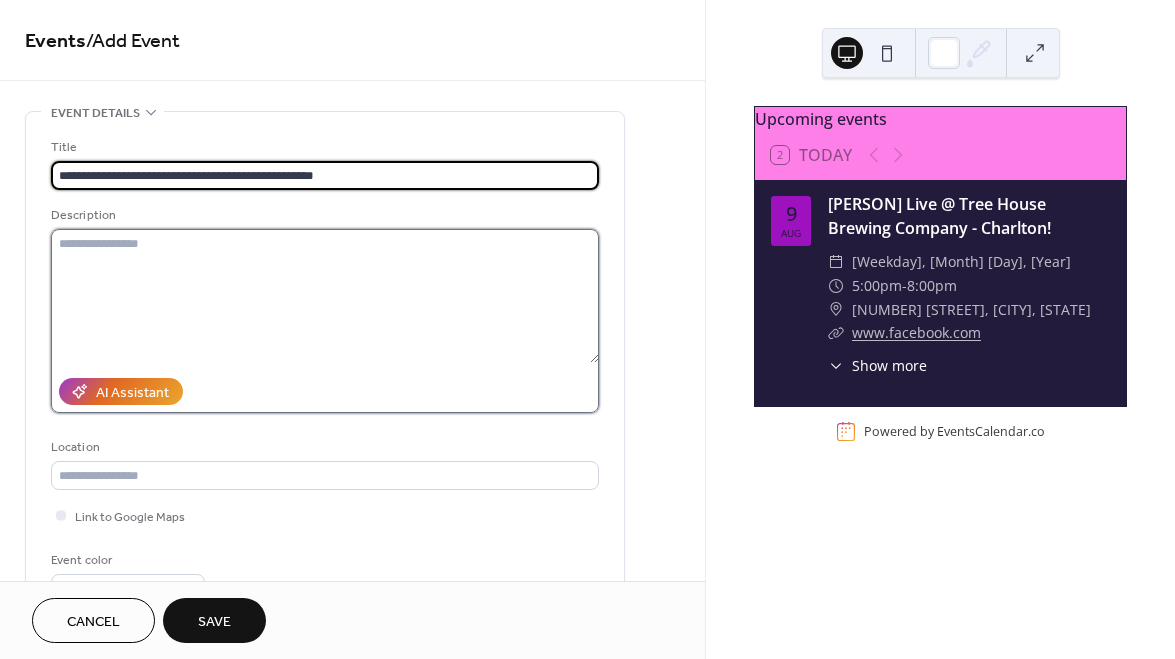 click at bounding box center [325, 296] 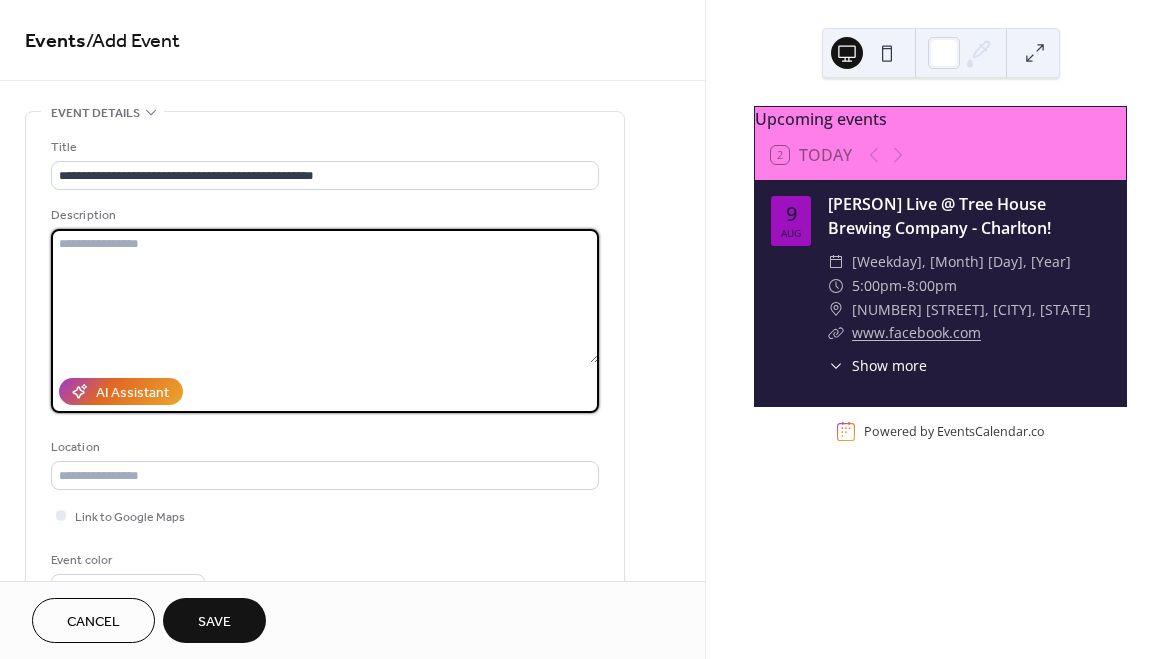 paste on "**********" 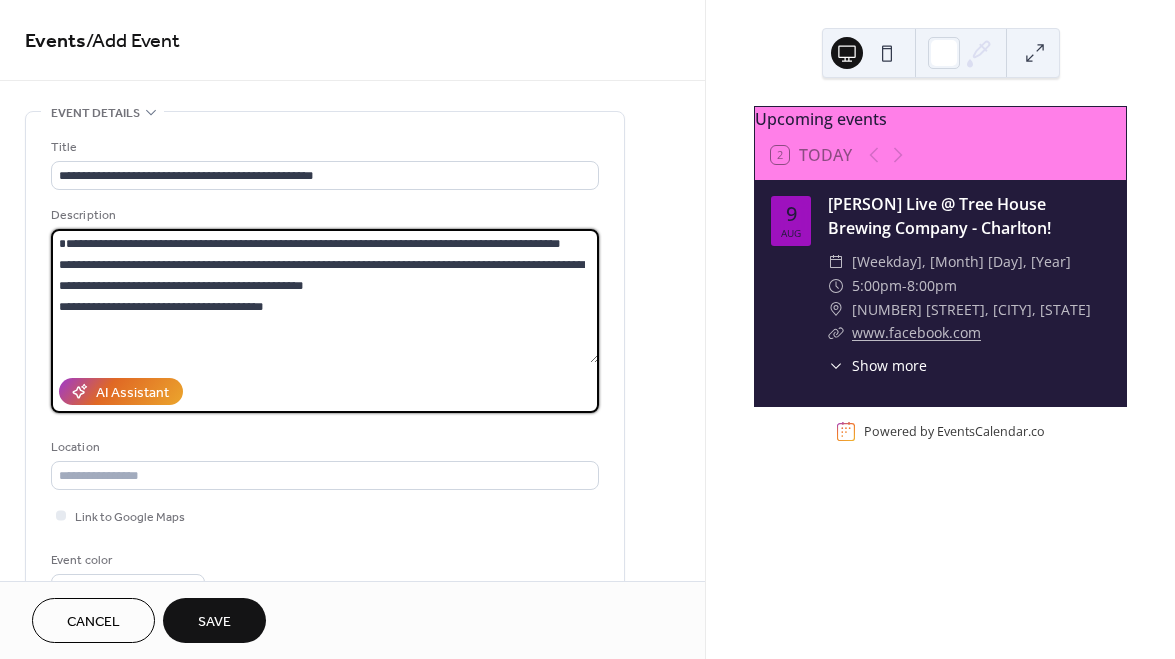 click on "**********" at bounding box center [325, 296] 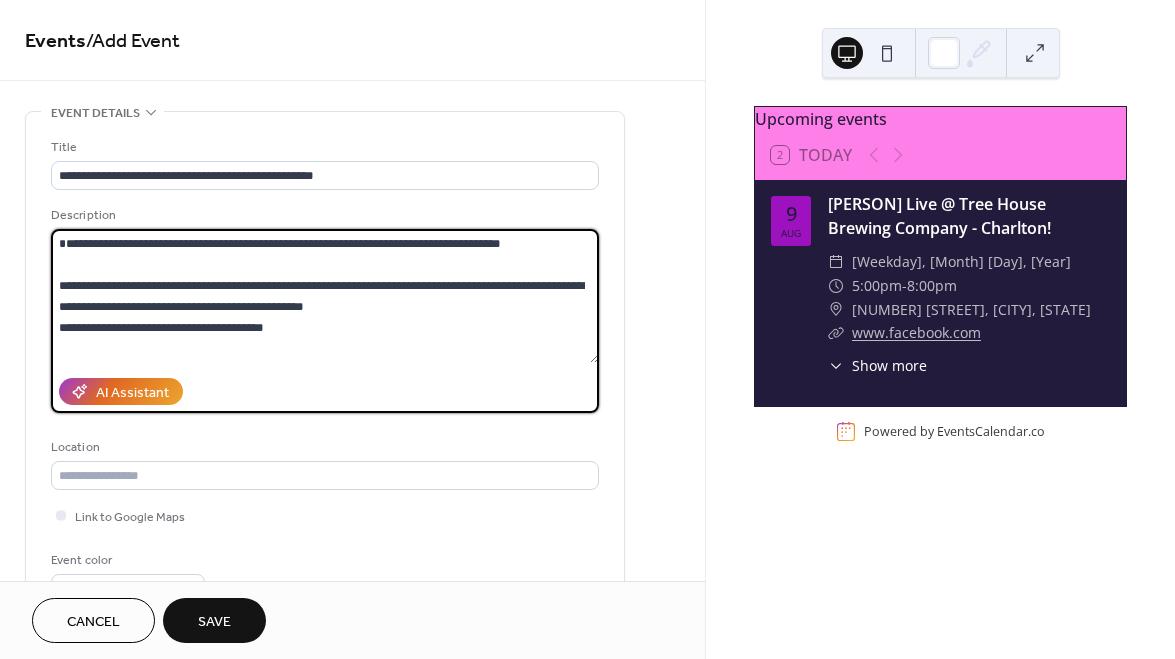 click on "**********" at bounding box center (325, 296) 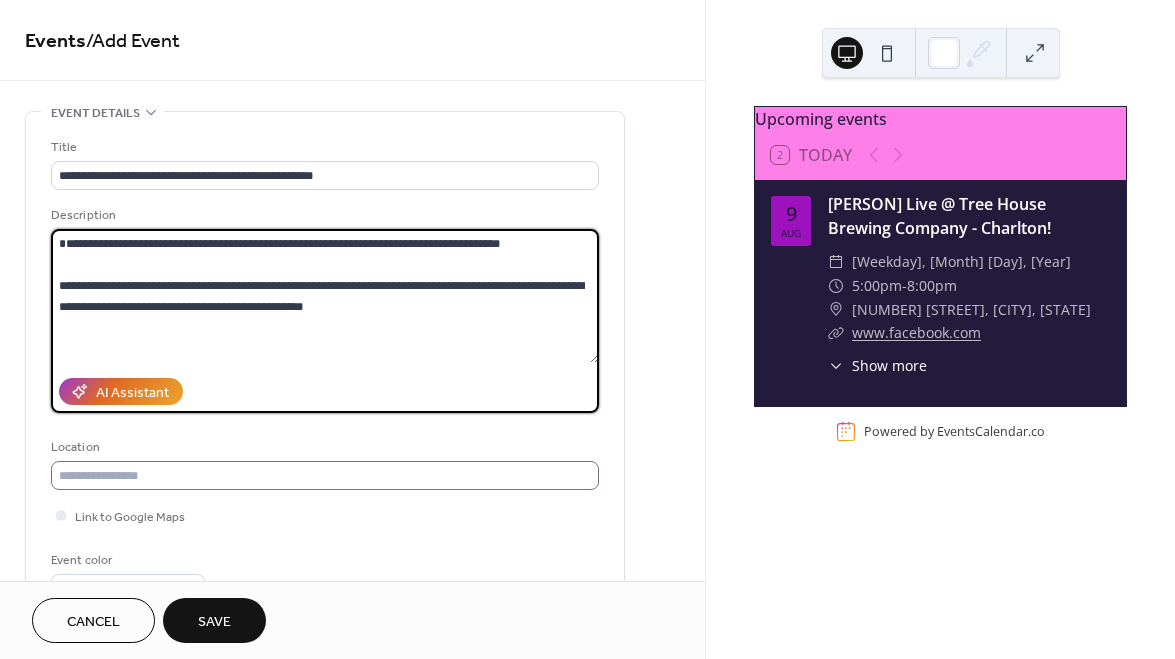 type on "**********" 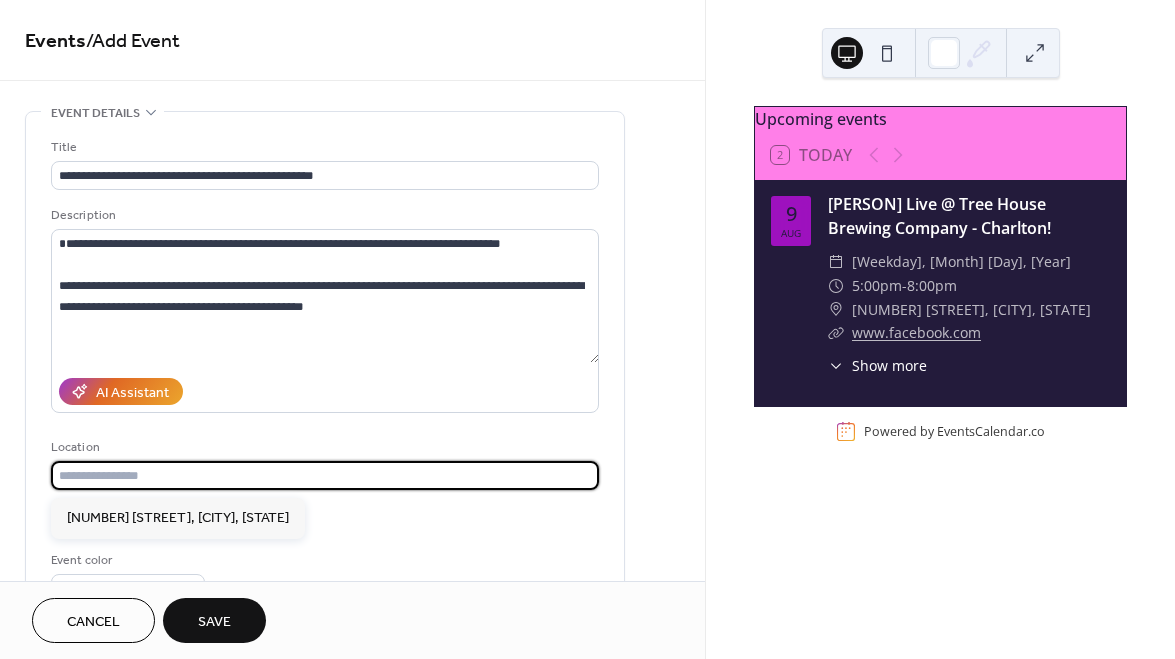 click at bounding box center (325, 475) 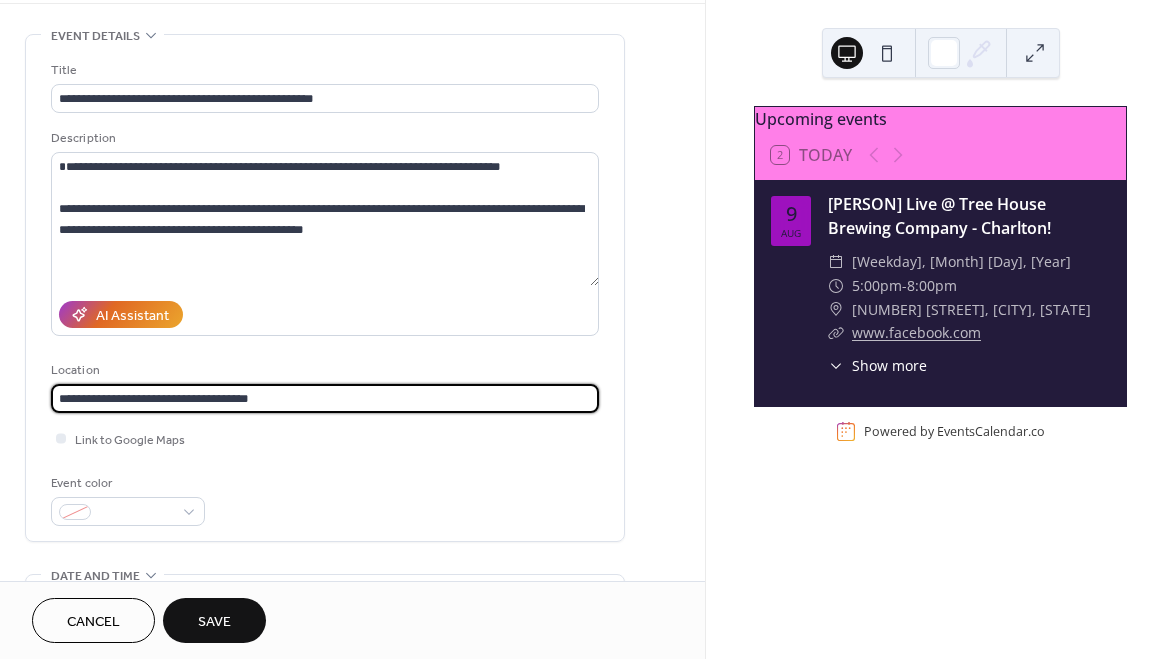 scroll, scrollTop: 80, scrollLeft: 0, axis: vertical 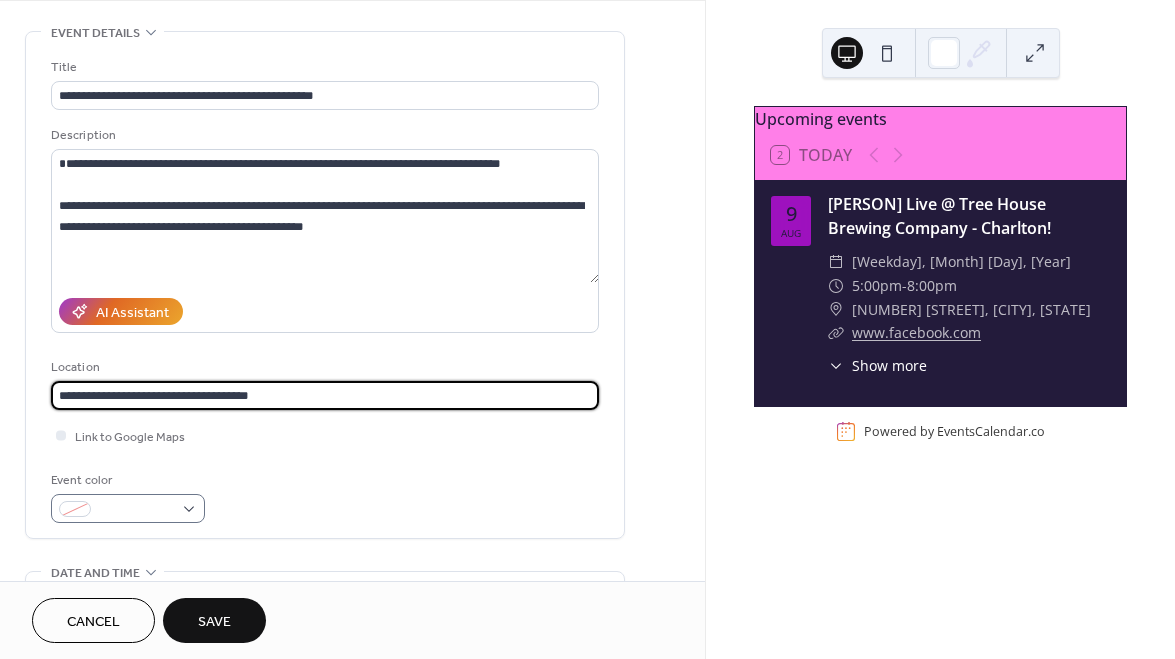 type on "**********" 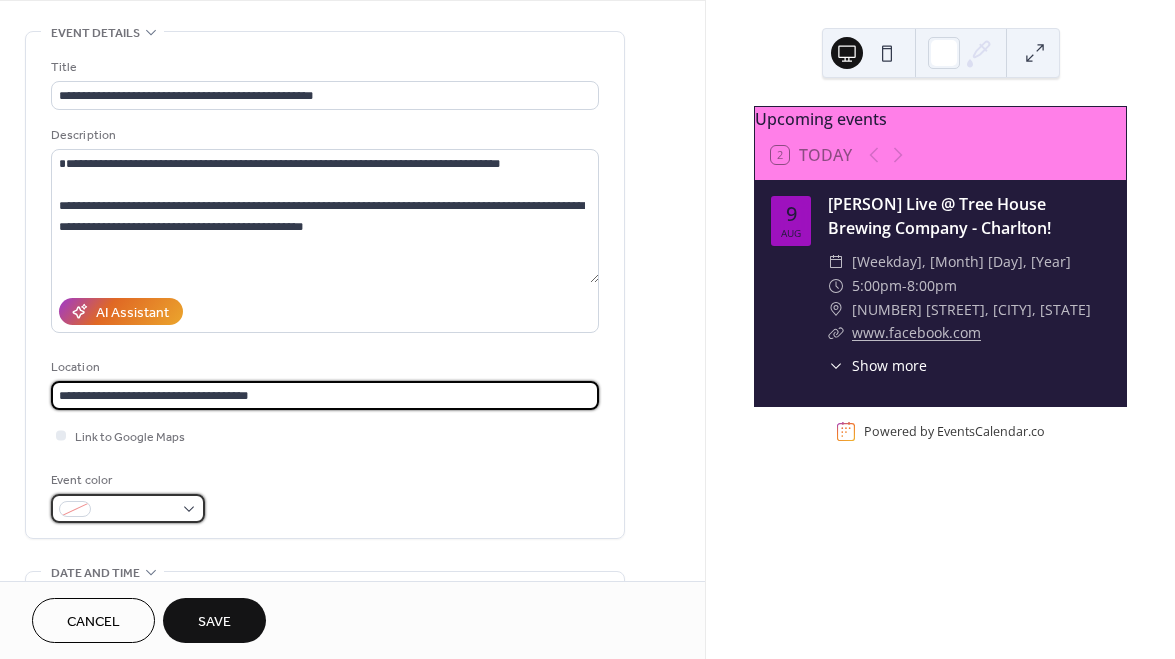 click at bounding box center (136, 510) 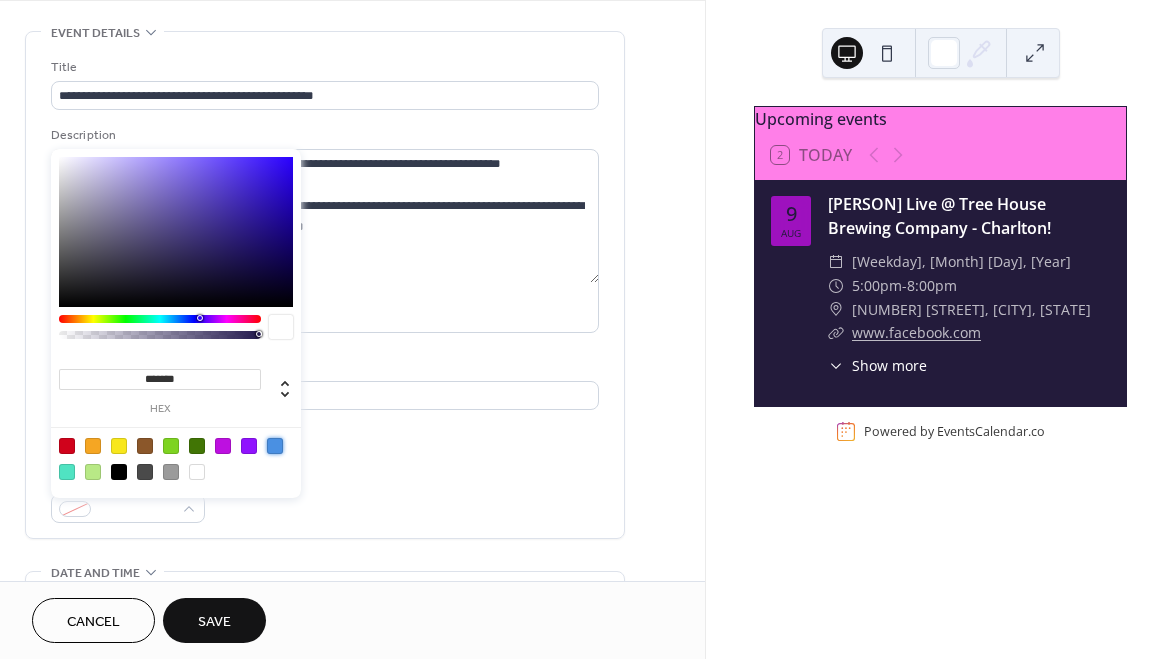 click at bounding box center [275, 446] 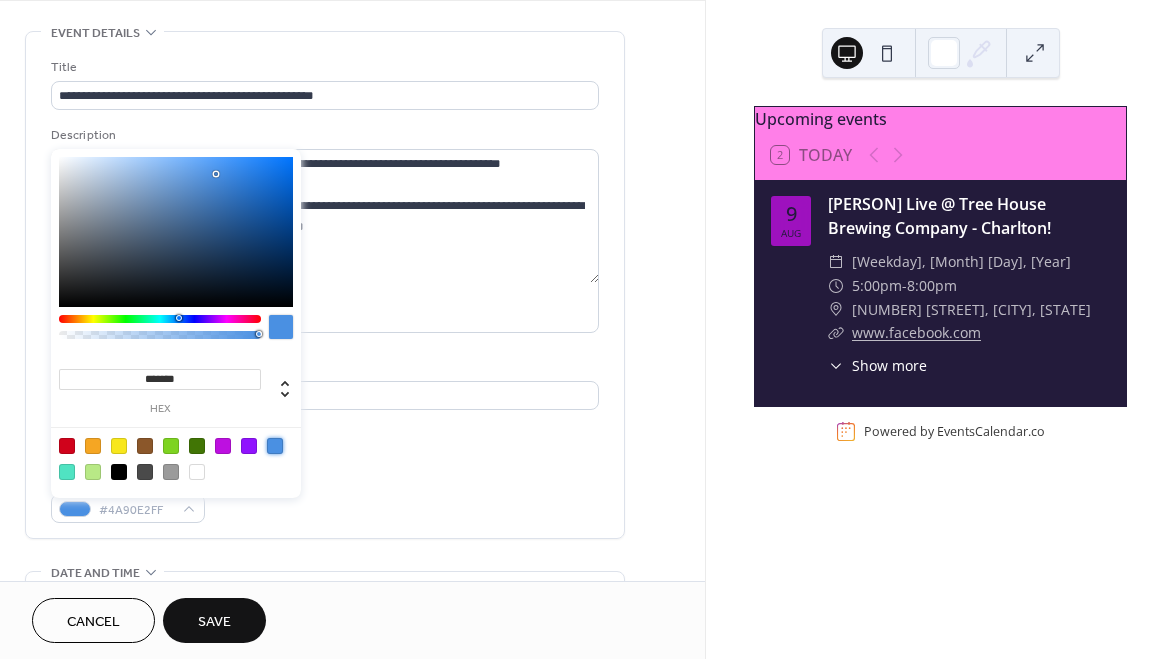 click at bounding box center (176, 232) 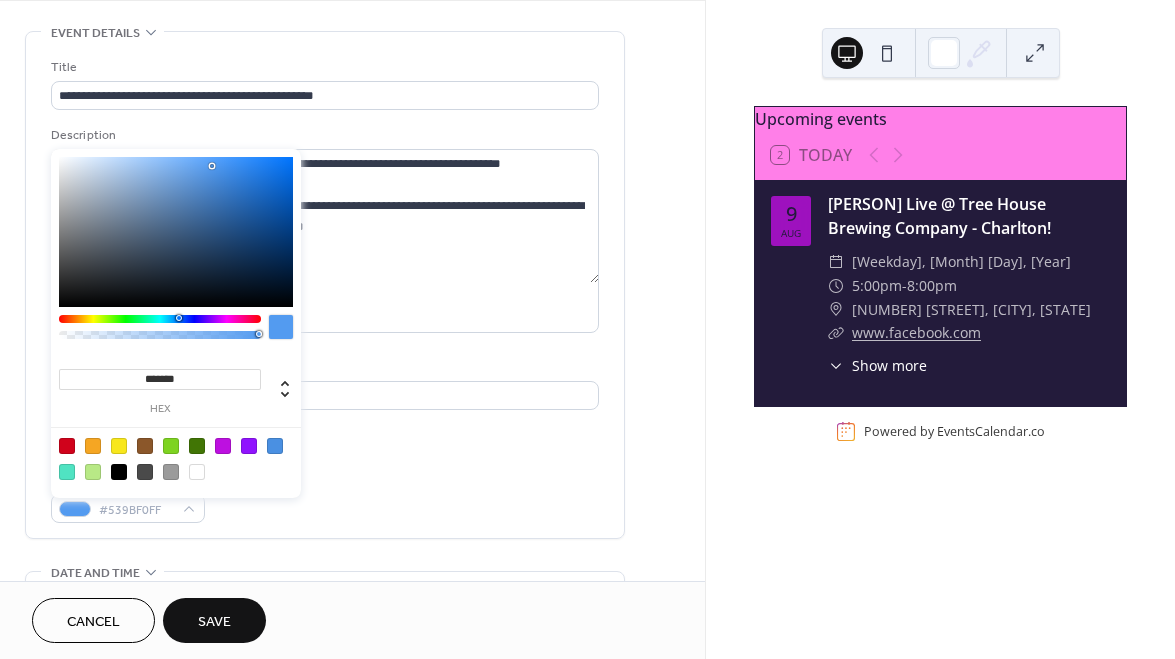 drag, startPoint x: 210, startPoint y: 164, endPoint x: 219, endPoint y: 174, distance: 13.453624 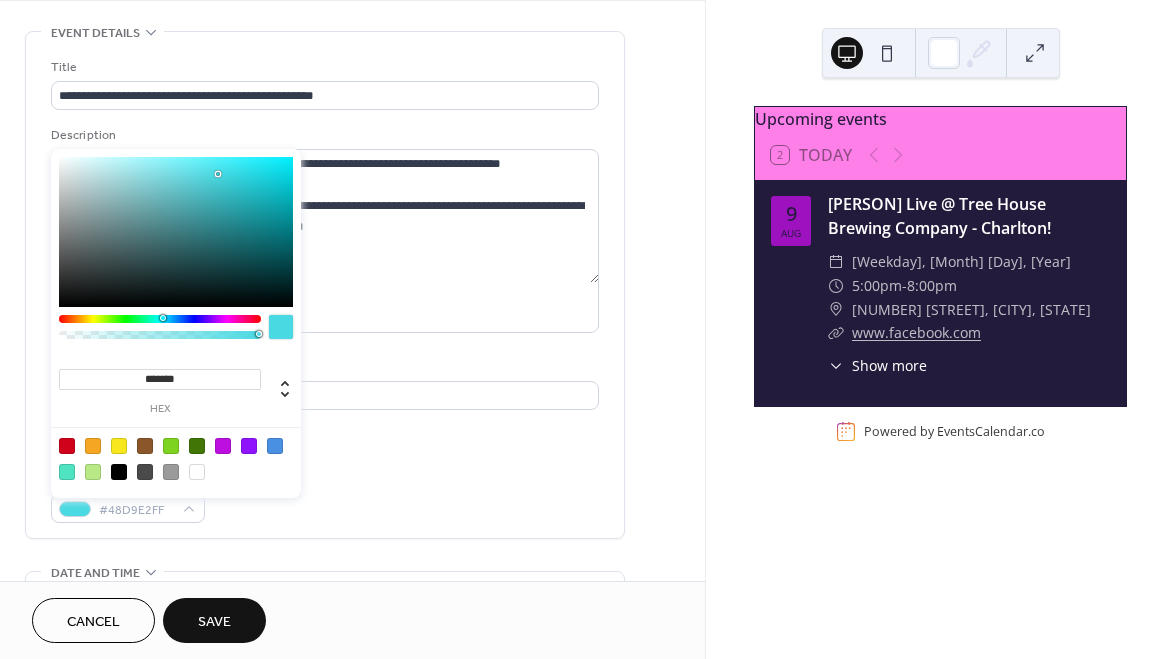 drag, startPoint x: 177, startPoint y: 318, endPoint x: 162, endPoint y: 318, distance: 15 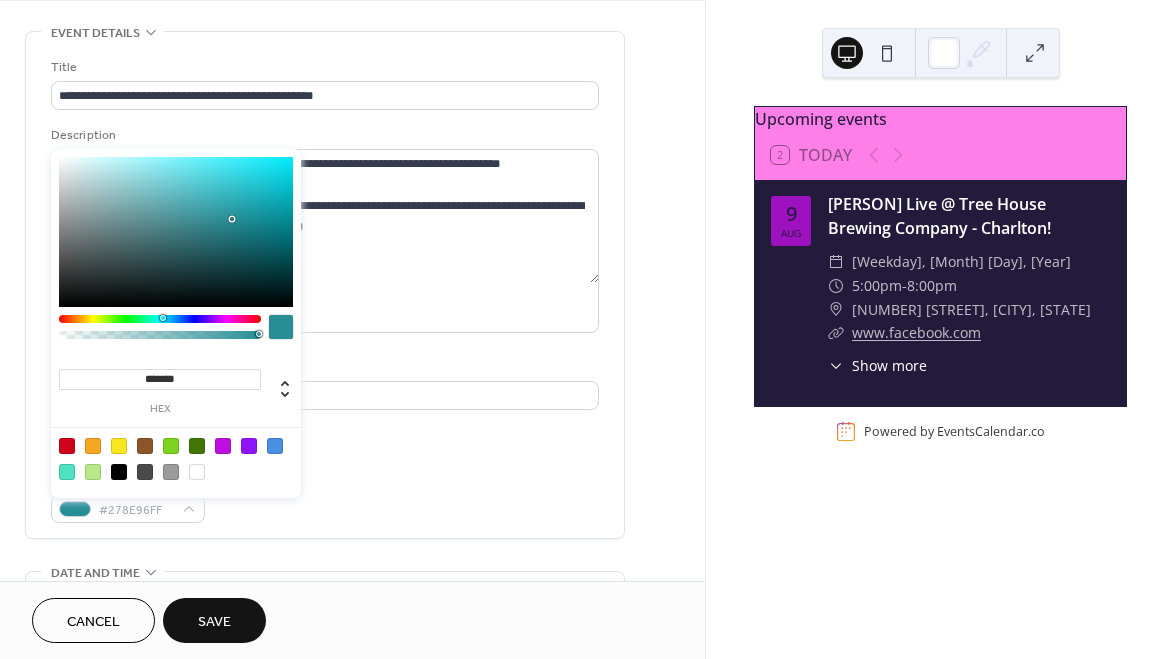 type on "*******" 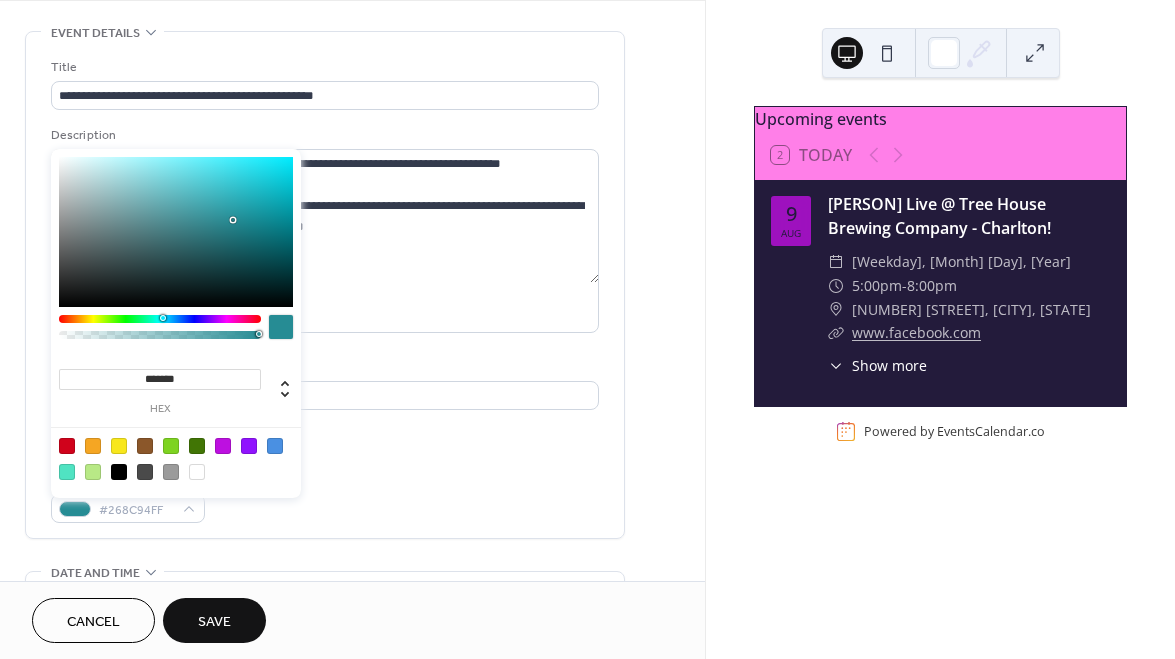 drag, startPoint x: 217, startPoint y: 172, endPoint x: 233, endPoint y: 220, distance: 50.596443 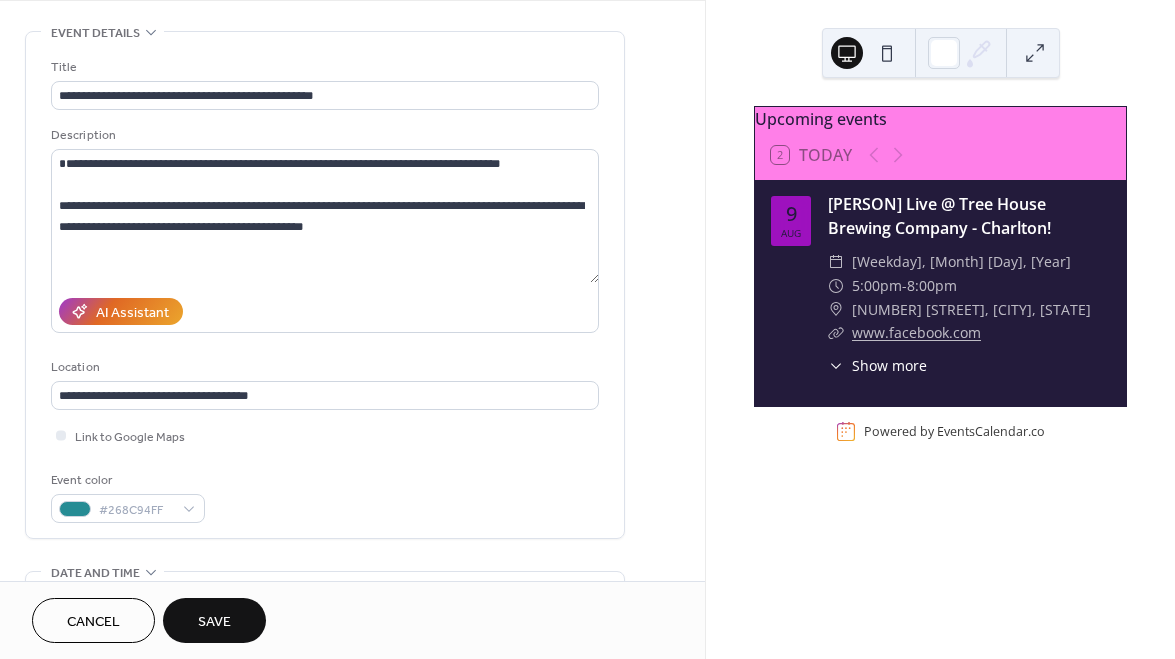 click on "**********" at bounding box center [325, 285] 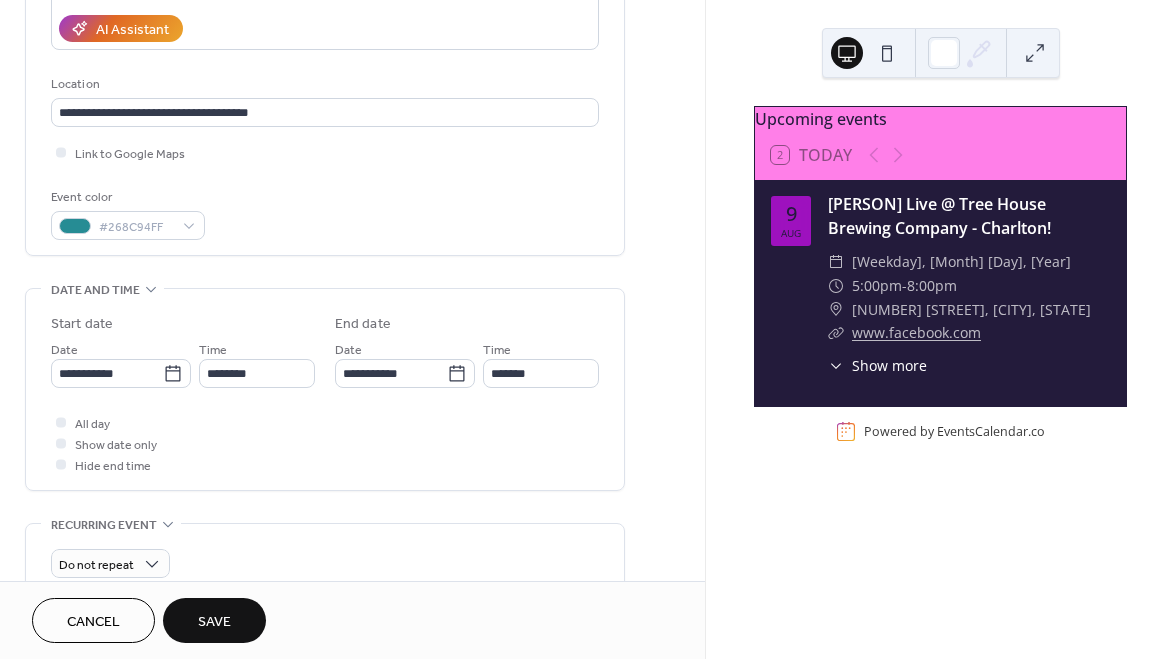scroll, scrollTop: 375, scrollLeft: 0, axis: vertical 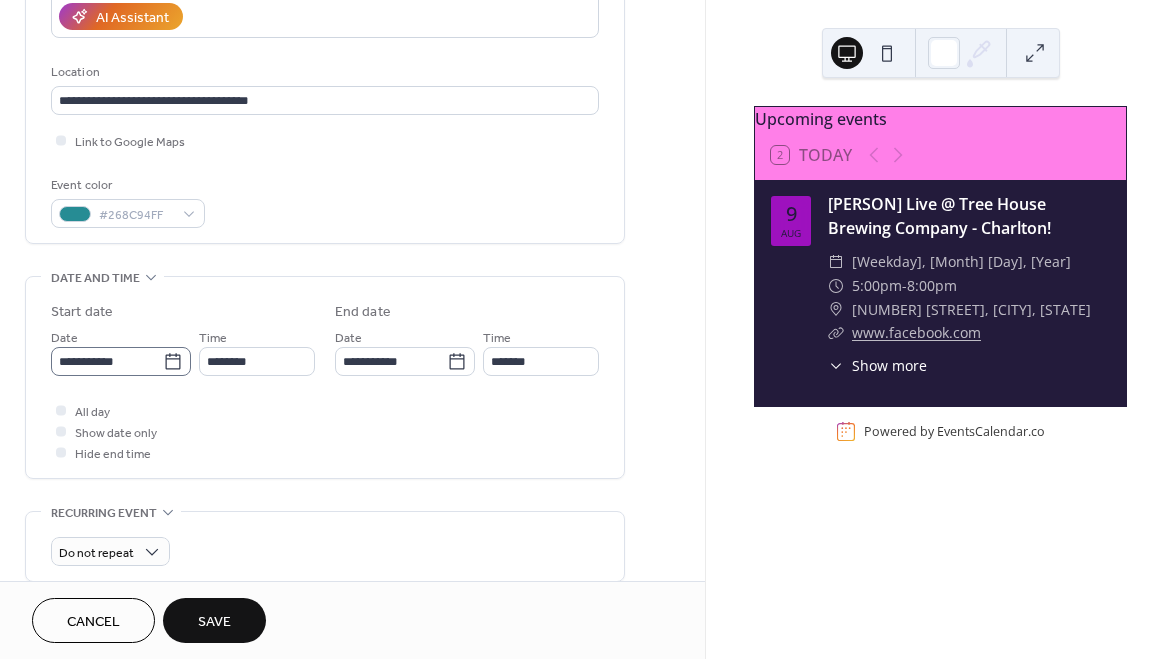 click 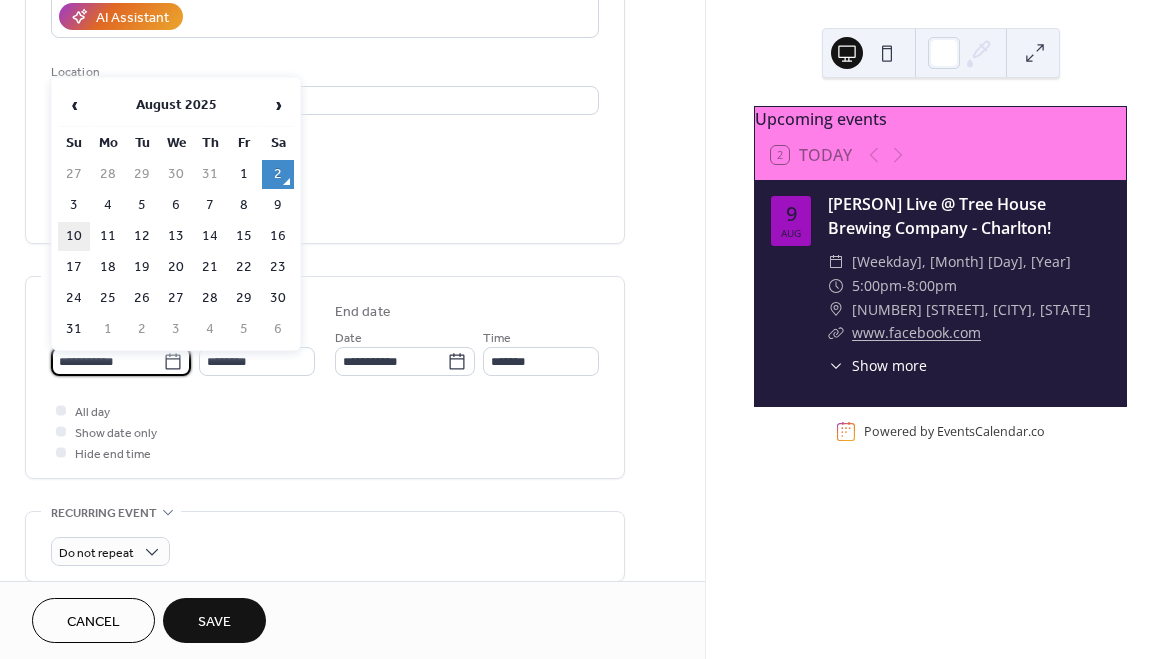 click on "10" at bounding box center (74, 236) 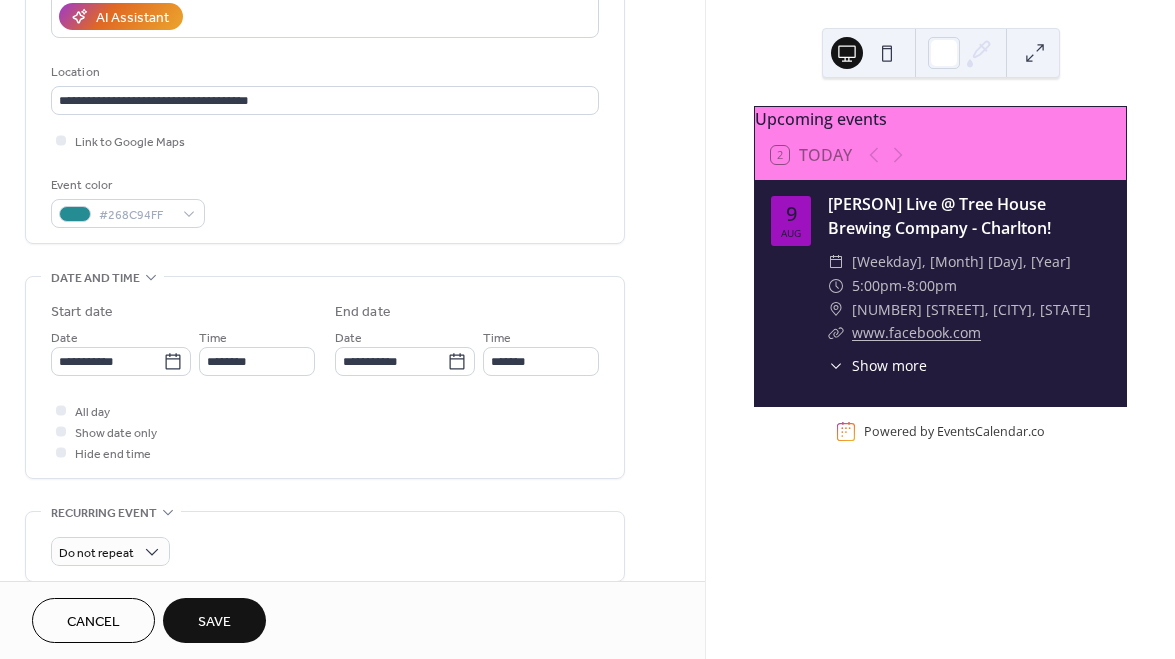 type on "**********" 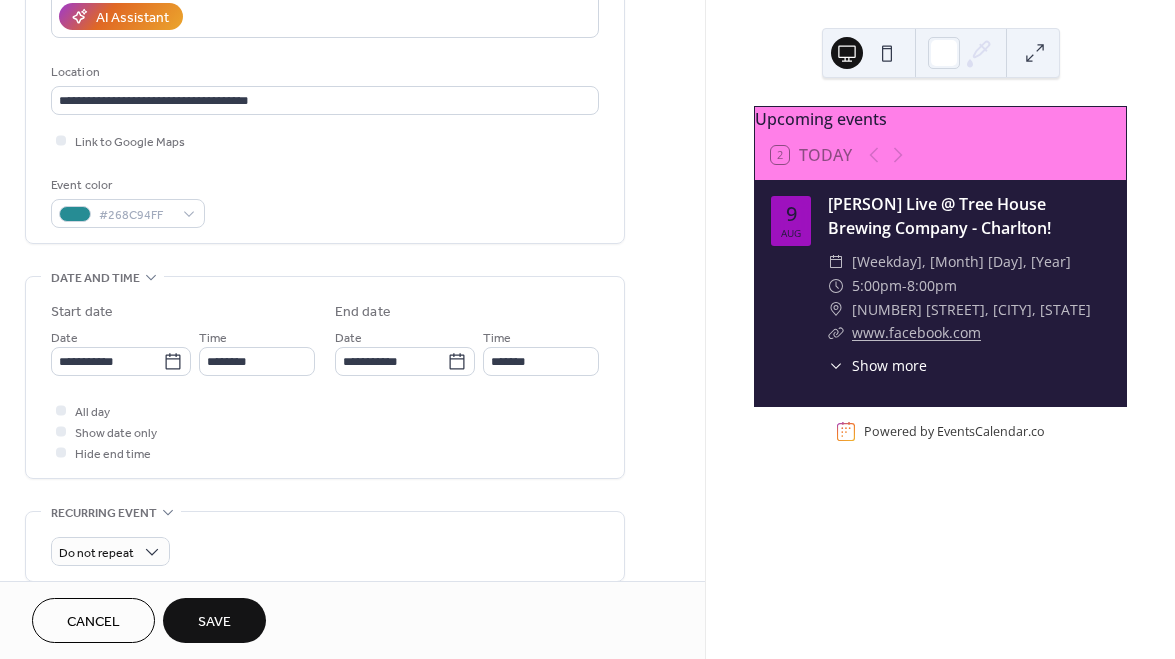 type on "**********" 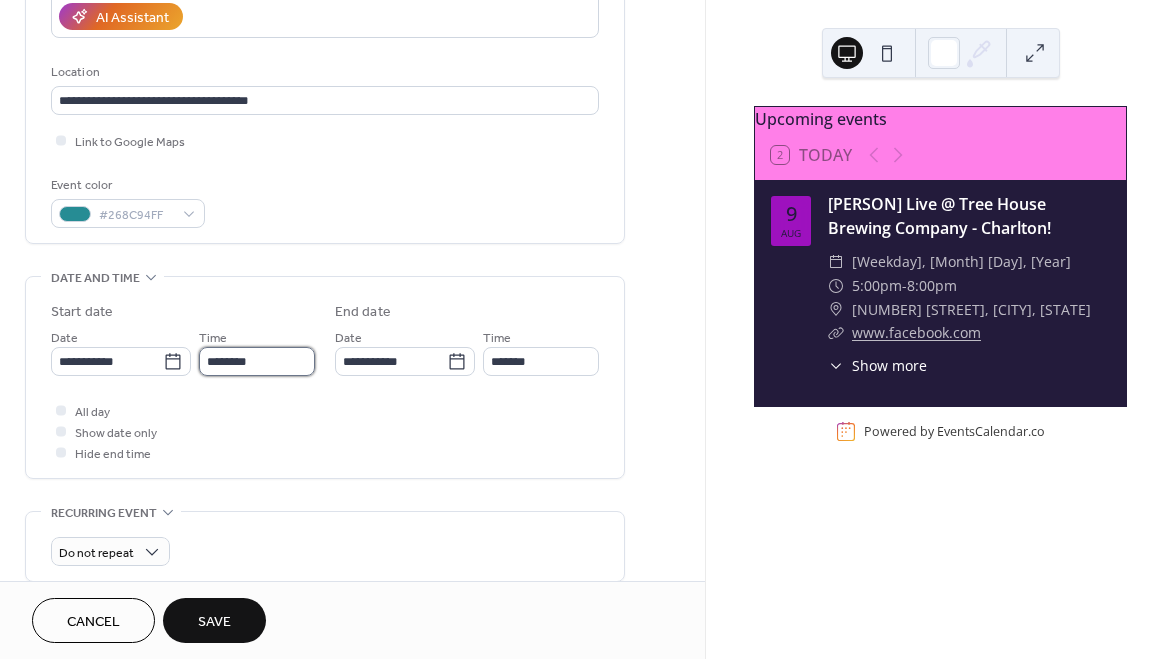 click on "********" at bounding box center (257, 361) 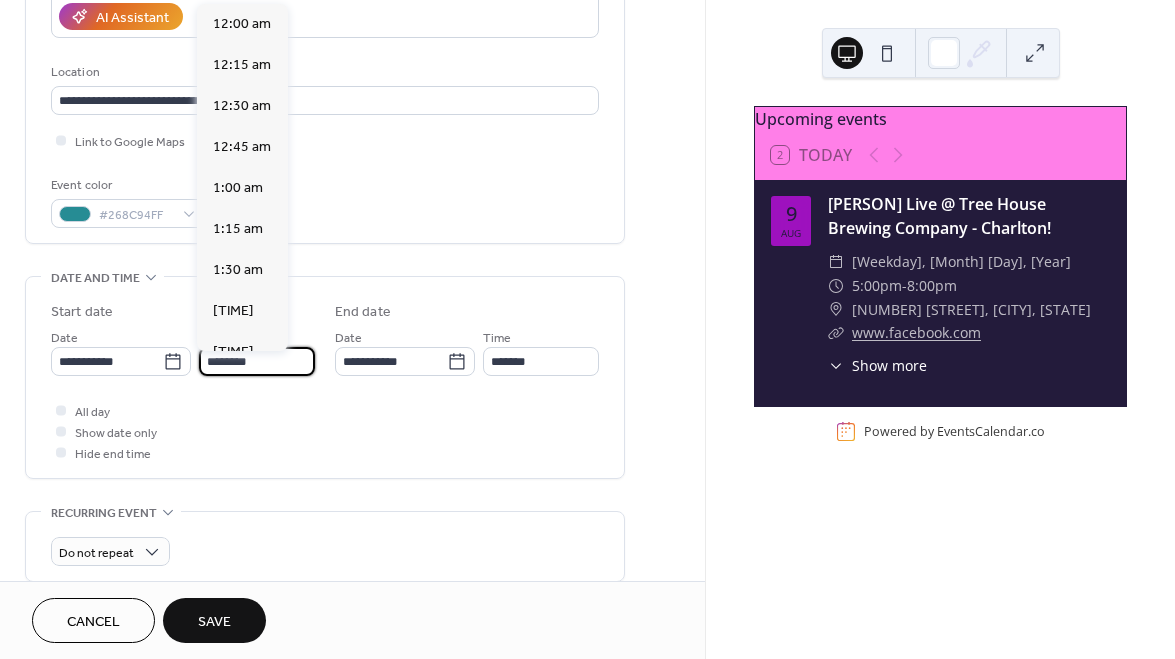 scroll, scrollTop: 1968, scrollLeft: 0, axis: vertical 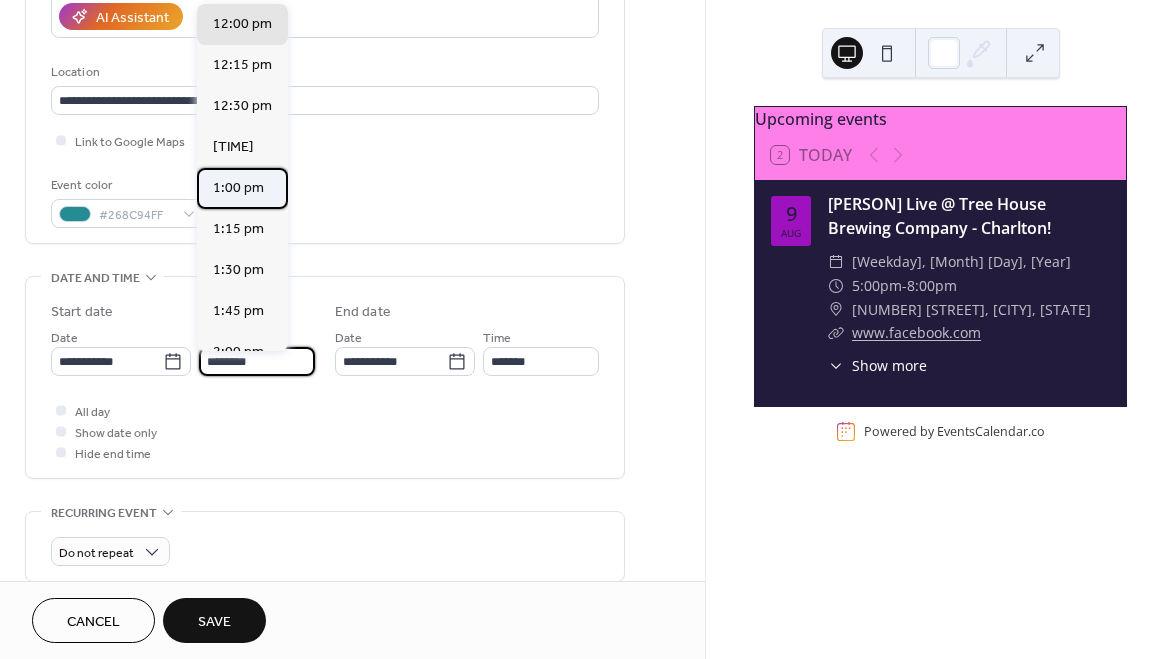 click on "1:00 pm" at bounding box center [238, 188] 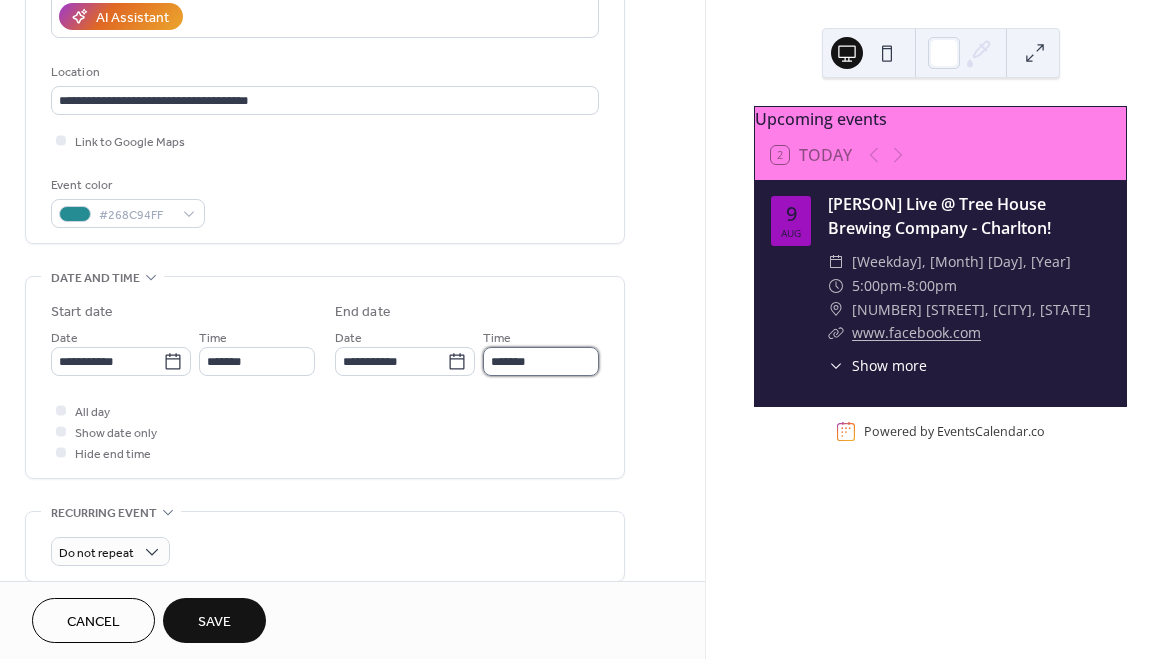 click on "*******" at bounding box center [541, 361] 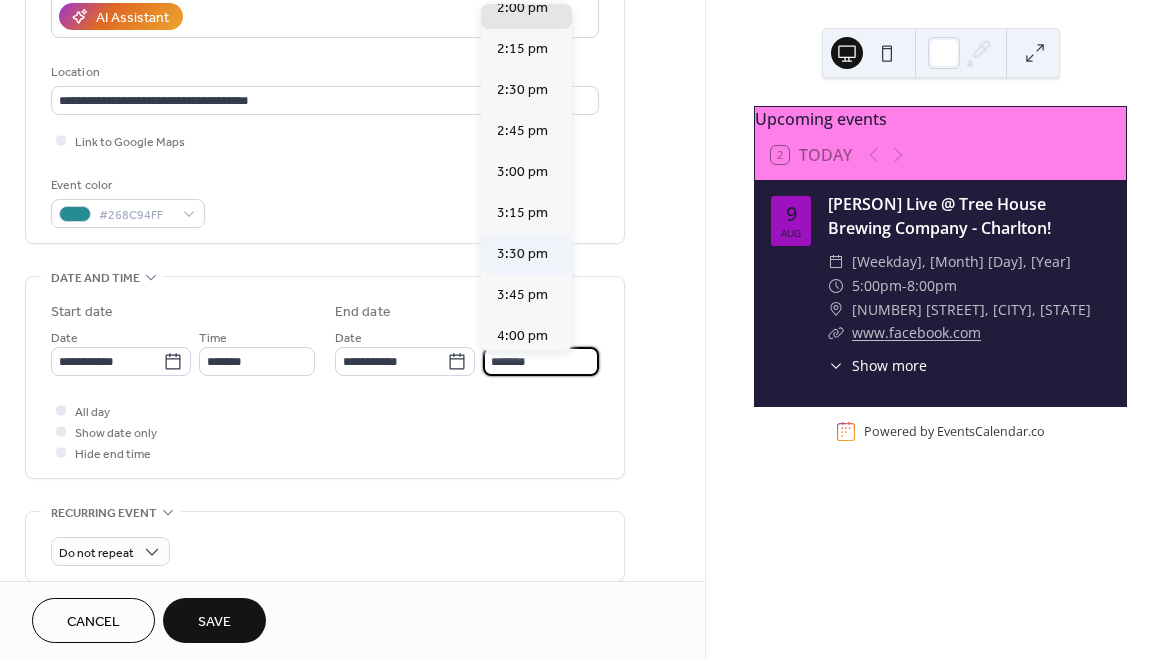 scroll, scrollTop: 141, scrollLeft: 0, axis: vertical 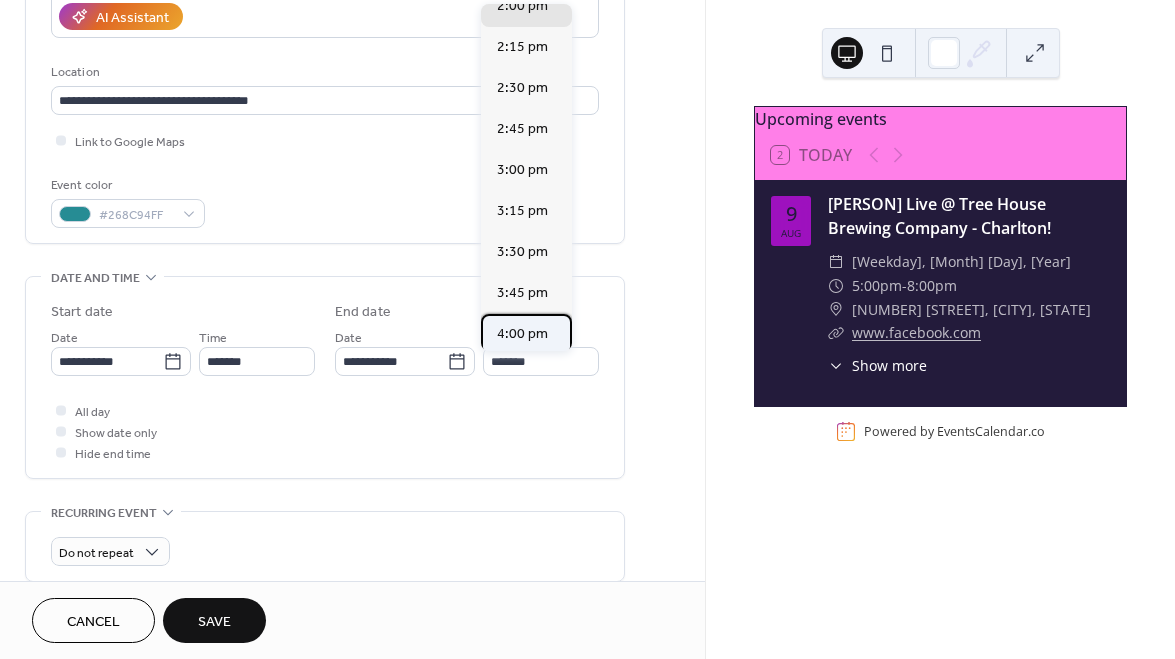click on "4:00 pm" at bounding box center (522, 334) 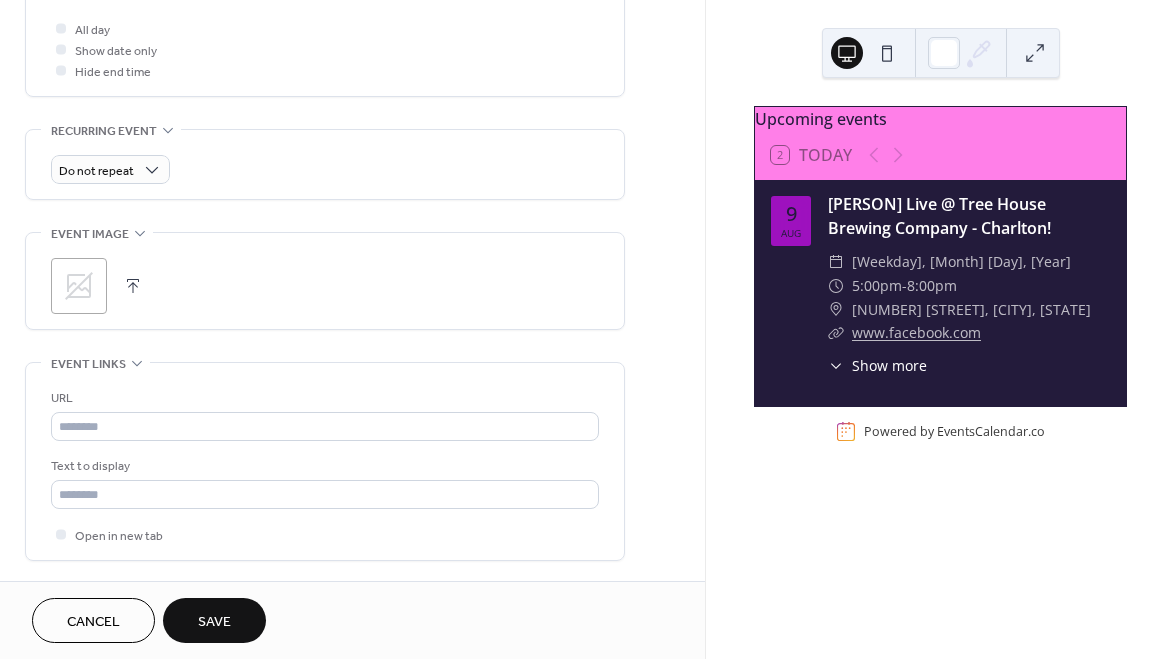 scroll, scrollTop: 761, scrollLeft: 0, axis: vertical 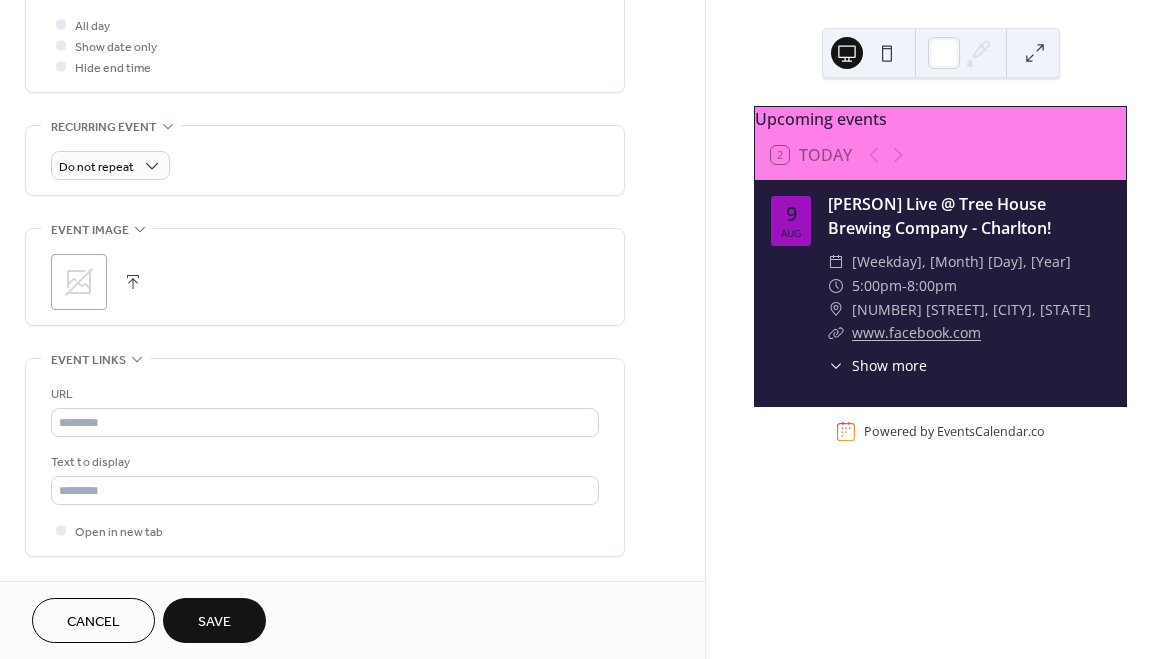 click at bounding box center [133, 282] 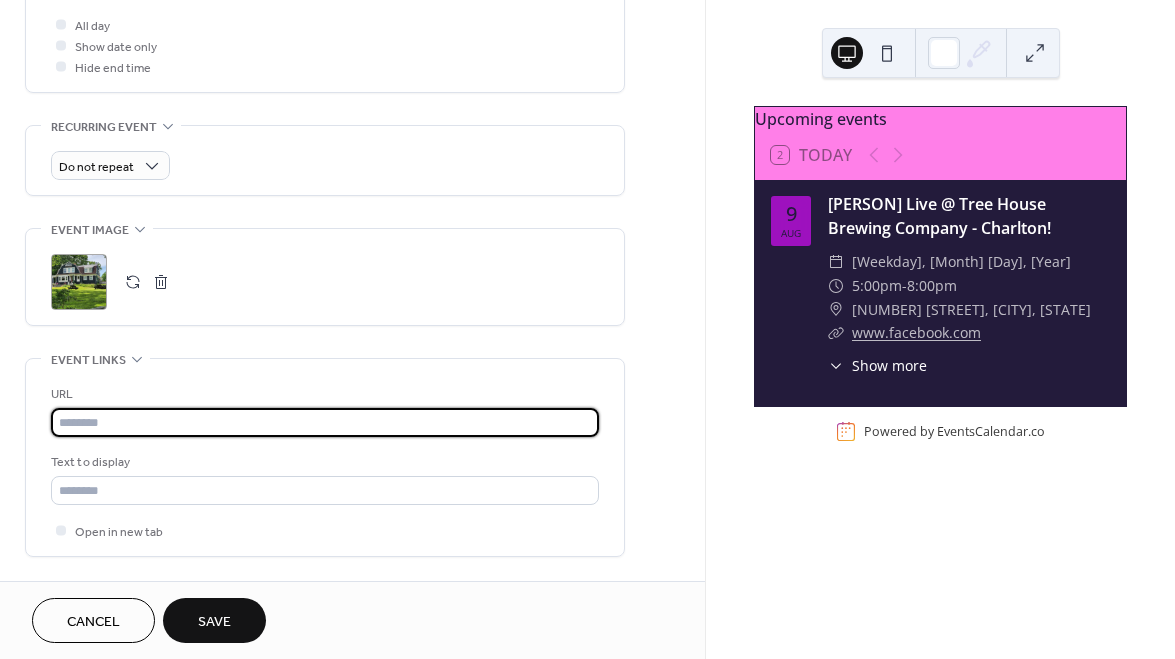 click at bounding box center (325, 422) 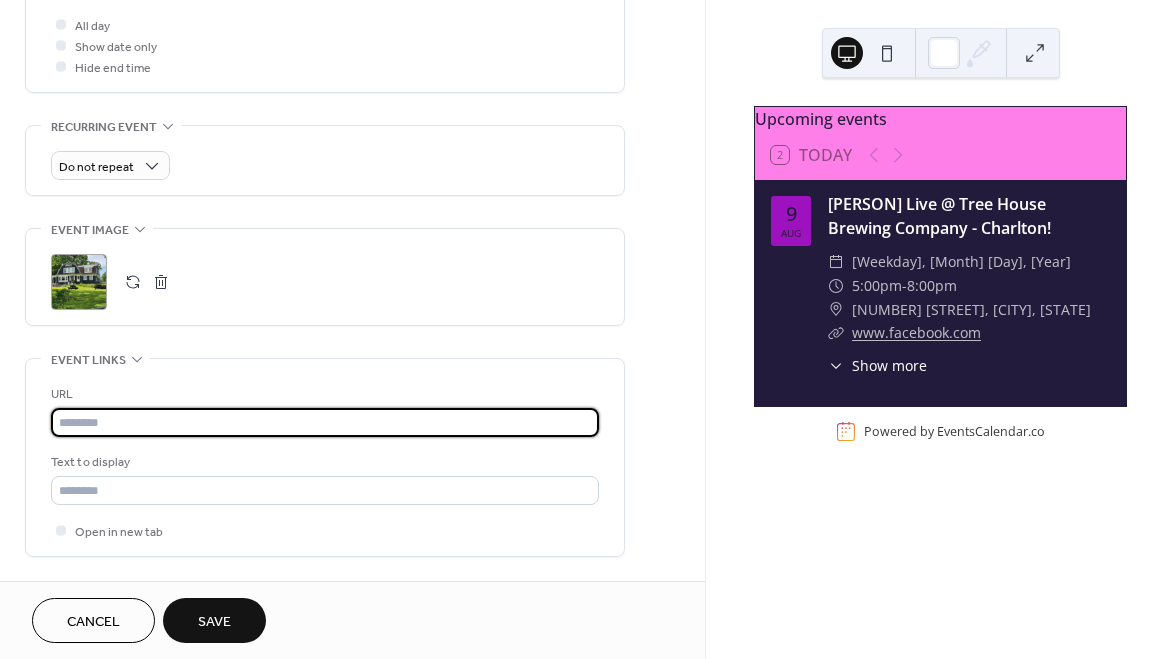 paste on "**********" 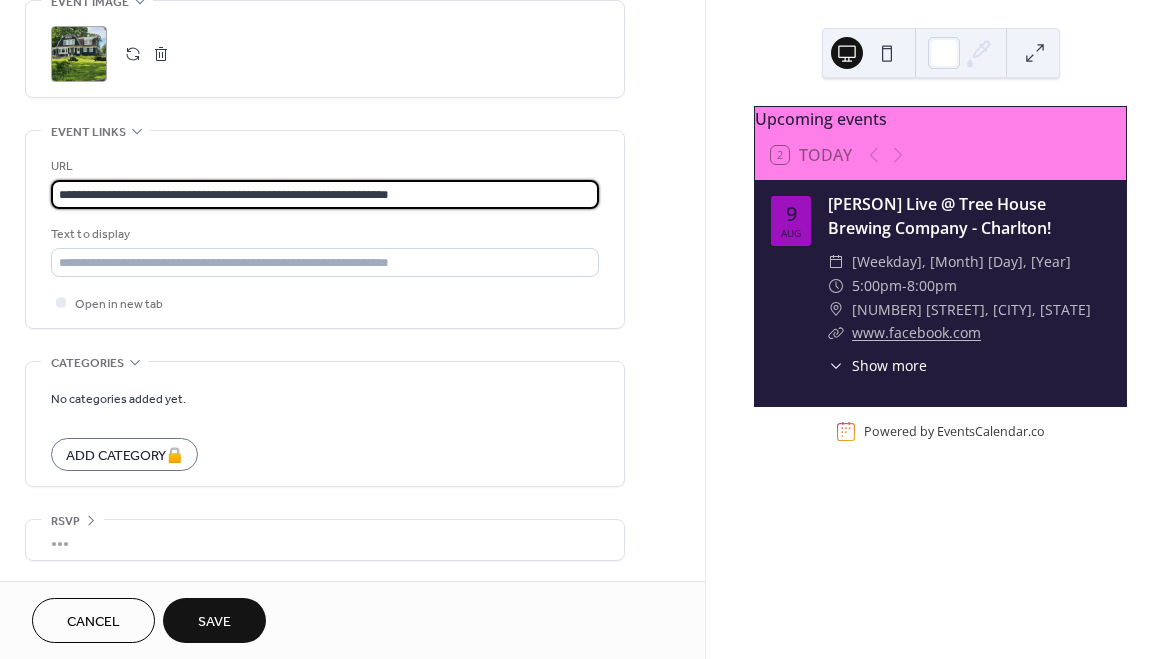 scroll, scrollTop: 999, scrollLeft: 0, axis: vertical 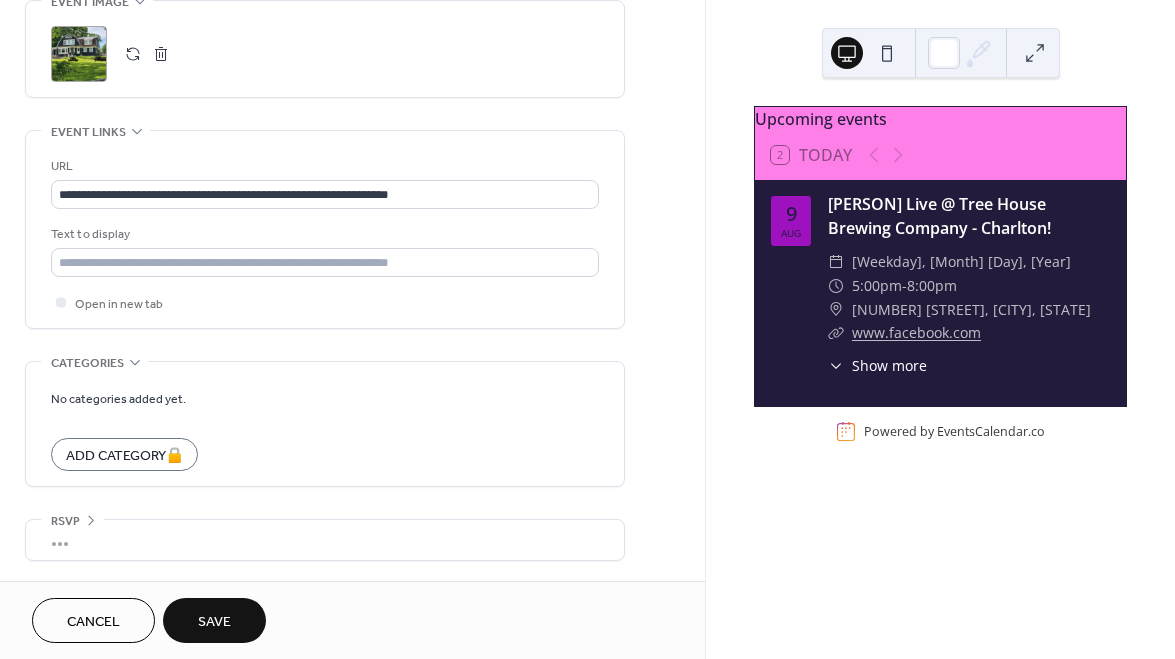 click on "Save" at bounding box center (214, 622) 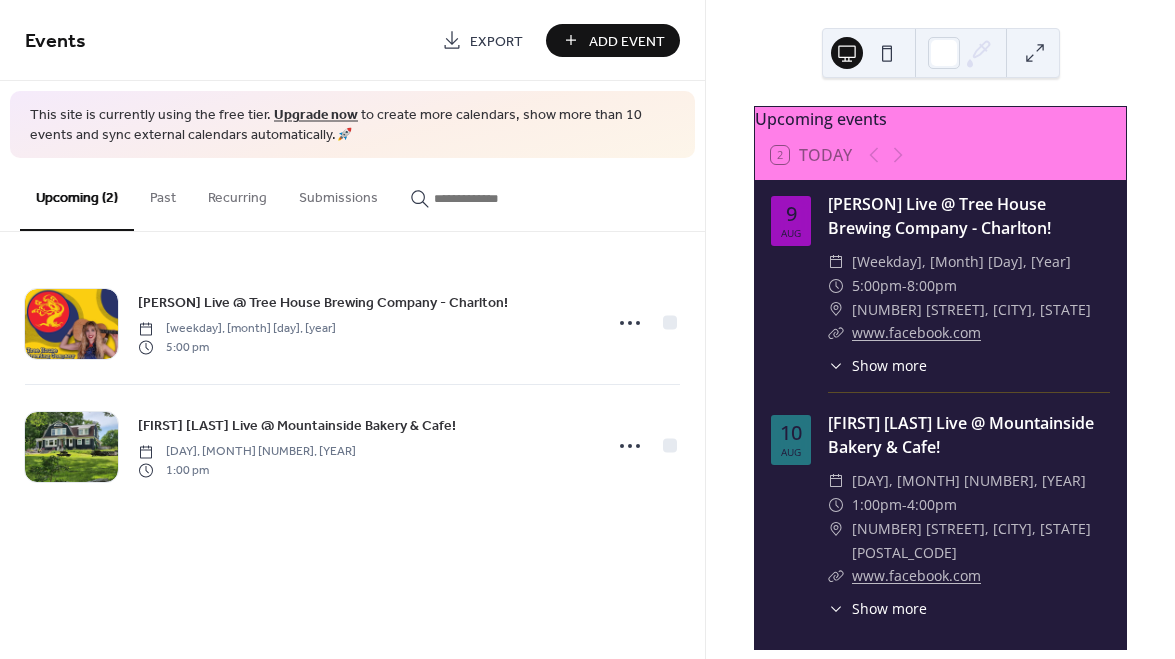 click on "Add Event" at bounding box center [627, 41] 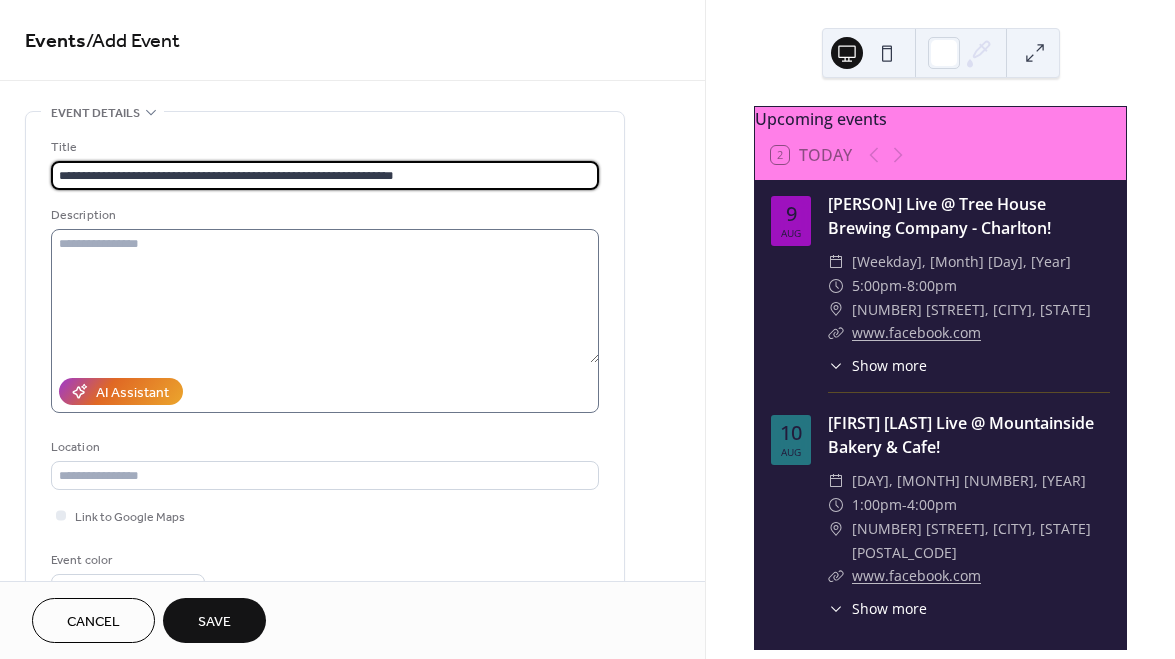 type on "**********" 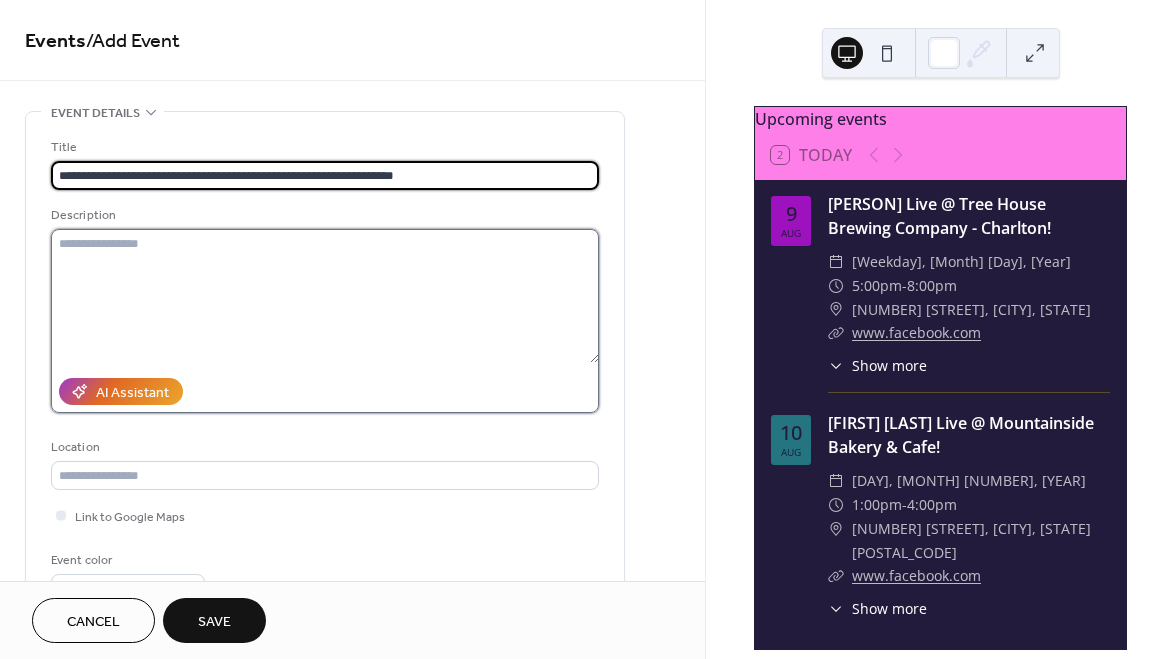 click at bounding box center [325, 296] 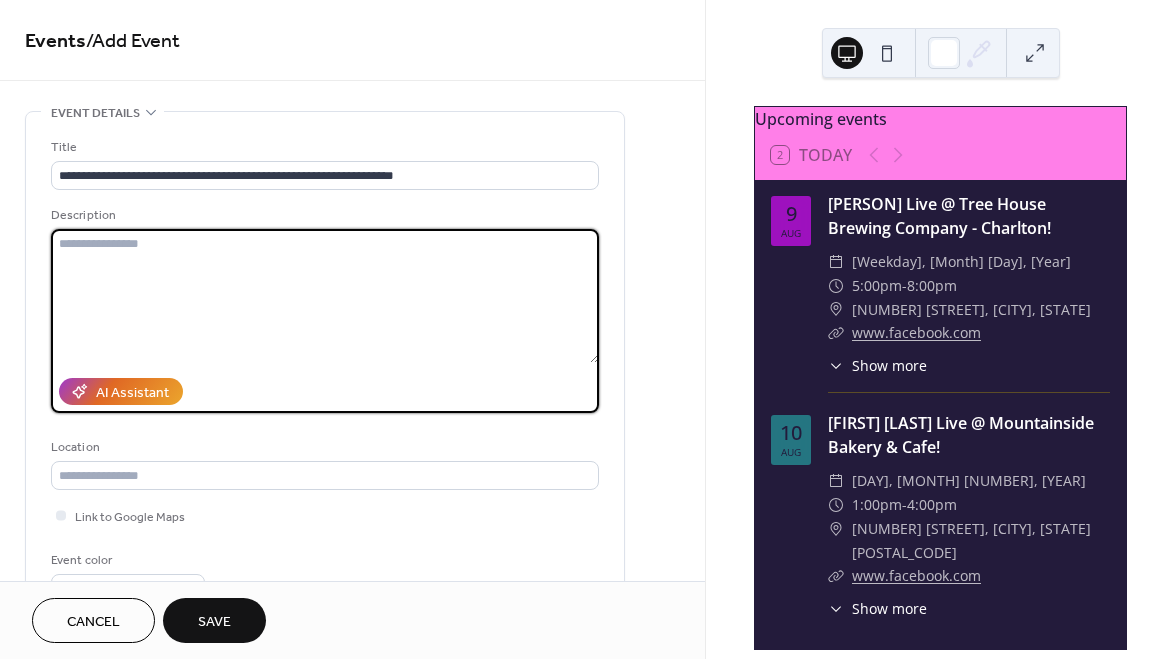 paste on "**********" 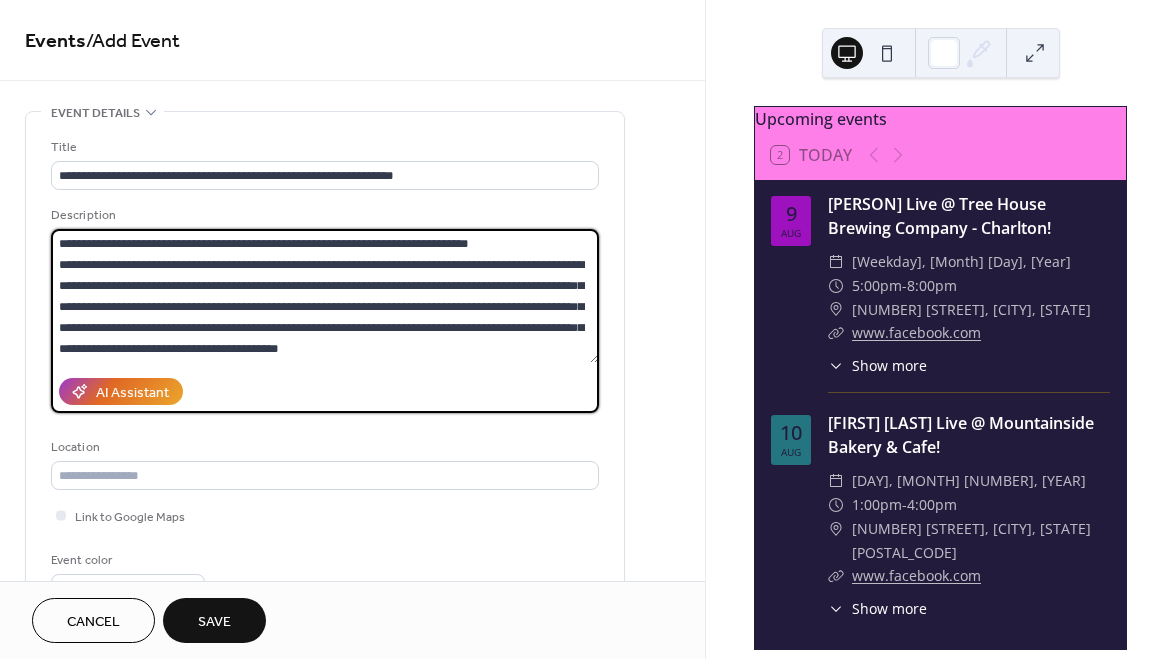 scroll, scrollTop: 294, scrollLeft: 0, axis: vertical 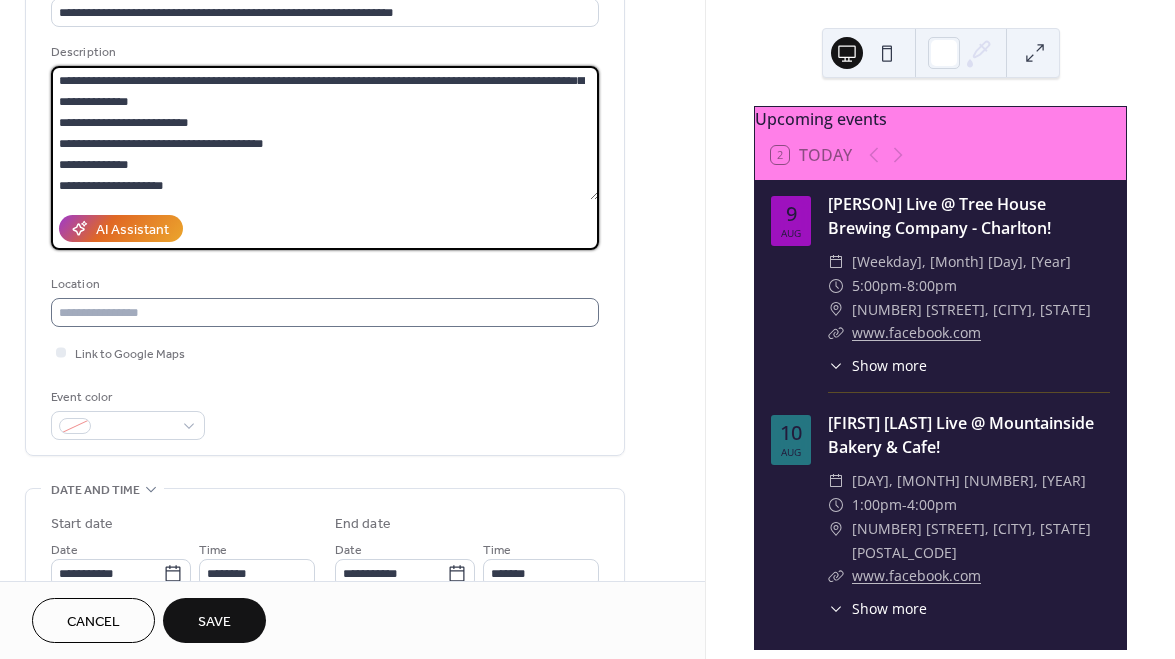 type on "**********" 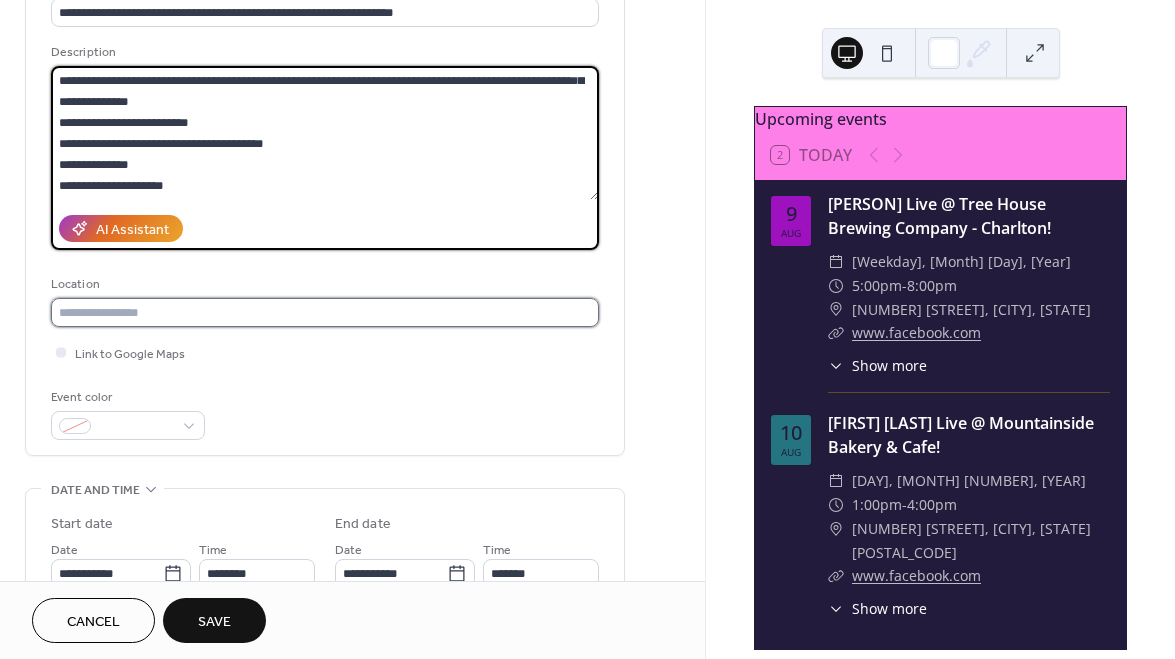 click at bounding box center [325, 312] 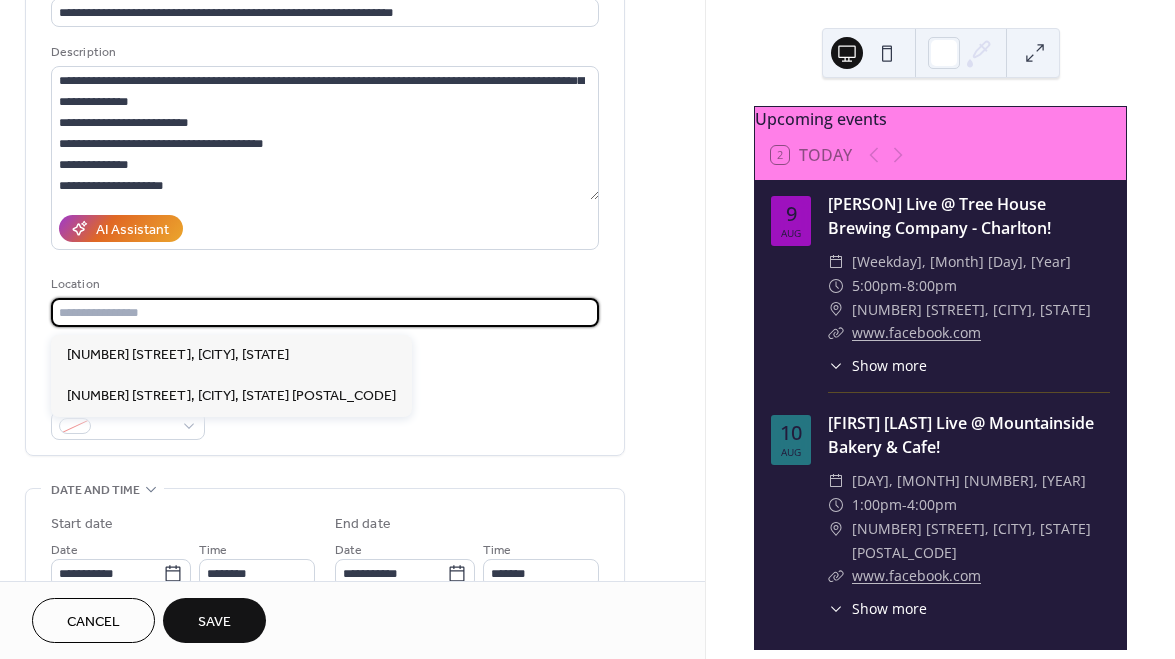 paste on "**********" 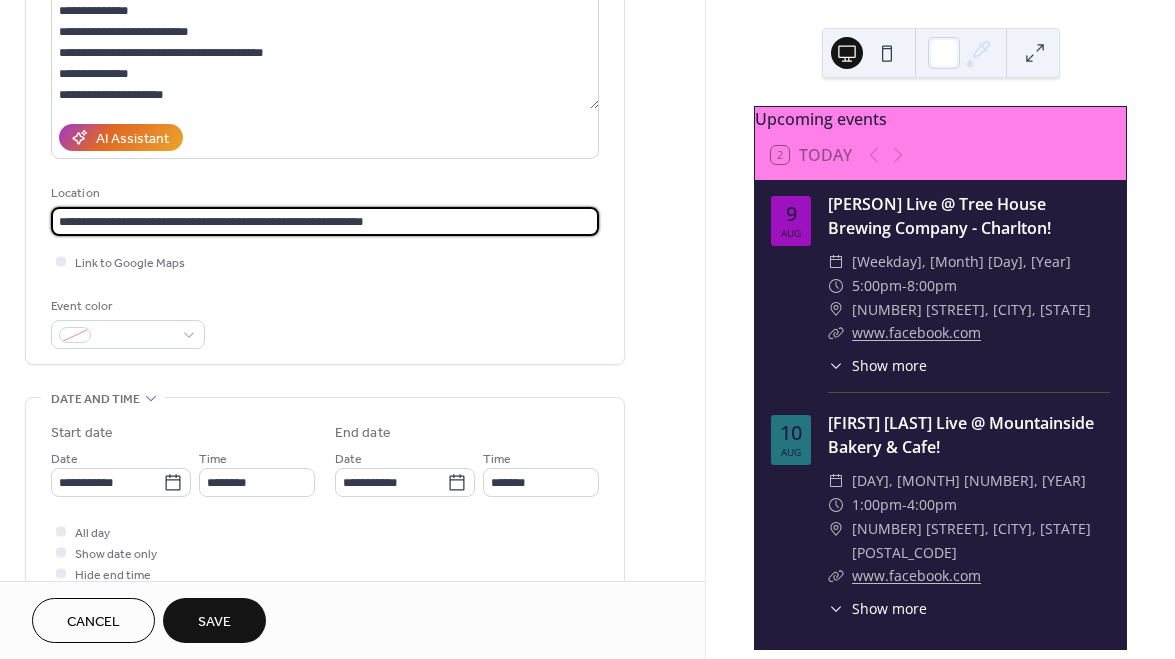 scroll, scrollTop: 256, scrollLeft: 0, axis: vertical 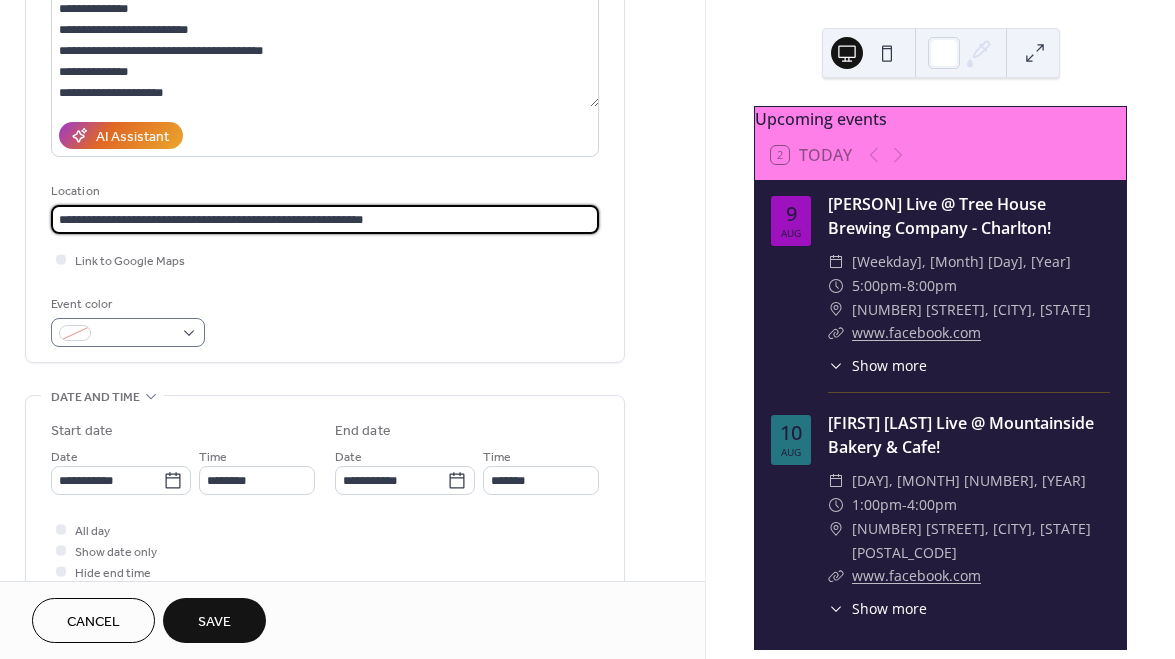 type on "**********" 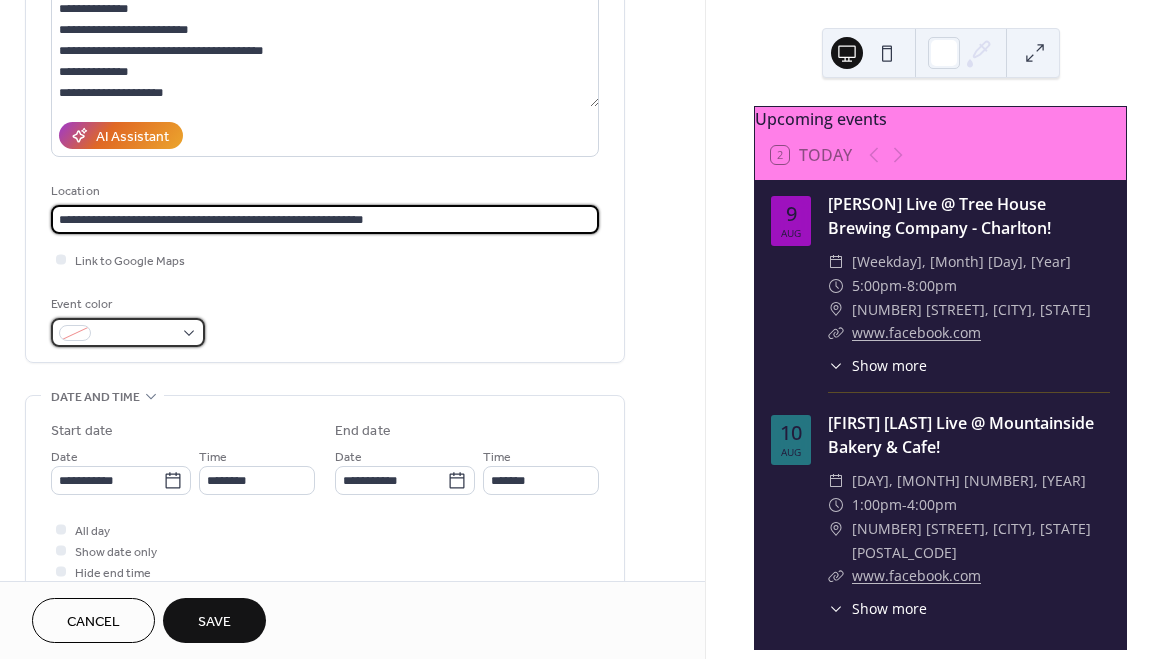 click at bounding box center [128, 332] 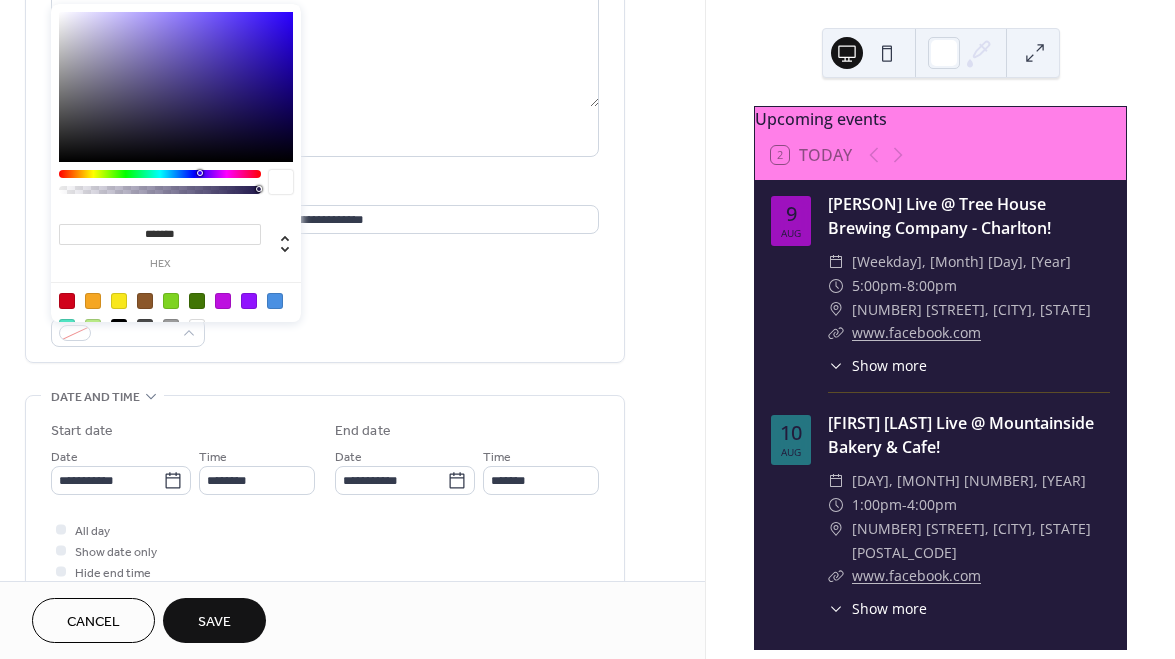 click at bounding box center [119, 301] 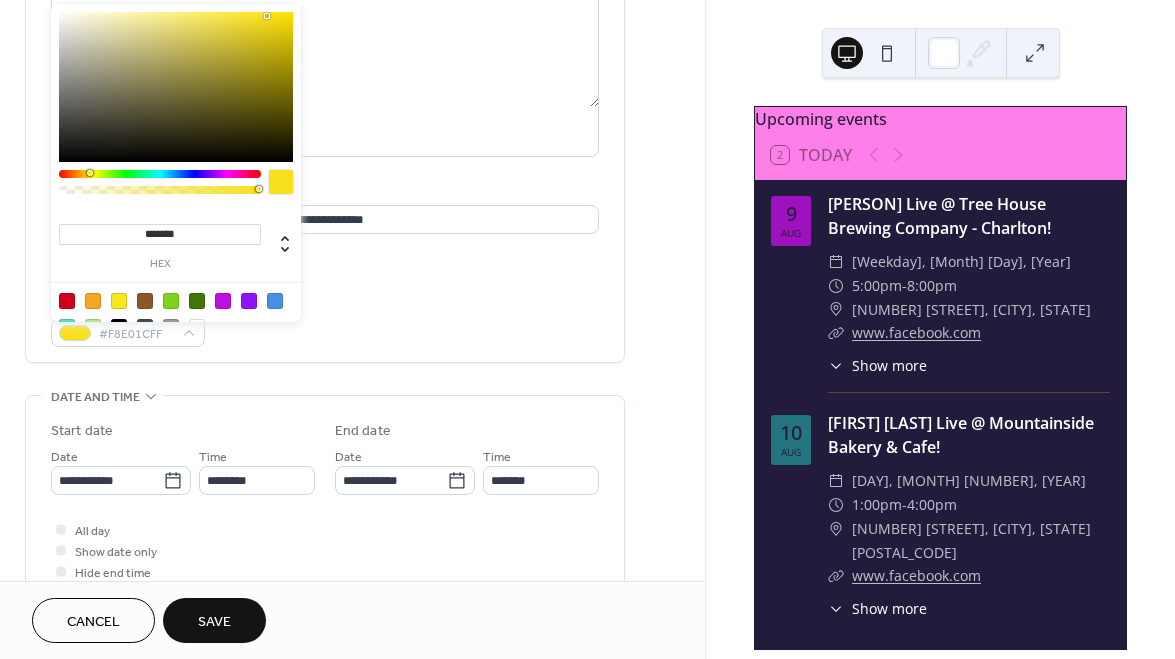 type on "*******" 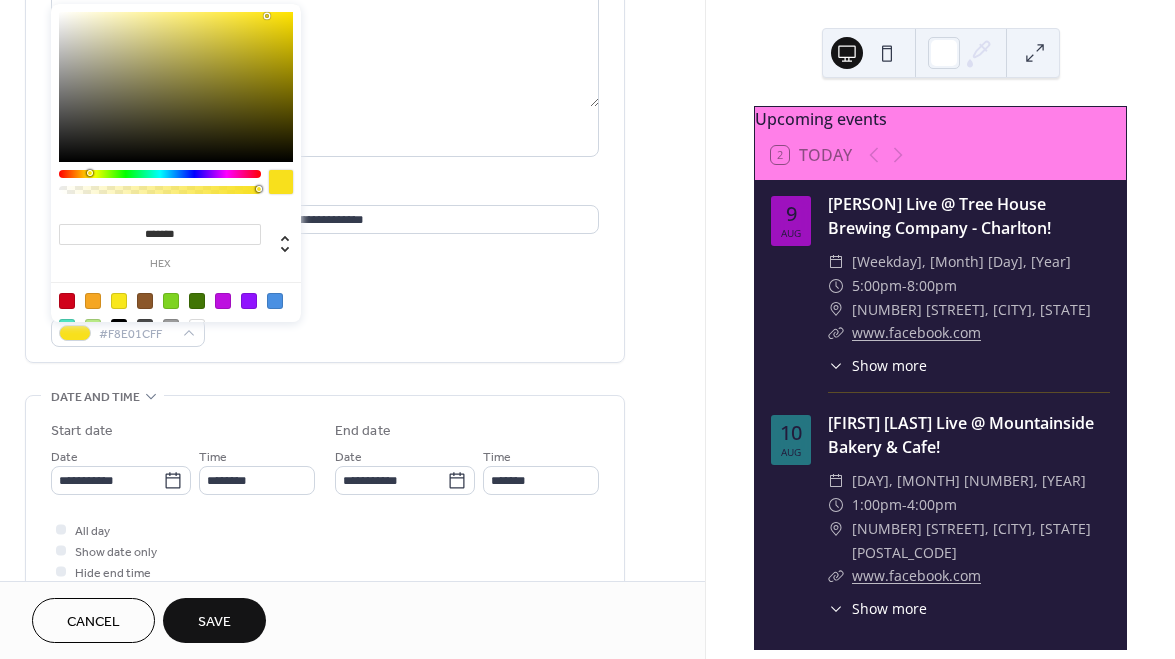 click at bounding box center (90, 173) 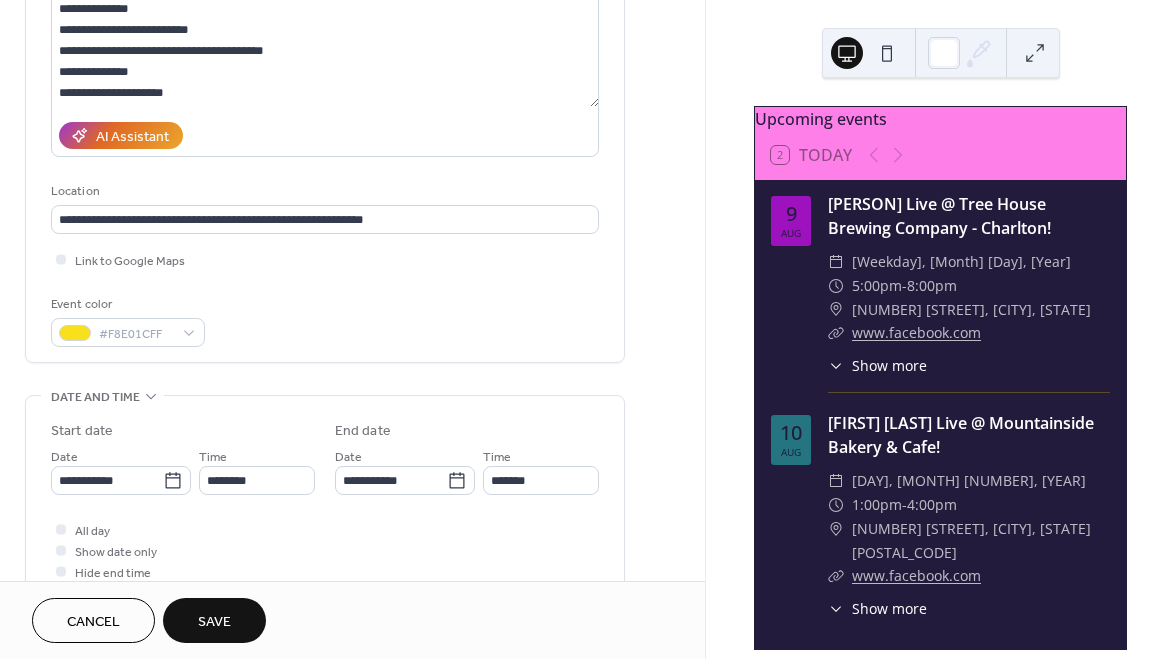 click on "**********" at bounding box center (325, 496) 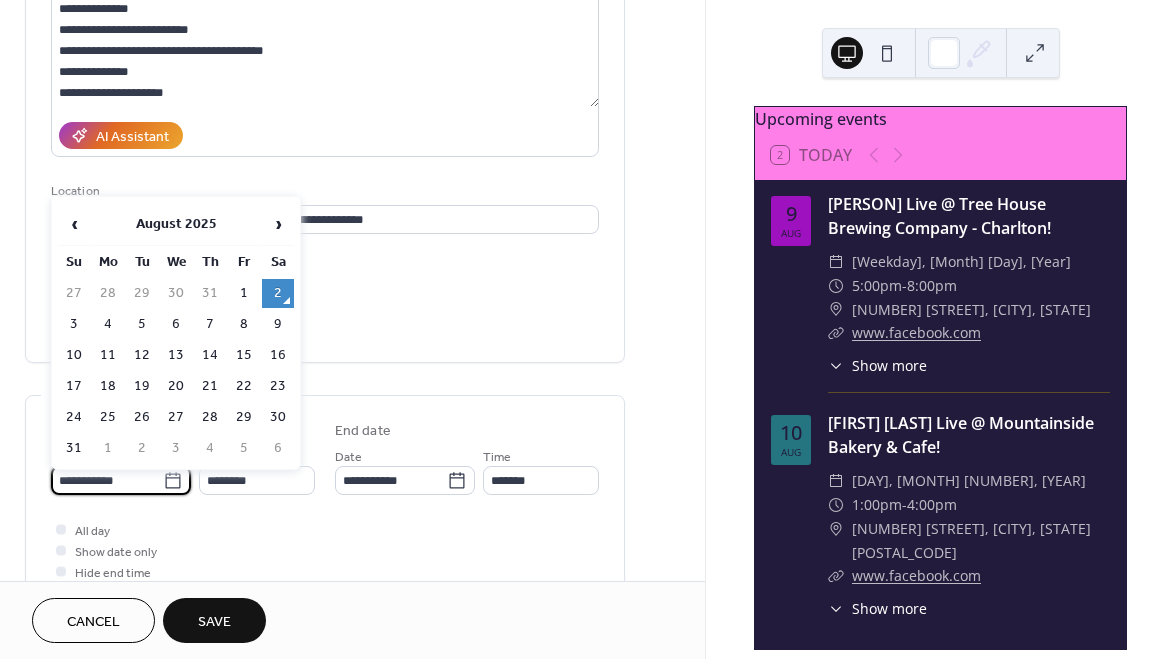 click on "**********" at bounding box center [107, 480] 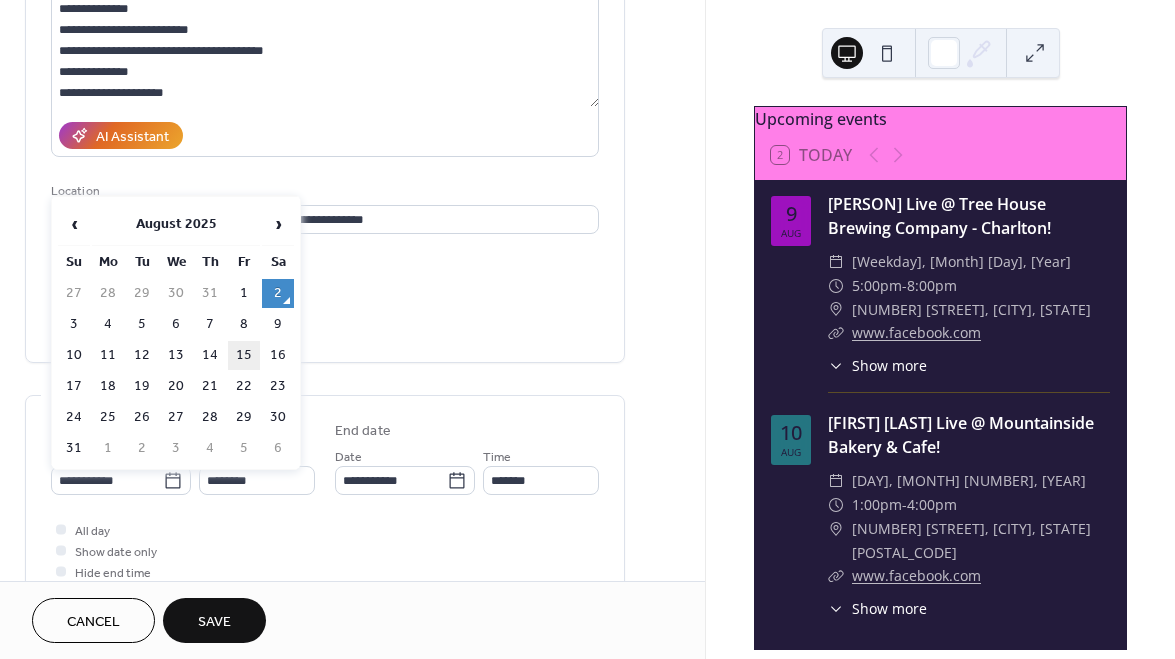 click on "15" at bounding box center [244, 355] 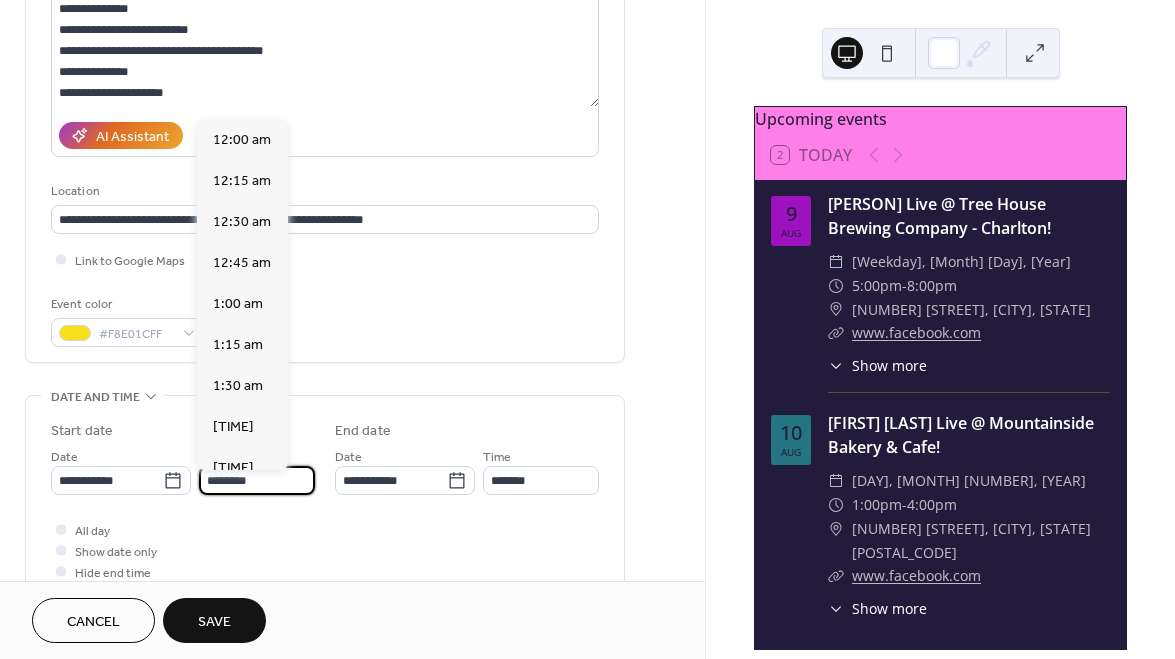 click on "********" at bounding box center [257, 480] 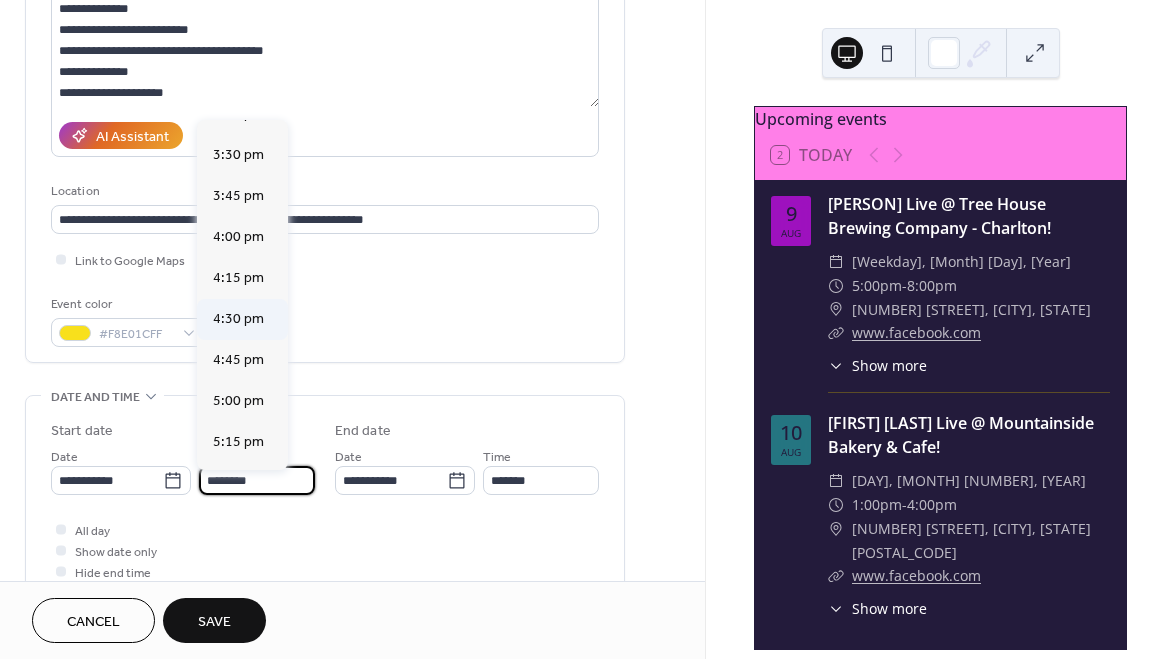 scroll, scrollTop: 2551, scrollLeft: 0, axis: vertical 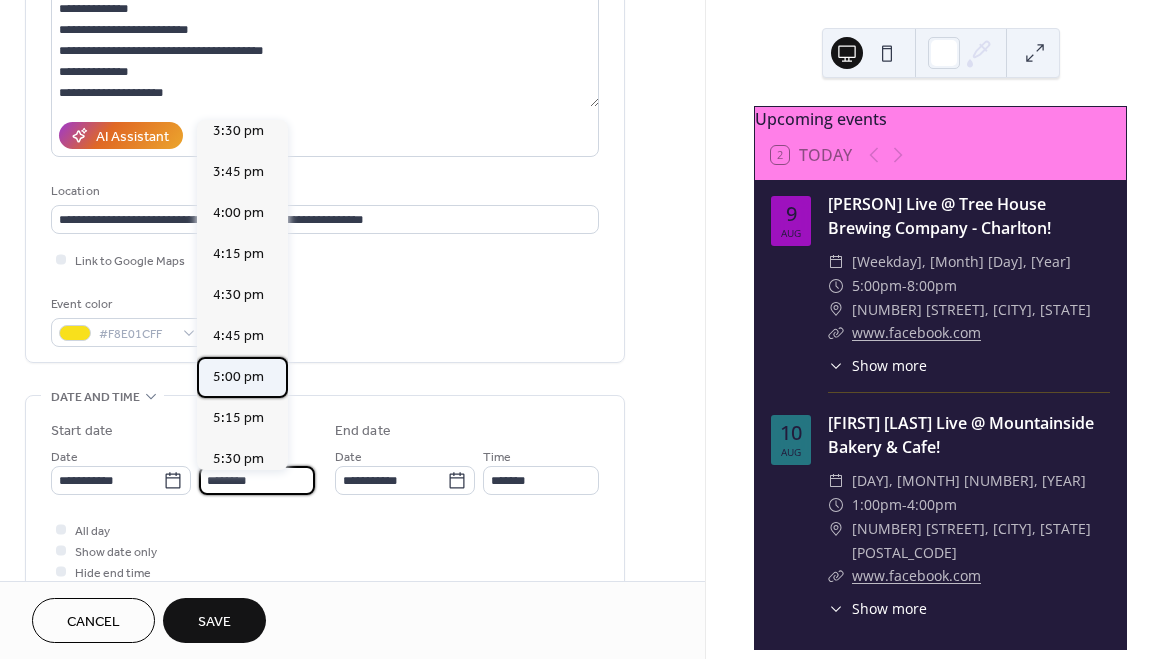 click on "5:00 pm" at bounding box center [238, 377] 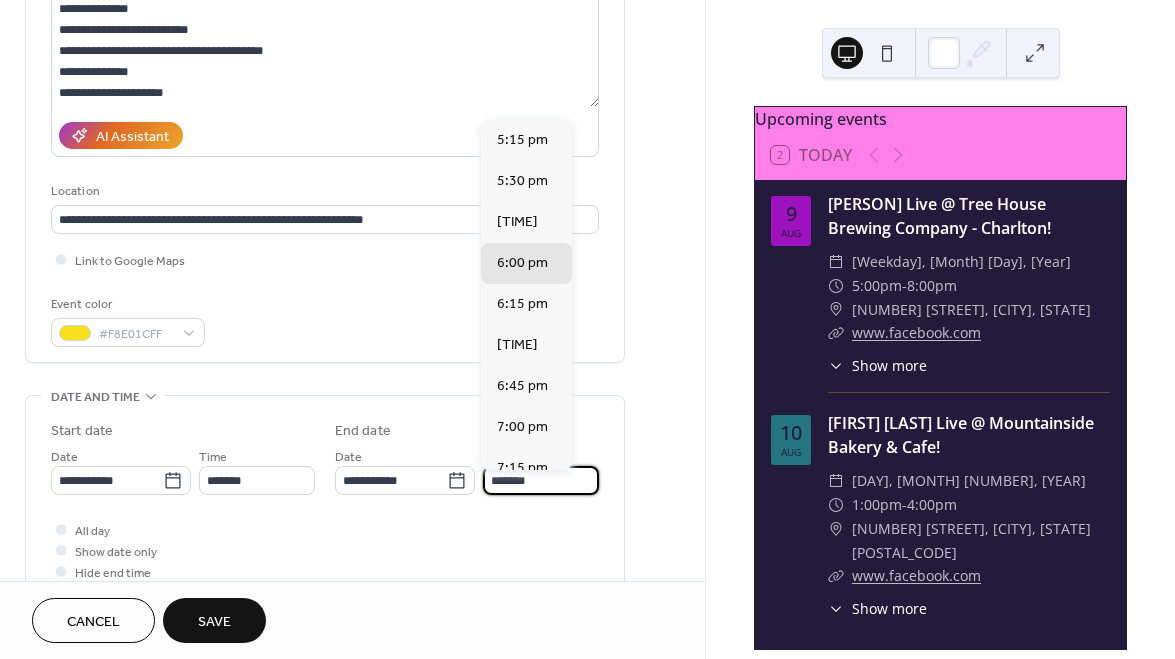 click on "*******" at bounding box center [541, 480] 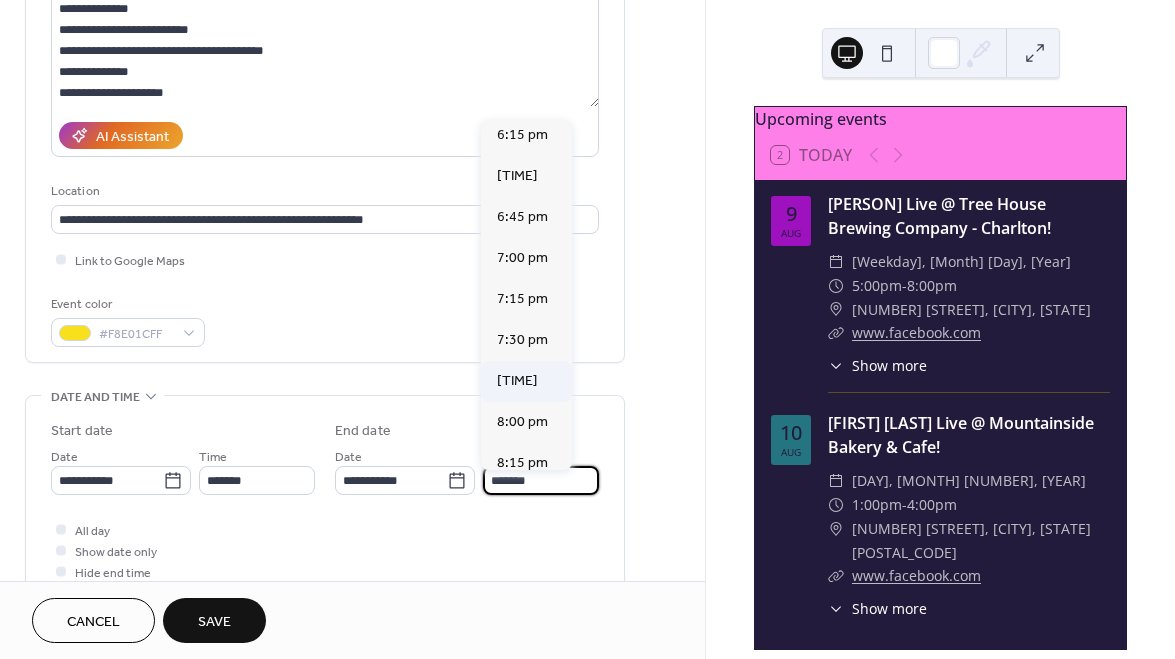 scroll, scrollTop: 181, scrollLeft: 0, axis: vertical 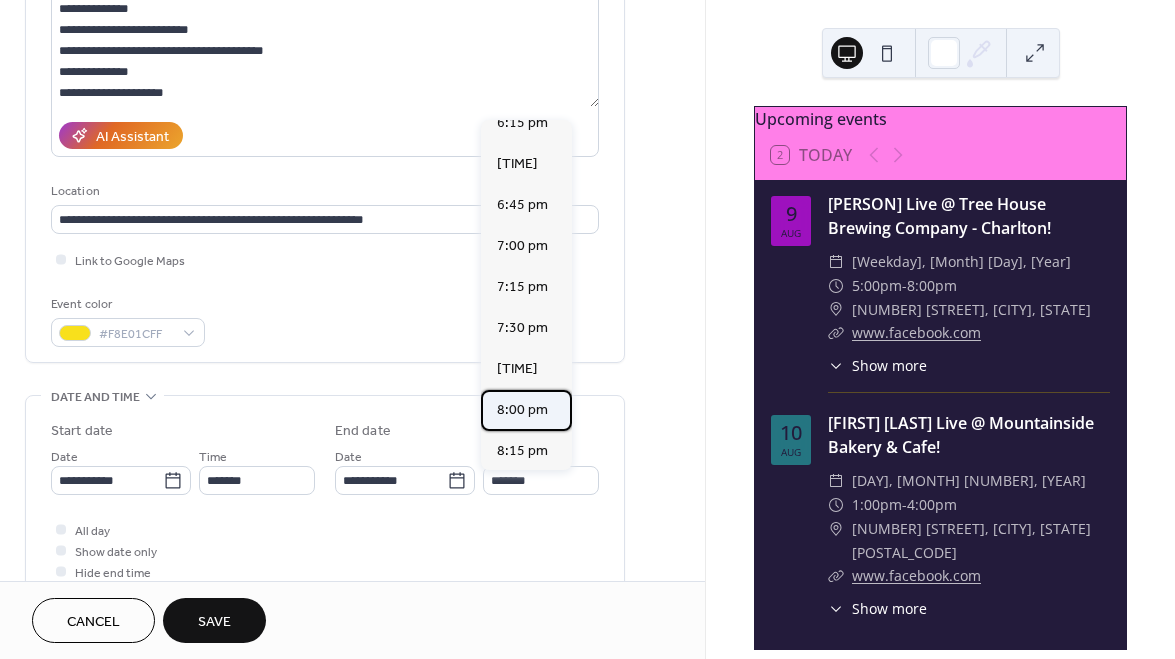 click on "8:00 pm" at bounding box center (522, 410) 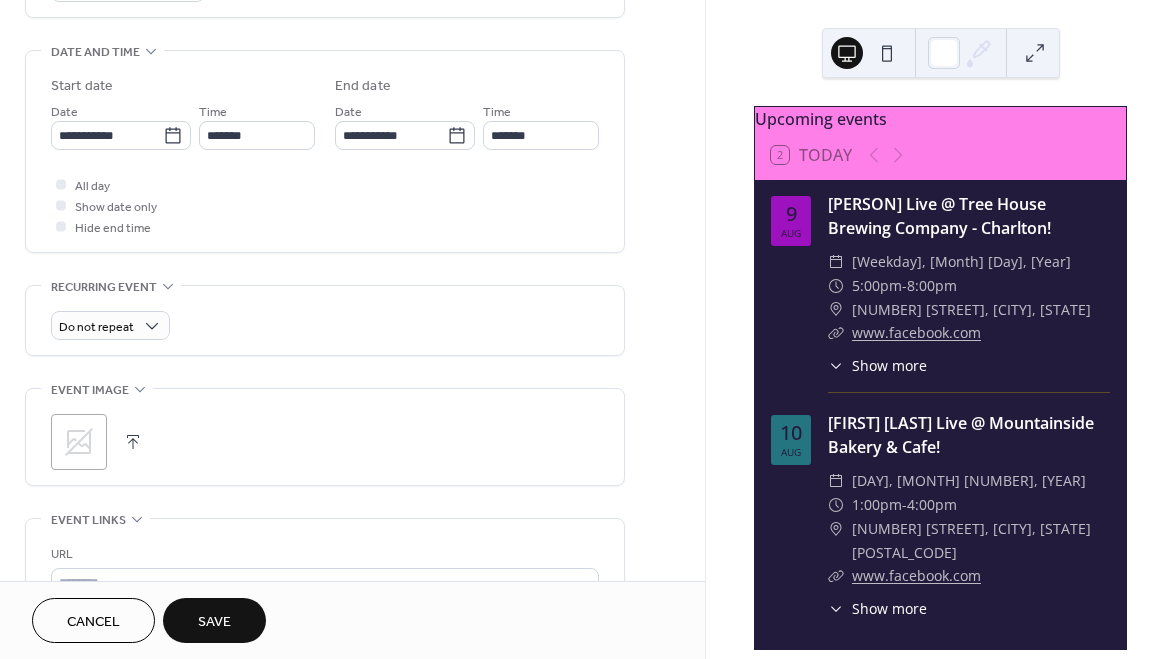 scroll, scrollTop: 644, scrollLeft: 0, axis: vertical 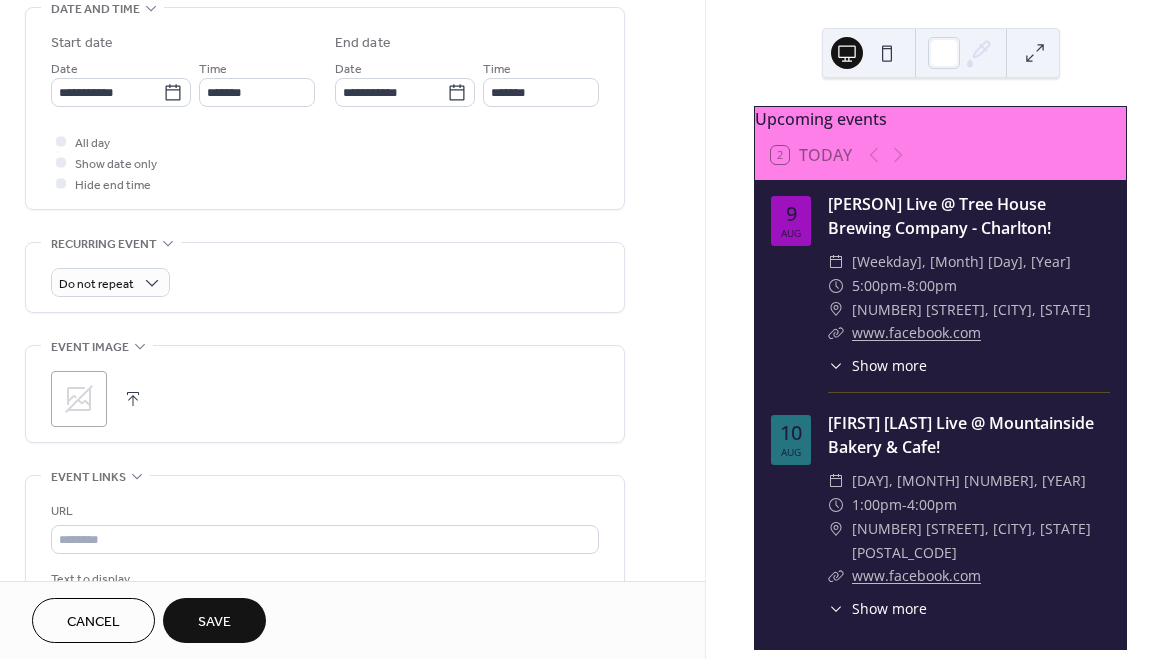 click at bounding box center [133, 399] 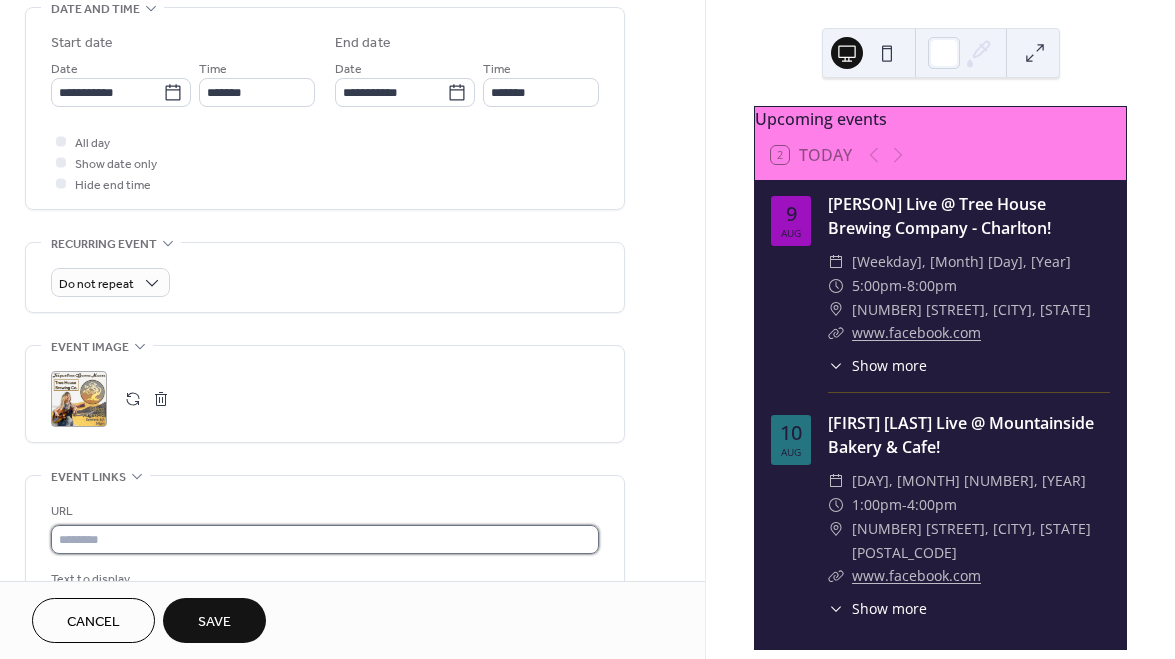 click at bounding box center [325, 539] 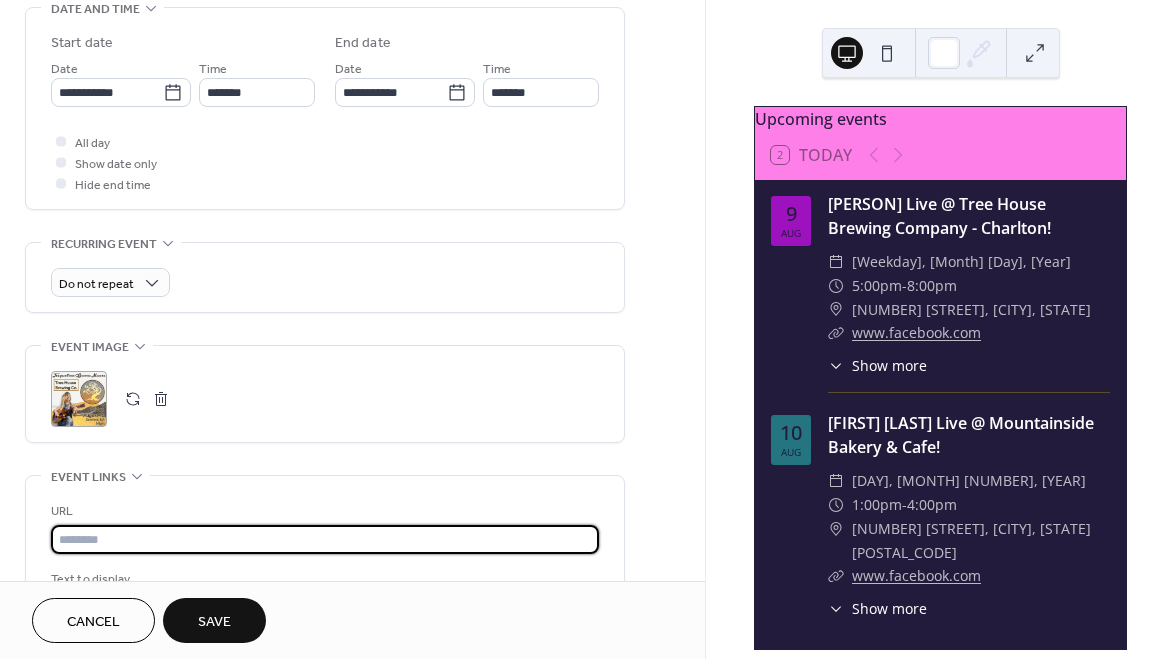 paste on "**********" 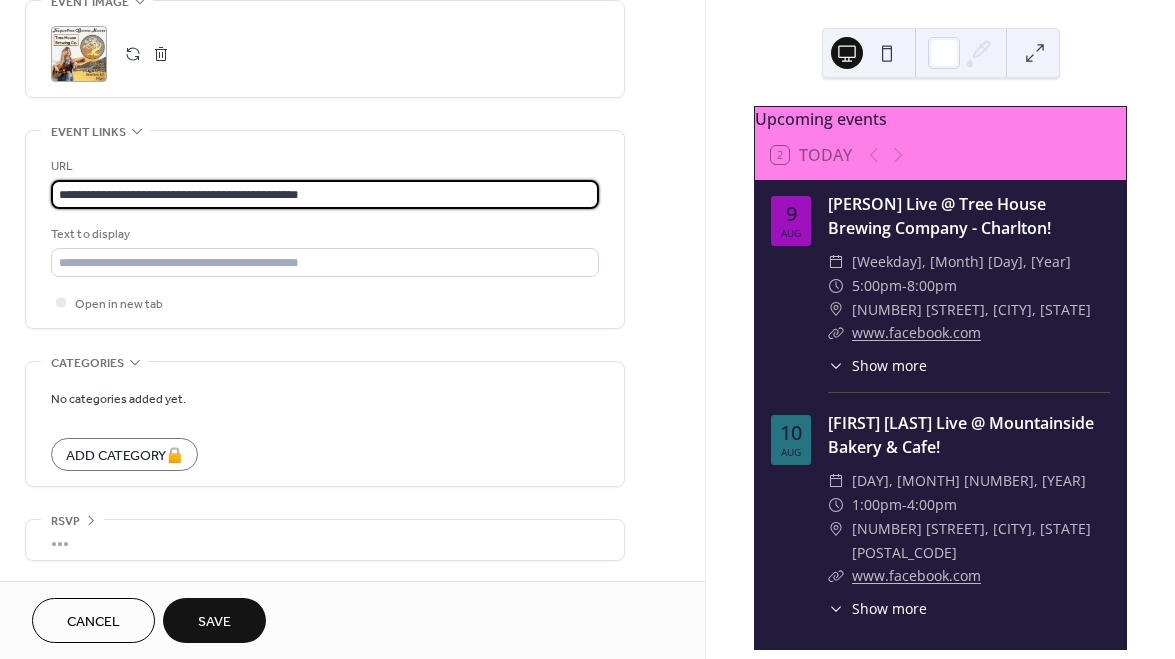 scroll, scrollTop: 999, scrollLeft: 0, axis: vertical 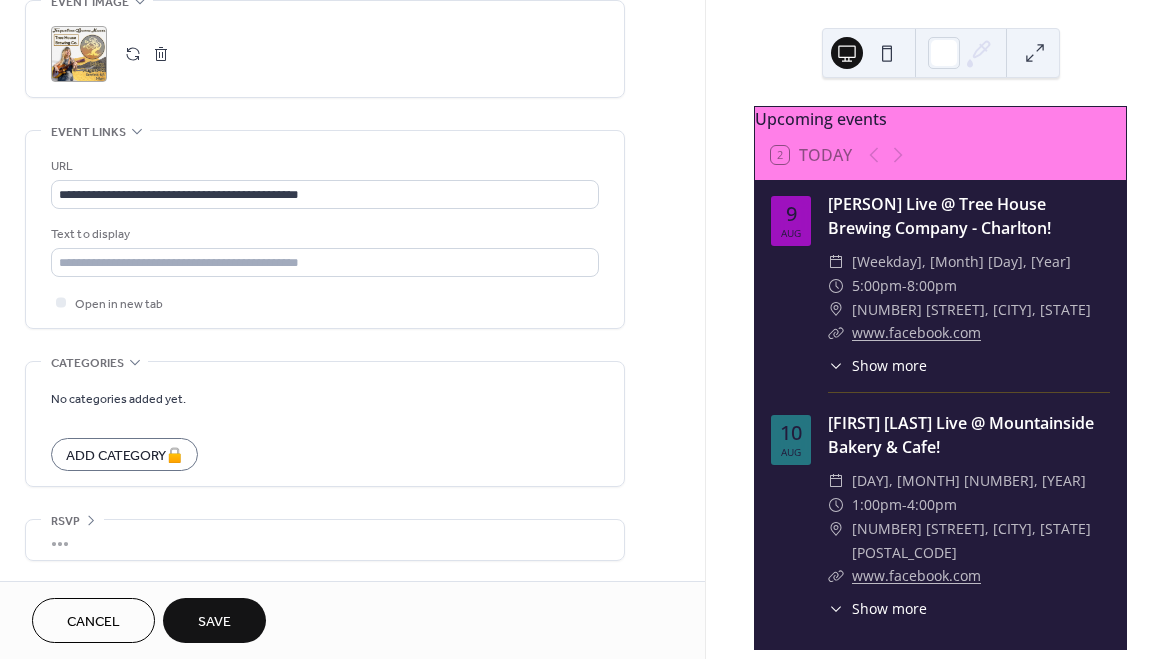 click on "Save" at bounding box center (214, 622) 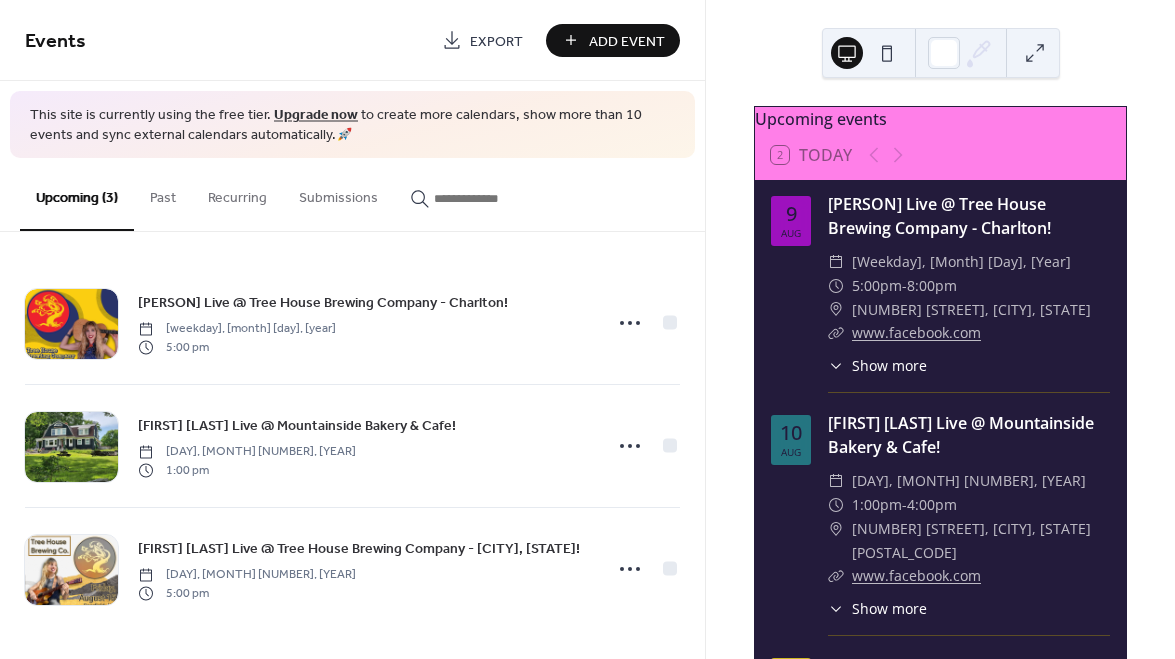 click on "Export" at bounding box center [496, 41] 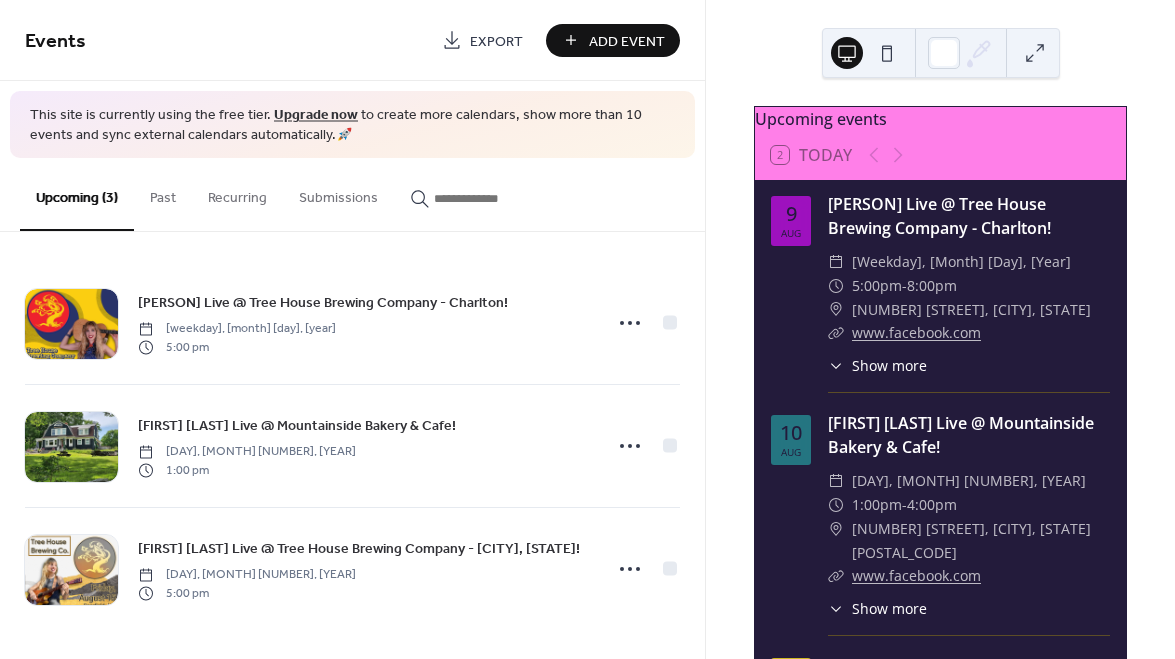 click on "Add Event" at bounding box center [627, 41] 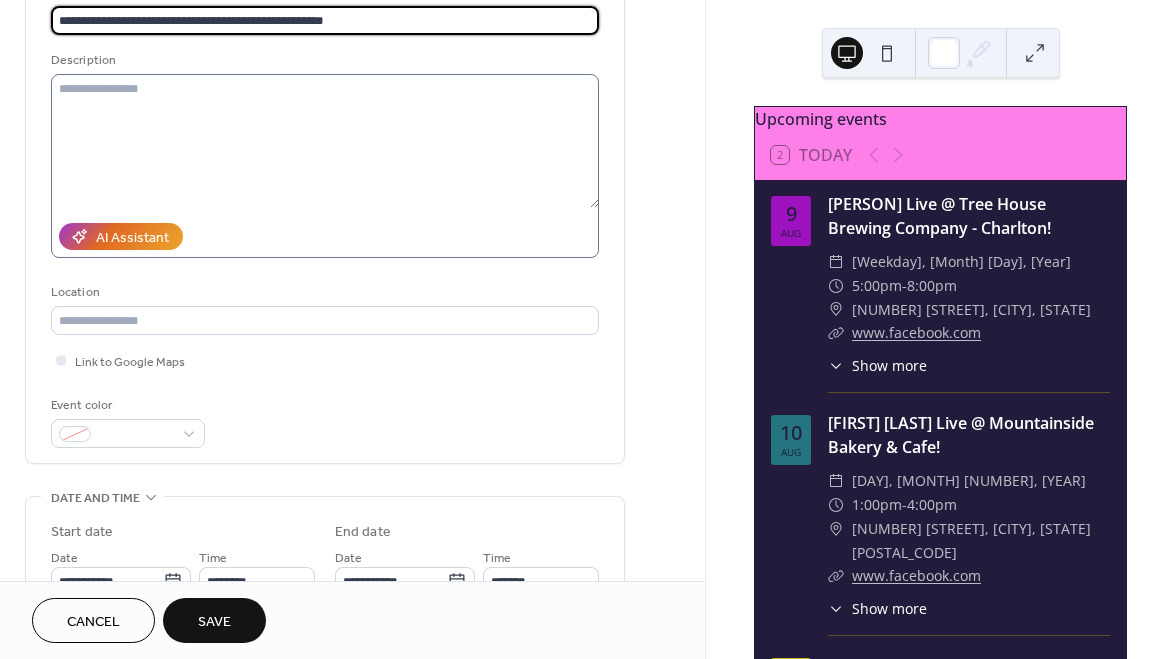 scroll, scrollTop: 186, scrollLeft: 0, axis: vertical 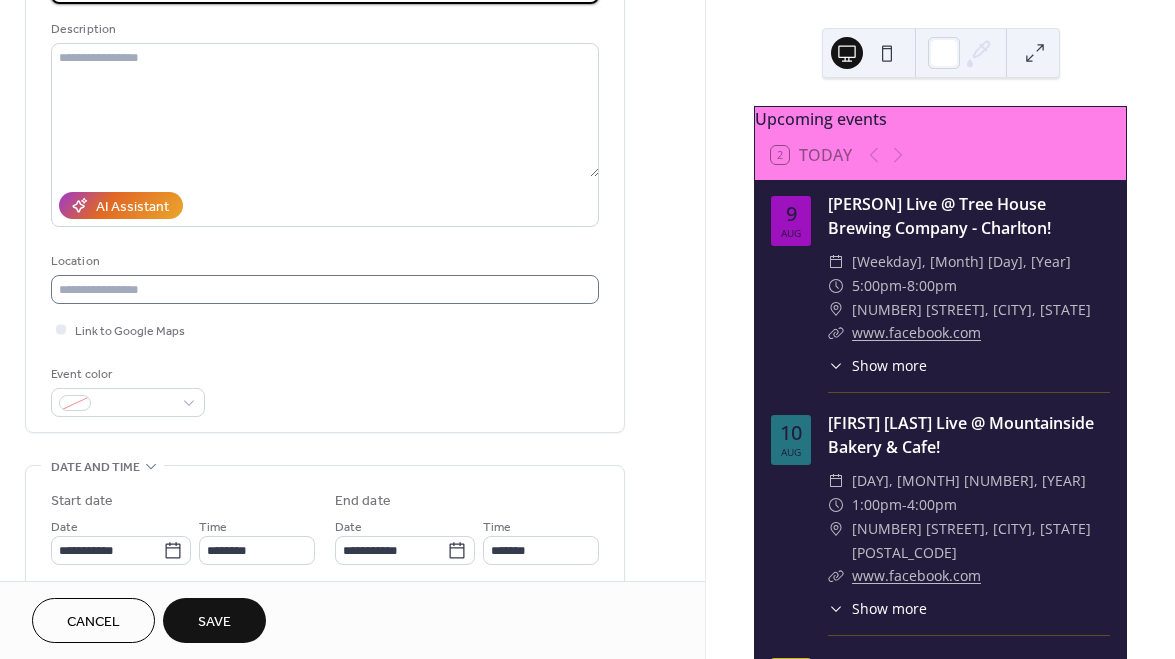 type on "**********" 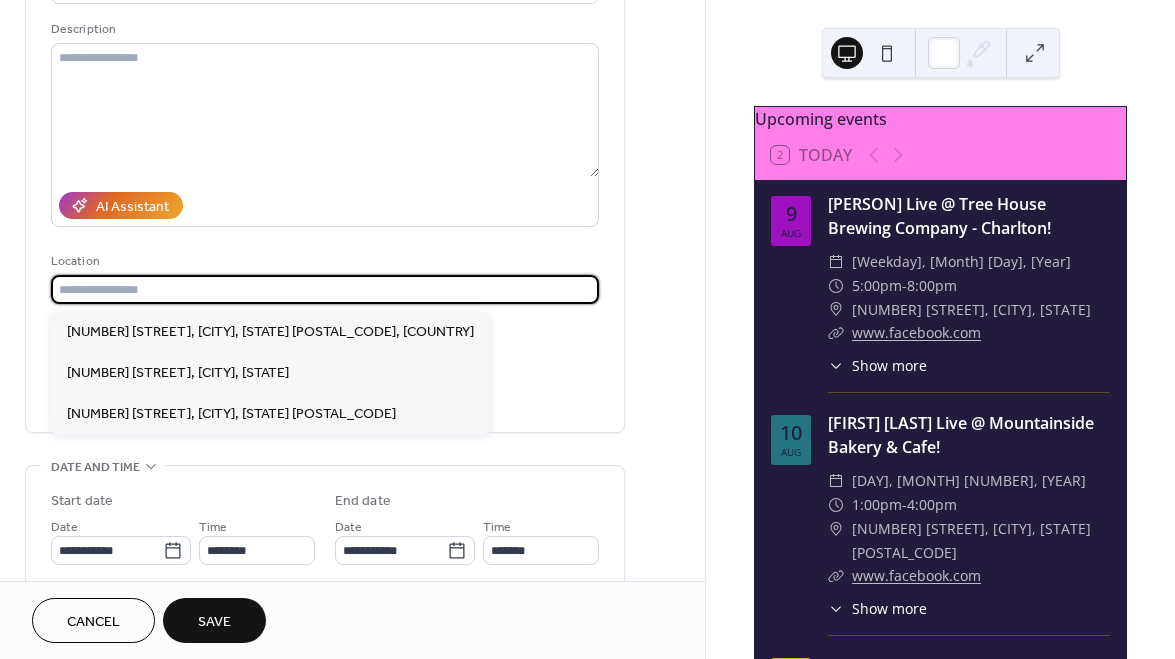 click at bounding box center (325, 289) 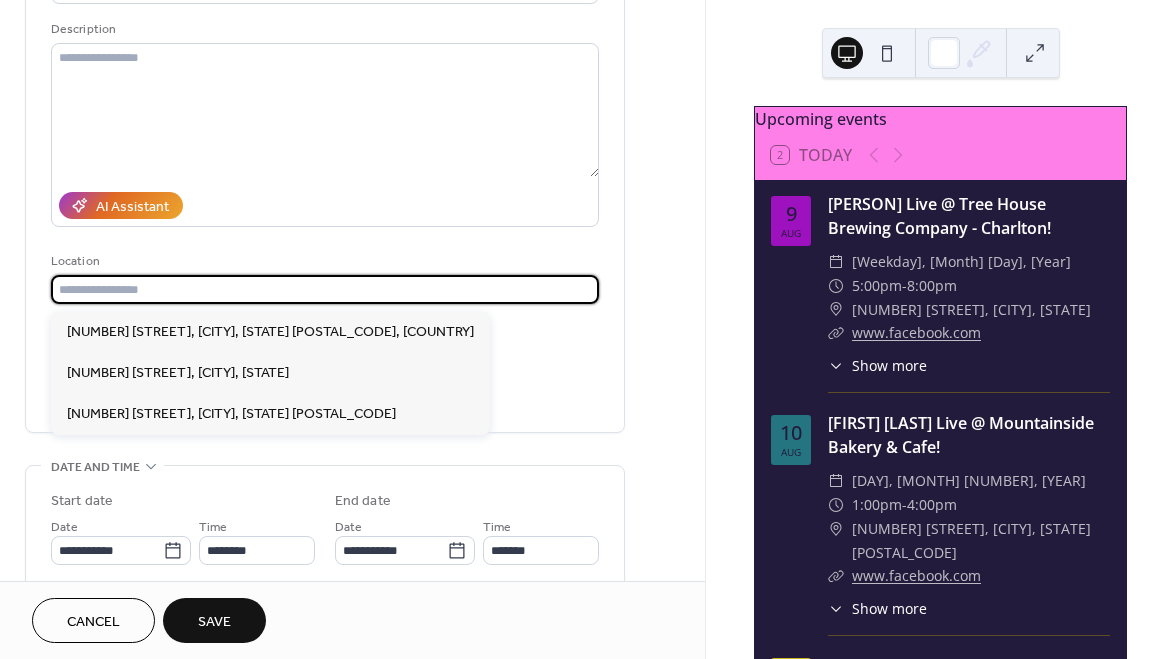 paste on "**********" 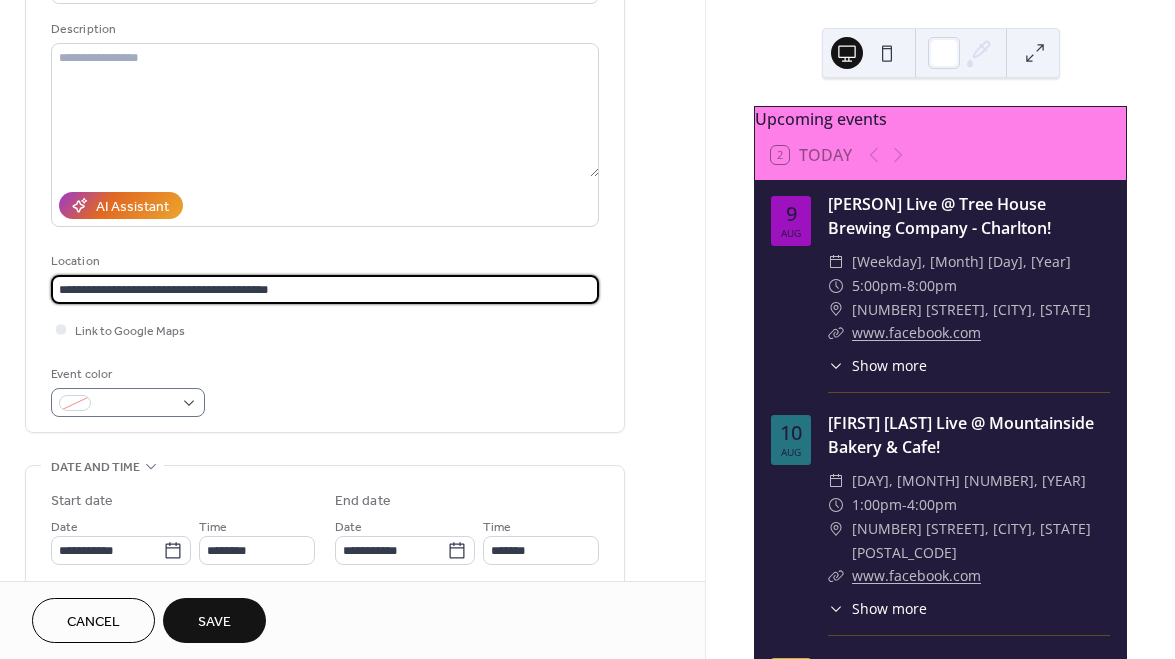 type on "**********" 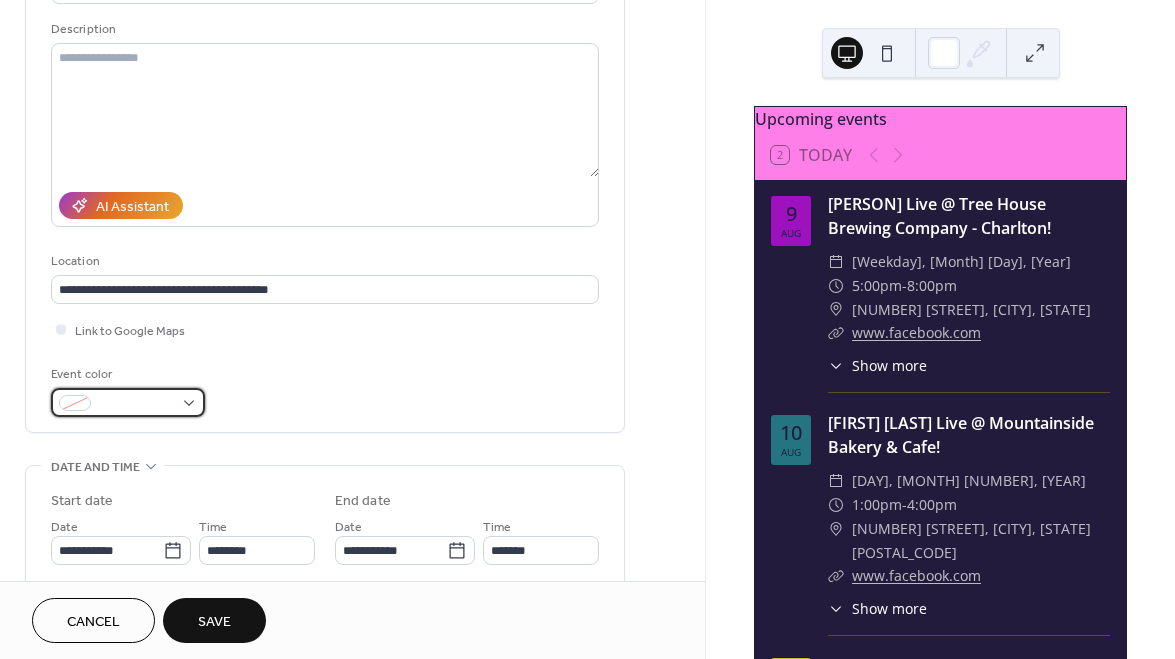 click at bounding box center [128, 402] 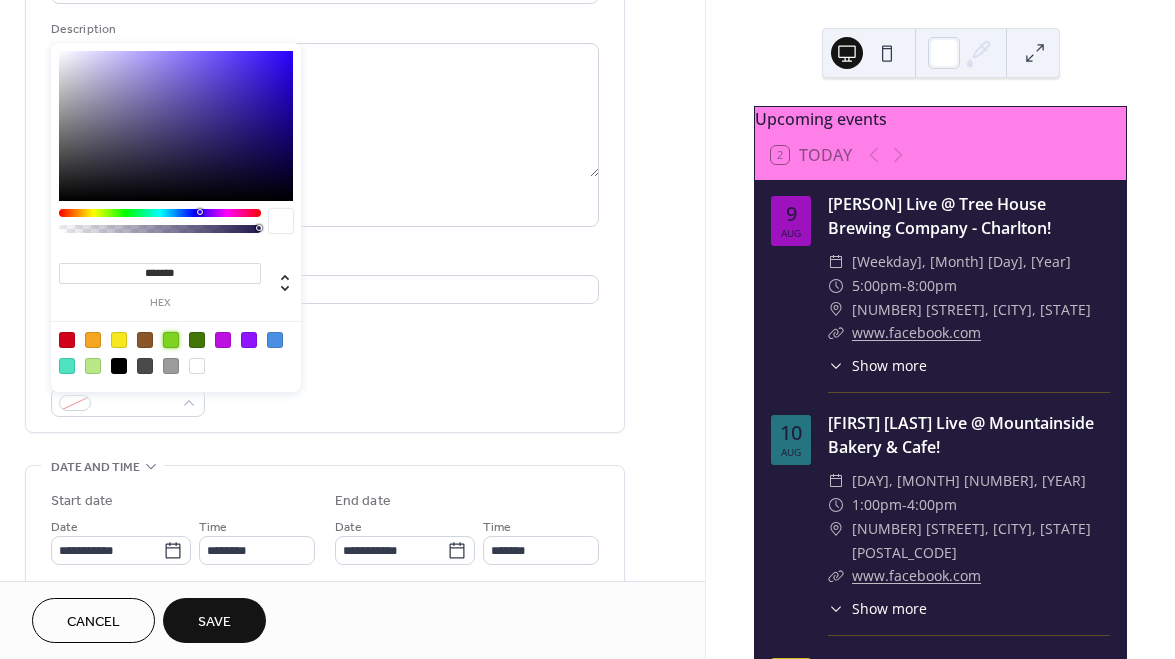 click at bounding box center (171, 340) 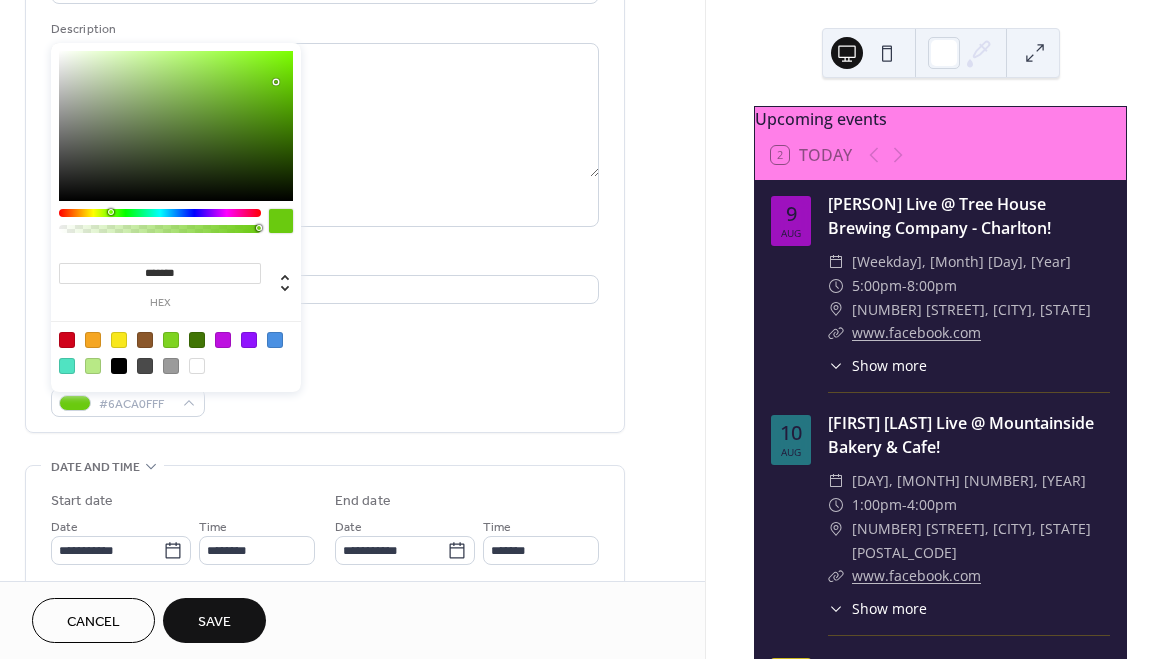 type on "*******" 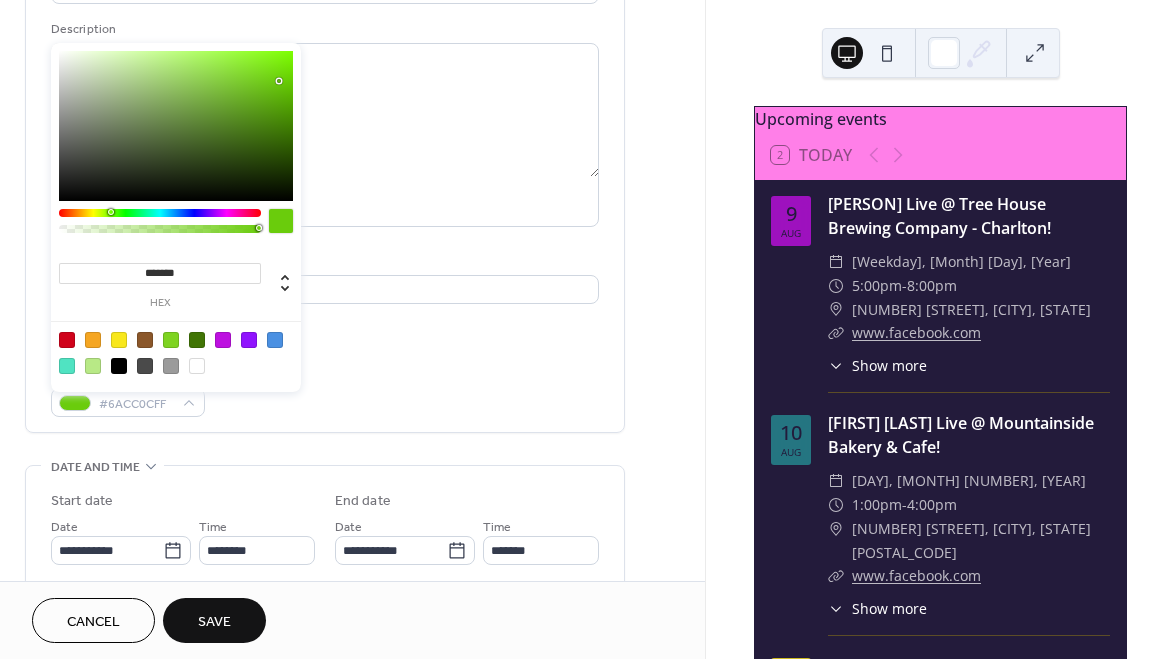 drag, startPoint x: 255, startPoint y: 75, endPoint x: 279, endPoint y: 81, distance: 24.738634 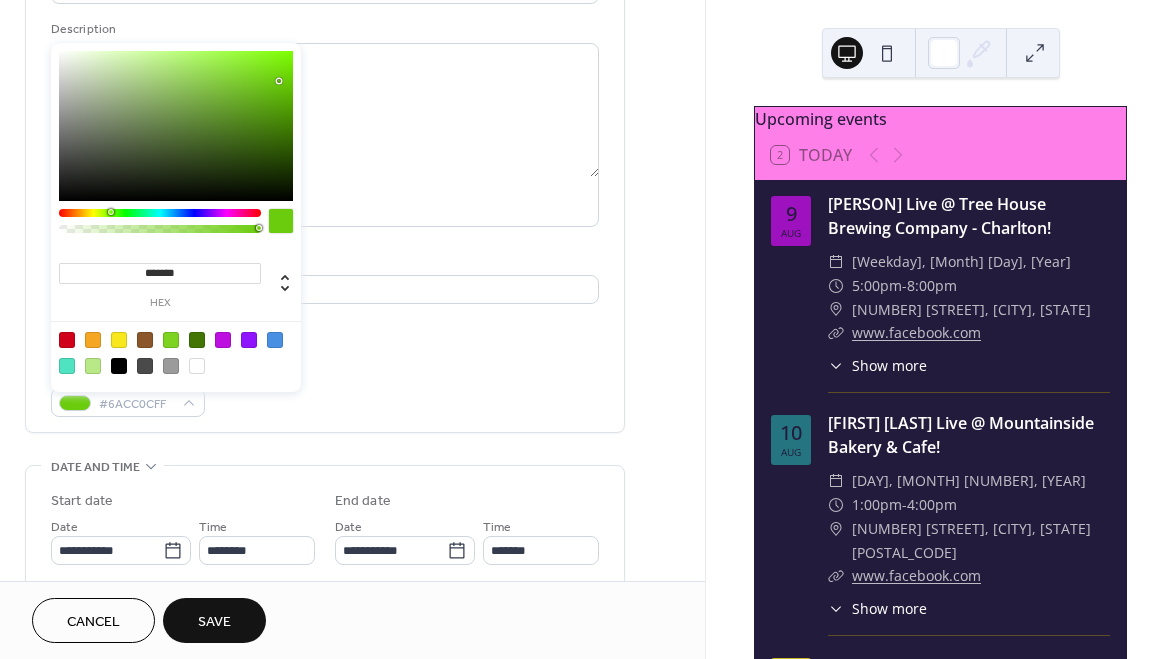 click at bounding box center [279, 81] 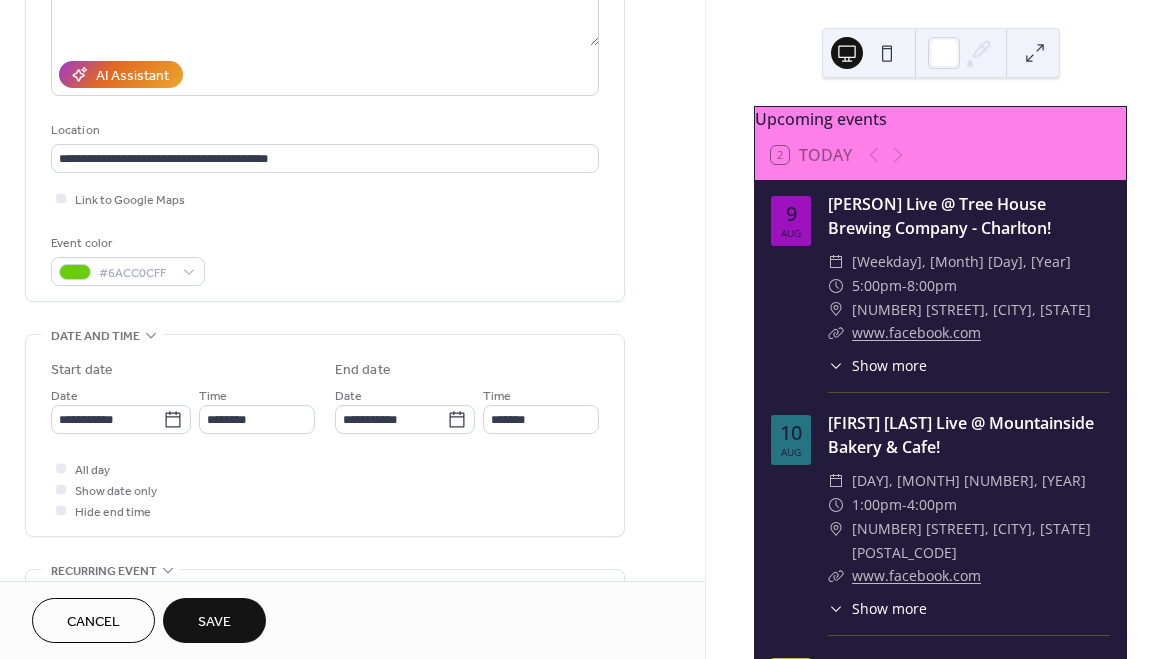 scroll, scrollTop: 320, scrollLeft: 0, axis: vertical 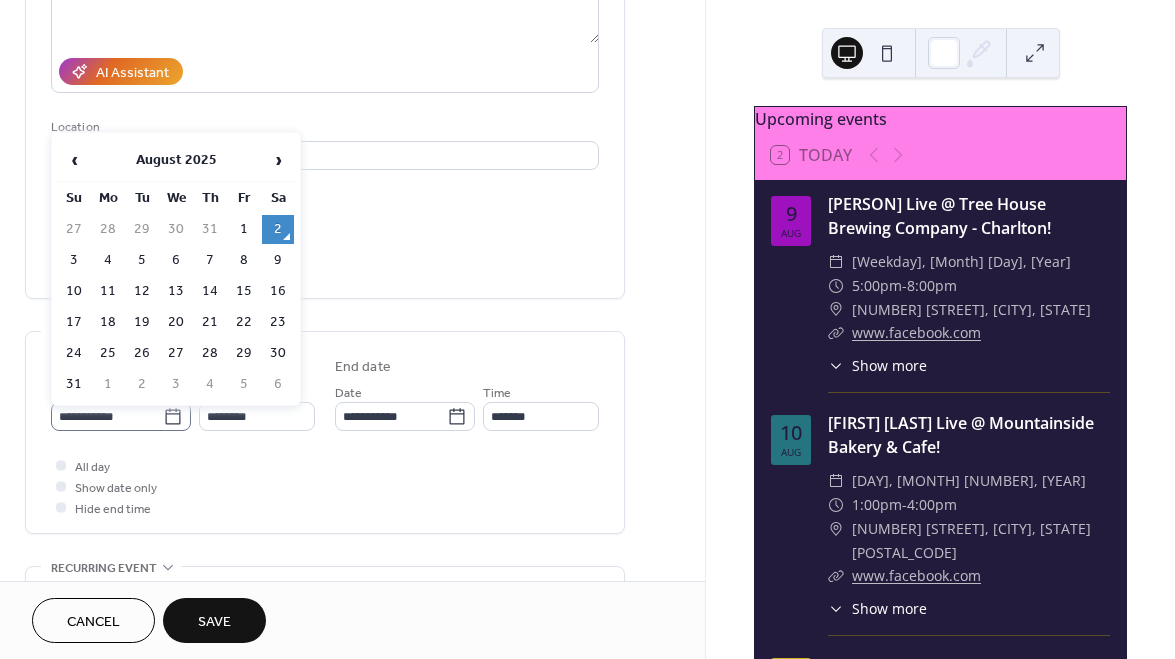 click 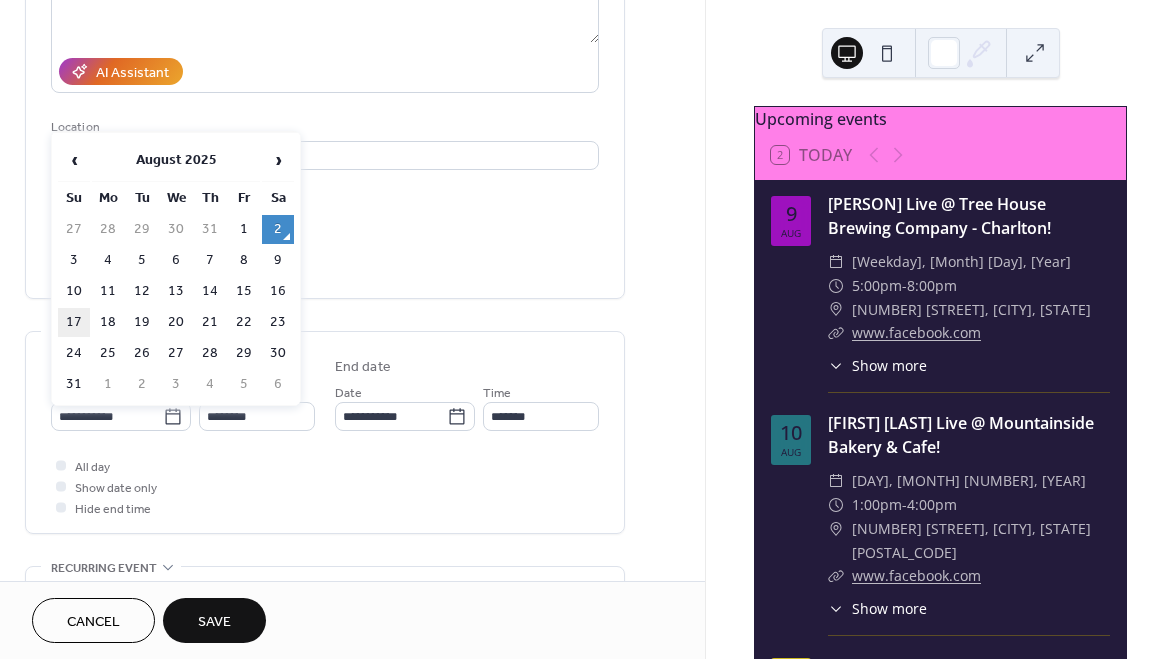 click on "17" at bounding box center [74, 322] 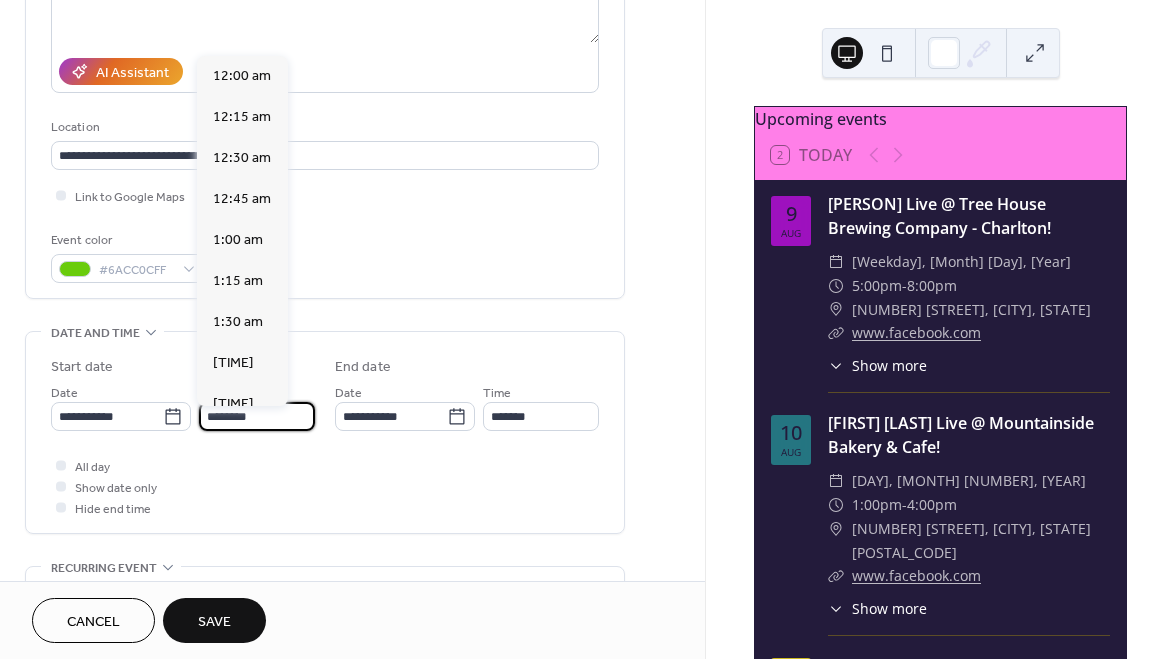 click on "********" at bounding box center [257, 416] 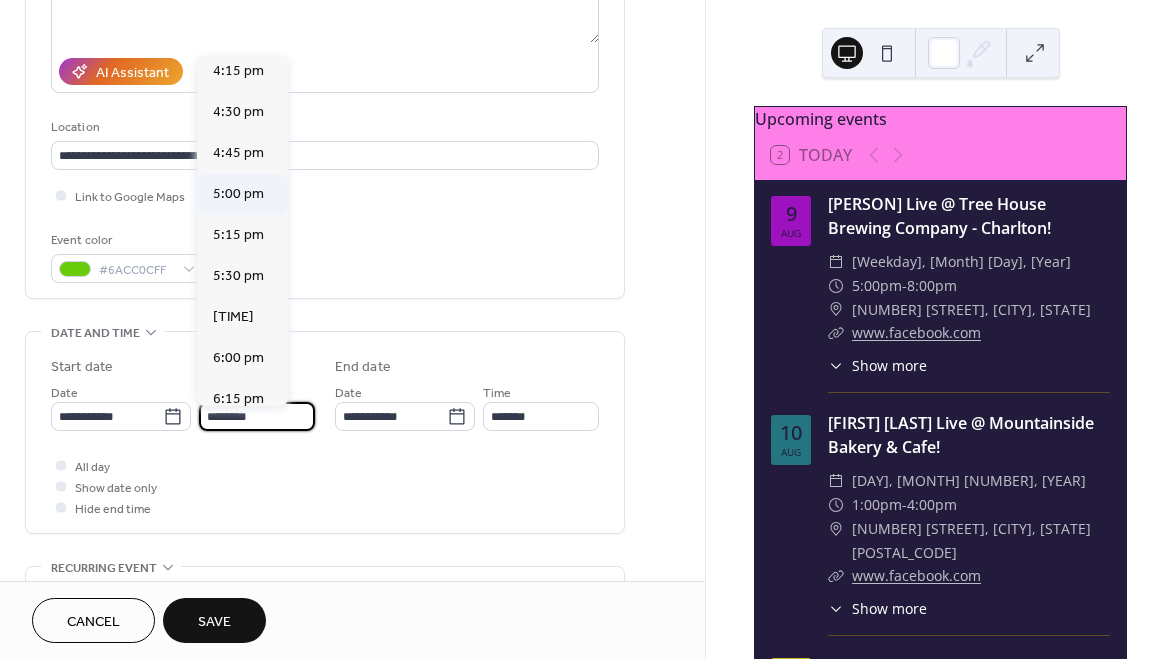 scroll, scrollTop: 2678, scrollLeft: 0, axis: vertical 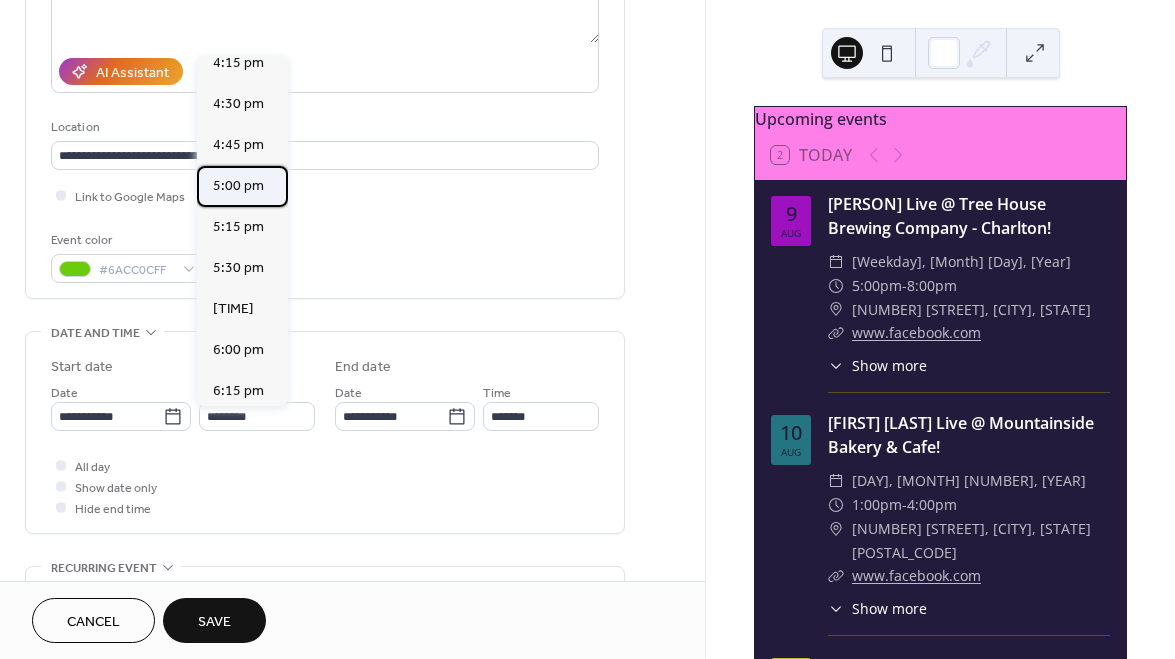 click on "5:00 pm" at bounding box center [238, 186] 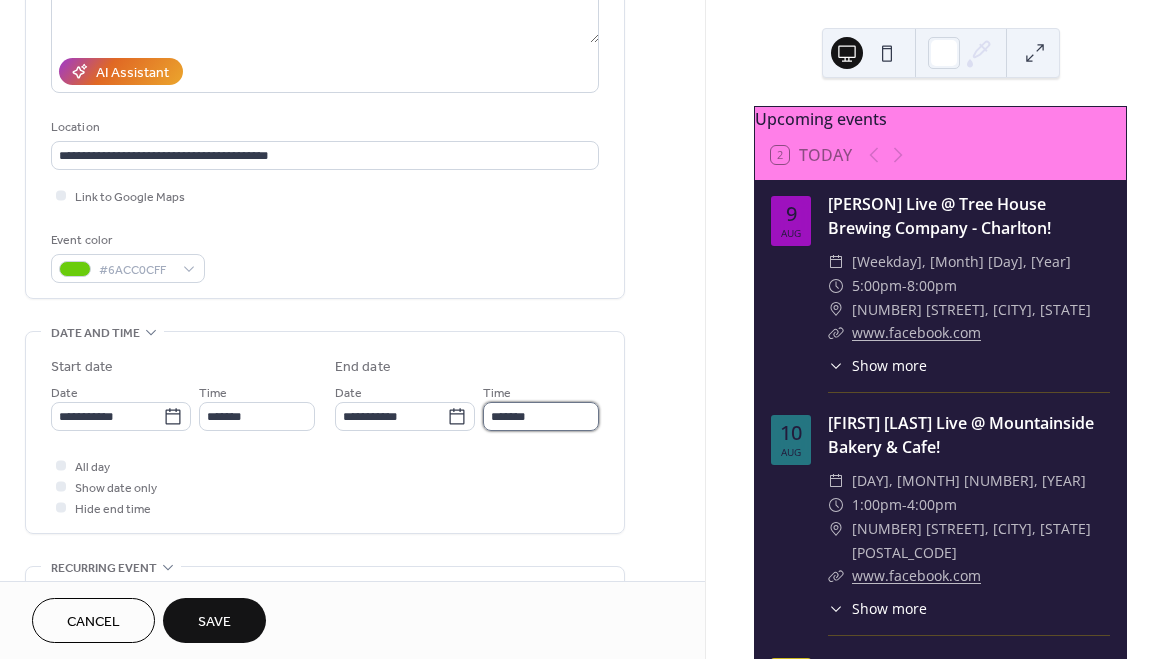 click on "*******" at bounding box center [541, 416] 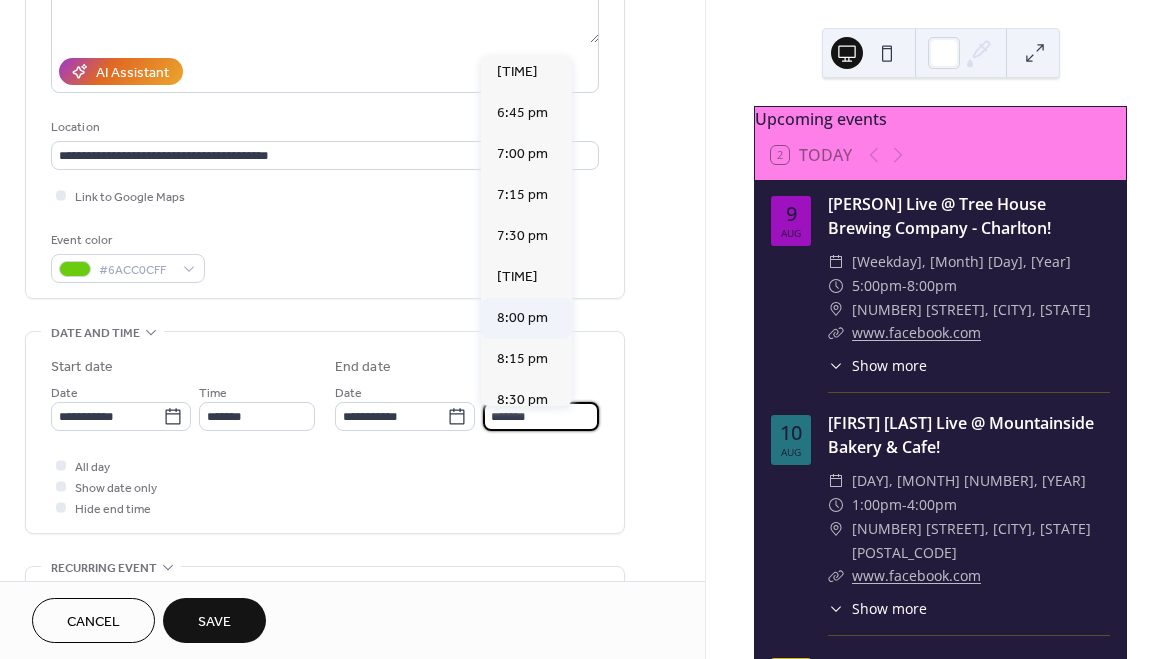 scroll, scrollTop: 211, scrollLeft: 0, axis: vertical 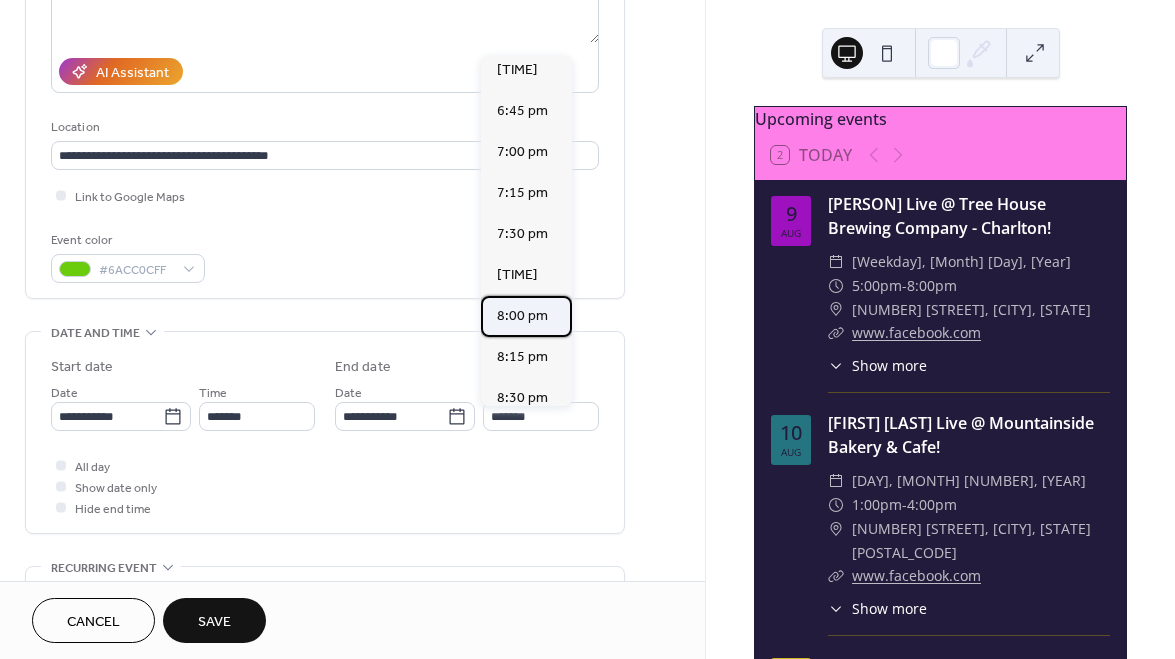 click on "8:00 pm" at bounding box center (522, 316) 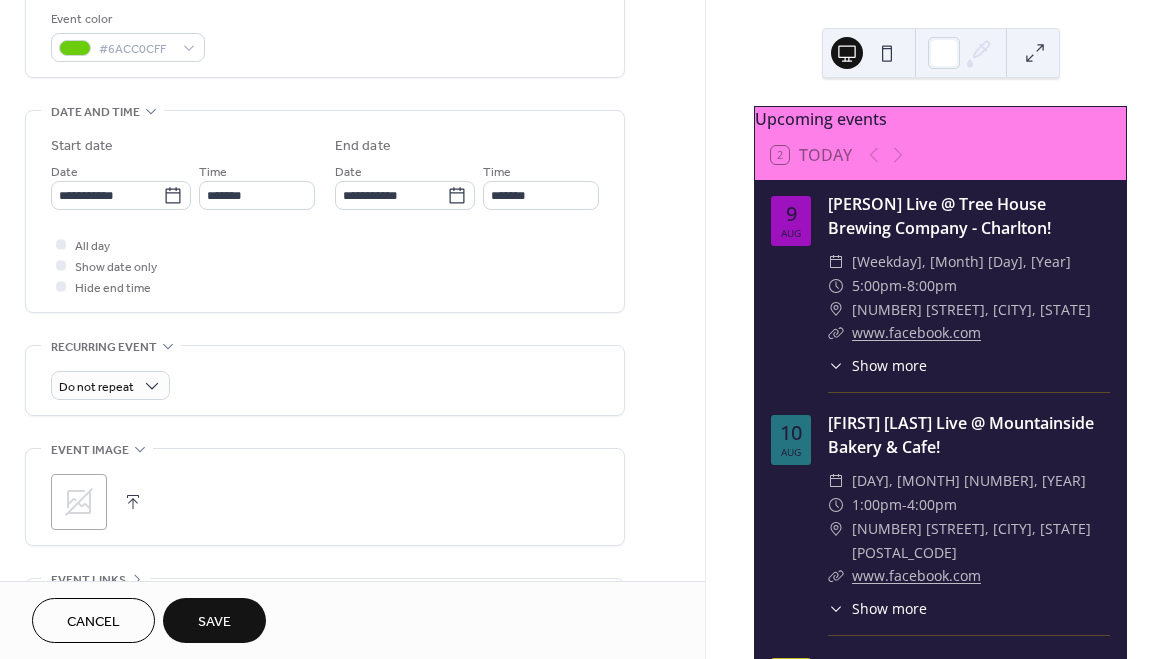 scroll, scrollTop: 546, scrollLeft: 0, axis: vertical 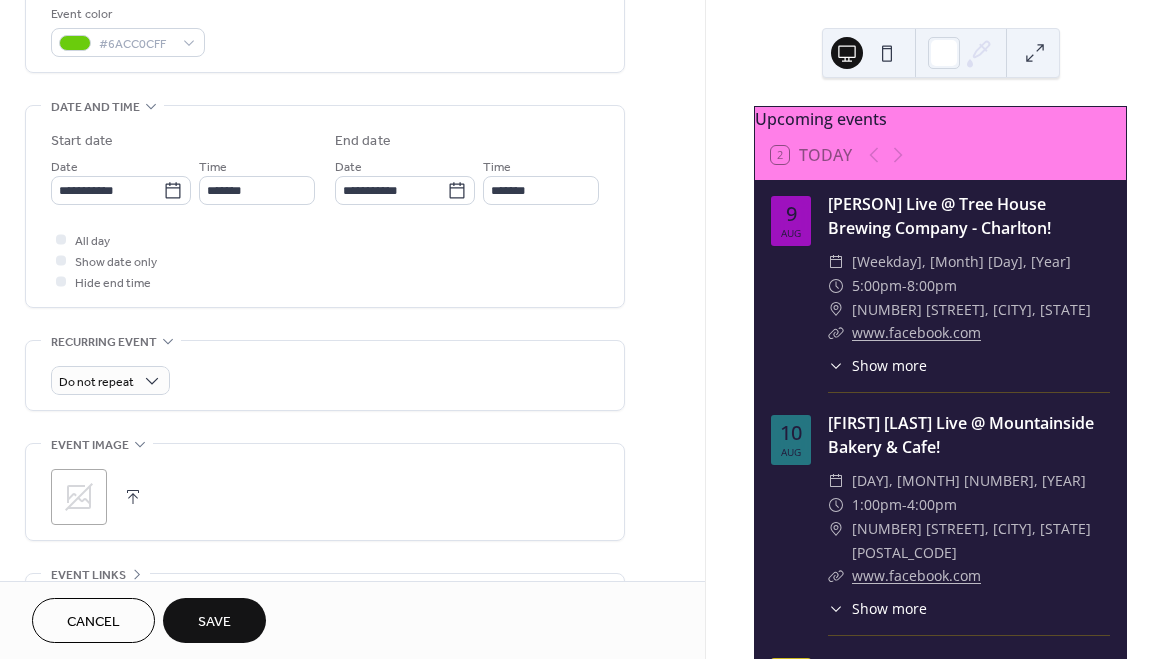 click at bounding box center [133, 497] 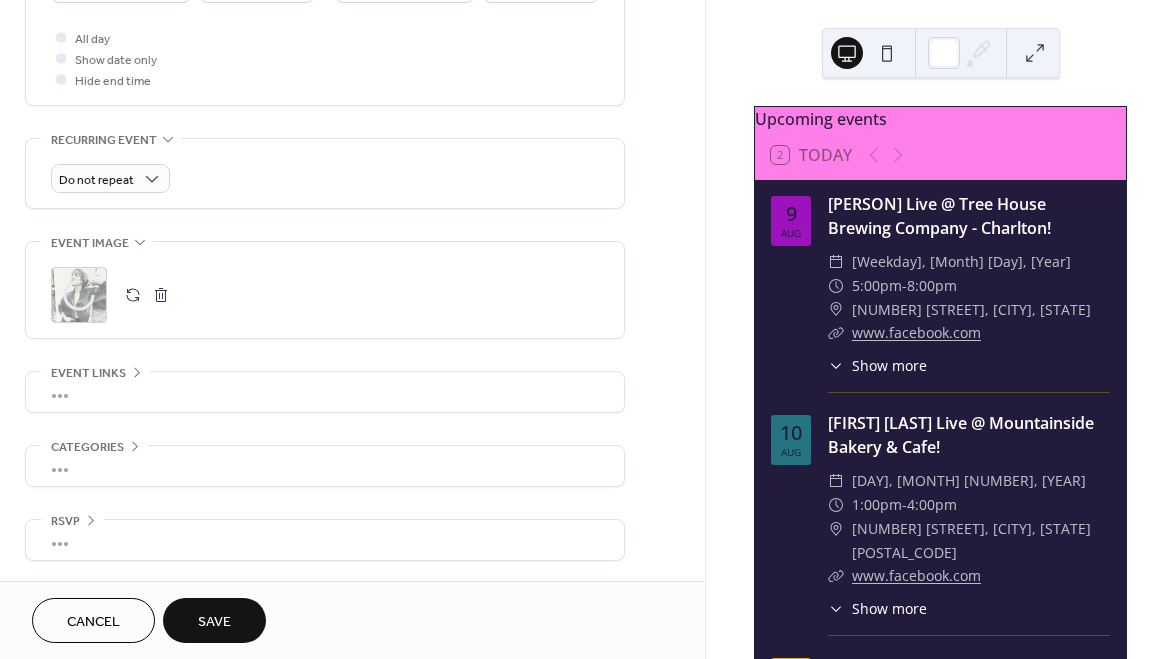 scroll, scrollTop: 754, scrollLeft: 0, axis: vertical 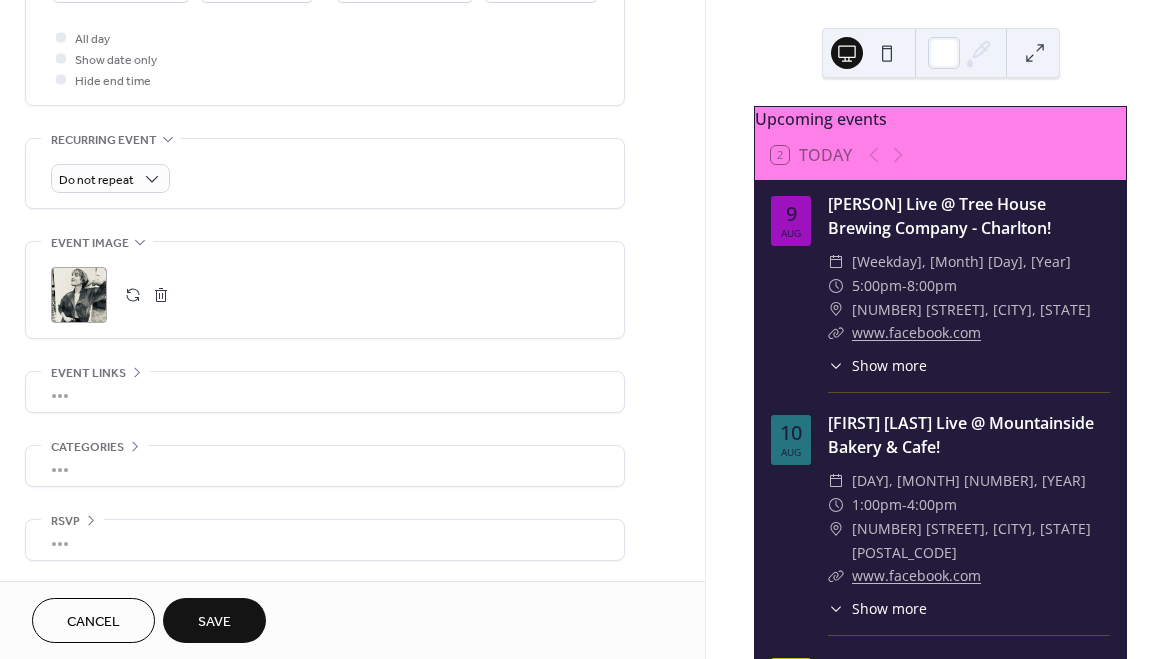 click on "•••" at bounding box center [325, 392] 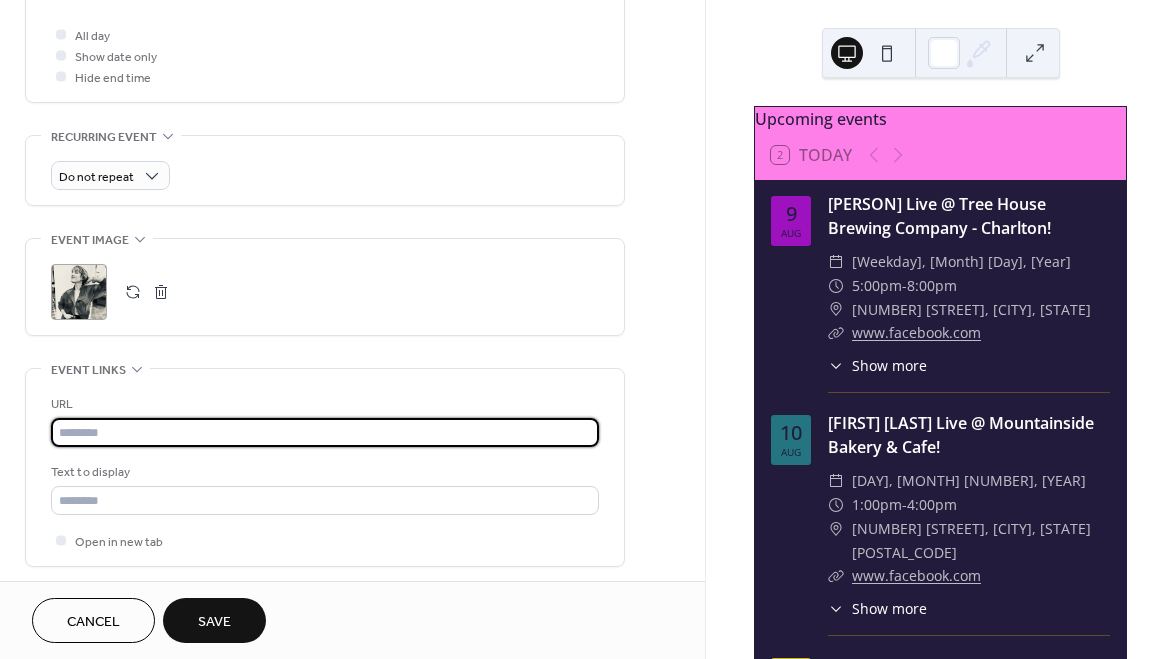 click at bounding box center (325, 432) 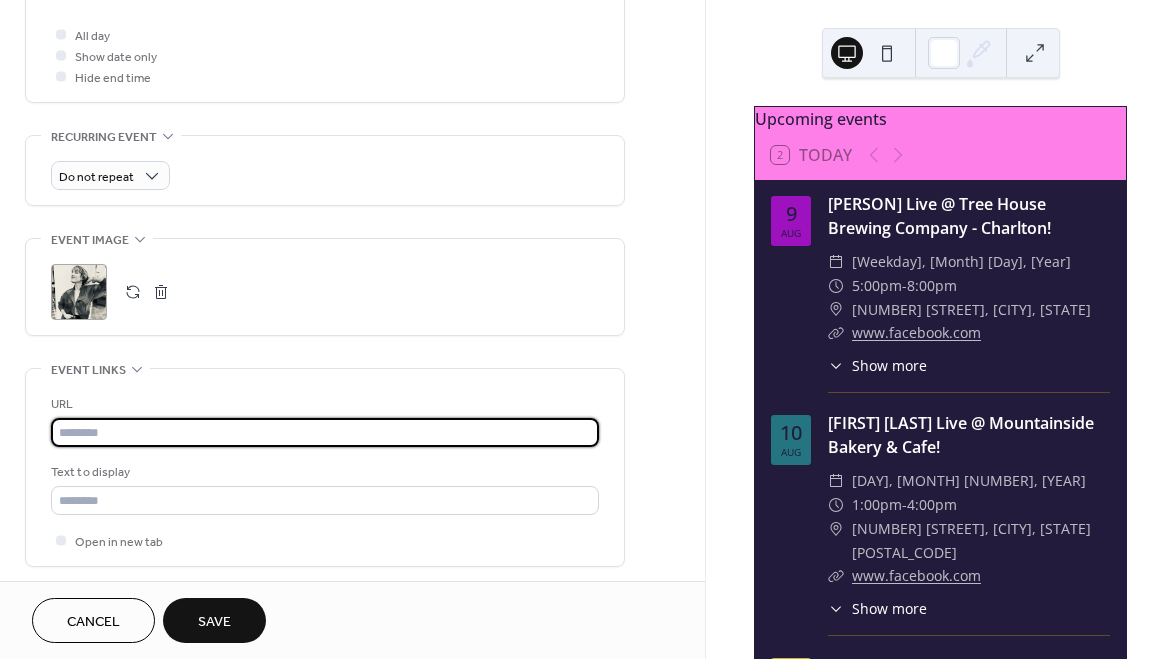paste on "**********" 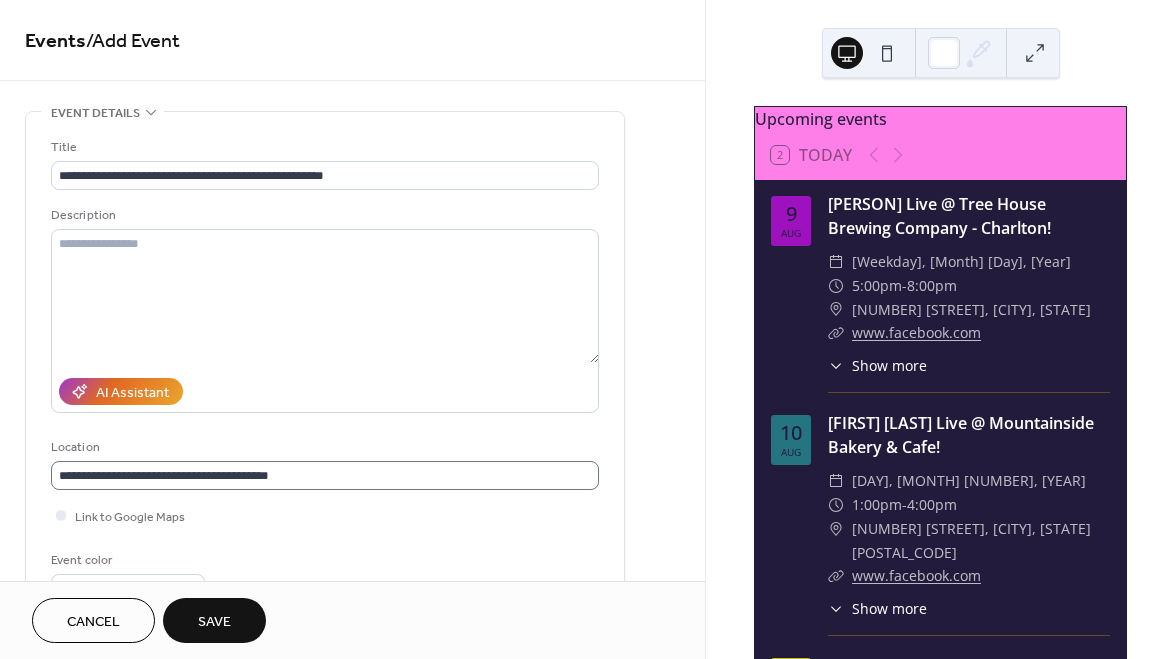 scroll, scrollTop: 0, scrollLeft: 0, axis: both 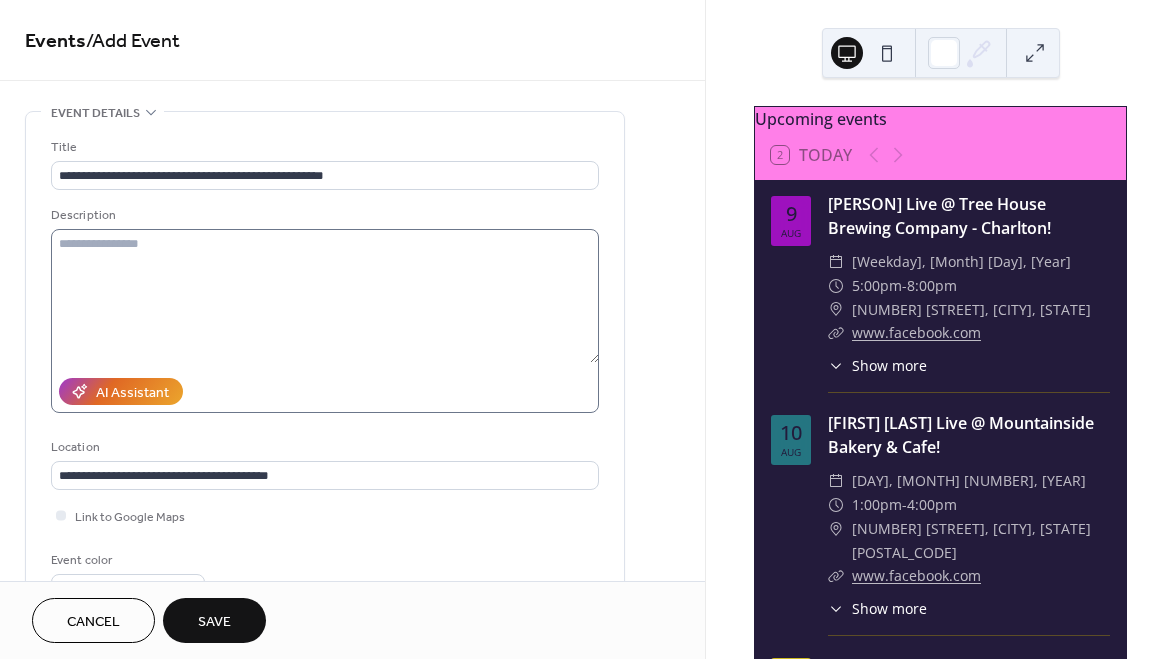 type on "**********" 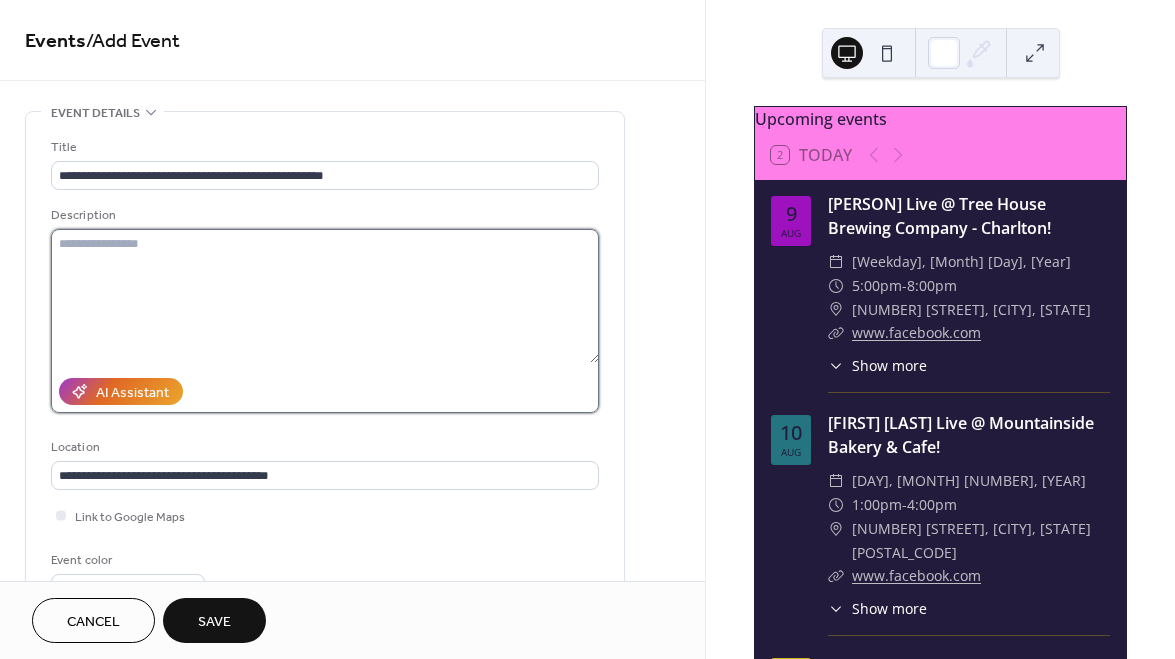 click at bounding box center [325, 296] 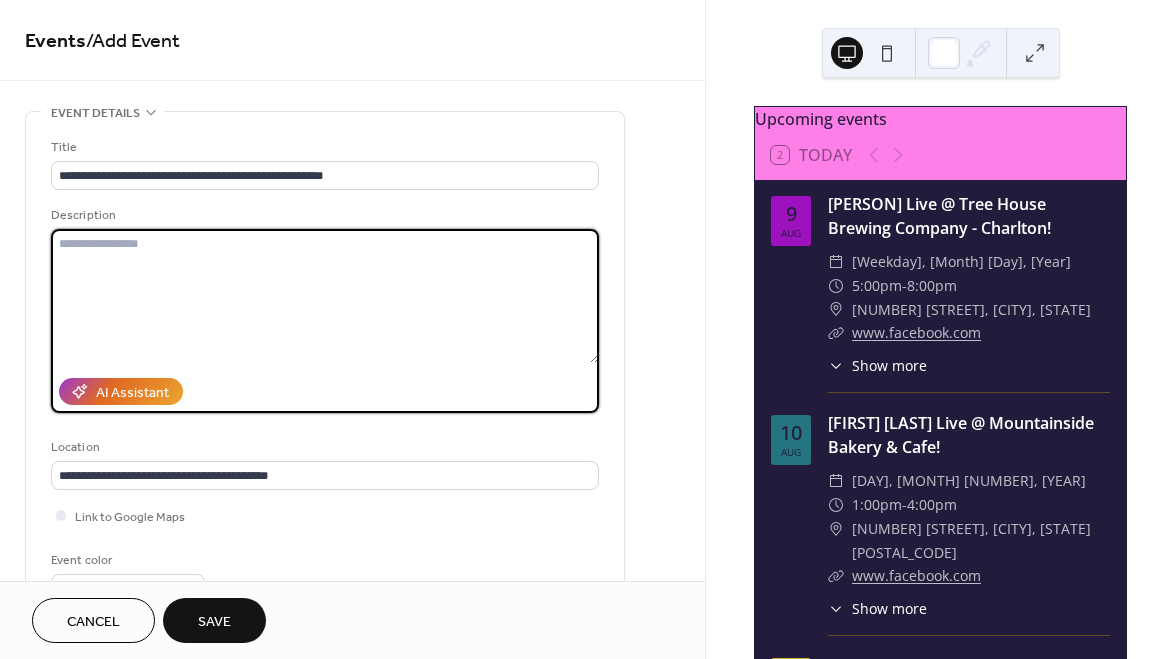 paste on "**********" 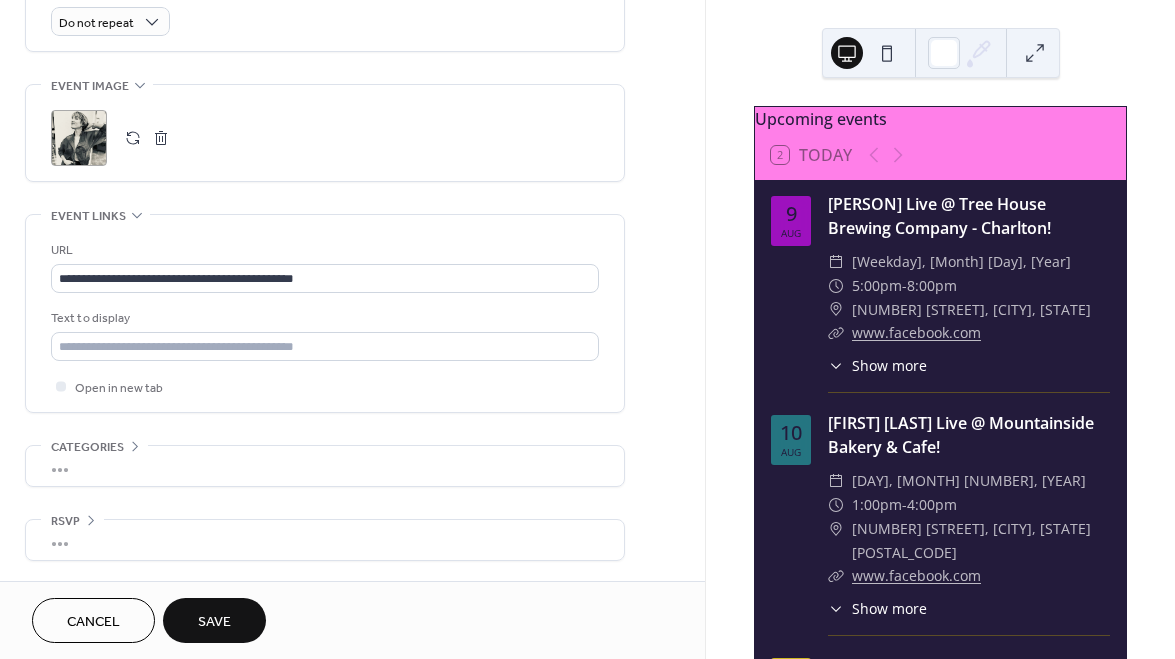 scroll, scrollTop: 915, scrollLeft: 0, axis: vertical 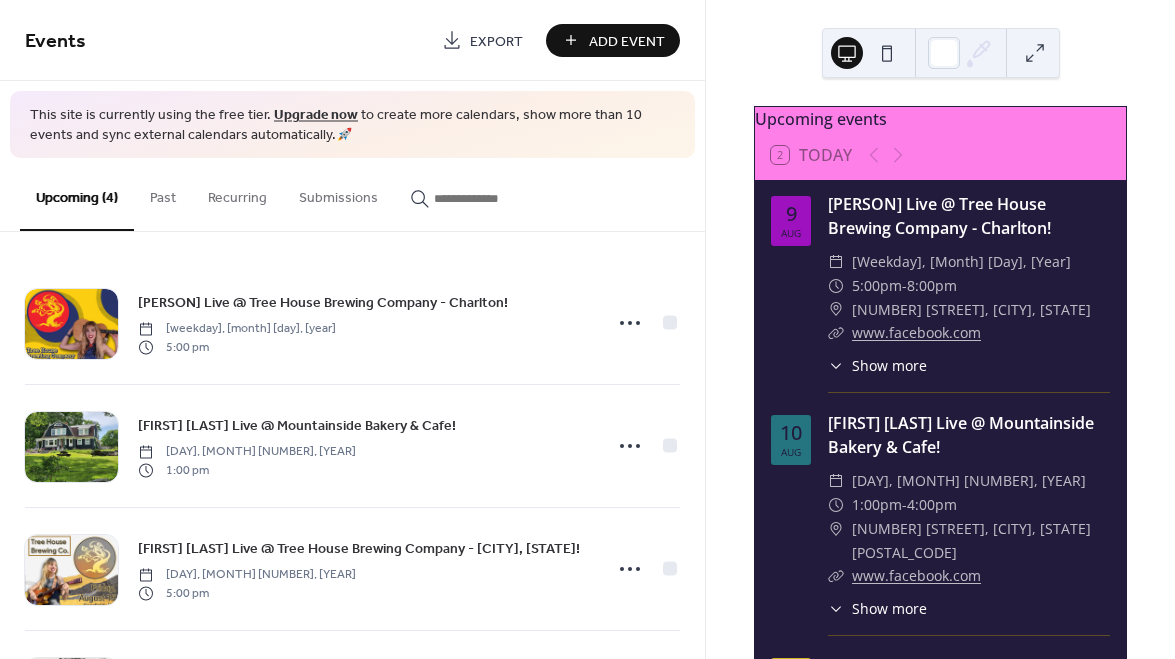 click on "Add Event" at bounding box center (627, 41) 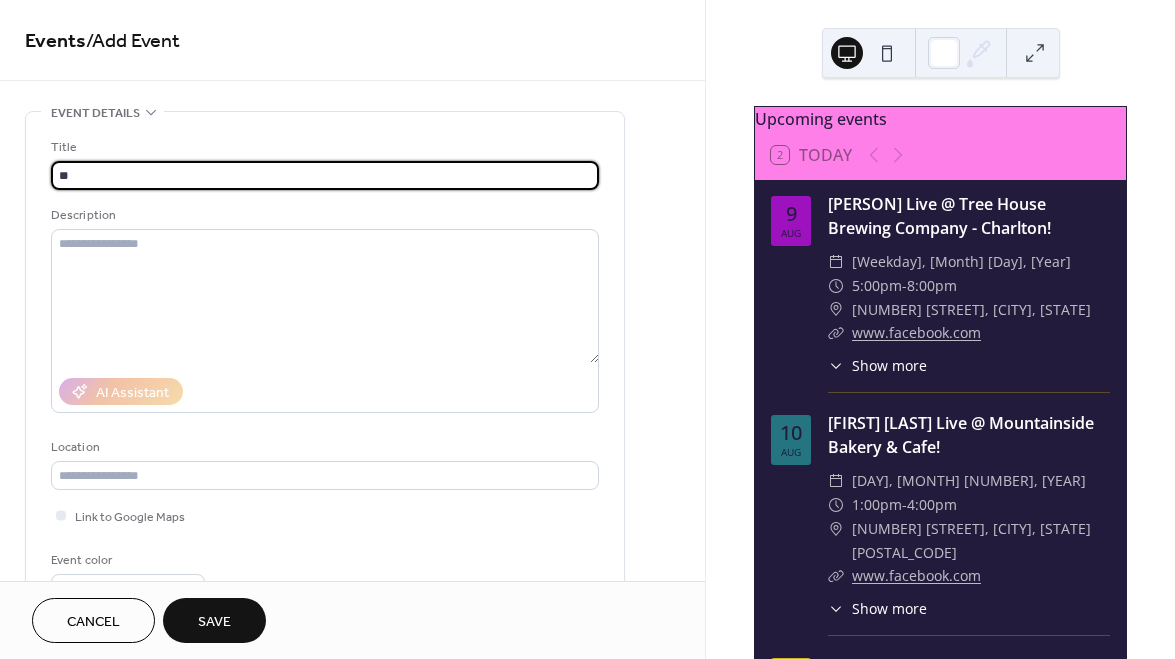 type on "*" 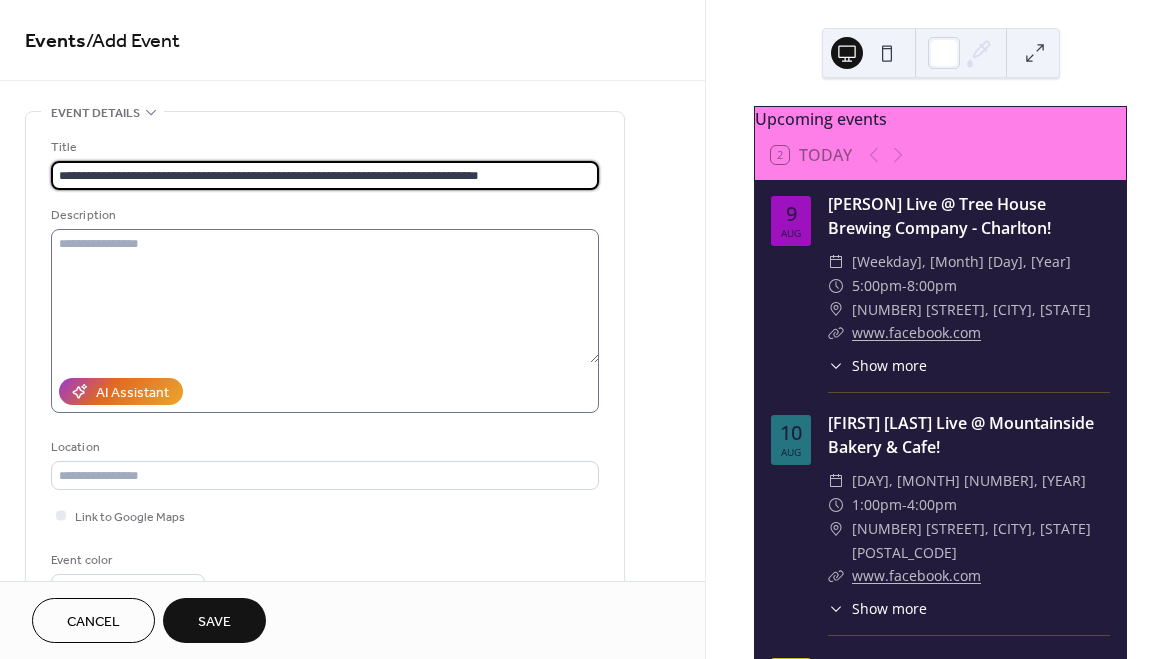 type on "**********" 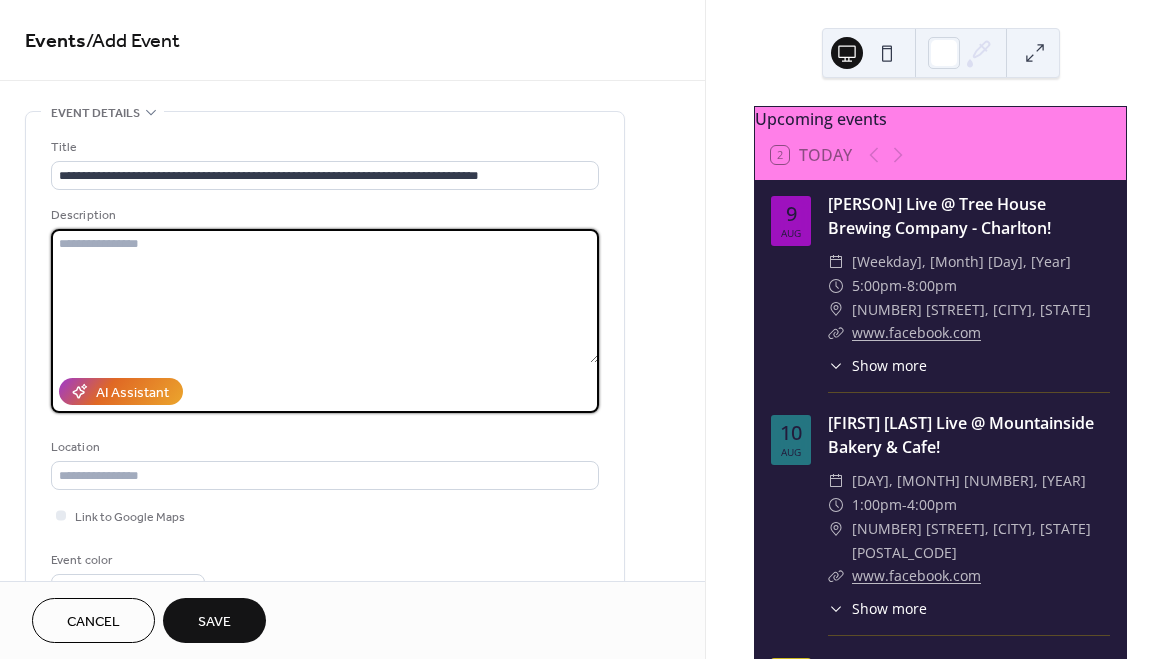 click at bounding box center (325, 296) 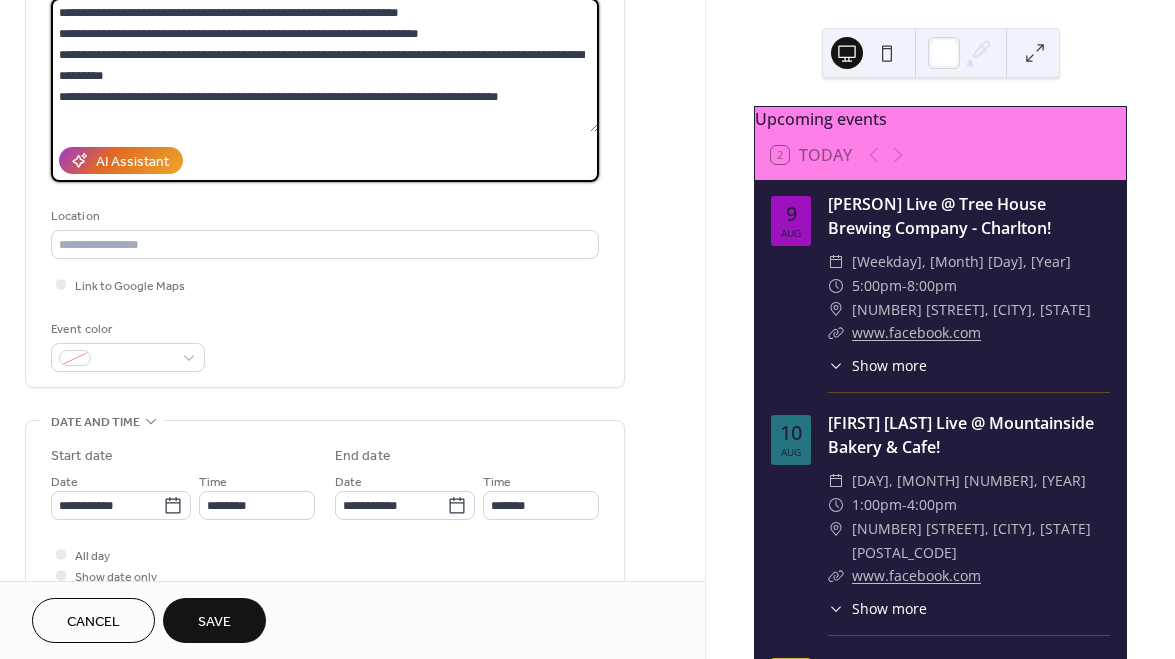 scroll, scrollTop: 233, scrollLeft: 0, axis: vertical 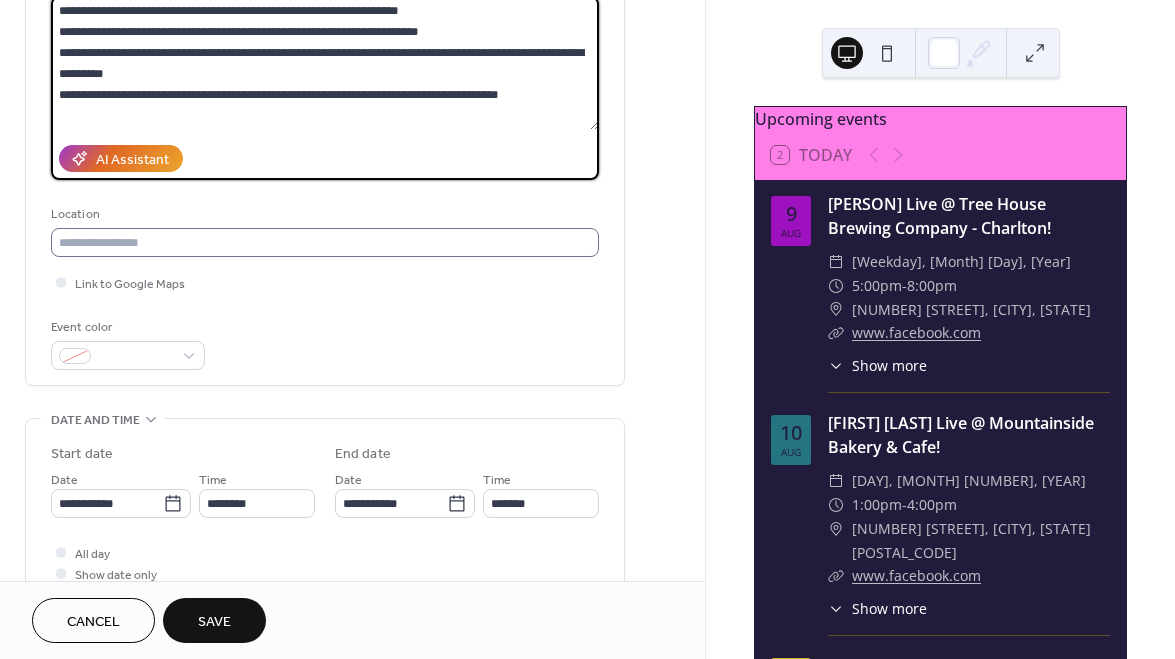 type on "**********" 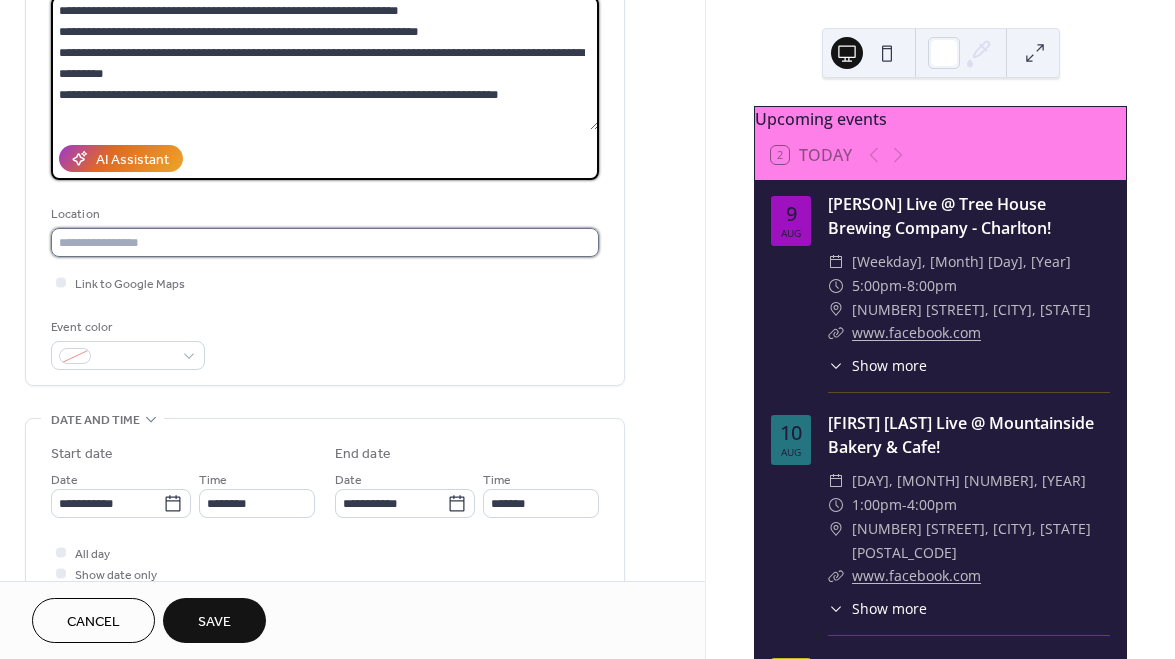 click at bounding box center (325, 242) 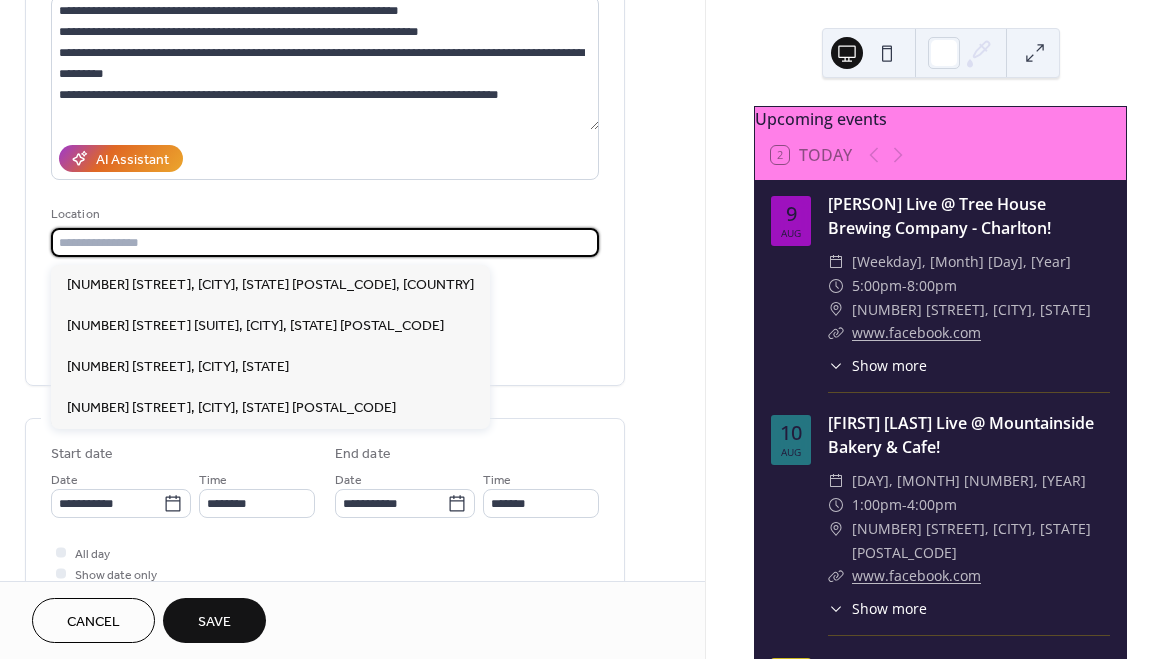 paste on "**********" 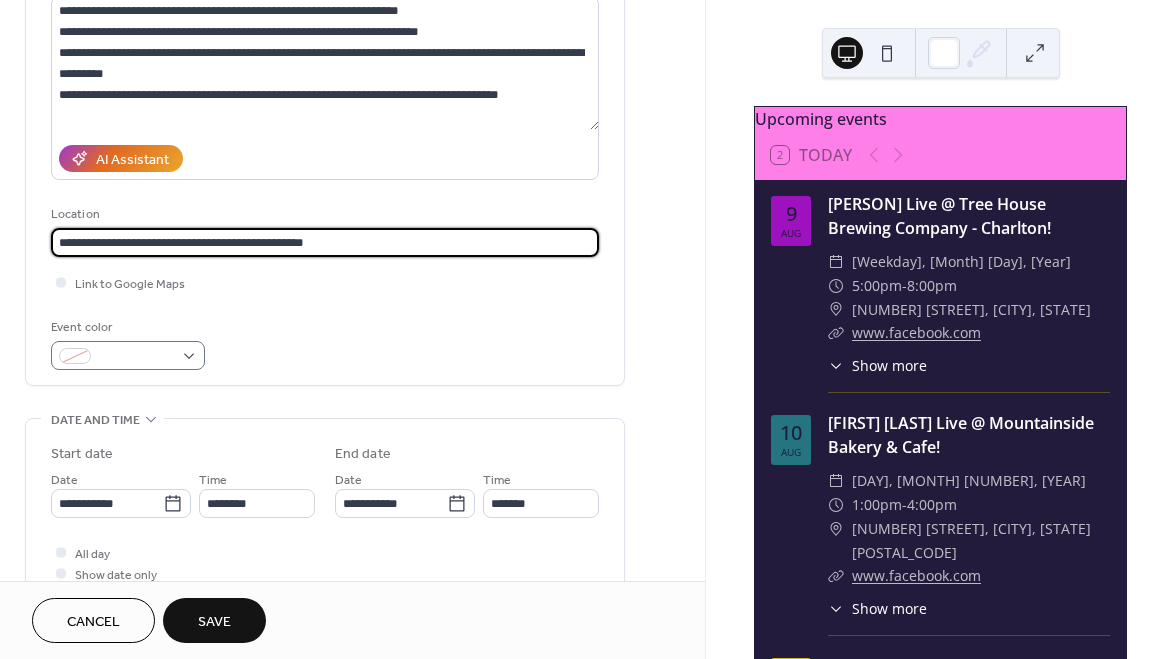 type on "**********" 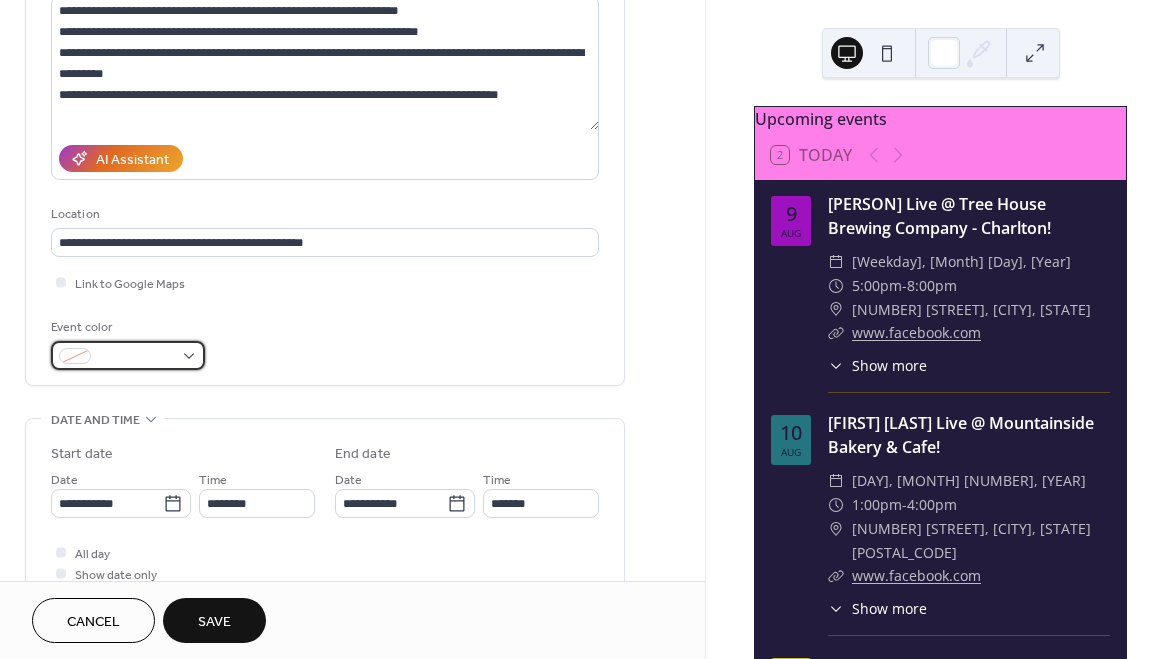 click at bounding box center (136, 357) 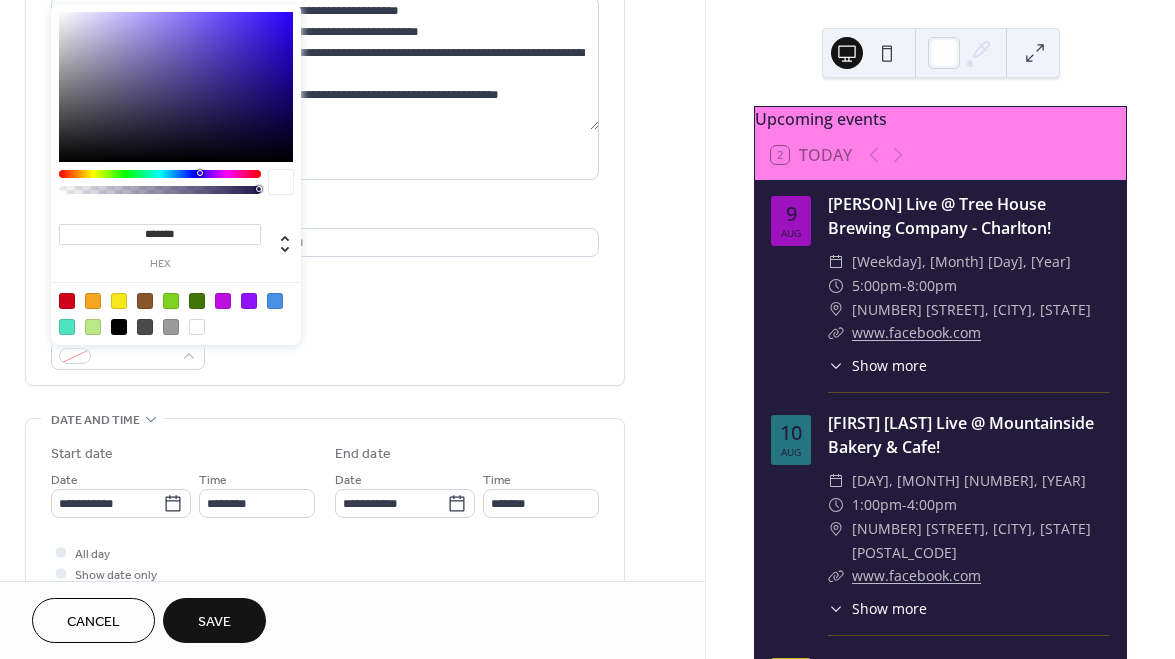 click at bounding box center [93, 301] 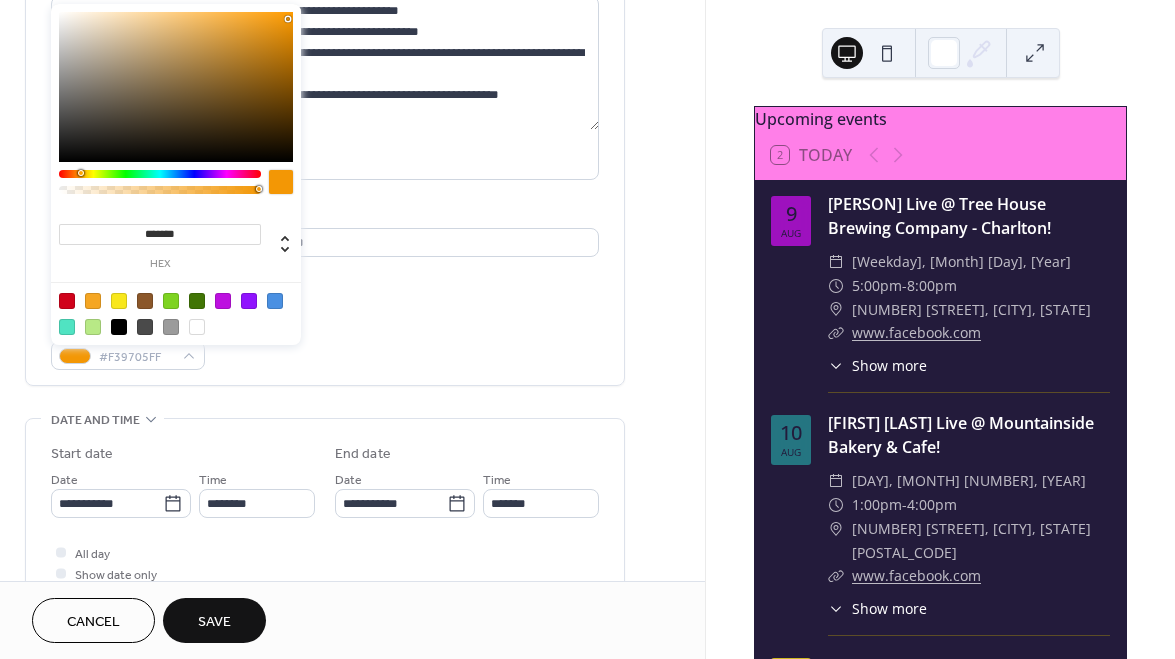 type on "*******" 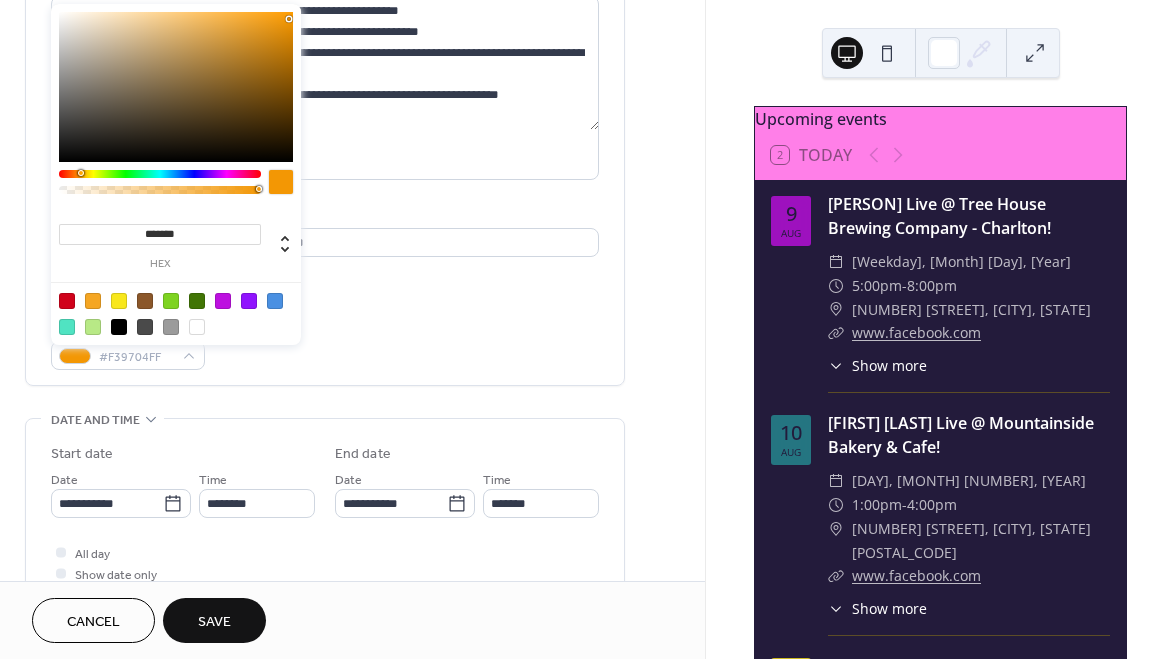 drag, startPoint x: 262, startPoint y: 16, endPoint x: 289, endPoint y: 19, distance: 27.166155 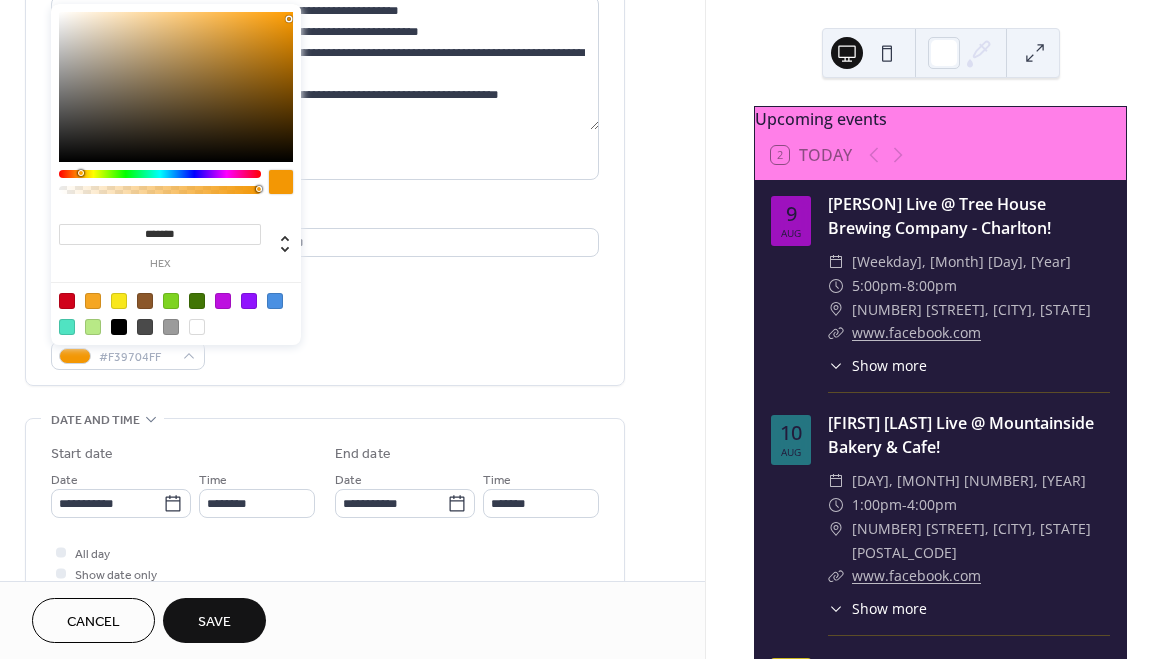 click at bounding box center (176, 87) 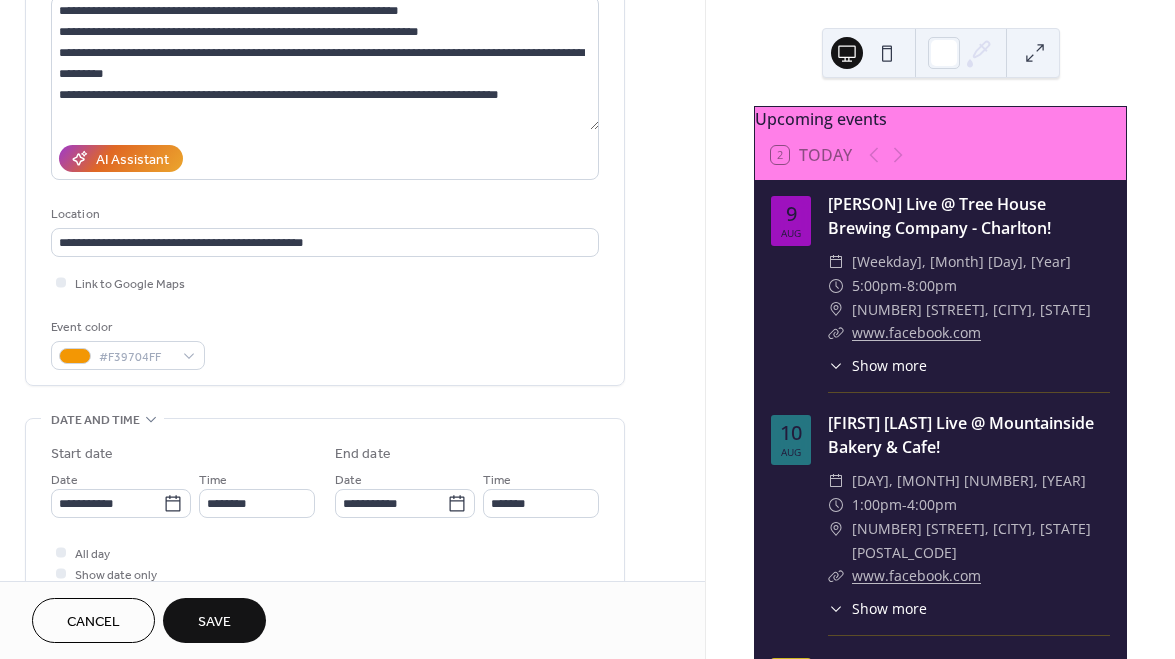click on "Link to Google Maps" at bounding box center (325, 282) 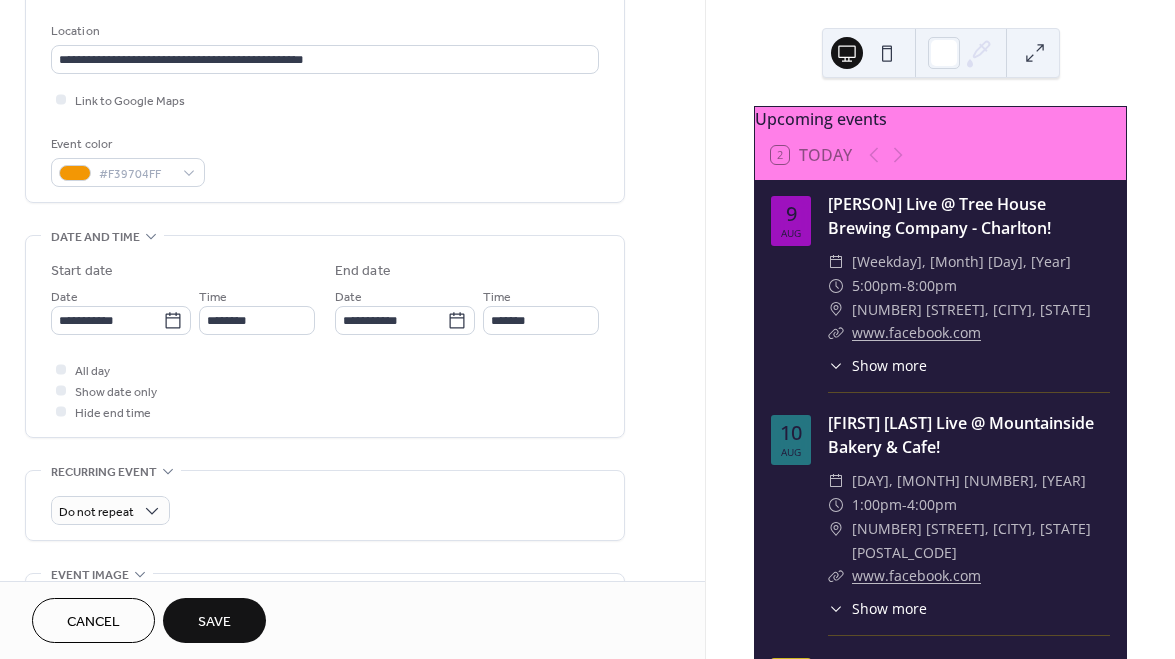 scroll, scrollTop: 417, scrollLeft: 0, axis: vertical 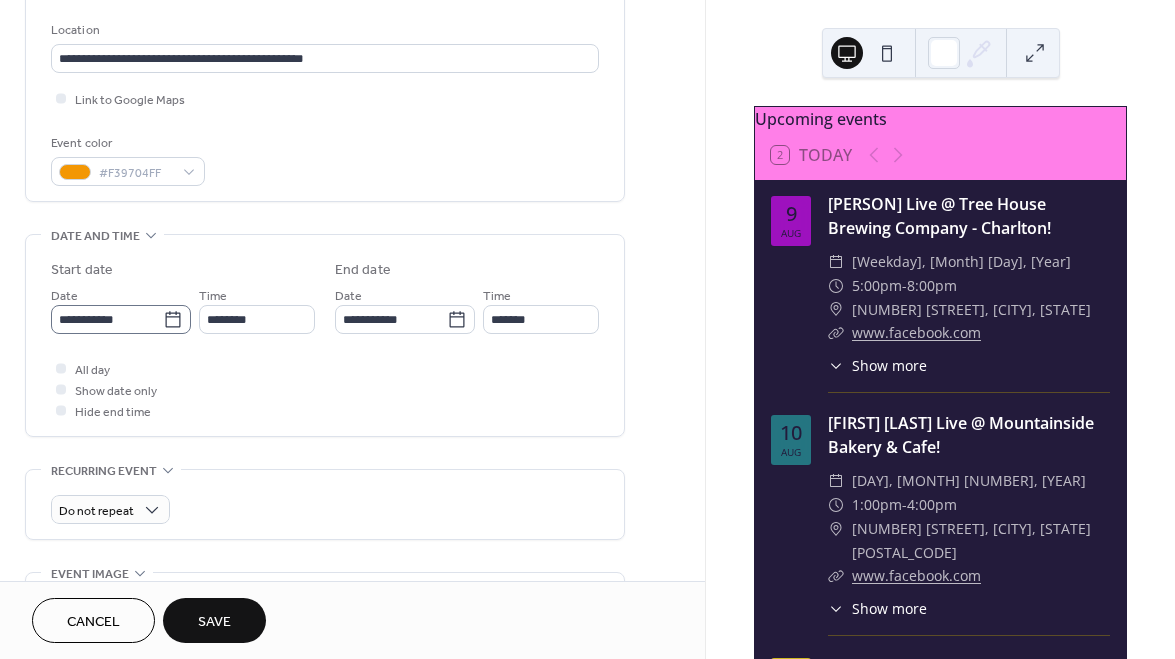 click 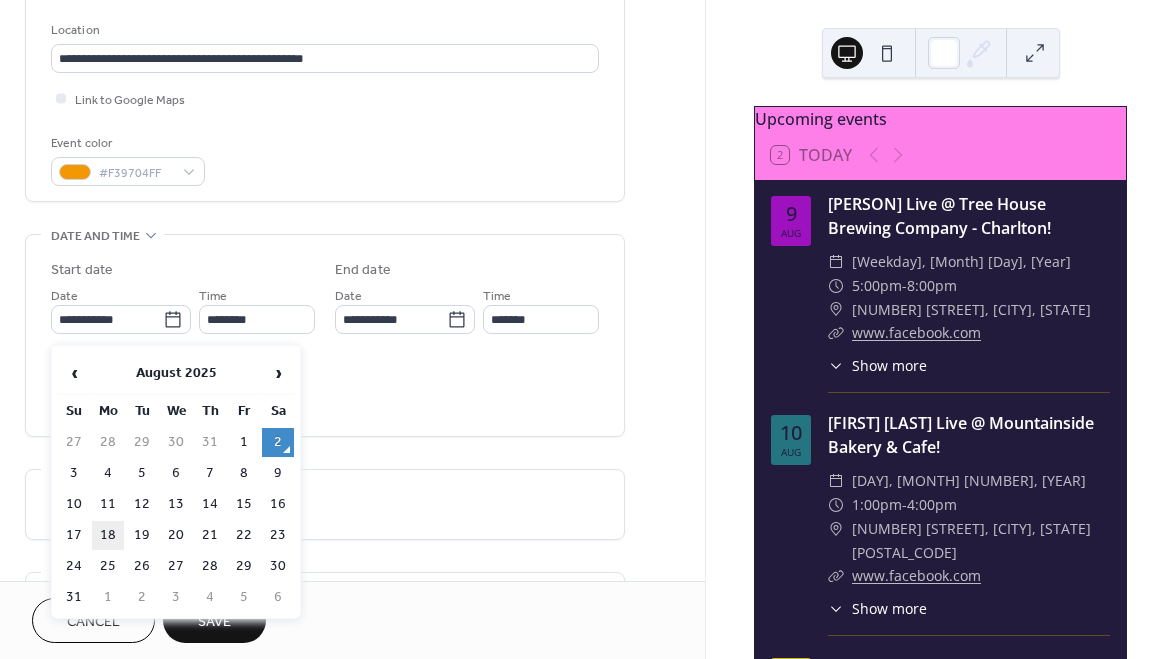 click on "18" at bounding box center [108, 535] 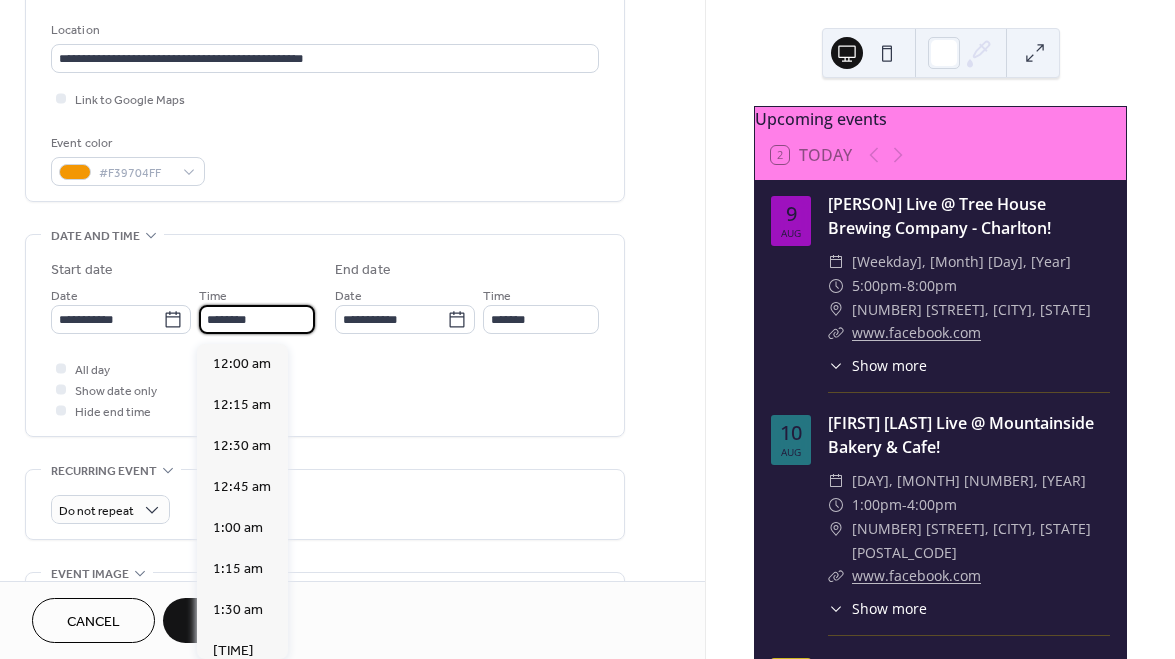 scroll, scrollTop: 1968, scrollLeft: 0, axis: vertical 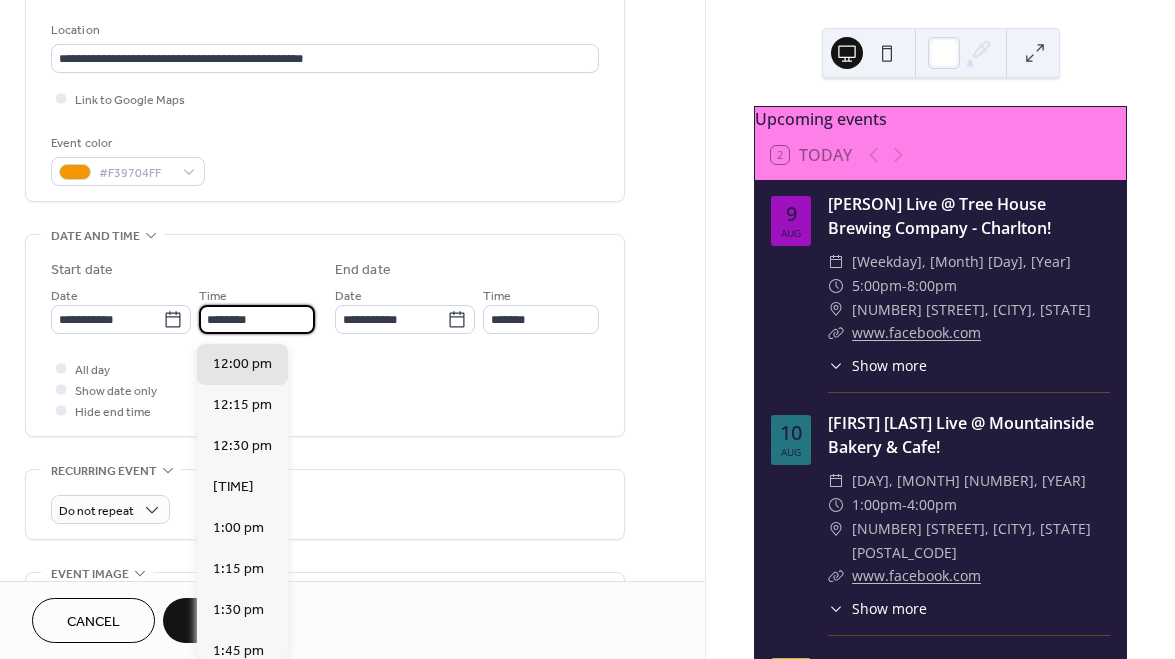 click on "********" at bounding box center (257, 319) 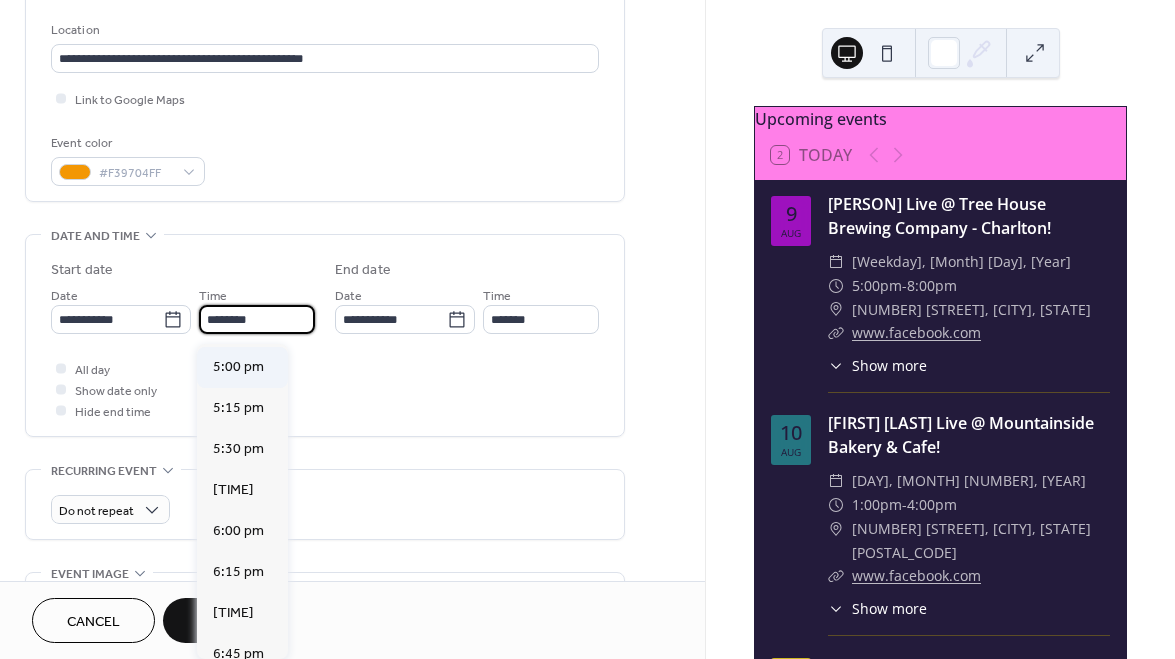 scroll, scrollTop: 2786, scrollLeft: 0, axis: vertical 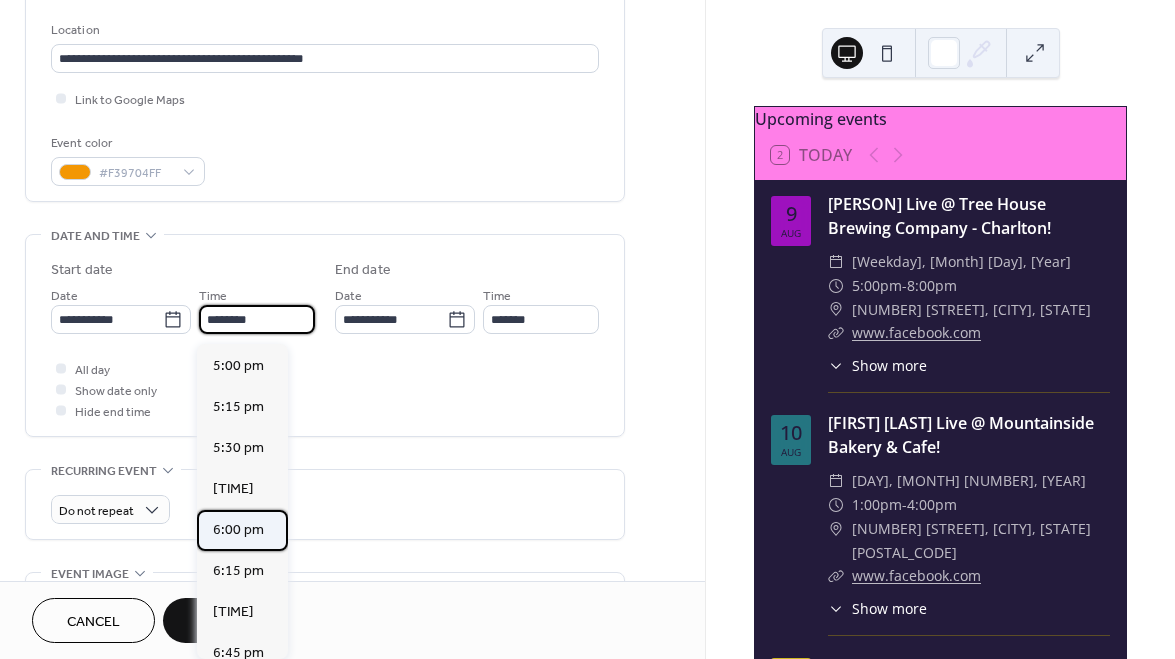 click on "6:00 pm" at bounding box center [238, 530] 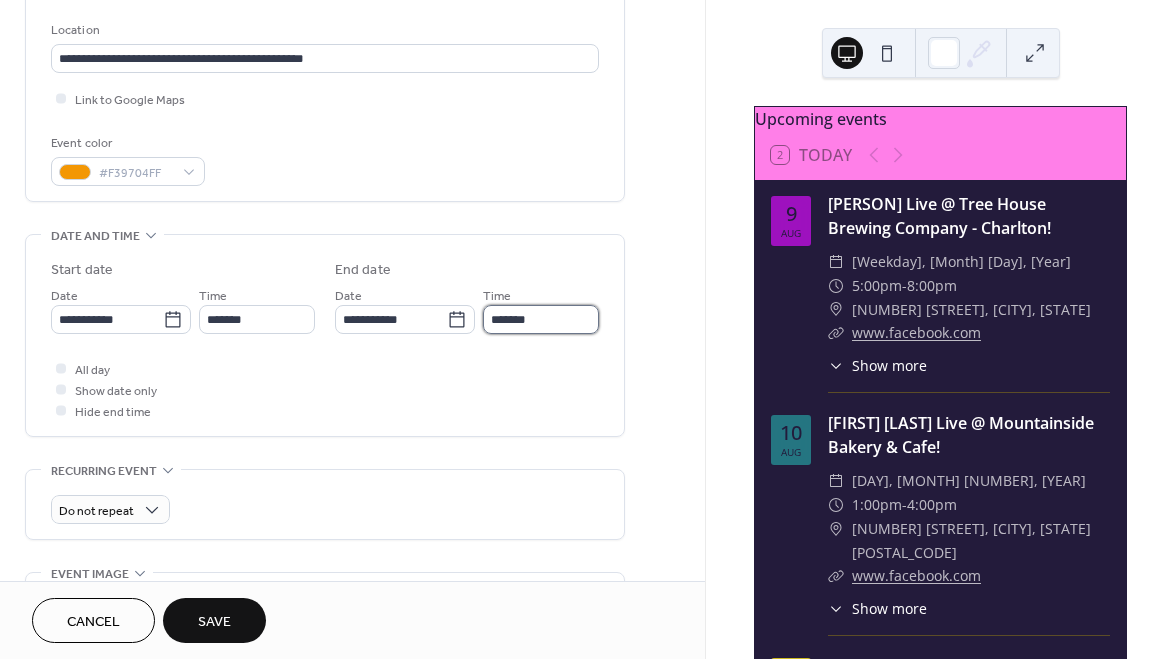 click on "*******" at bounding box center (541, 319) 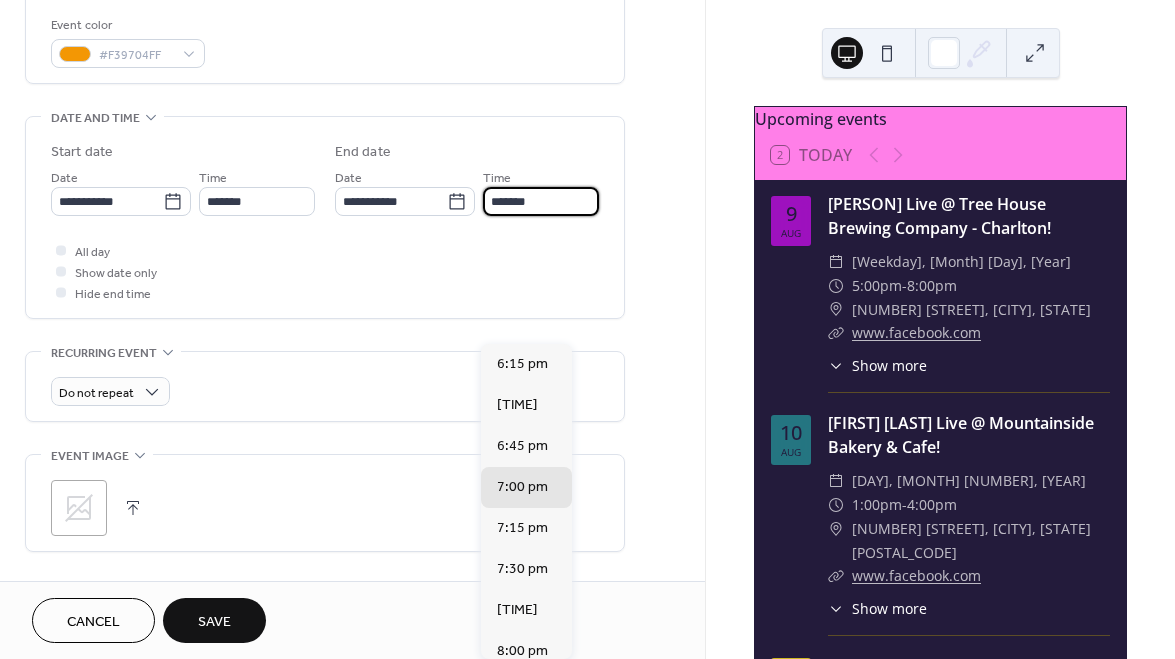 scroll, scrollTop: 587, scrollLeft: 0, axis: vertical 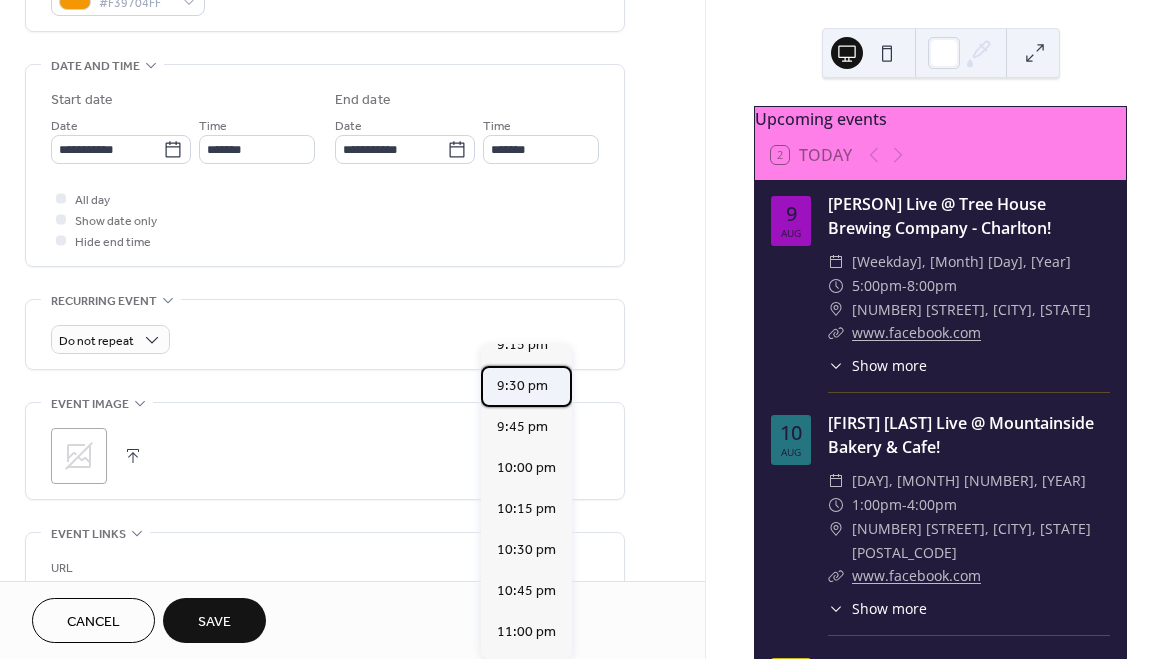 click on "9:30 pm" at bounding box center [522, 386] 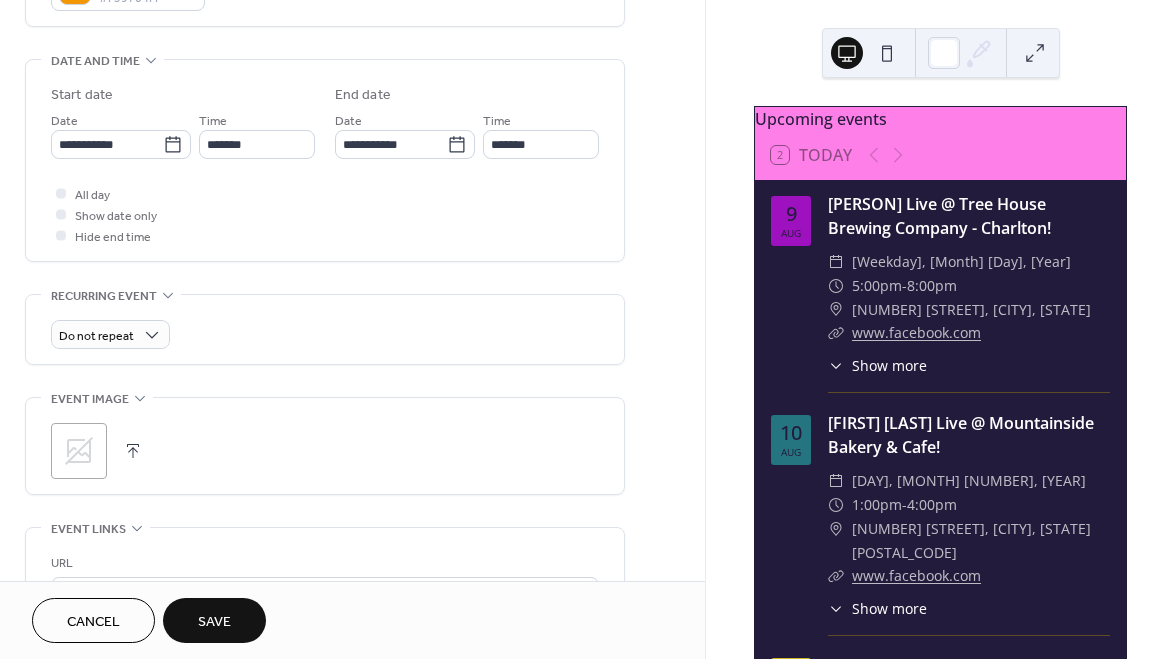 scroll, scrollTop: 622, scrollLeft: 0, axis: vertical 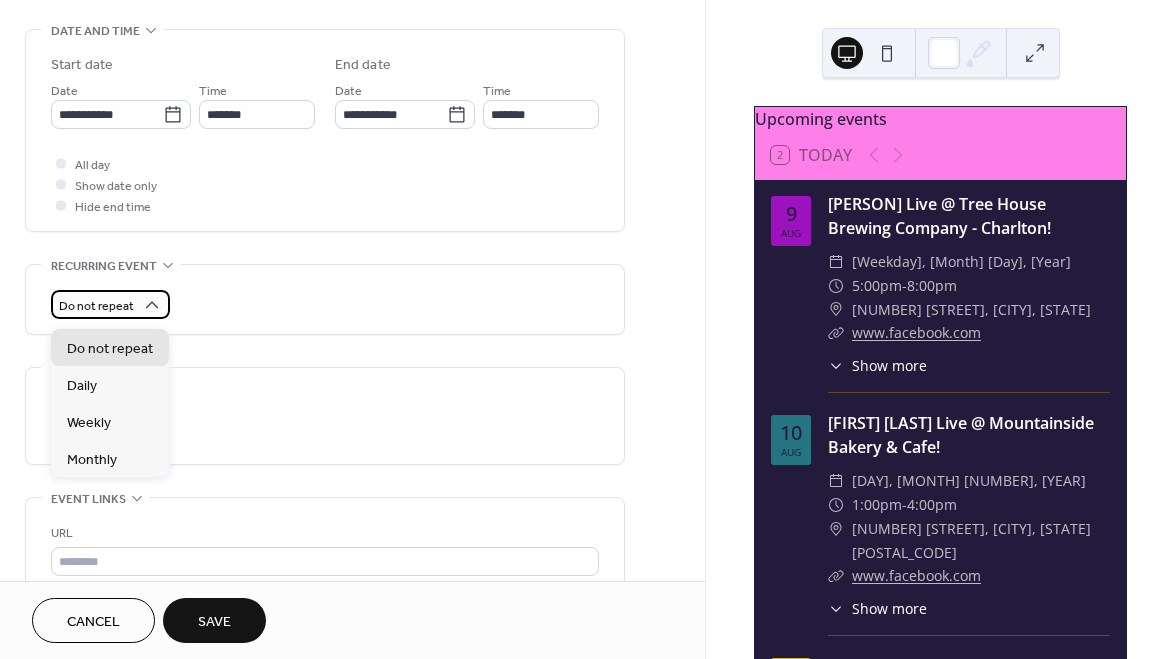 click on "Do not repeat" at bounding box center (96, 306) 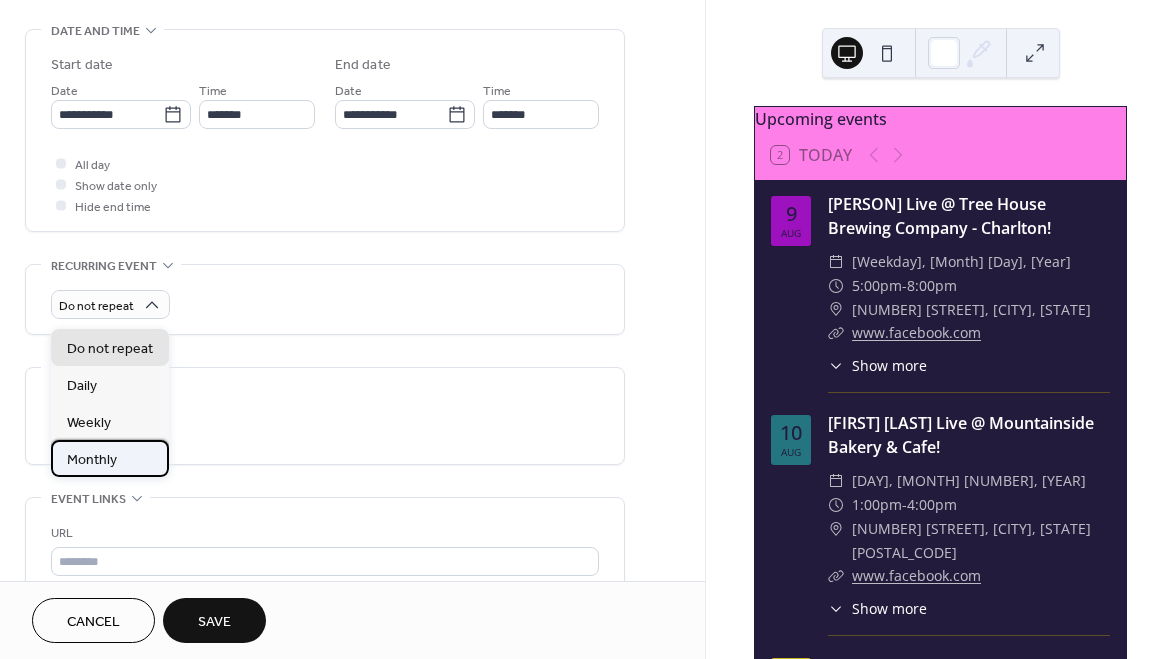 click on "Monthly" at bounding box center [92, 460] 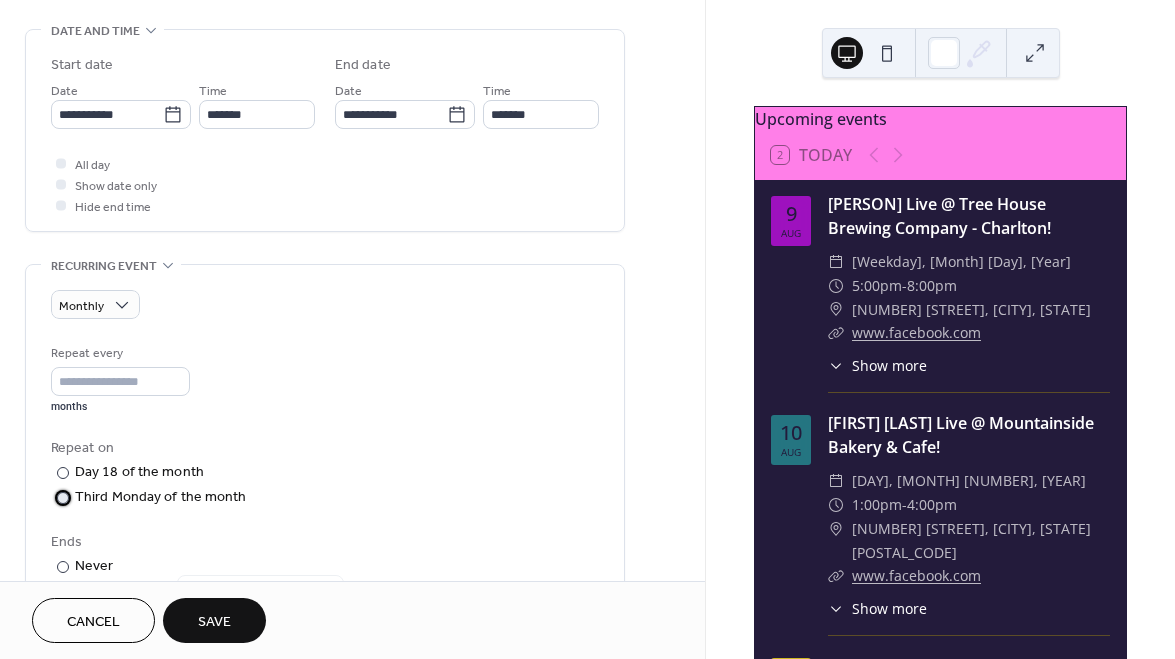 click at bounding box center (63, 498) 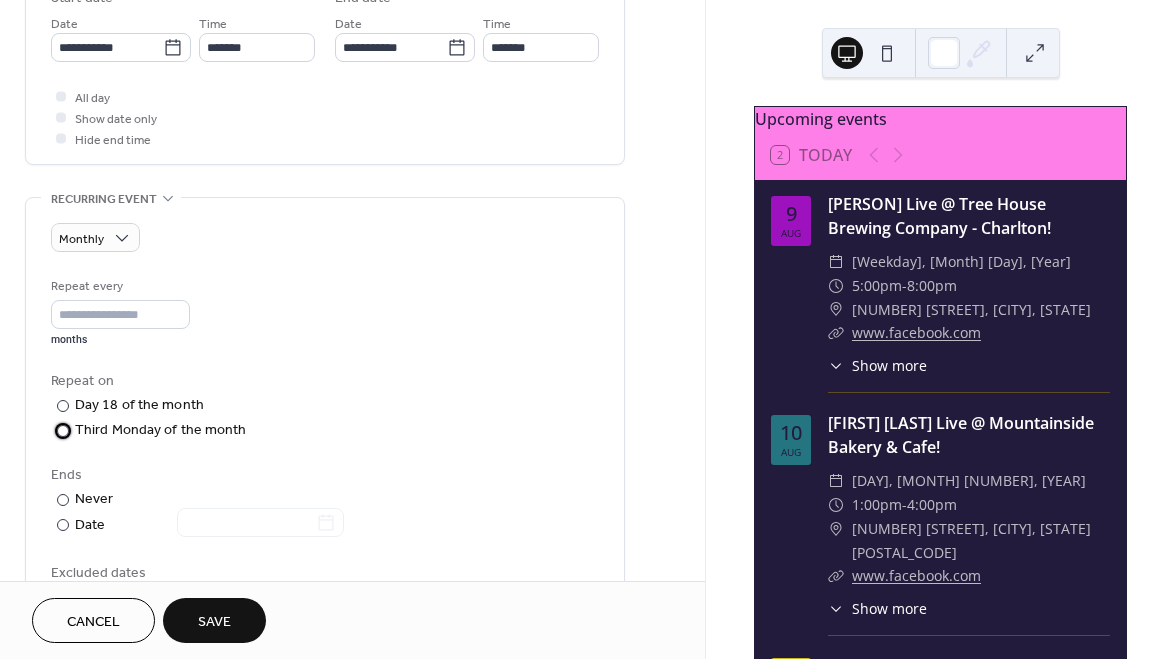 scroll, scrollTop: 710, scrollLeft: 0, axis: vertical 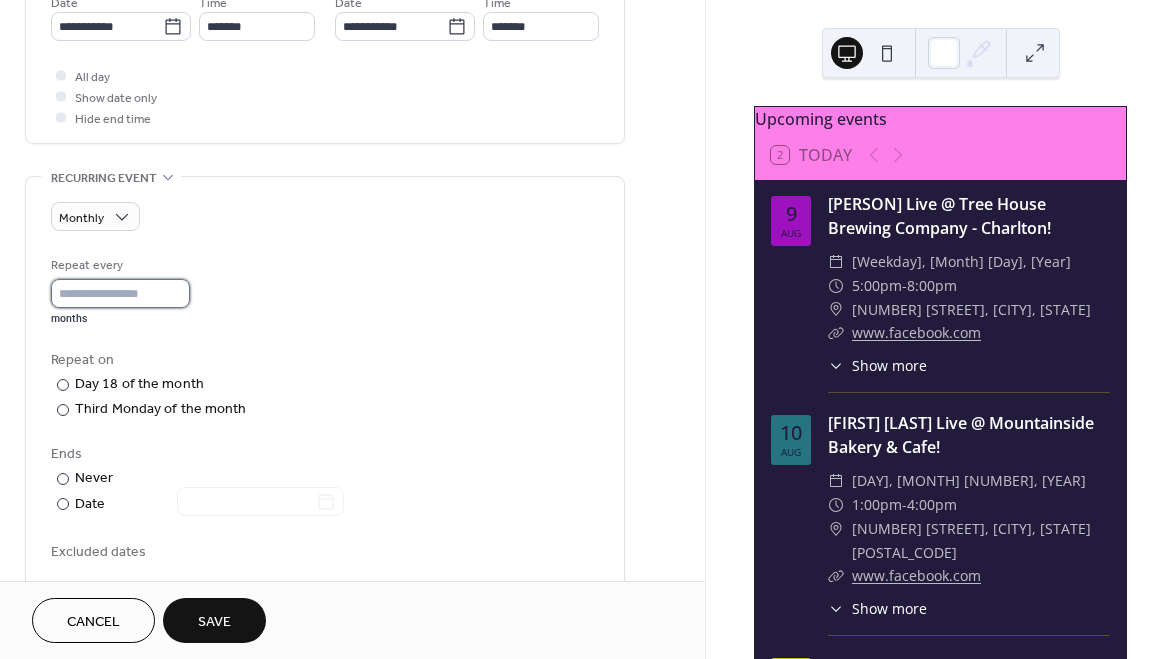 click on "*" at bounding box center (120, 293) 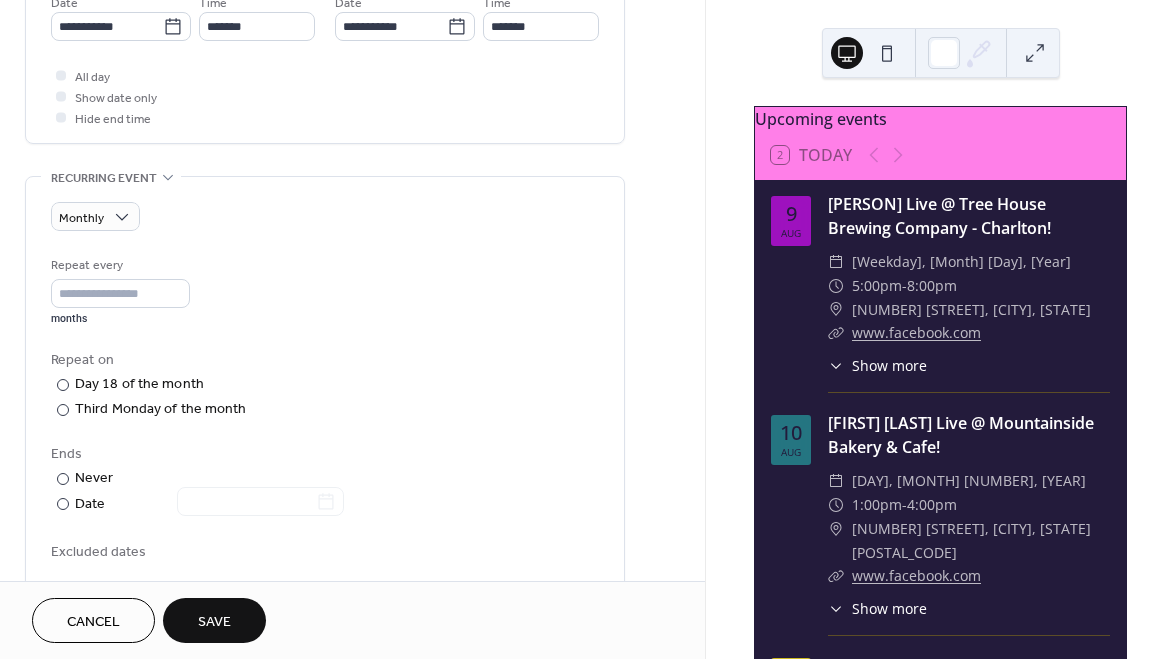 click on "Repeat every * months Repeat on ​ Day 18 of the month ​ Third Monday of the month ​ Last Monday of the month Ends ​ Never ​ Date Excluded dates   Pick date to exclude" at bounding box center (325, 428) 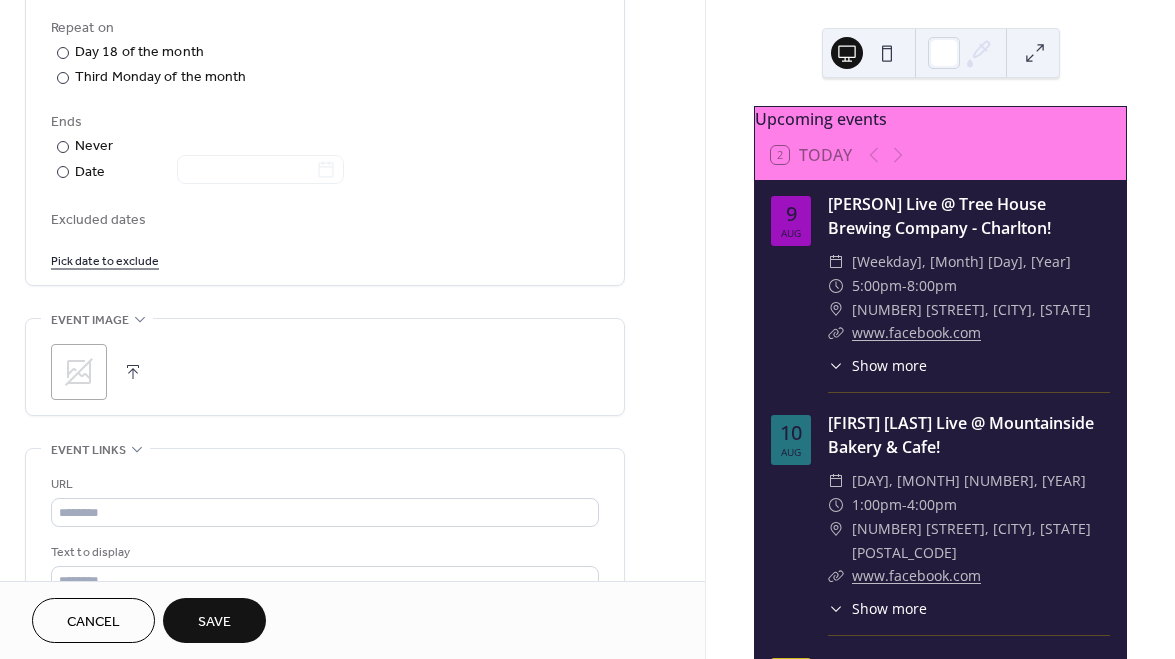 scroll, scrollTop: 1043, scrollLeft: 0, axis: vertical 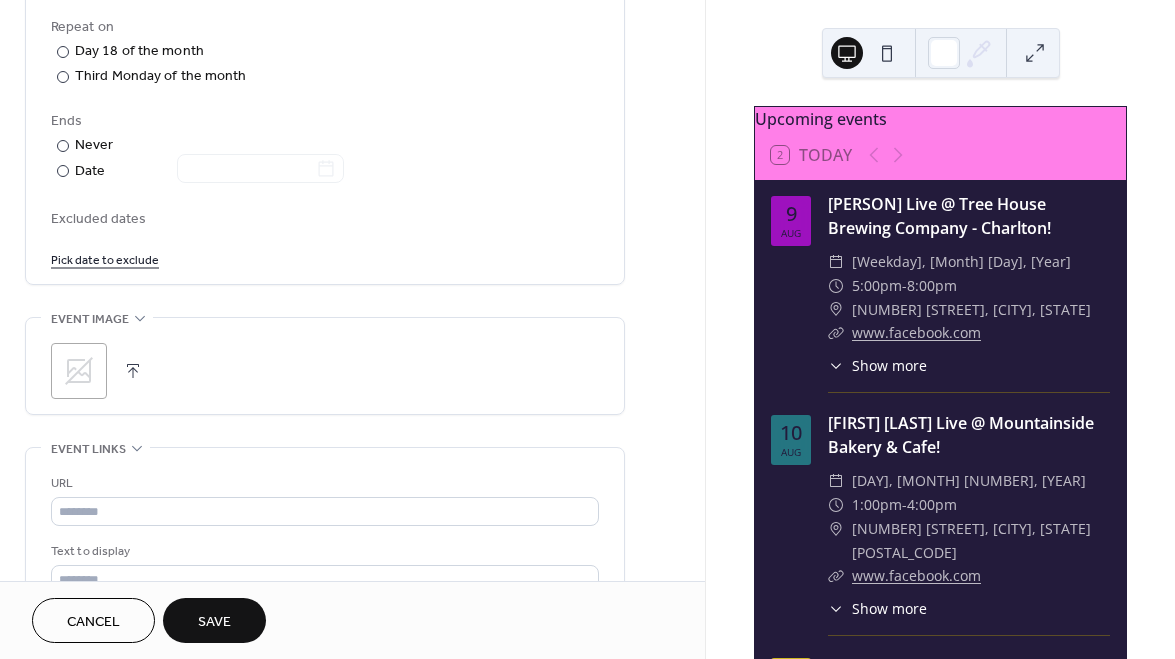 click at bounding box center (133, 371) 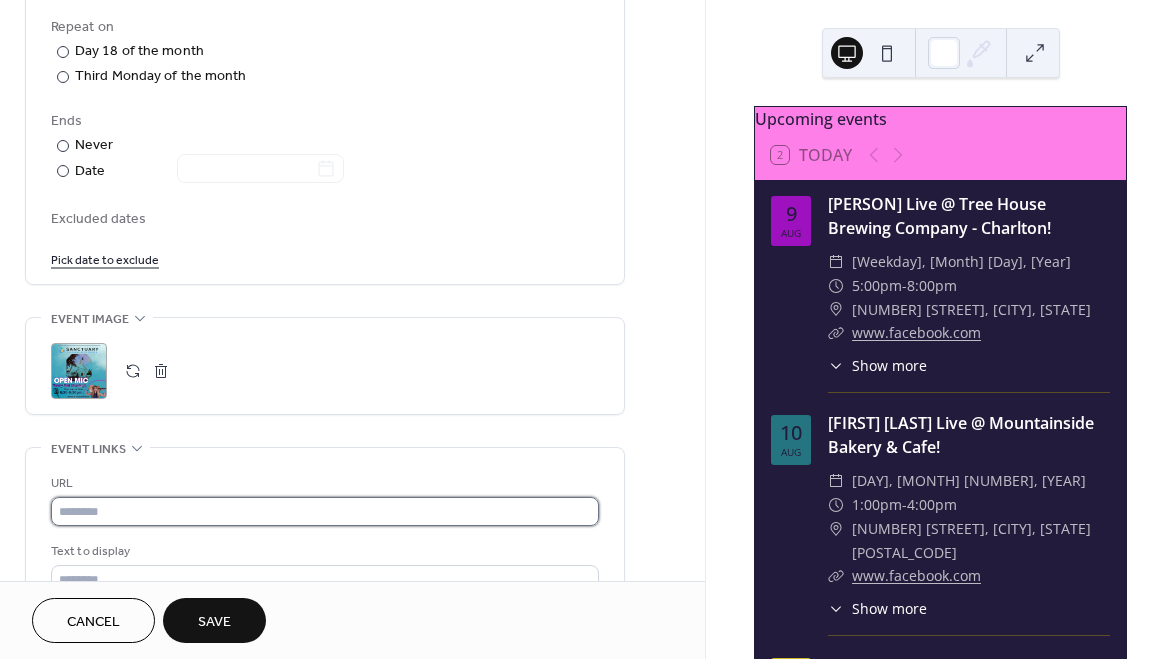 click at bounding box center (325, 511) 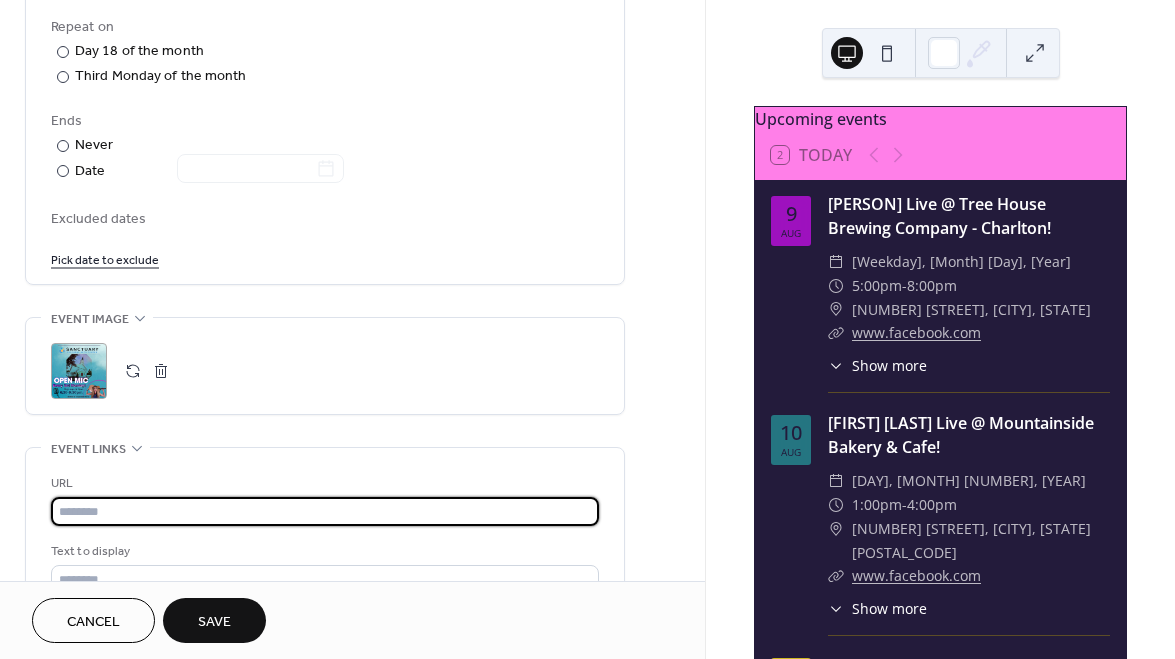 paste on "**********" 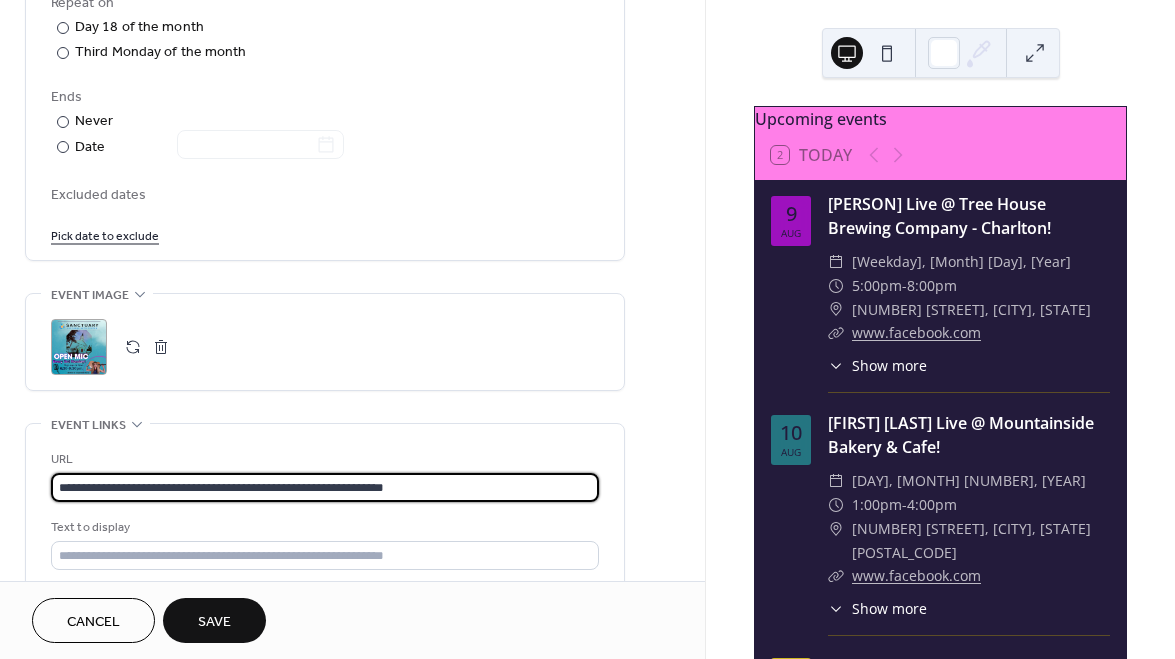 scroll, scrollTop: 1160, scrollLeft: 0, axis: vertical 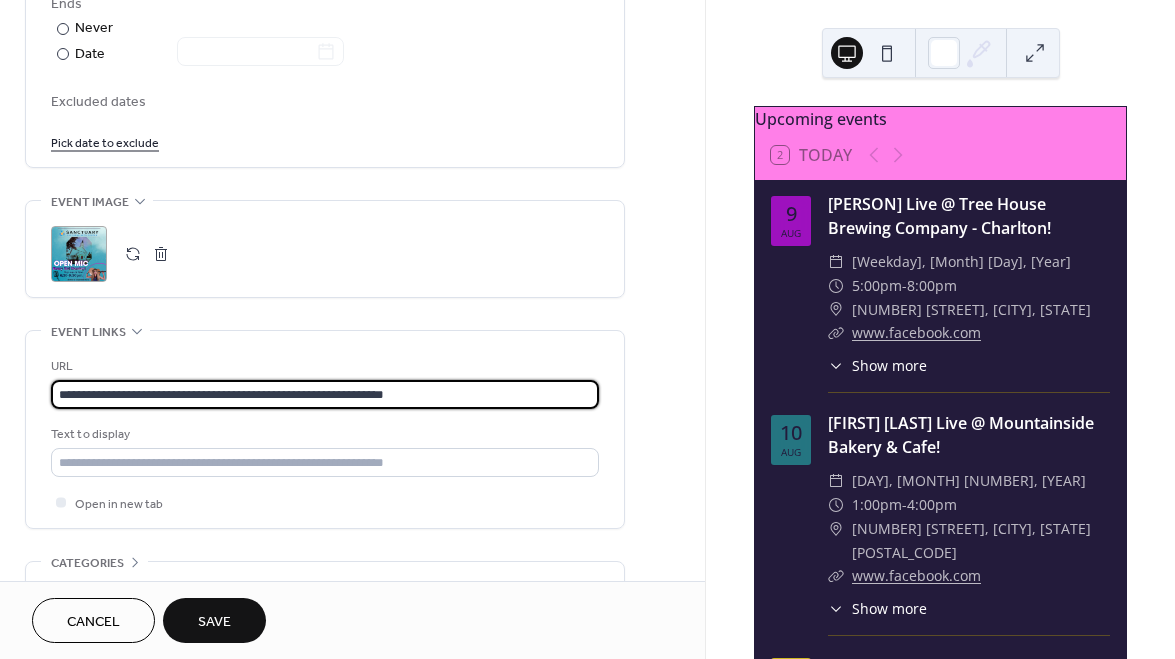 type on "**********" 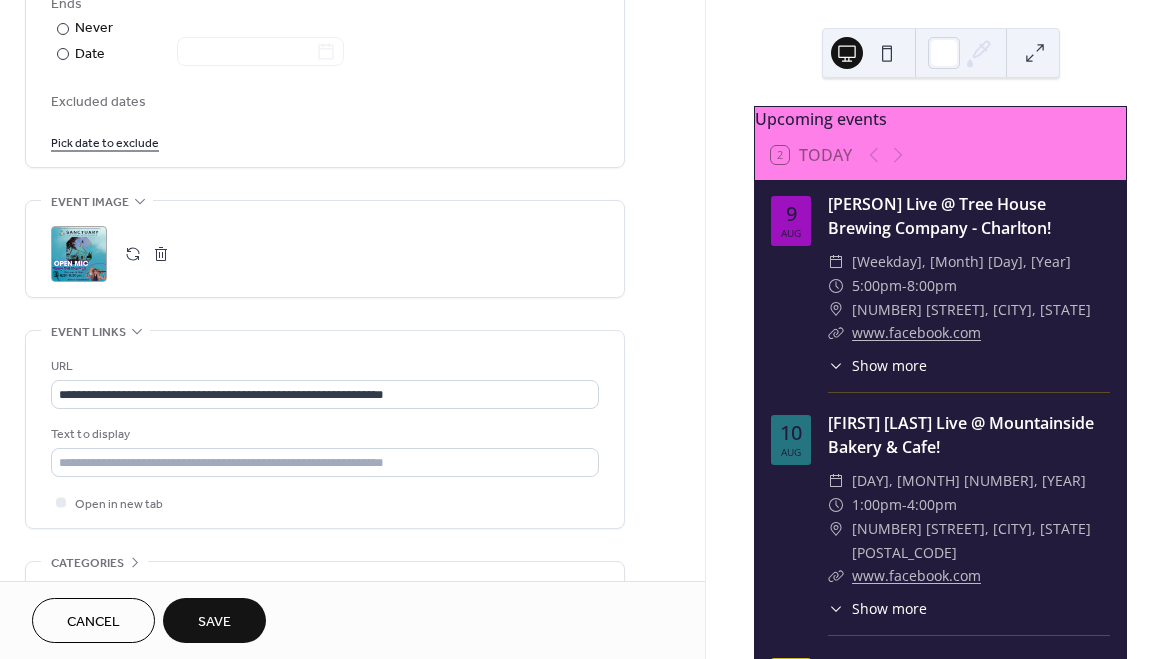 click on "Save" at bounding box center [214, 622] 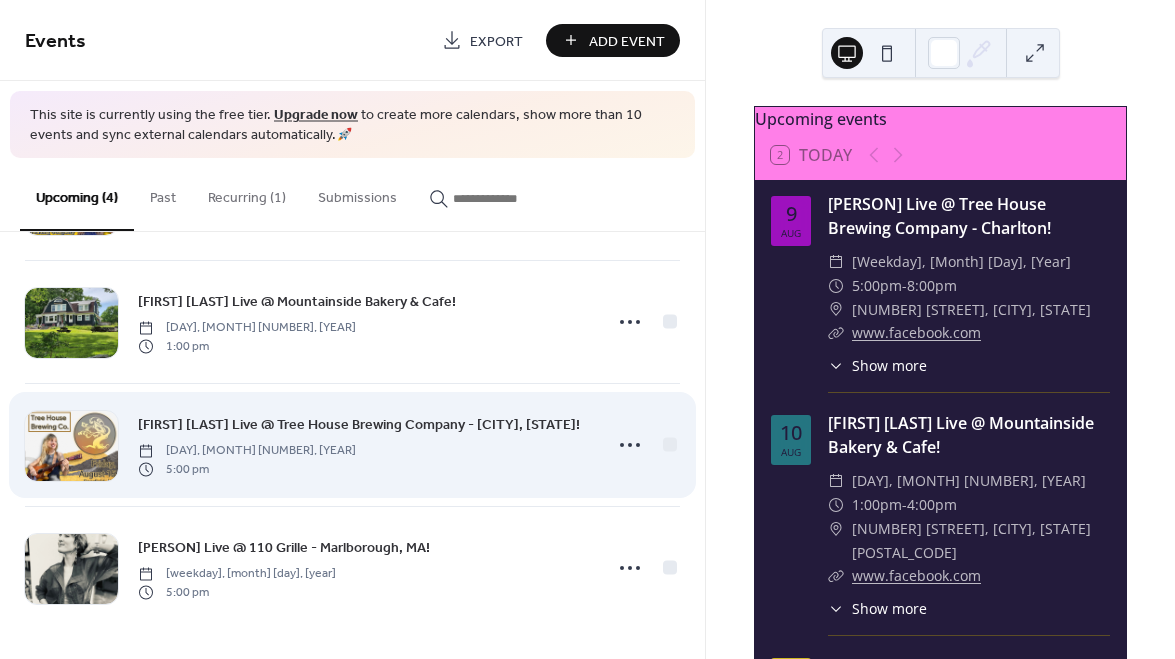 scroll, scrollTop: 123, scrollLeft: 0, axis: vertical 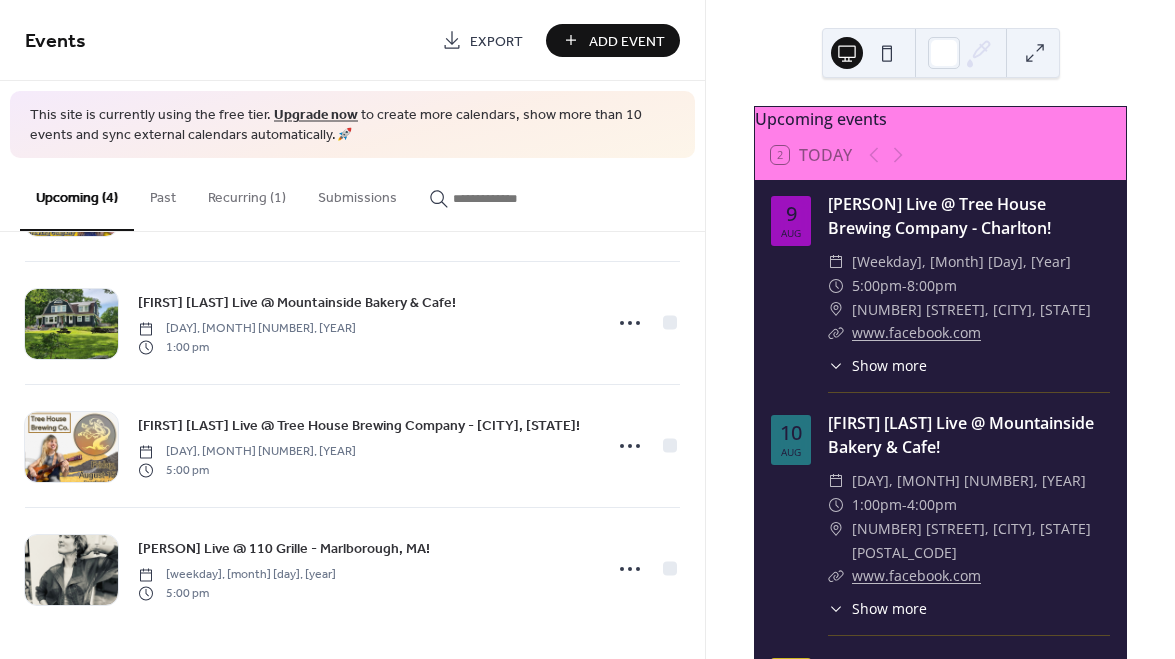 click on "Recurring (1)" at bounding box center (247, 193) 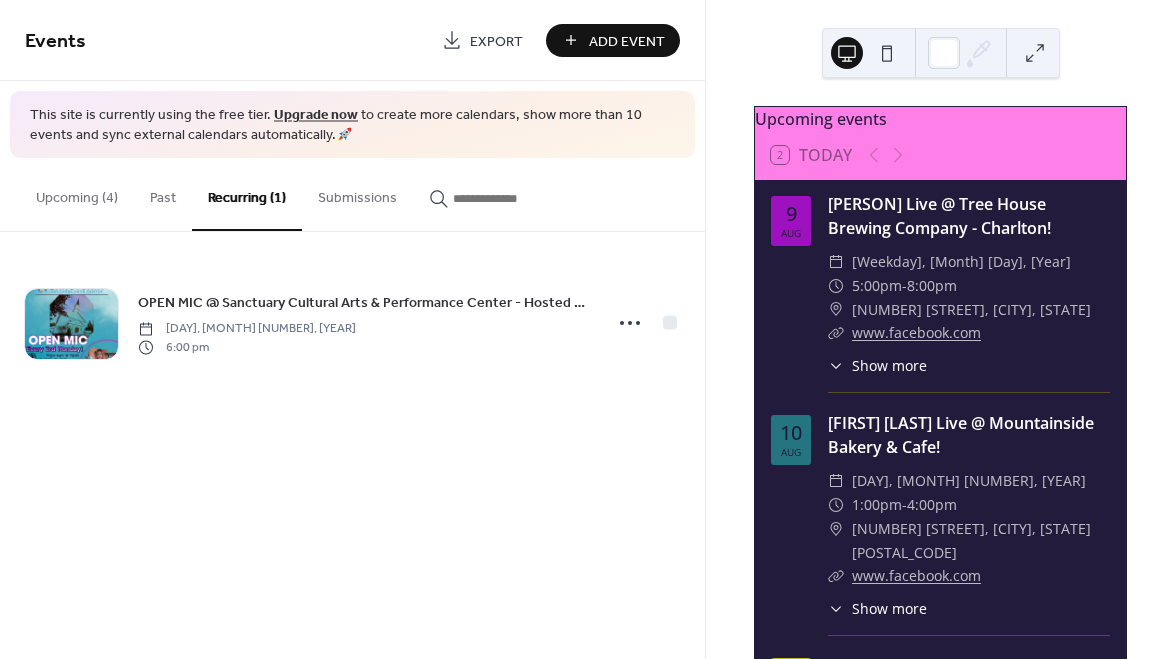 click on "Upcoming (4)" at bounding box center (77, 193) 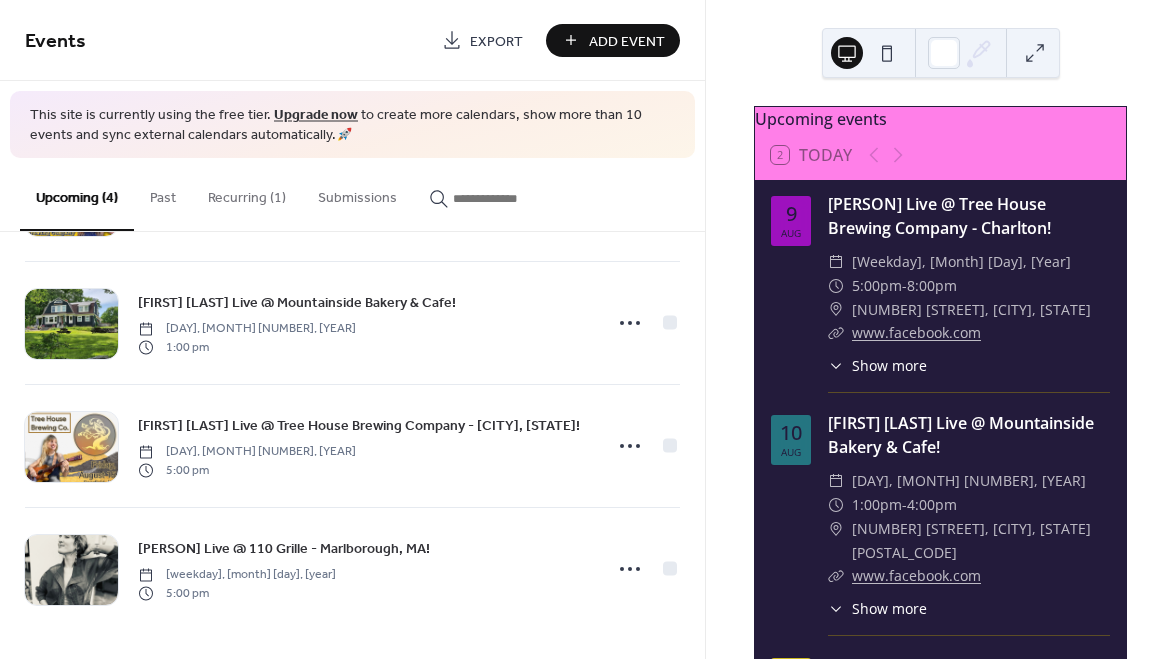 click on "Add Event" at bounding box center [627, 41] 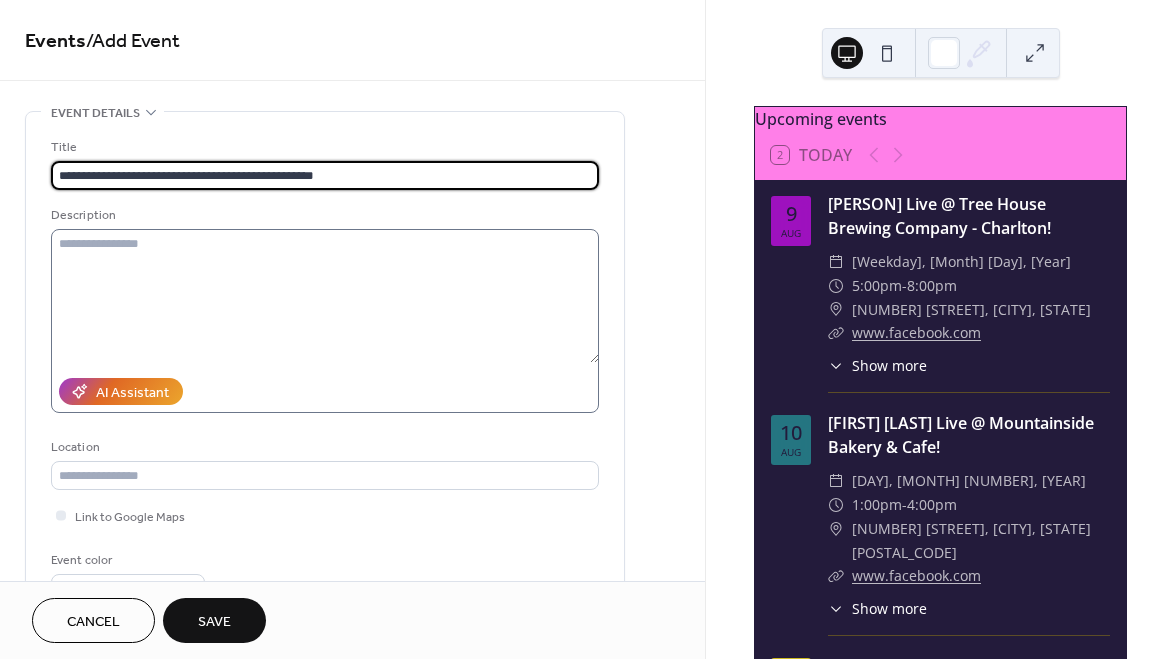 type on "**********" 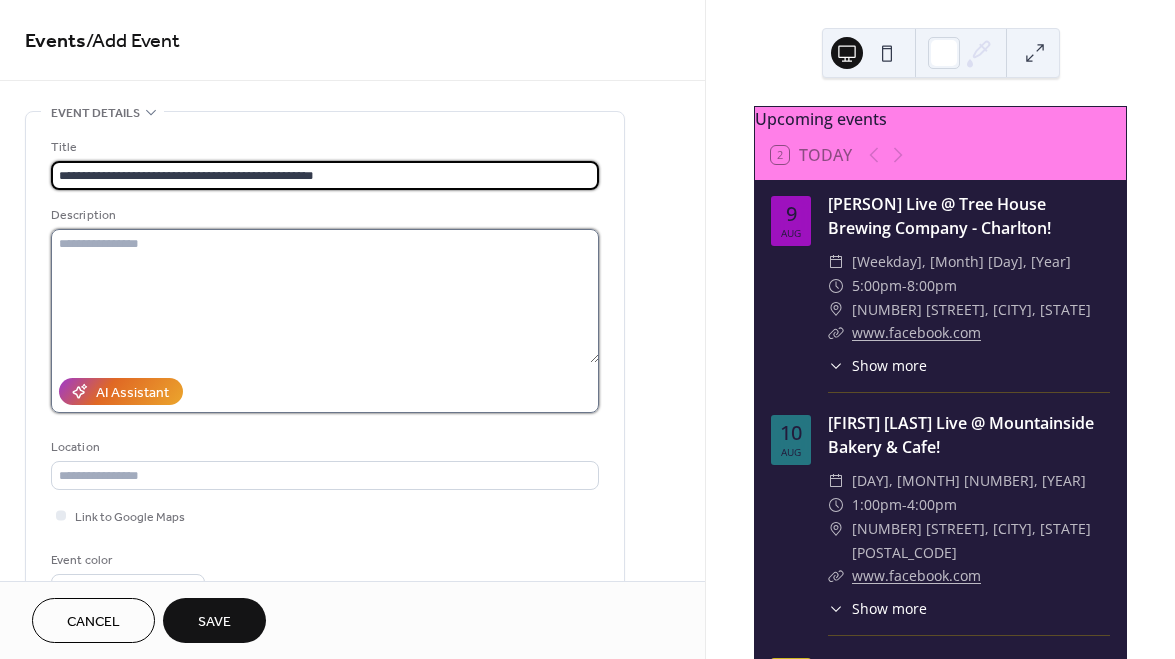 click at bounding box center (325, 296) 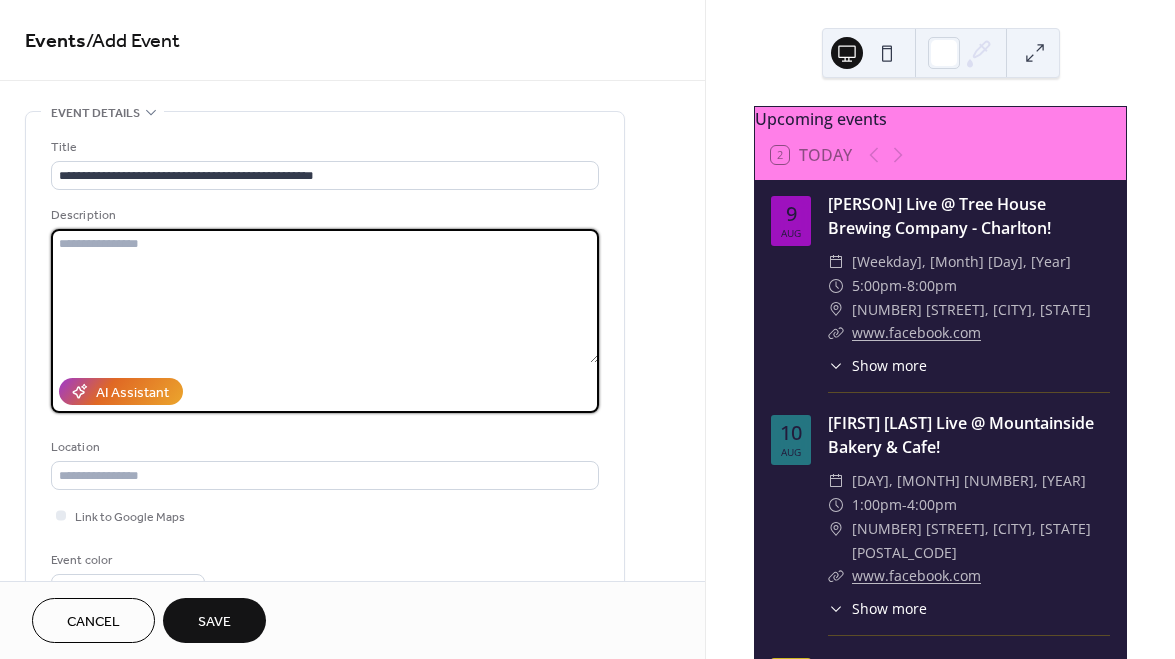 paste on "**********" 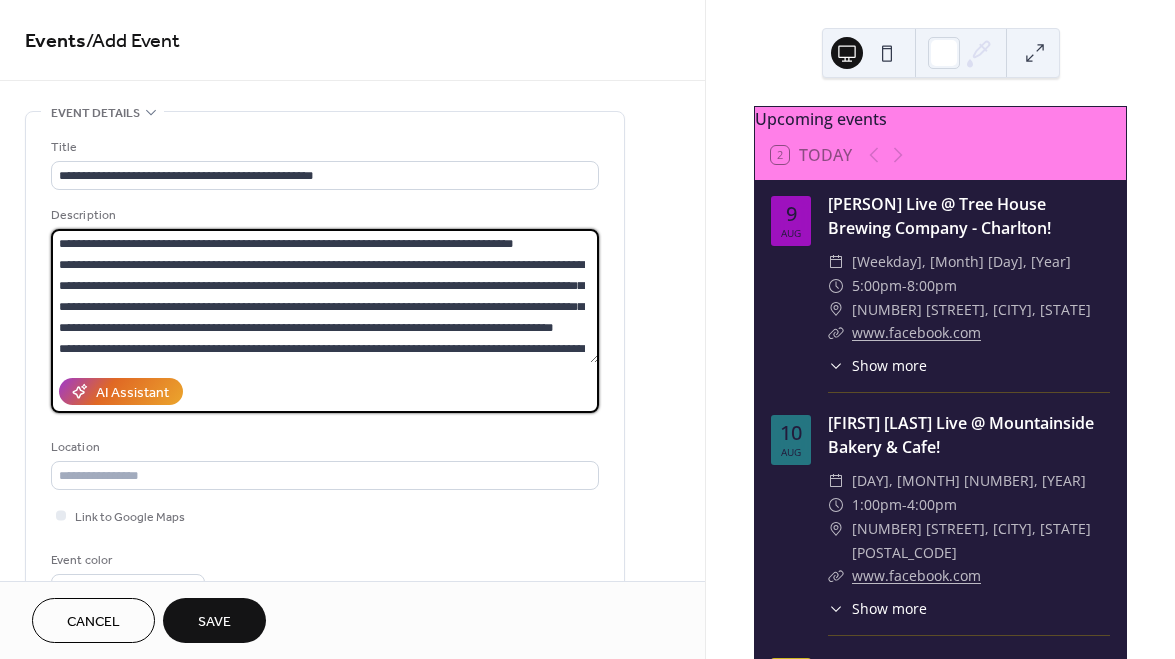 scroll, scrollTop: 42, scrollLeft: 0, axis: vertical 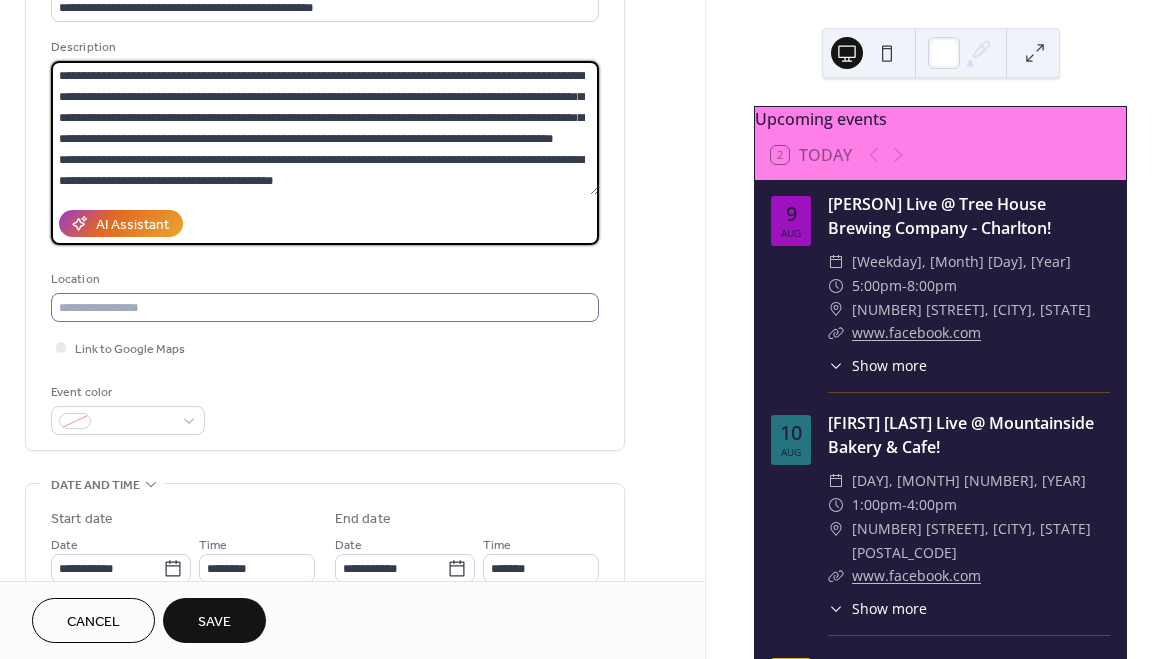 type on "**********" 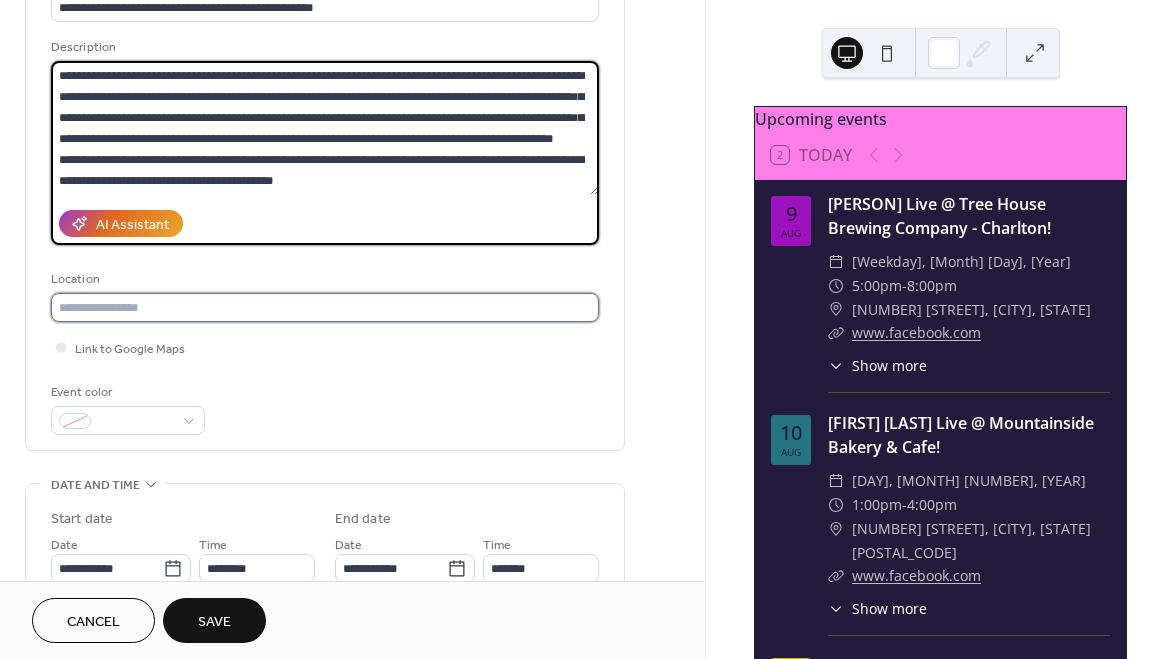 click at bounding box center (325, 307) 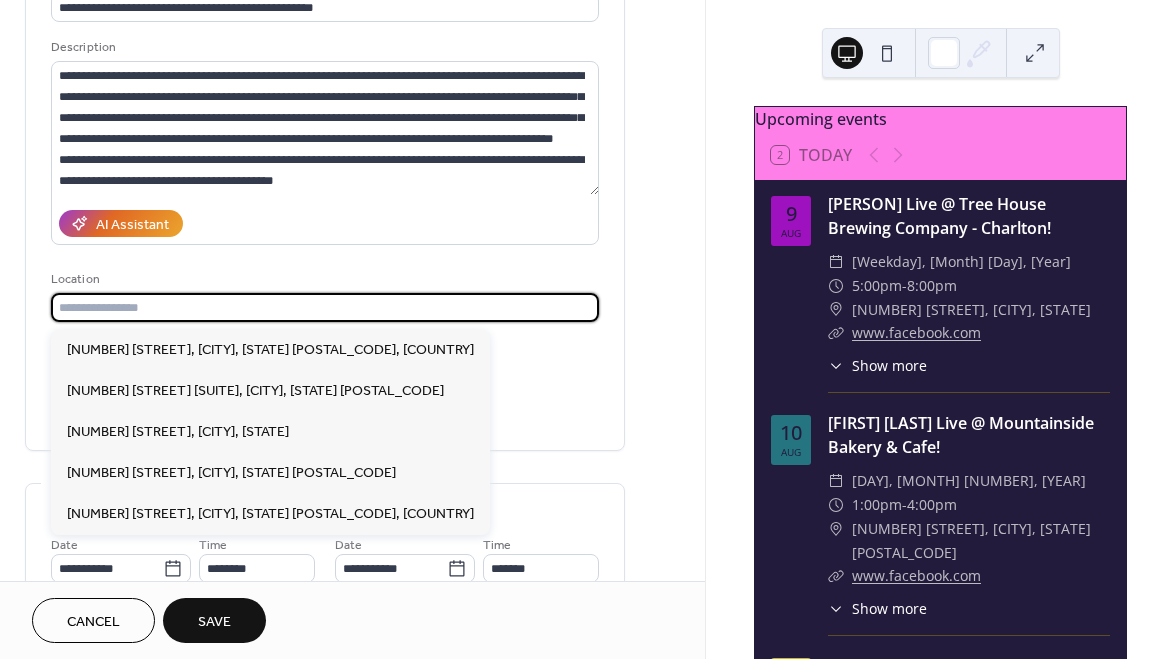 paste on "**********" 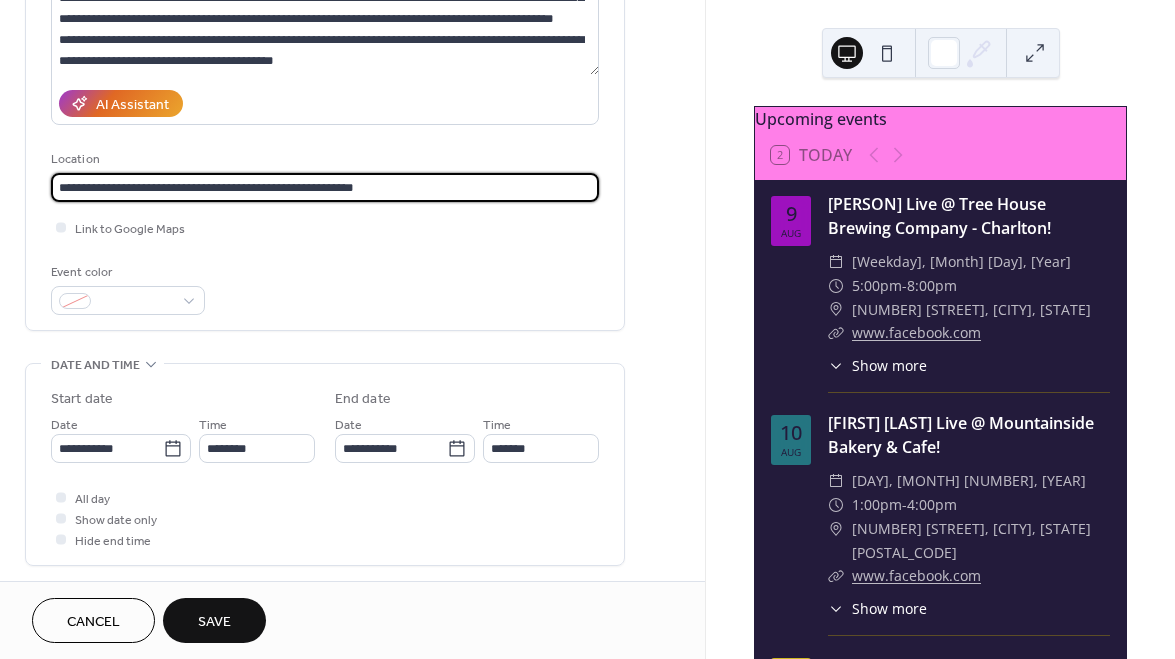 scroll, scrollTop: 293, scrollLeft: 0, axis: vertical 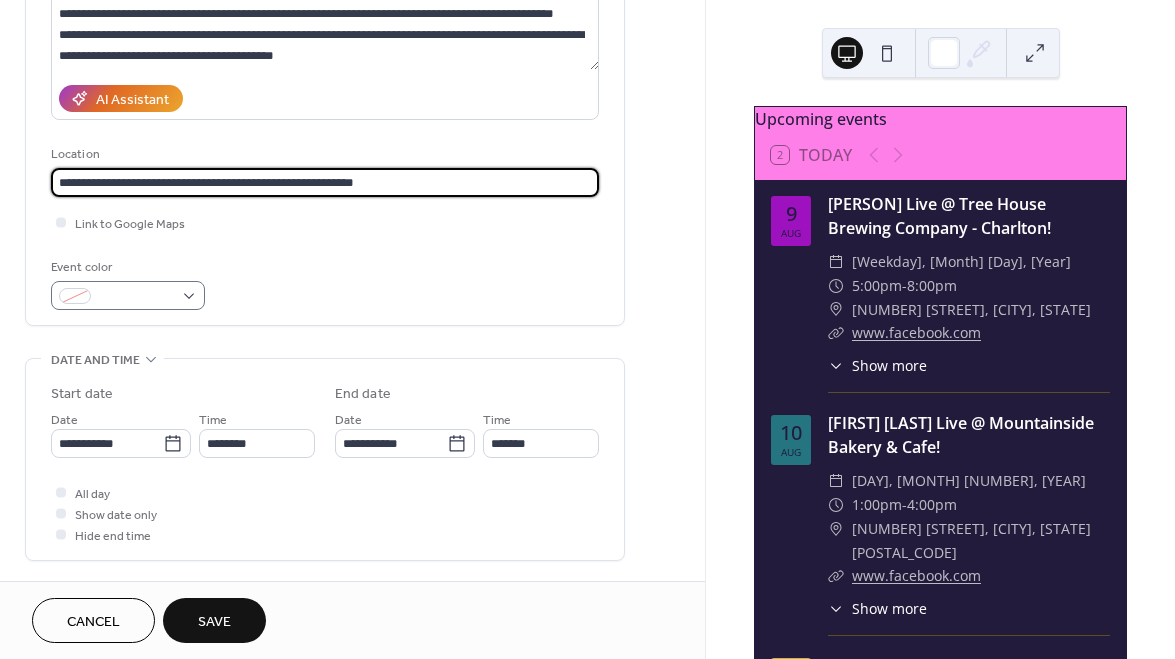 type on "**********" 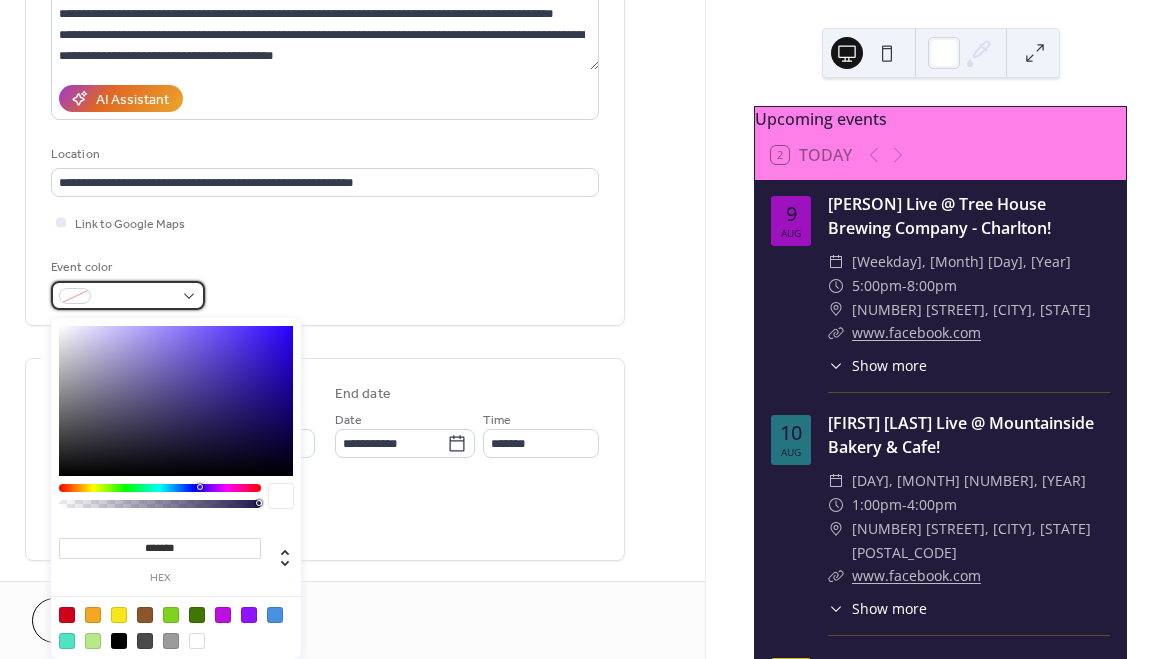 click at bounding box center [128, 295] 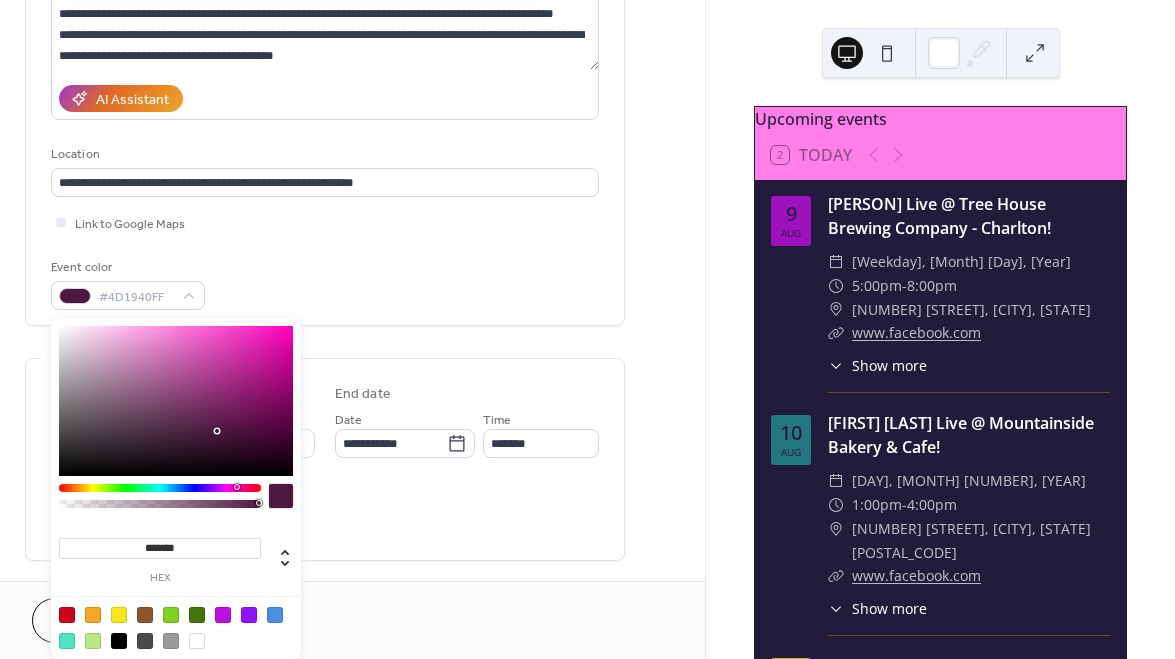 drag, startPoint x: 201, startPoint y: 488, endPoint x: 236, endPoint y: 371, distance: 122.12289 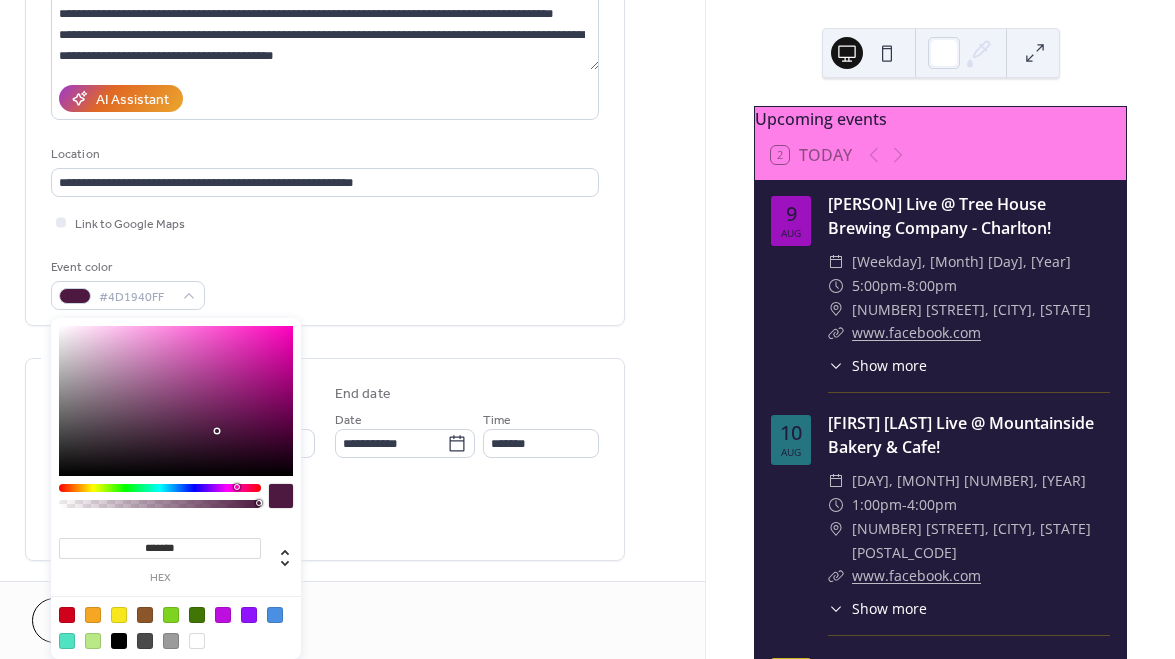 click on "******* hex" at bounding box center (176, 492) 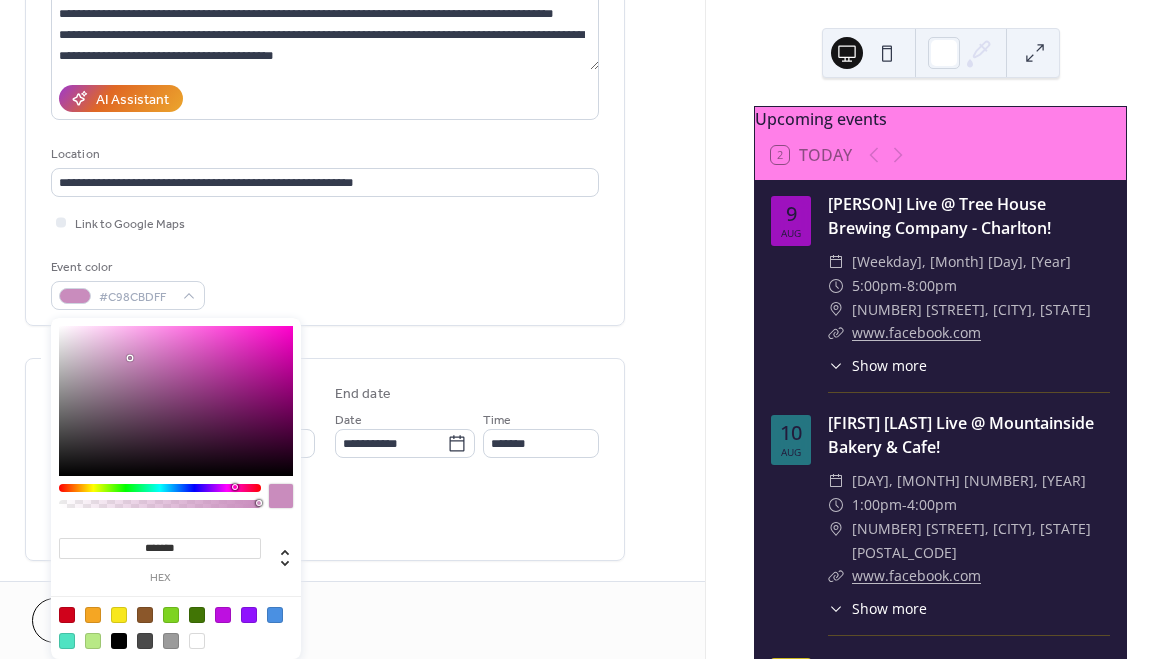 type on "*******" 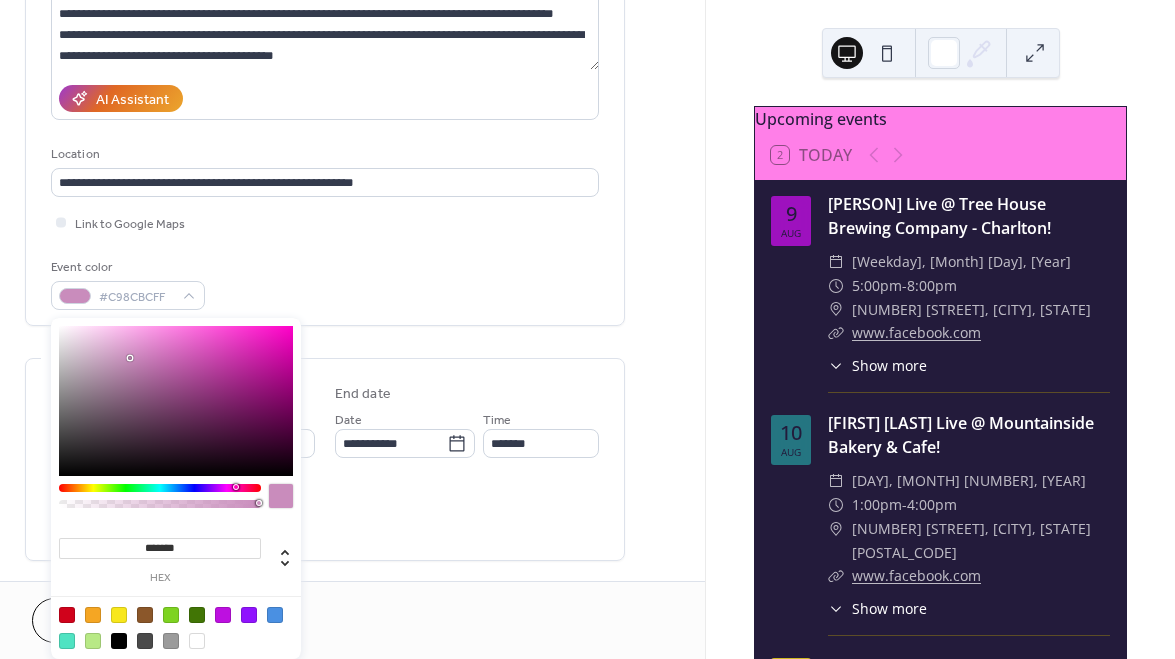 drag, startPoint x: 235, startPoint y: 369, endPoint x: 130, endPoint y: 358, distance: 105.574615 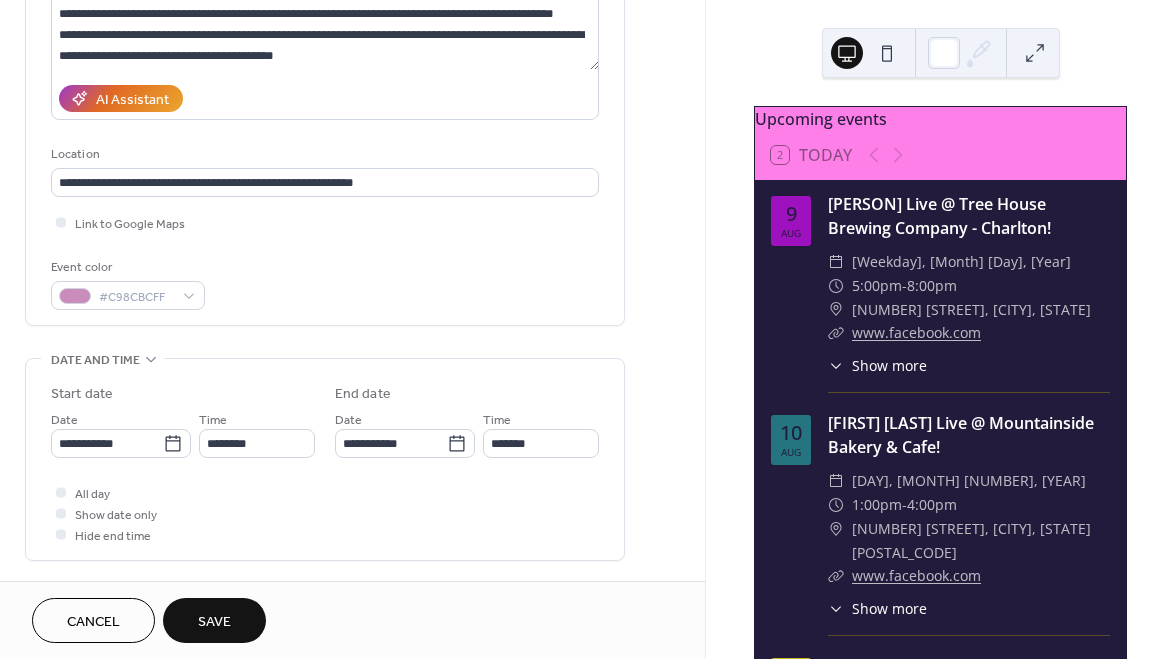 click on "All day Show date only Hide end time" at bounding box center (325, 513) 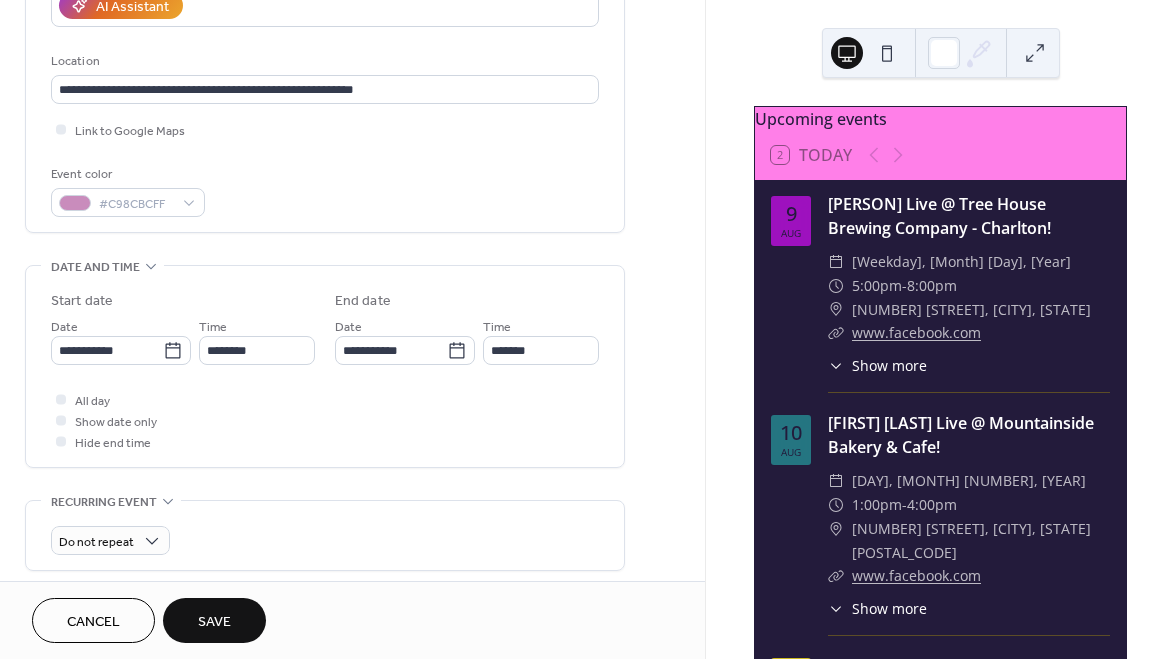 scroll, scrollTop: 394, scrollLeft: 0, axis: vertical 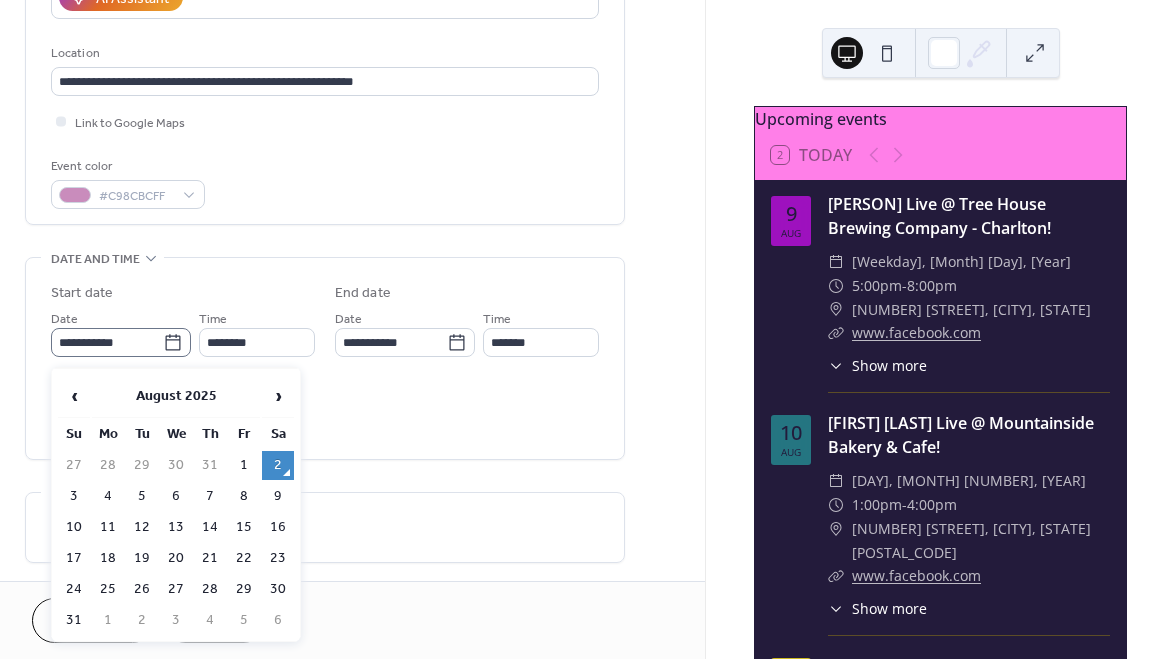 click 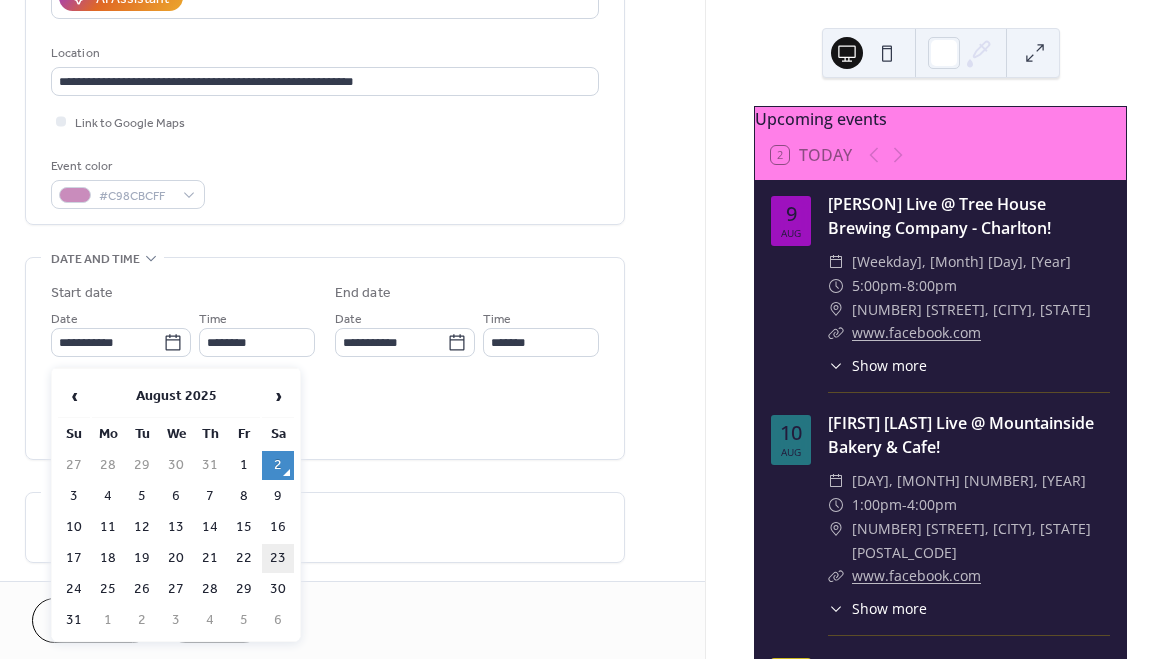 click on "23" at bounding box center (278, 558) 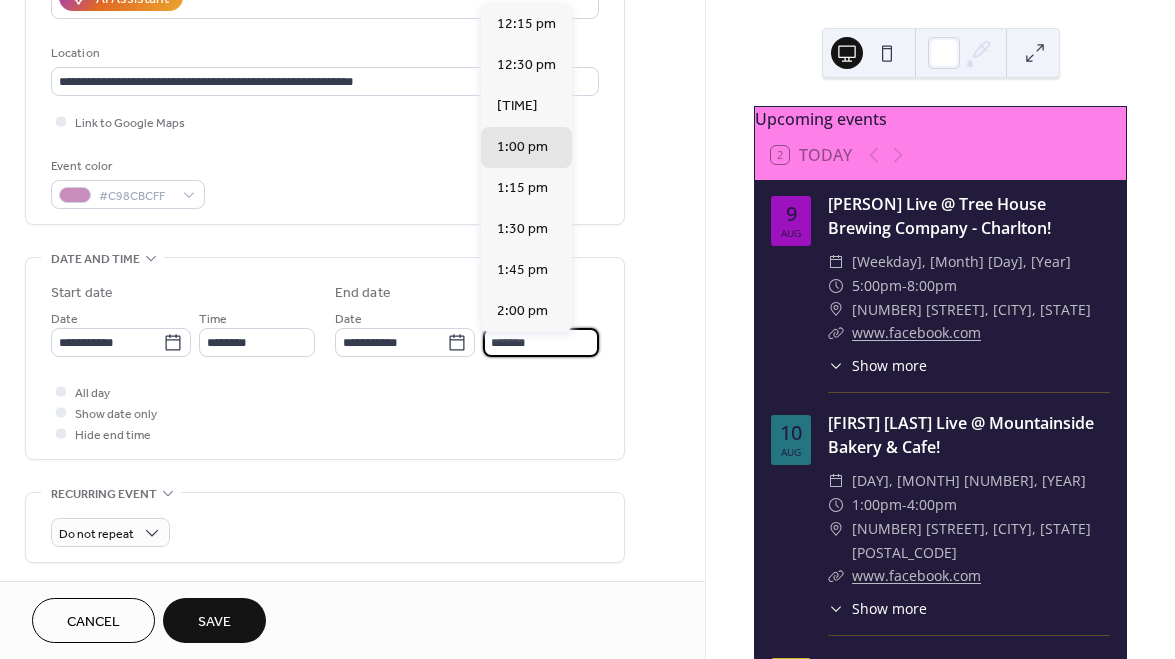 click on "*******" at bounding box center (541, 342) 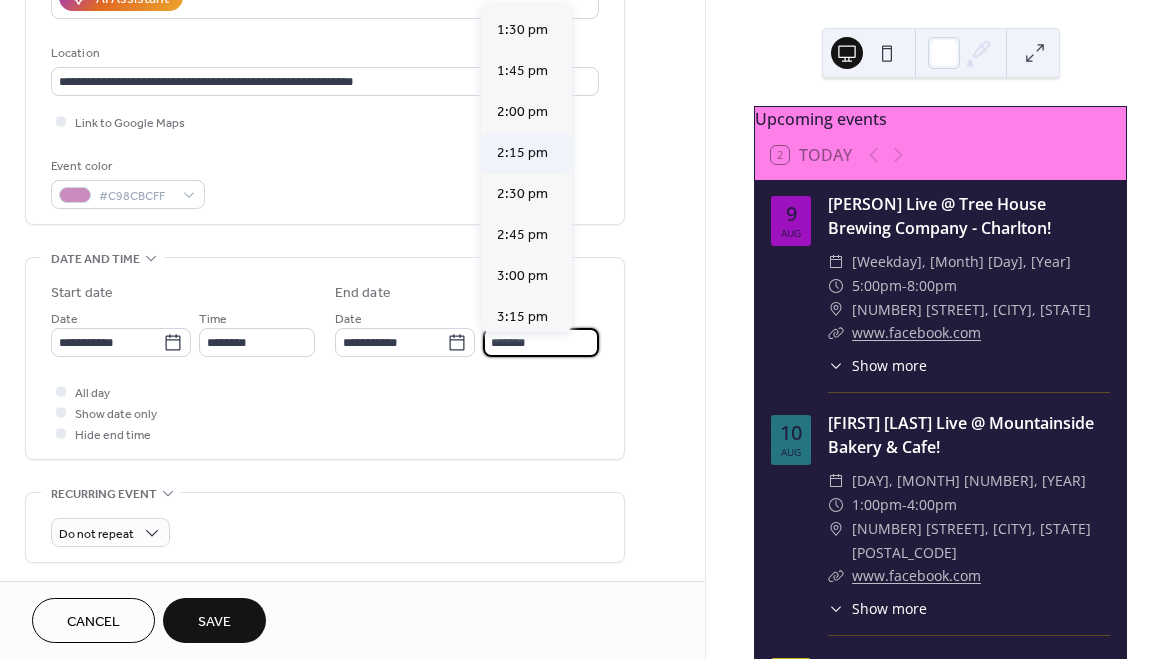 scroll, scrollTop: 203, scrollLeft: 0, axis: vertical 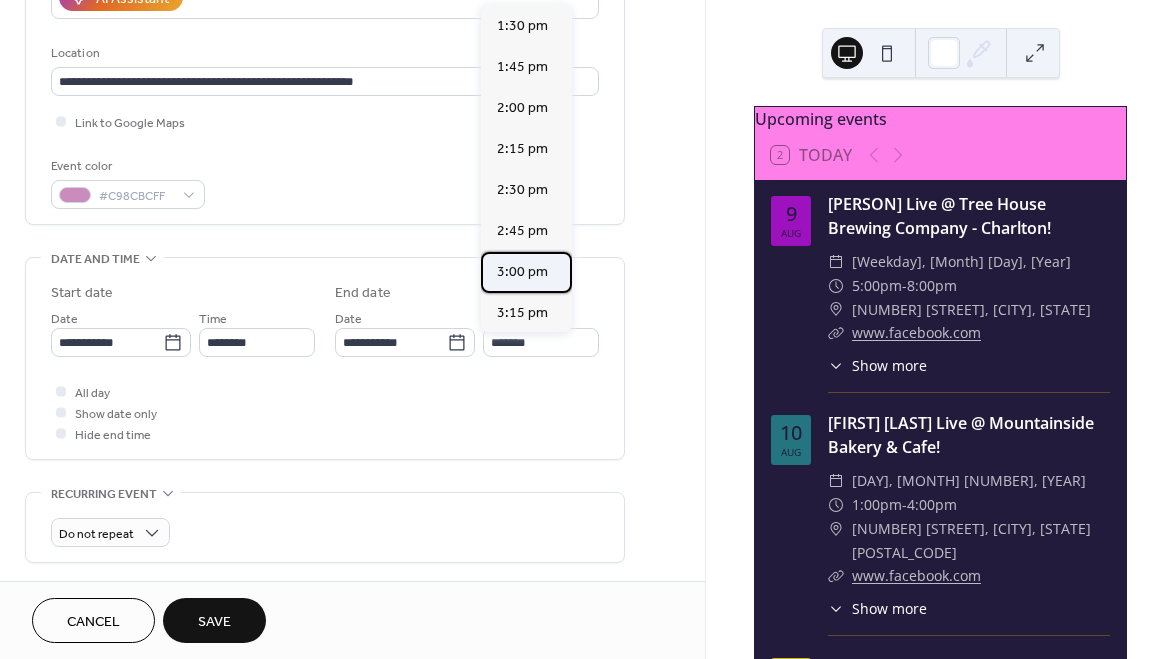 click on "3:00 pm" at bounding box center (522, 272) 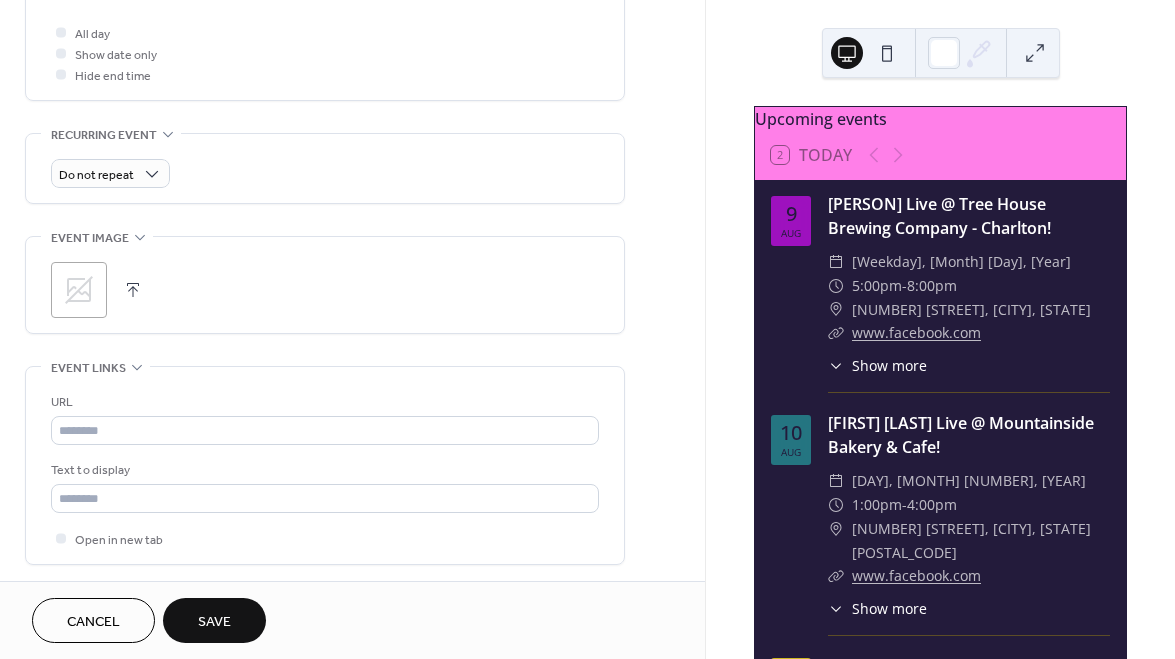 scroll, scrollTop: 789, scrollLeft: 0, axis: vertical 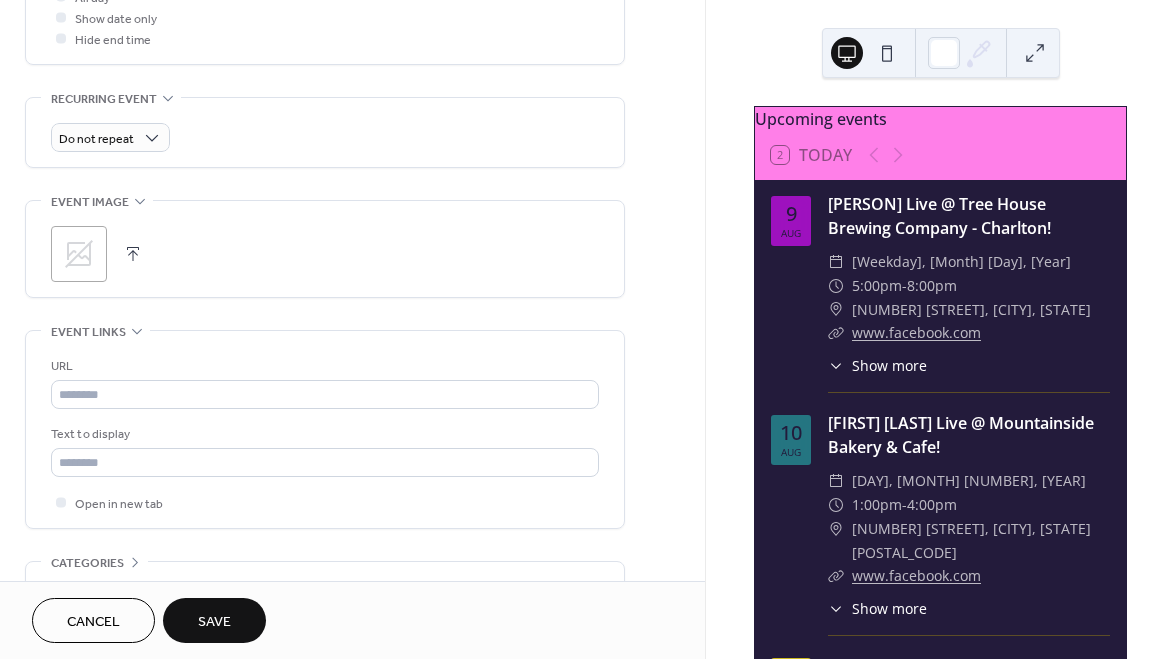 click at bounding box center (133, 254) 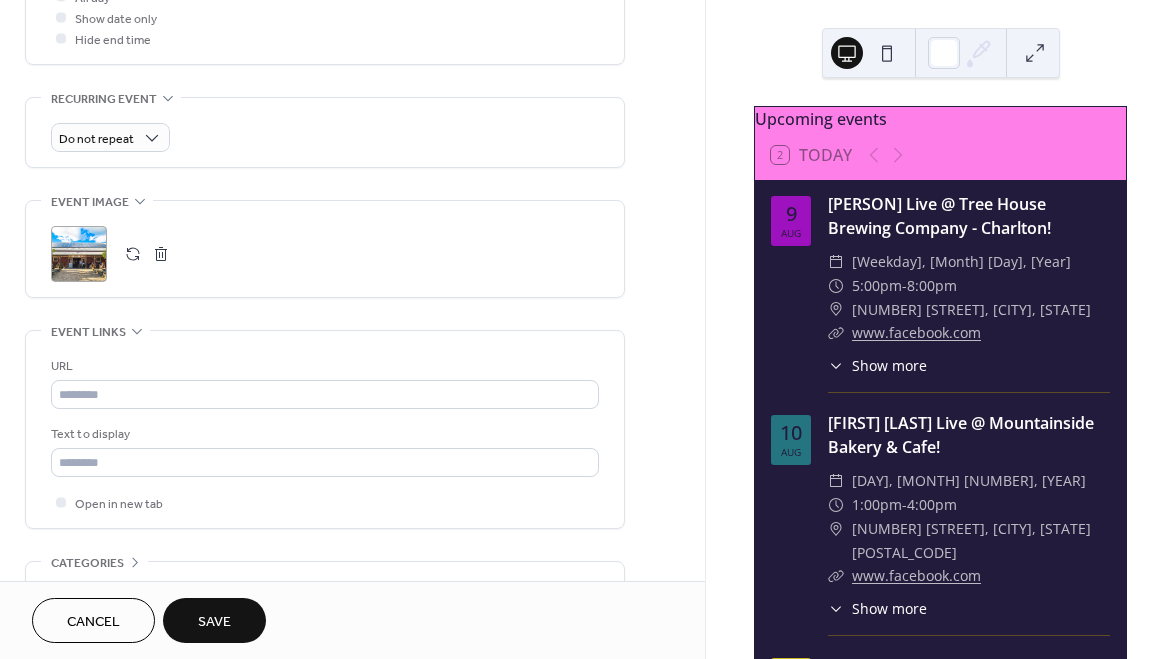 click on "URL" at bounding box center [323, 366] 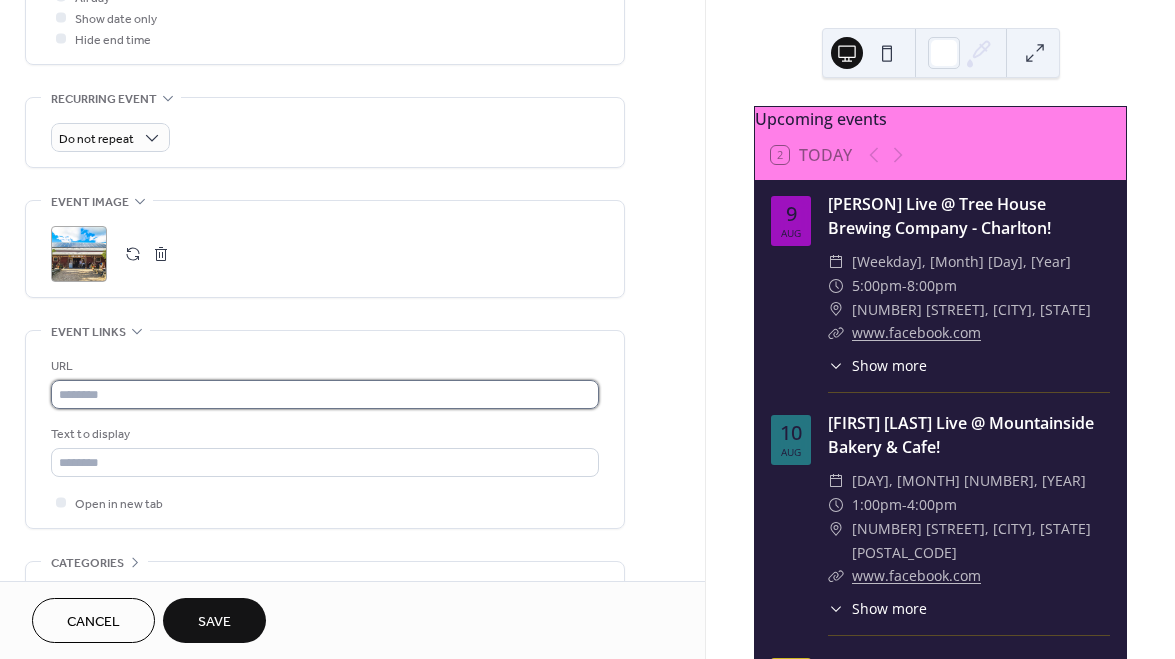 click at bounding box center [325, 394] 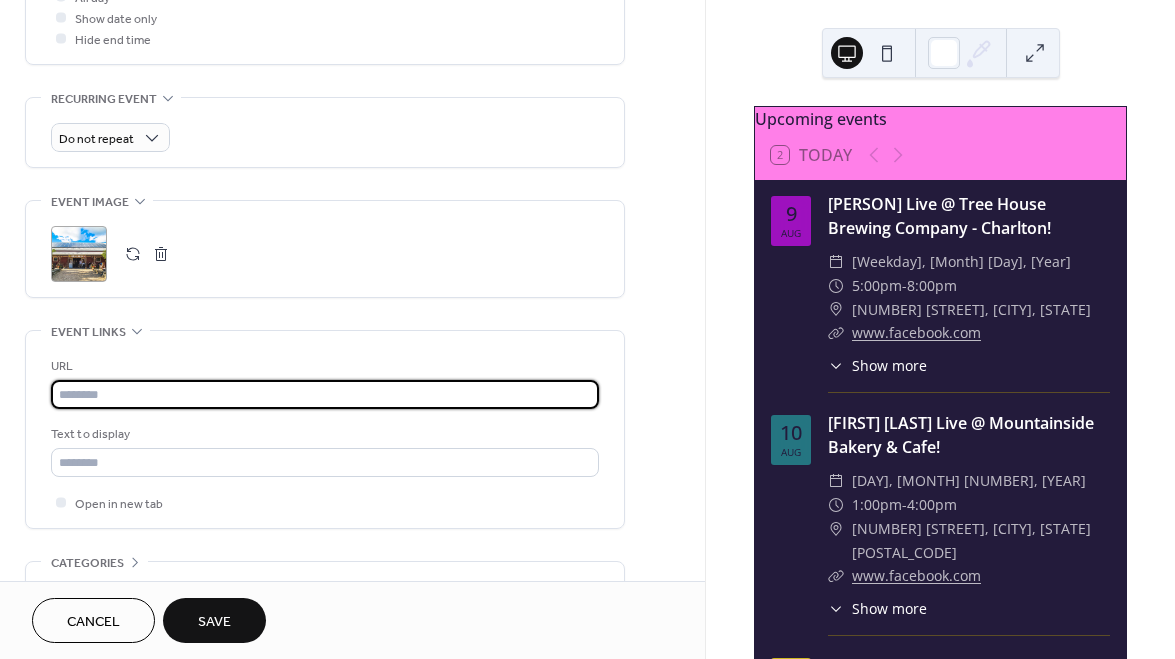 paste on "**********" 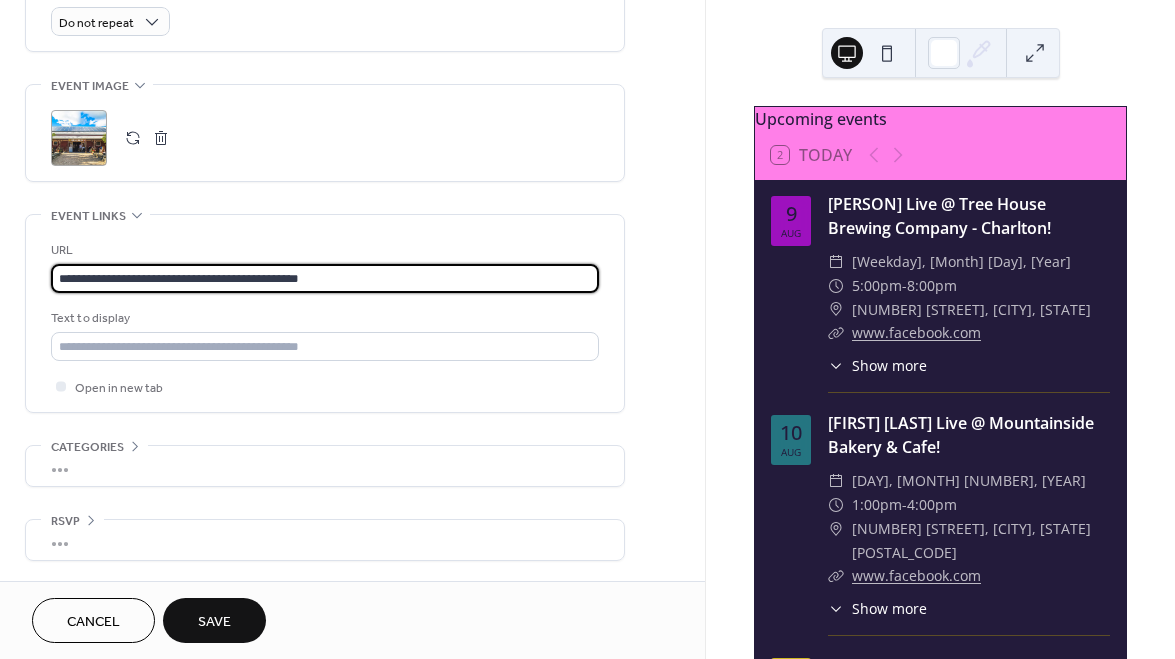 scroll, scrollTop: 915, scrollLeft: 0, axis: vertical 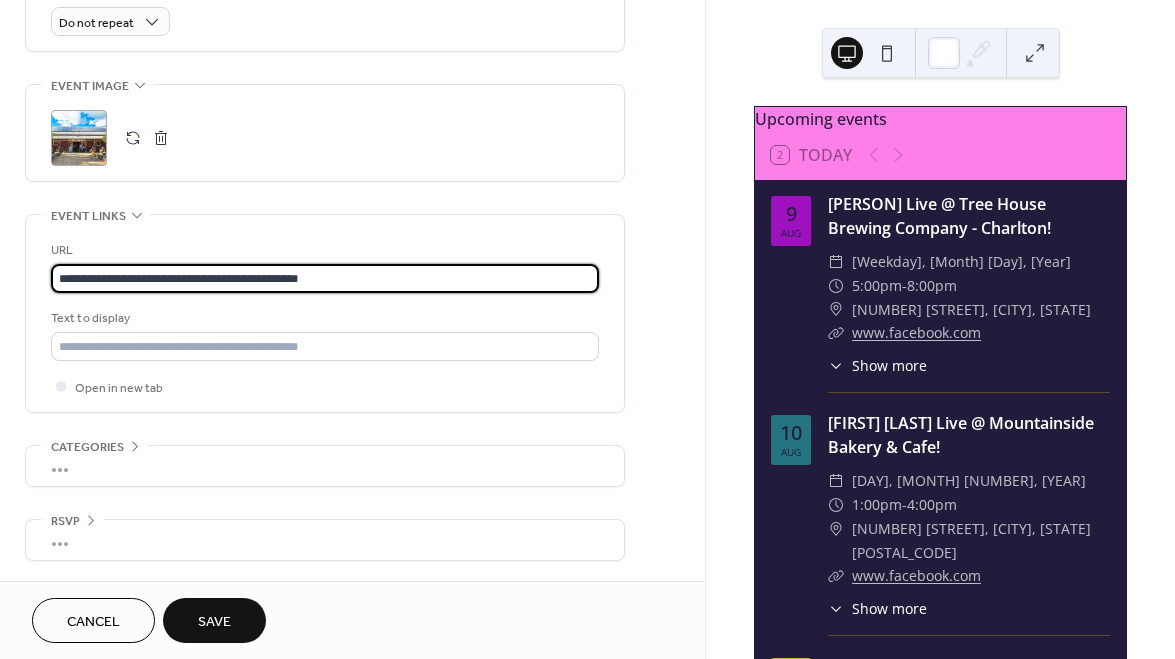 type on "**********" 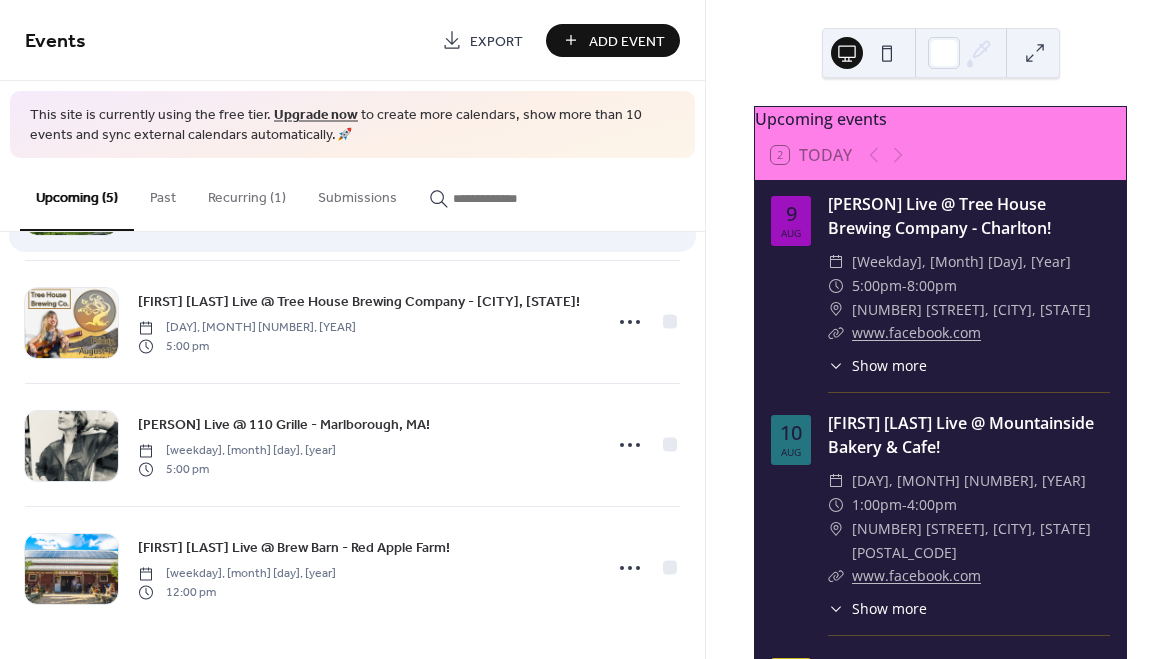 scroll, scrollTop: 246, scrollLeft: 0, axis: vertical 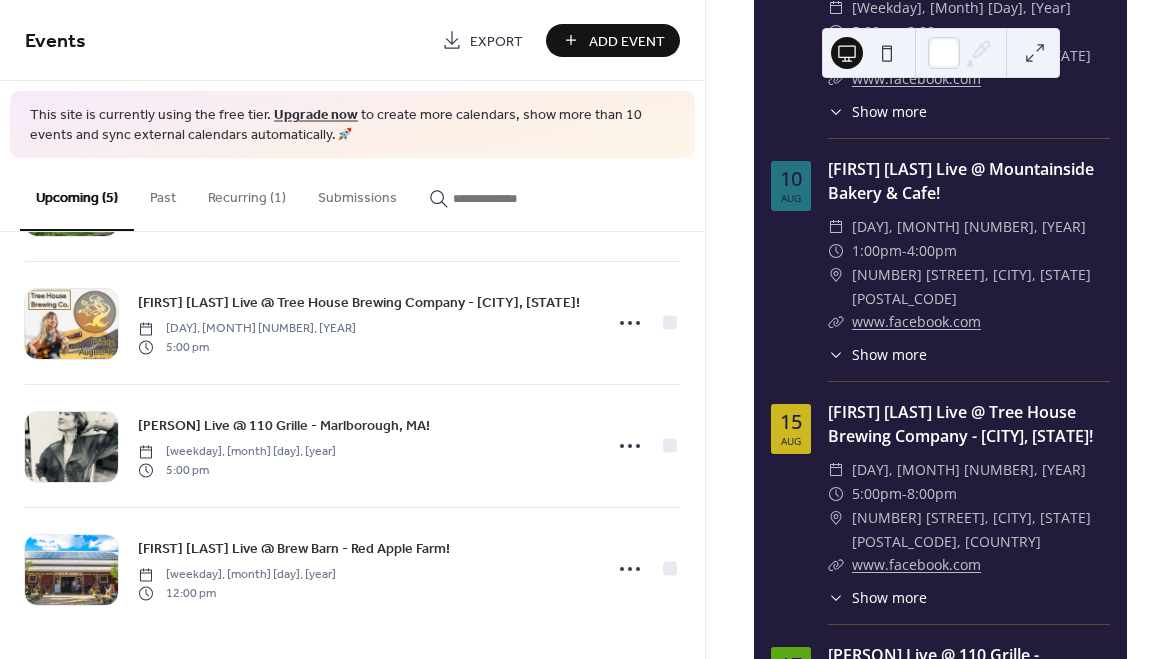 click on "Add Event" at bounding box center (627, 41) 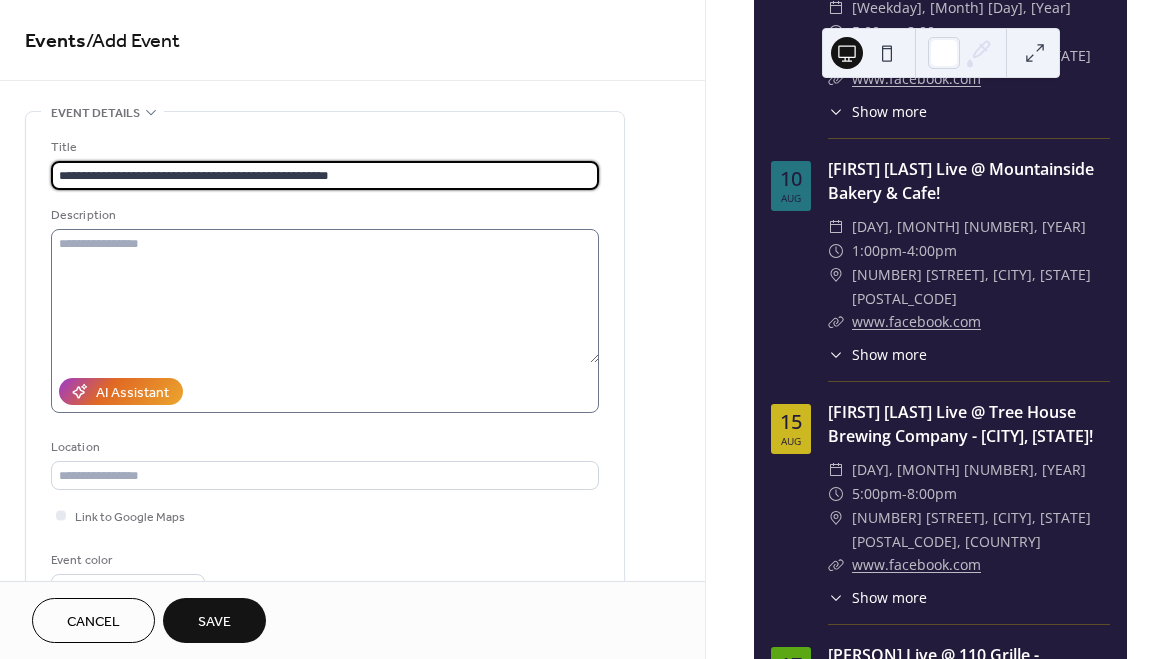 type on "**********" 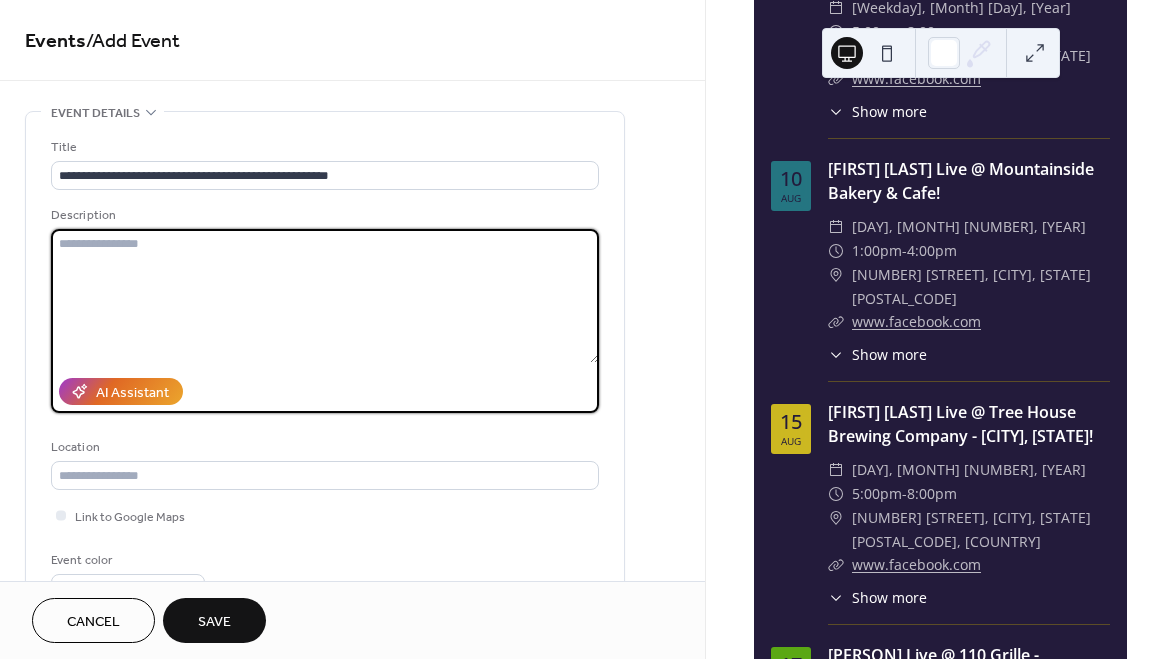 click at bounding box center [325, 296] 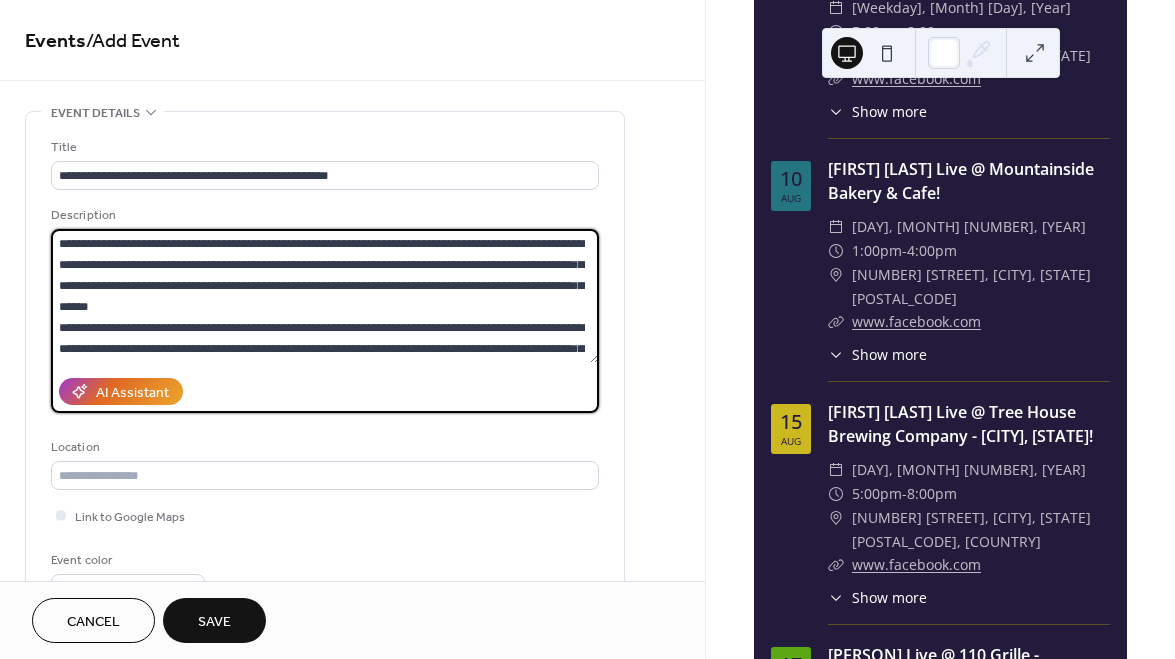 scroll, scrollTop: 42, scrollLeft: 0, axis: vertical 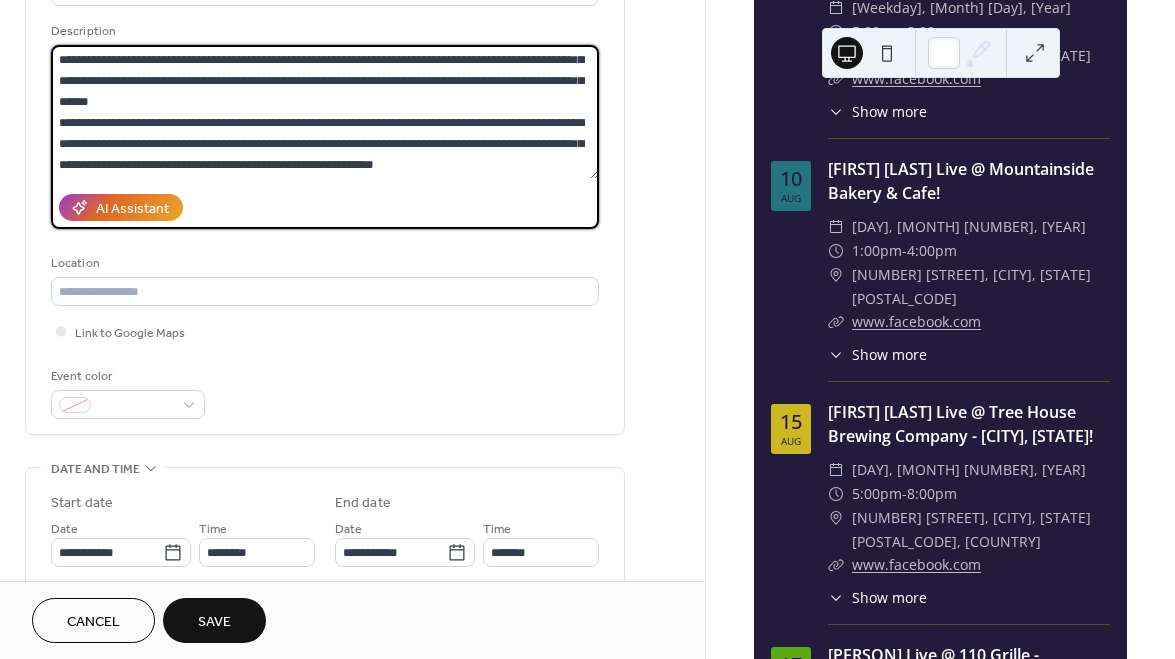 type on "**********" 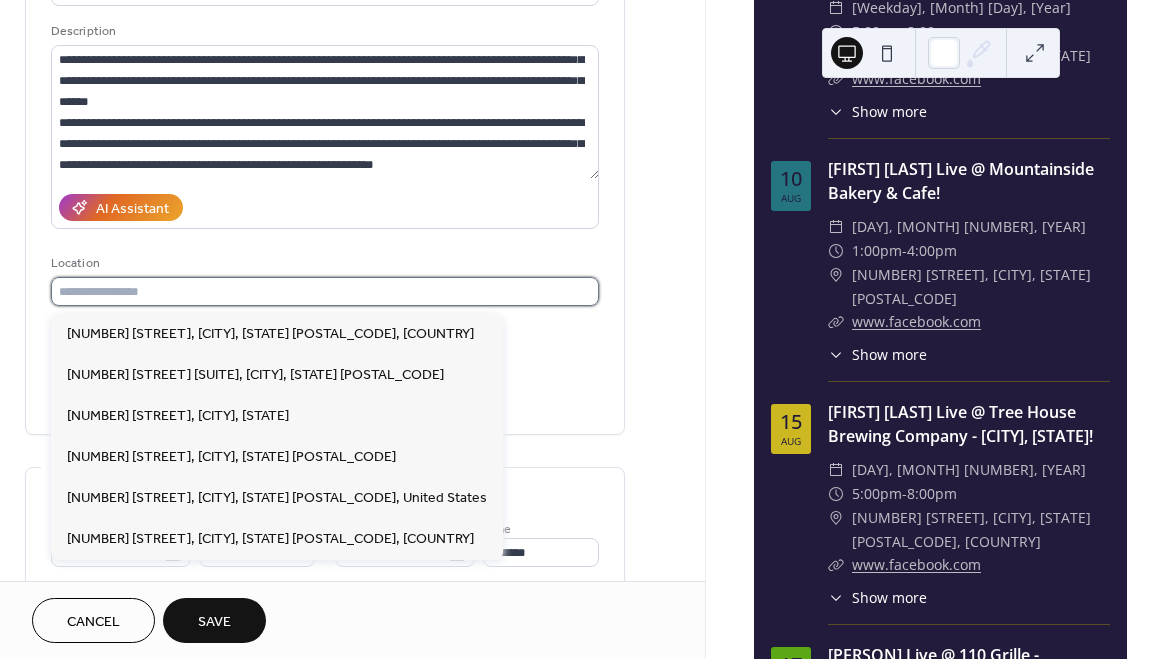 click at bounding box center [325, 291] 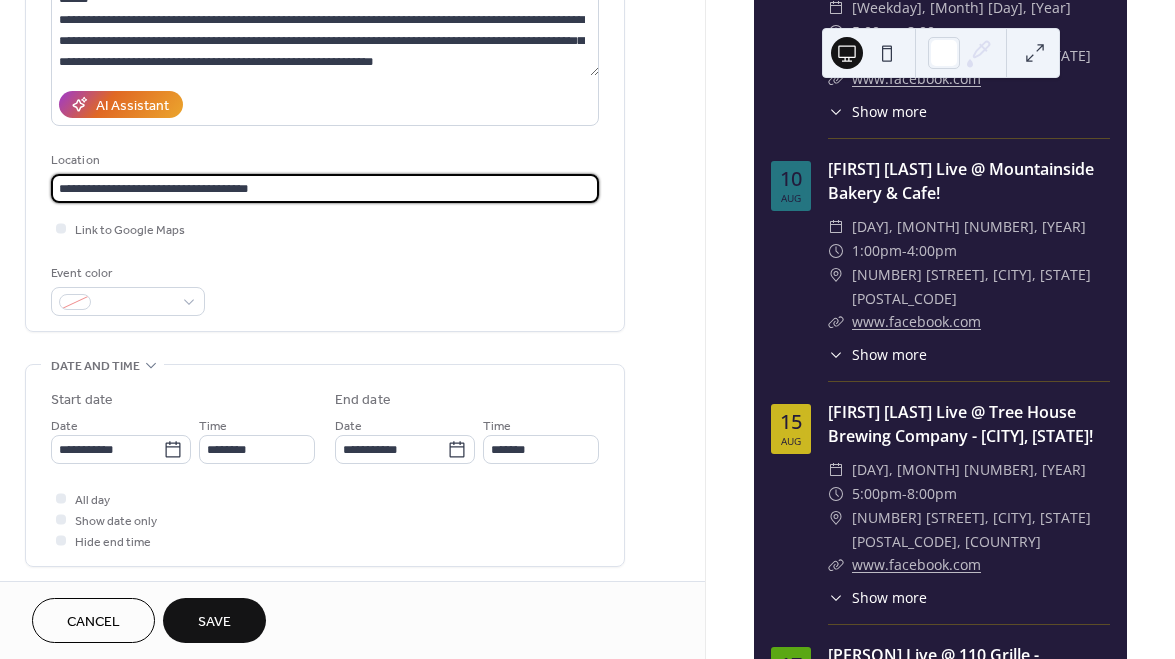 scroll, scrollTop: 288, scrollLeft: 0, axis: vertical 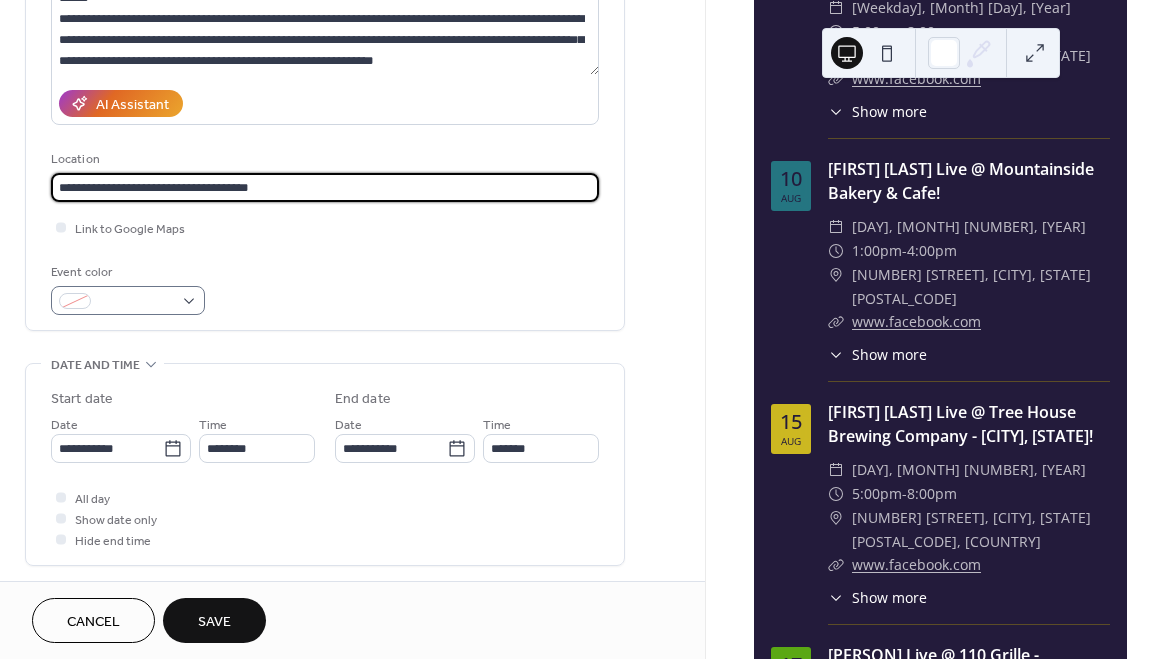 type on "**********" 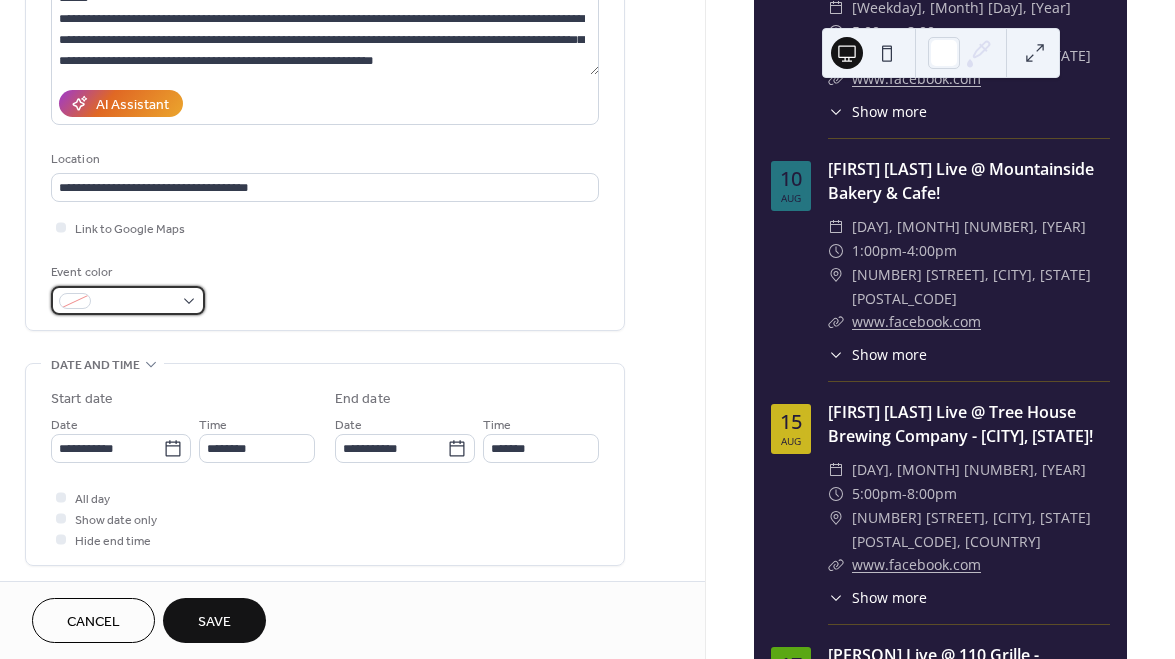 click at bounding box center [136, 302] 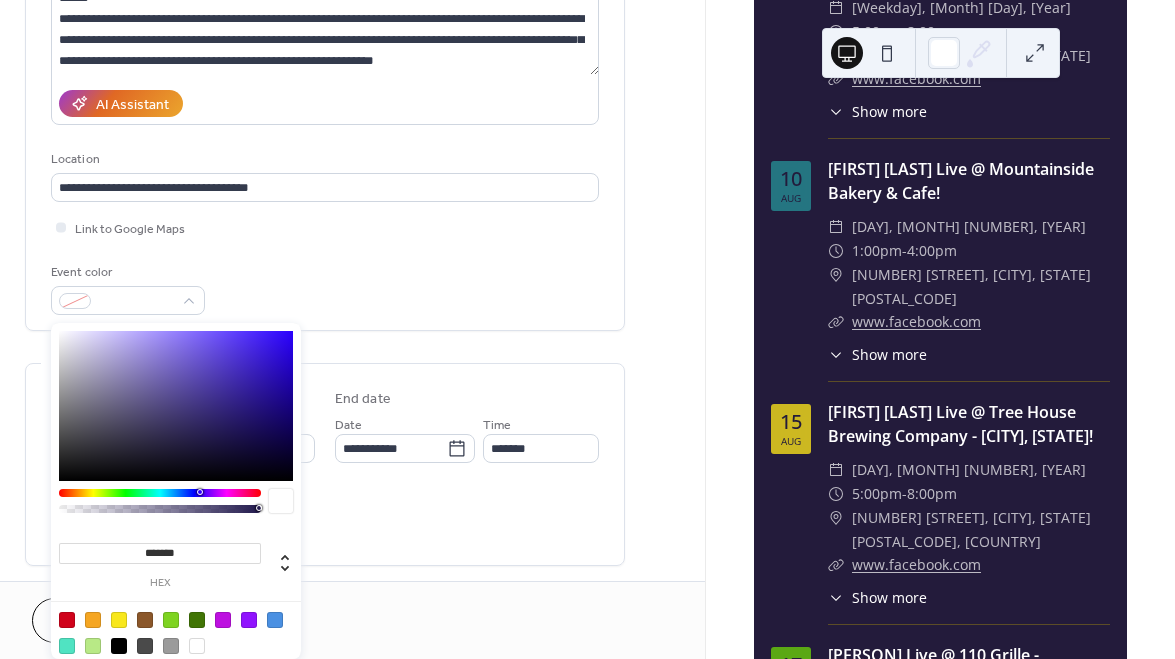 click at bounding box center [176, 406] 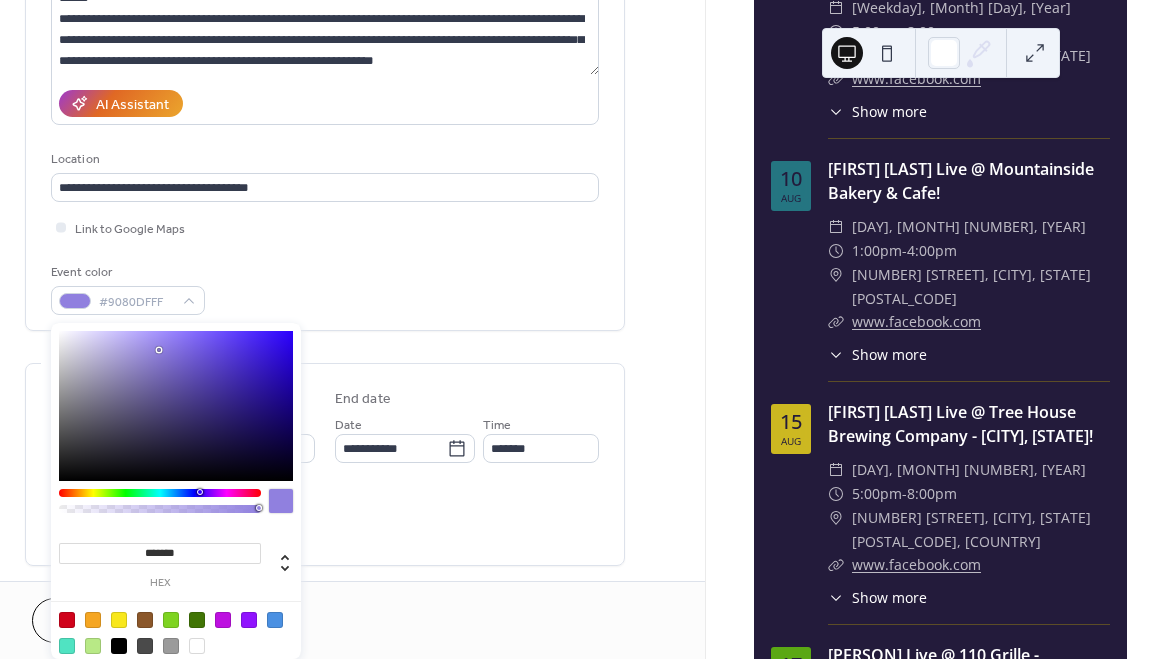 click at bounding box center (176, 406) 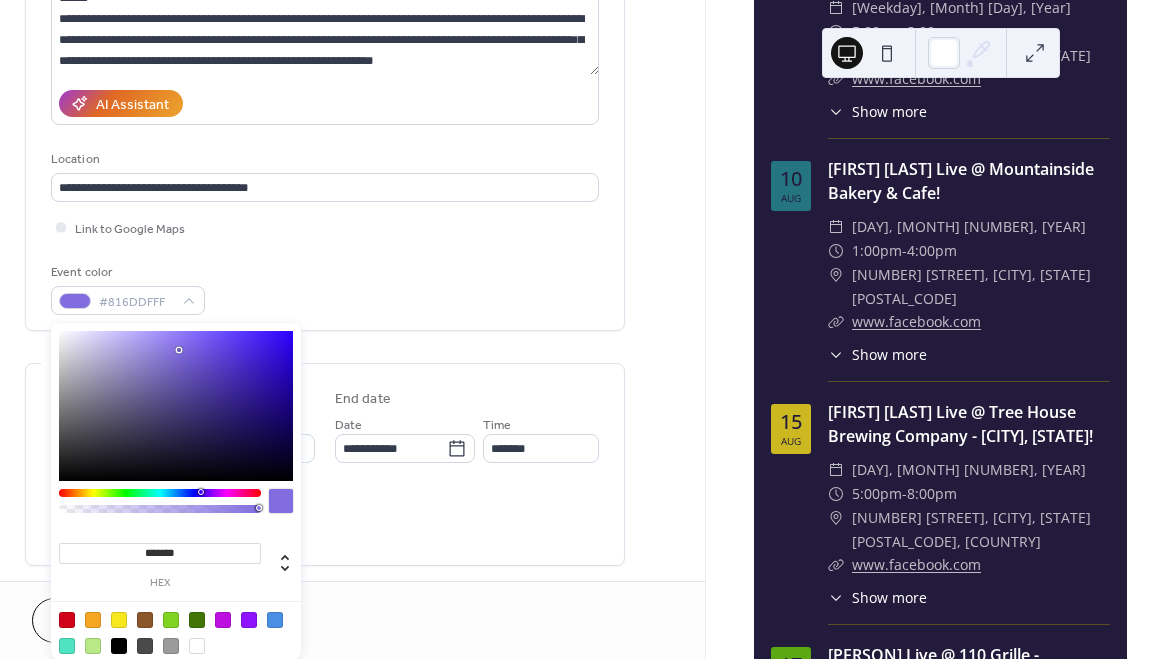 click at bounding box center (176, 406) 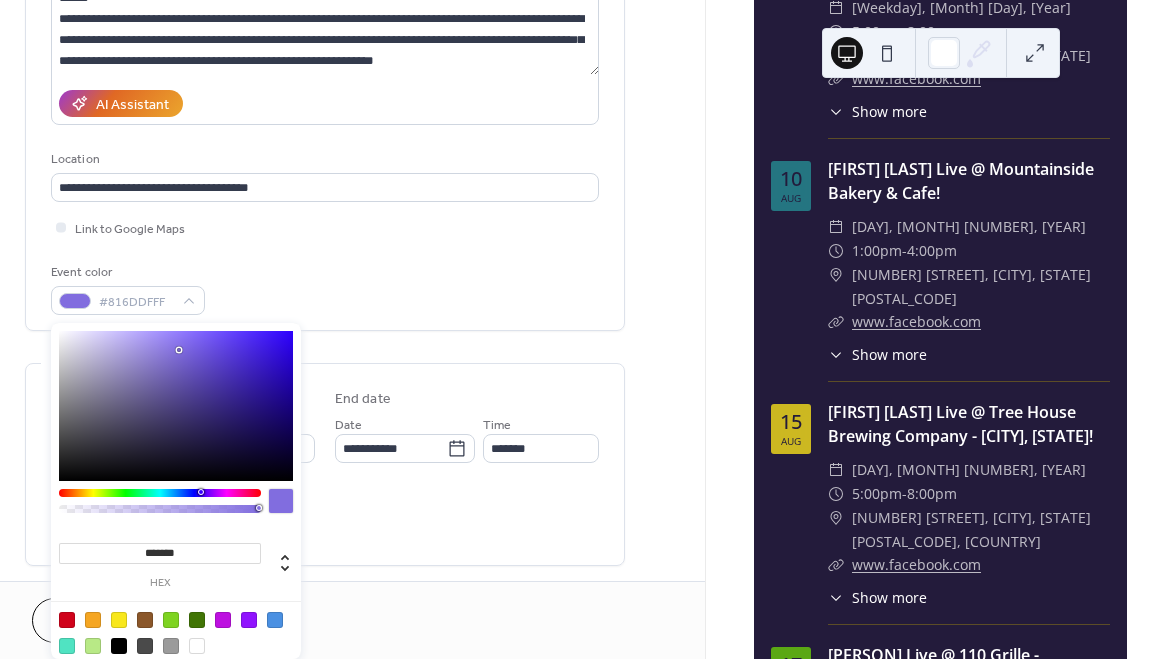 click at bounding box center (119, 620) 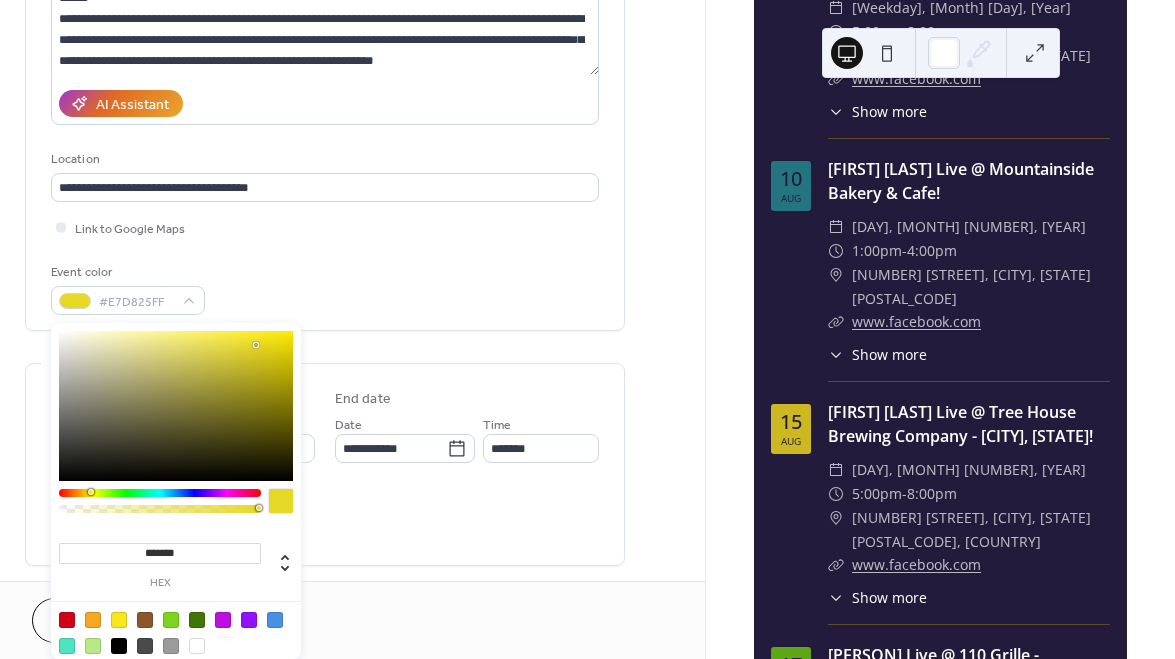 click at bounding box center [176, 406] 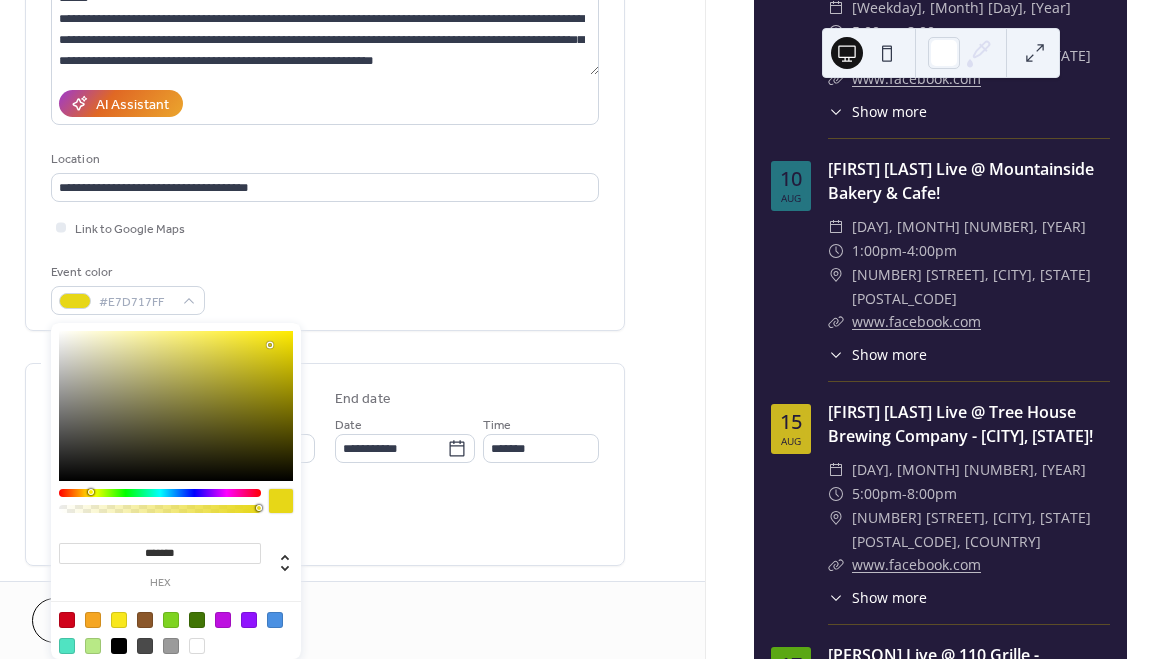 click at bounding box center [176, 406] 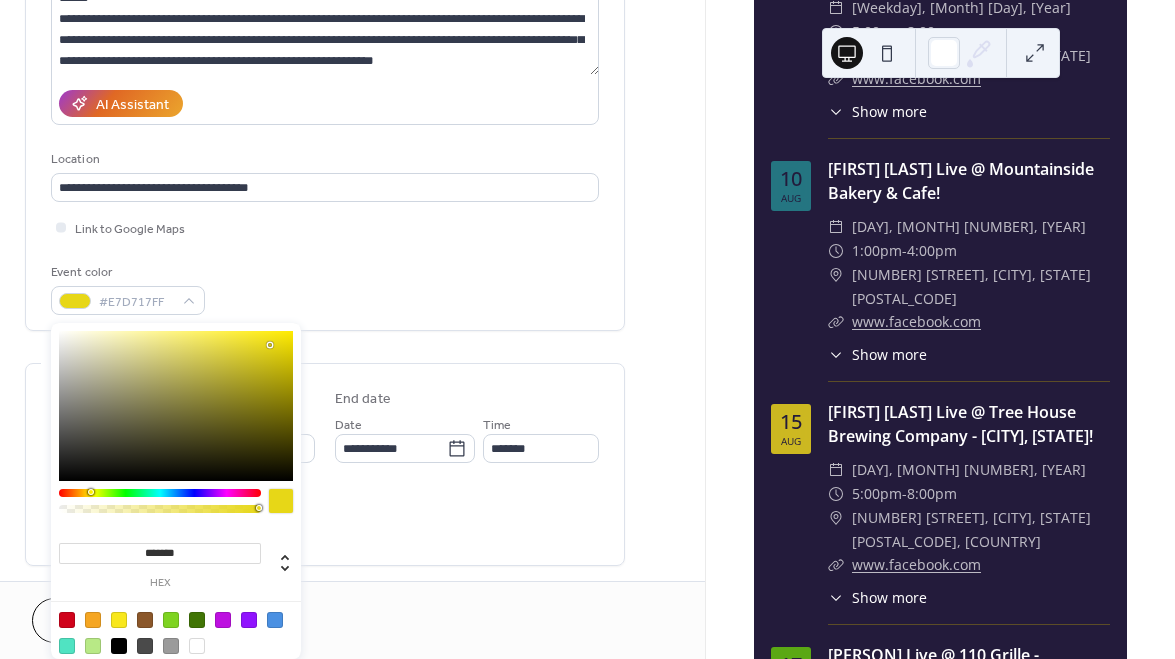 type on "*******" 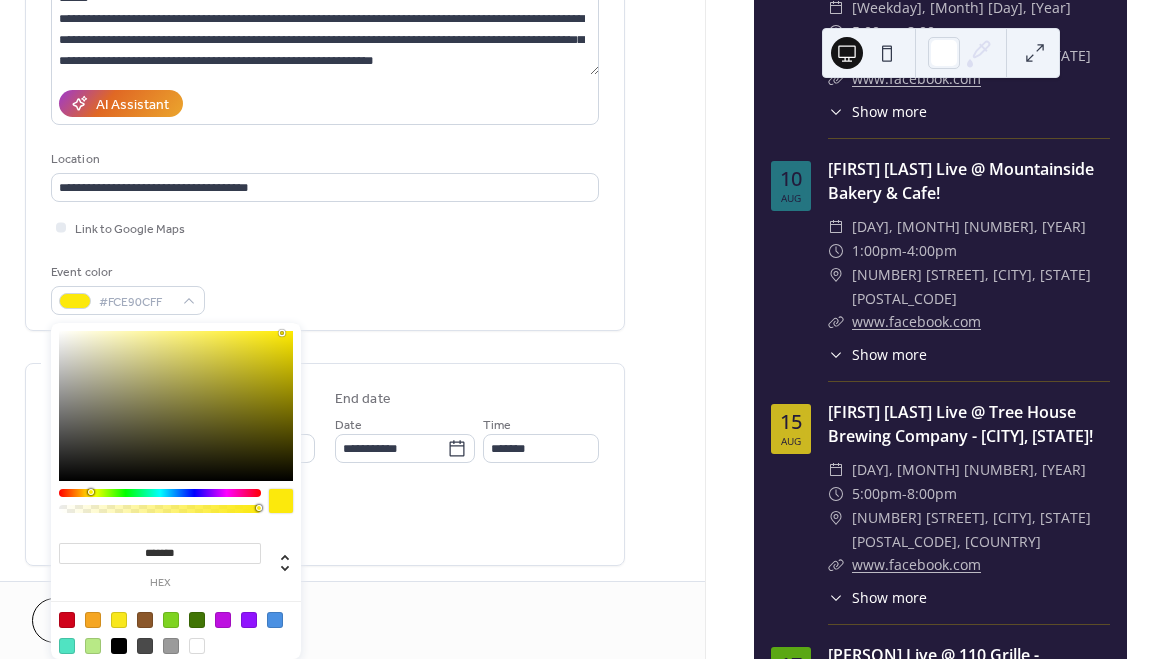 click at bounding box center [176, 406] 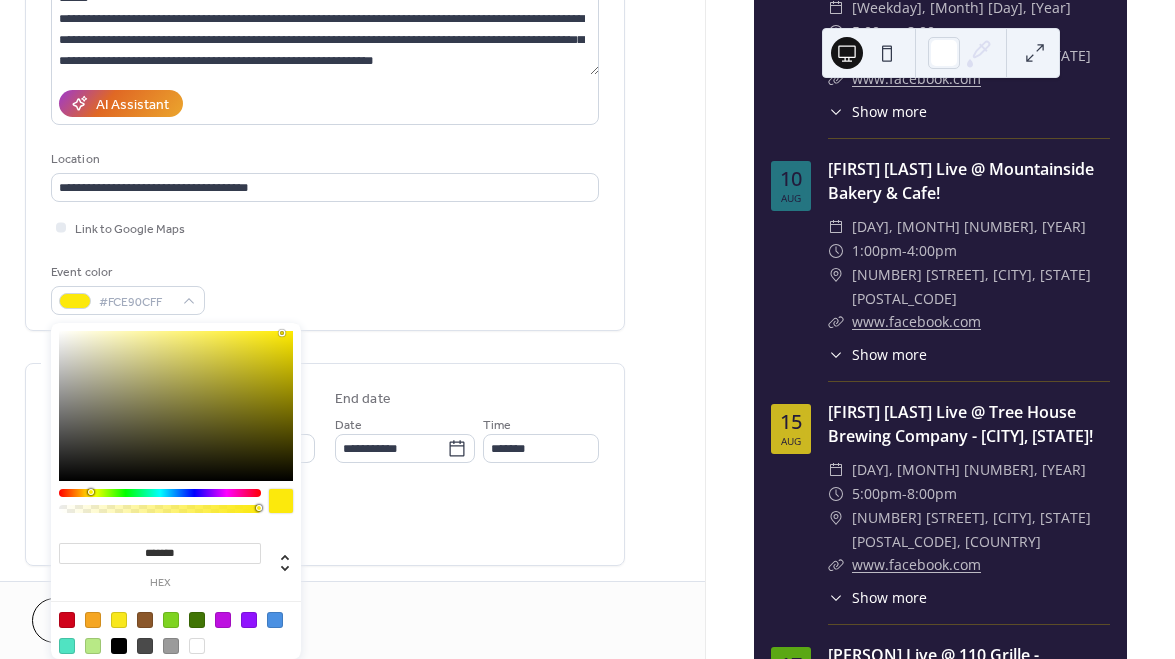 click on "**********" at bounding box center [325, 77] 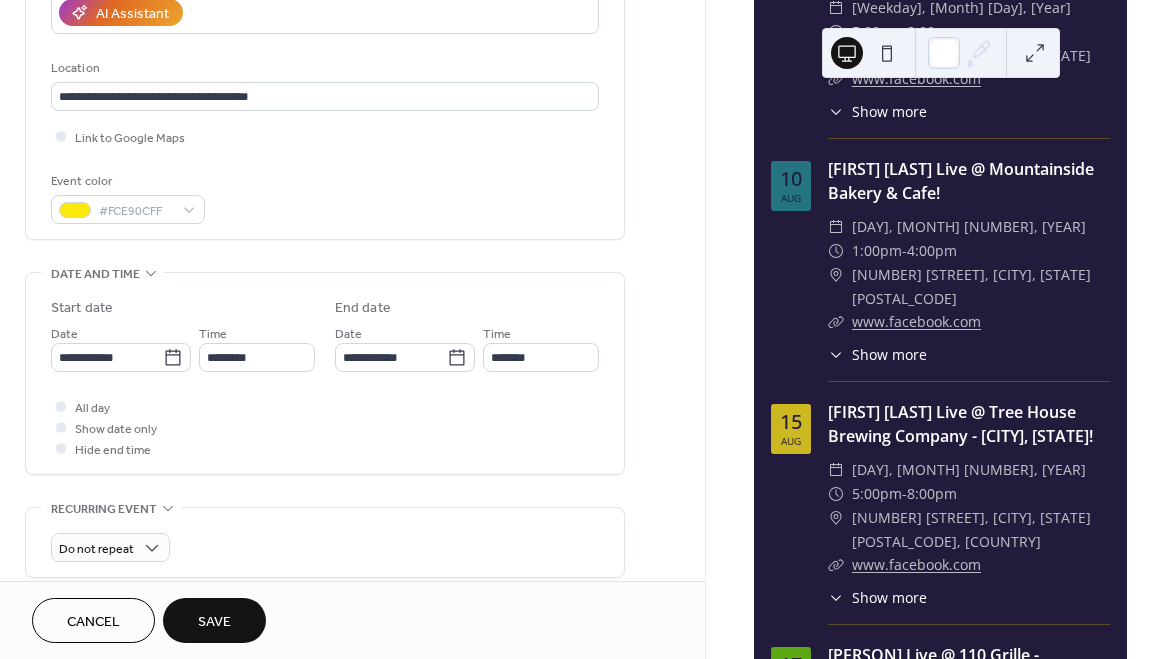 scroll, scrollTop: 388, scrollLeft: 0, axis: vertical 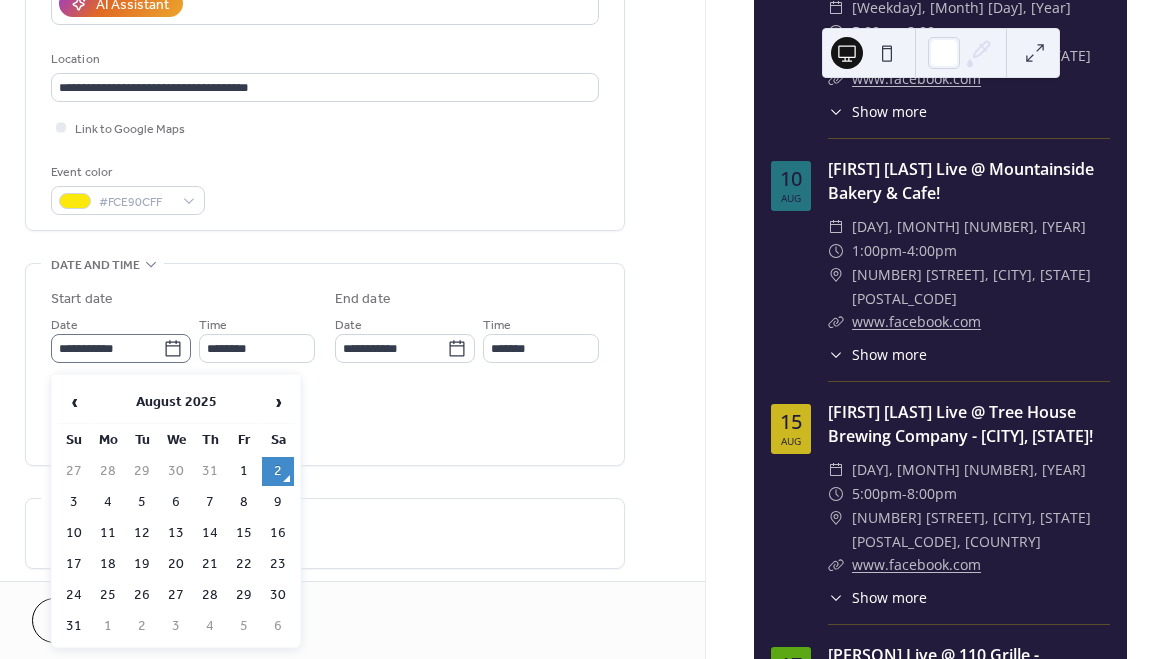 click 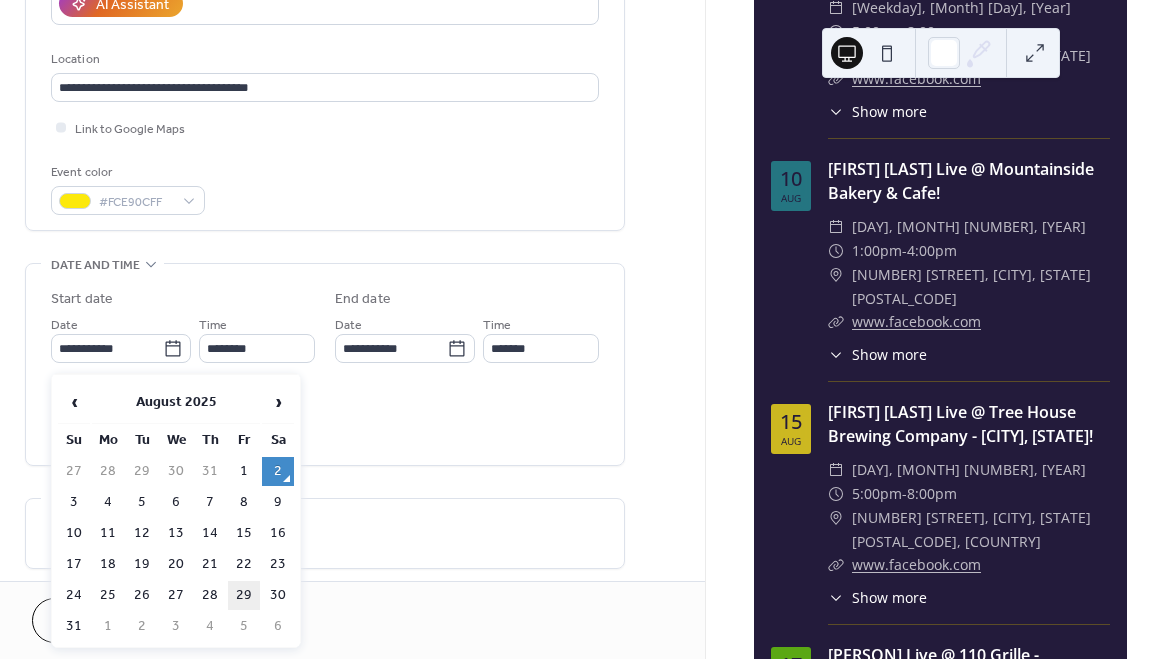 click on "29" at bounding box center (244, 595) 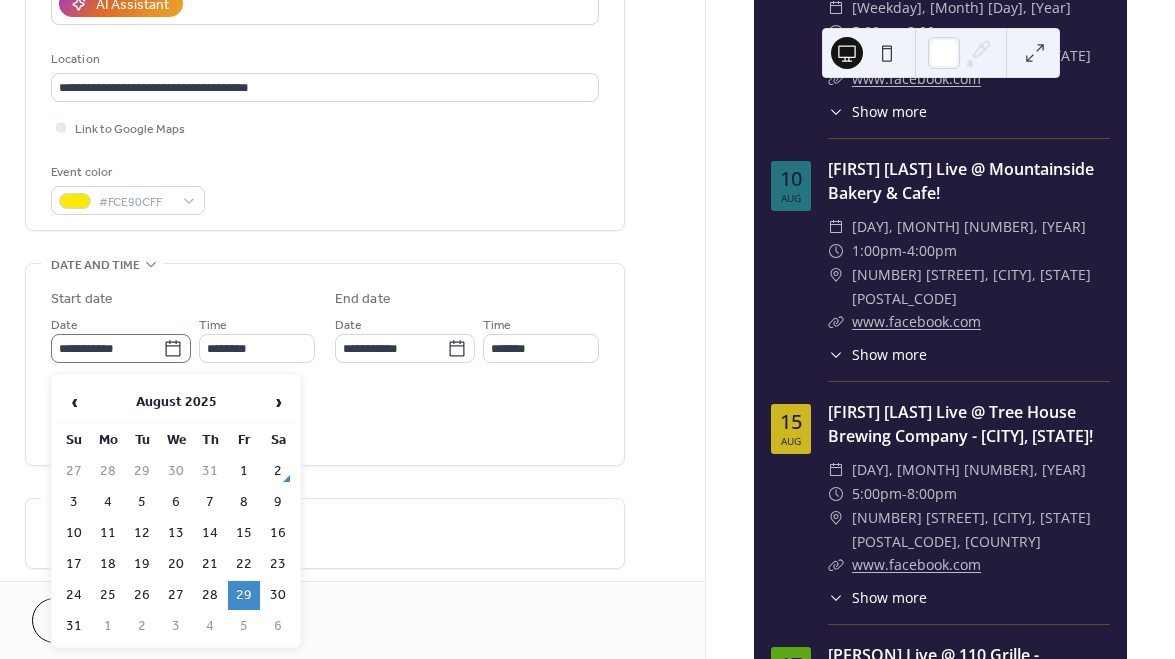 click on "**********" at bounding box center [121, 348] 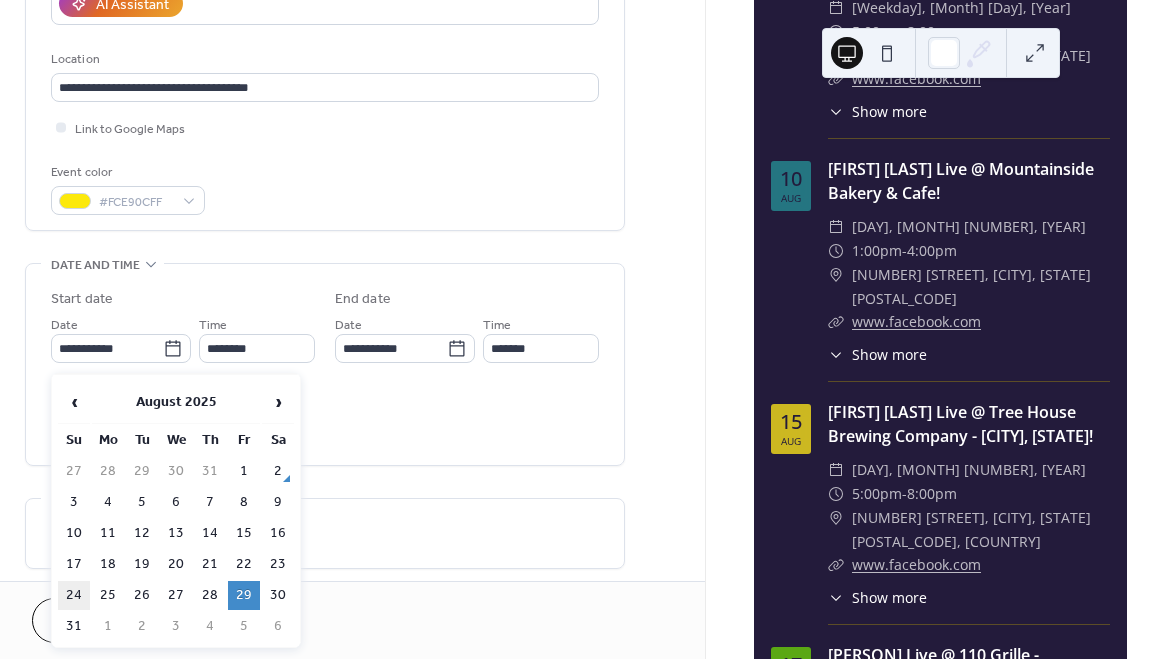 click on "24" at bounding box center [74, 595] 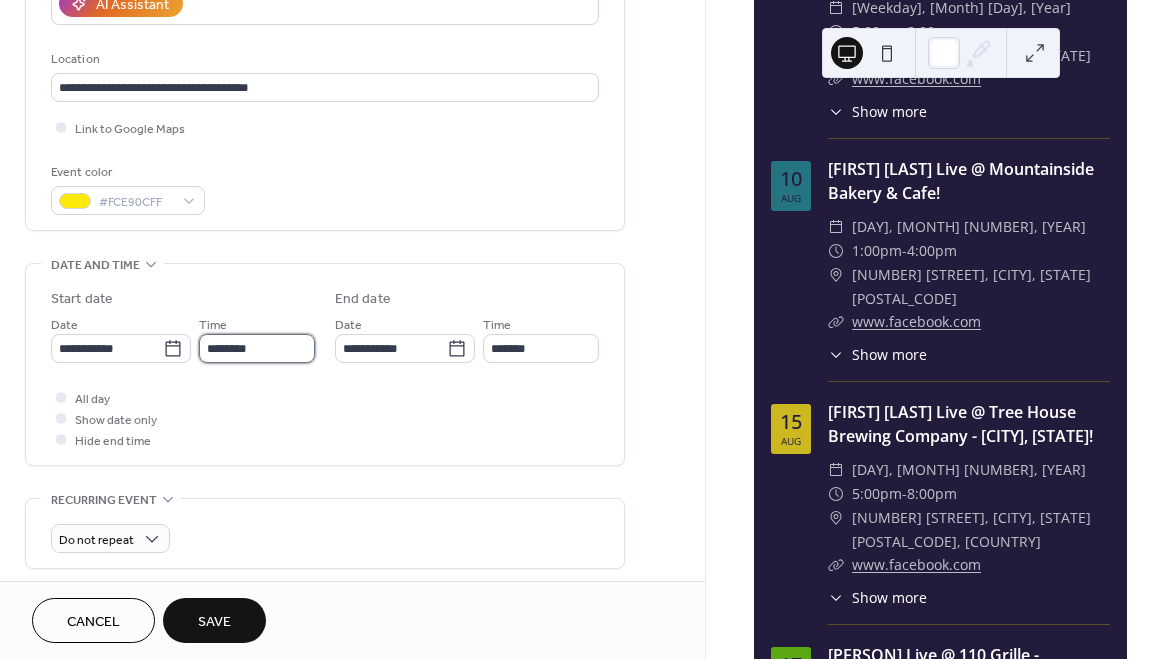 click on "********" at bounding box center [257, 348] 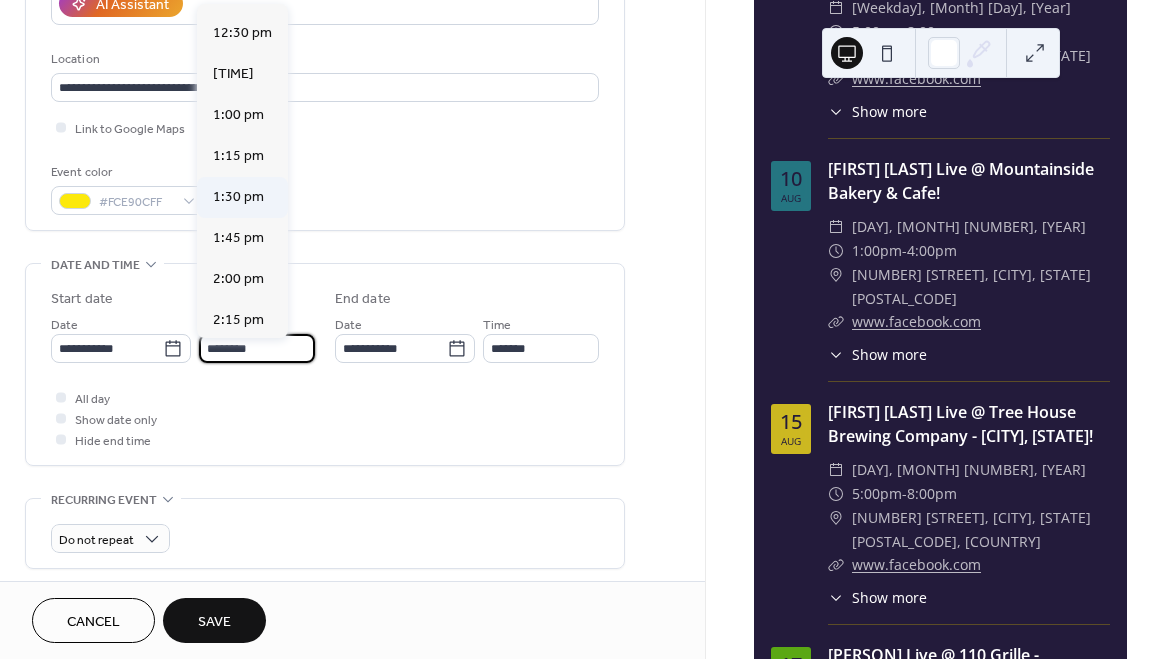 scroll, scrollTop: 2042, scrollLeft: 0, axis: vertical 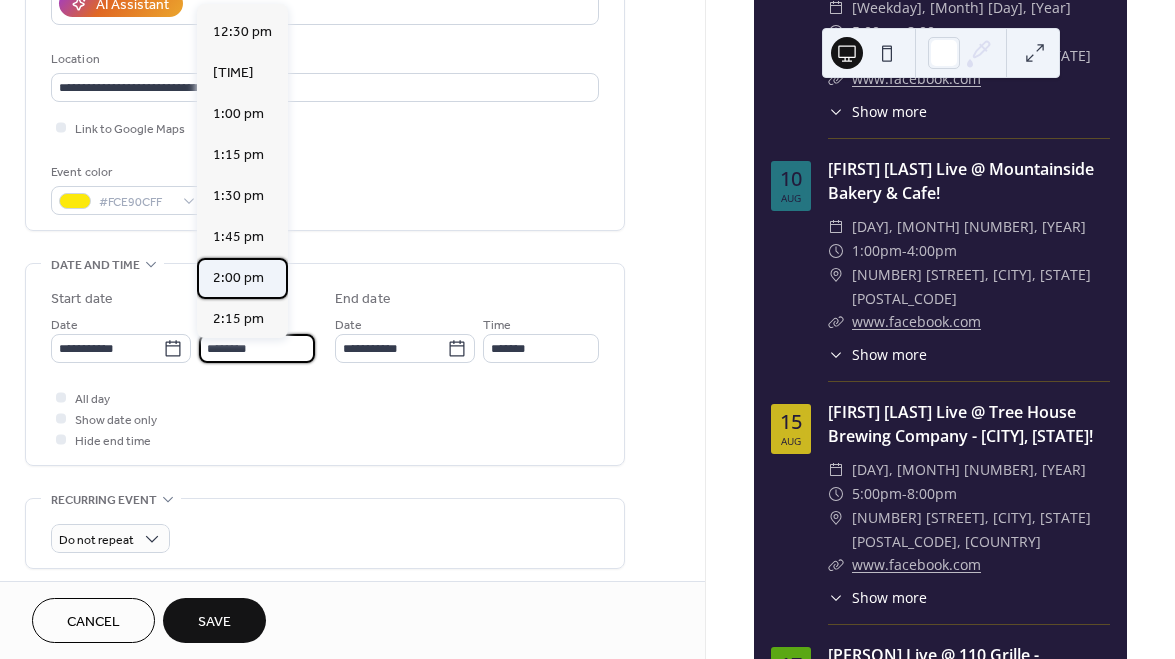 click on "2:00 pm" at bounding box center (238, 278) 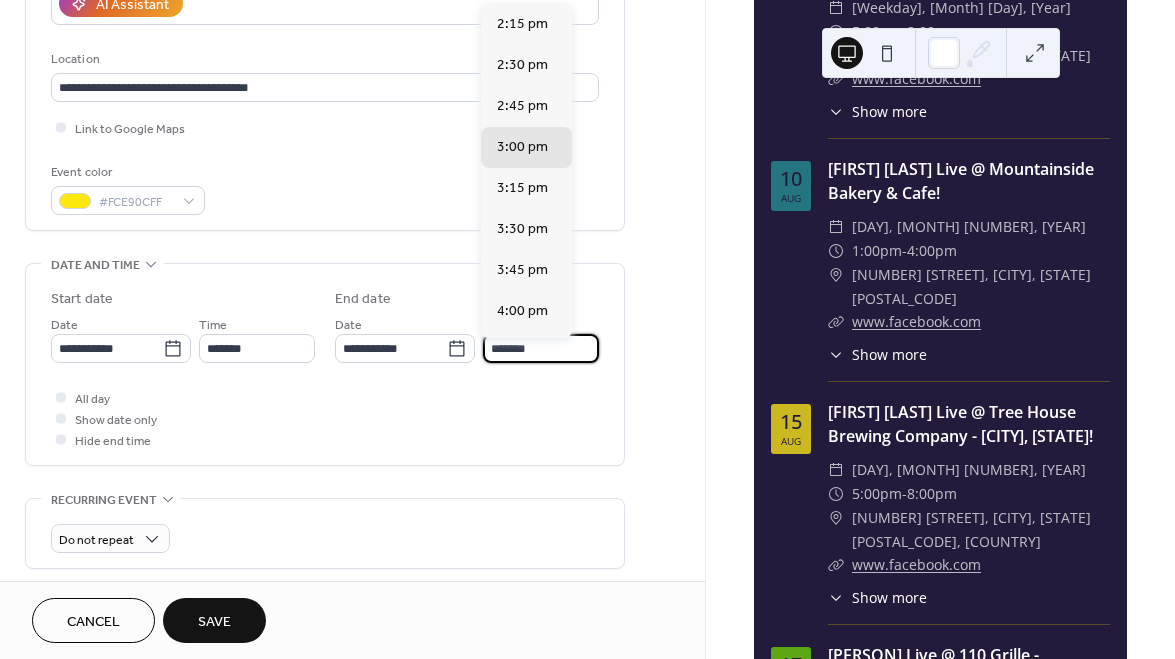 click on "*******" at bounding box center [541, 348] 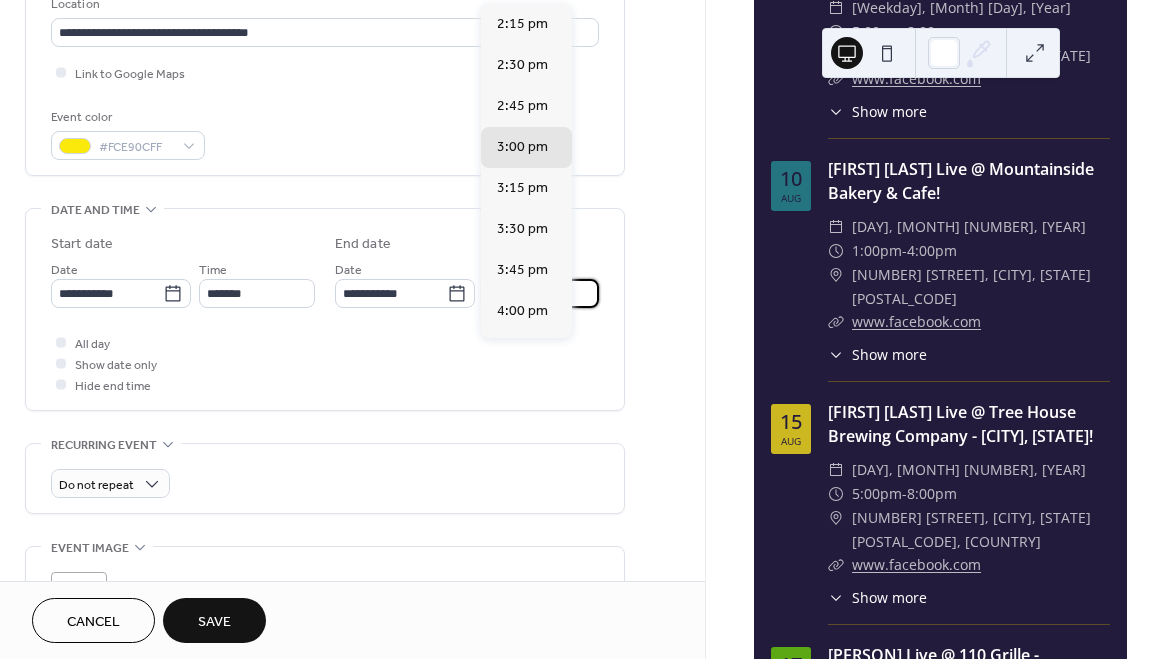 scroll, scrollTop: 441, scrollLeft: 0, axis: vertical 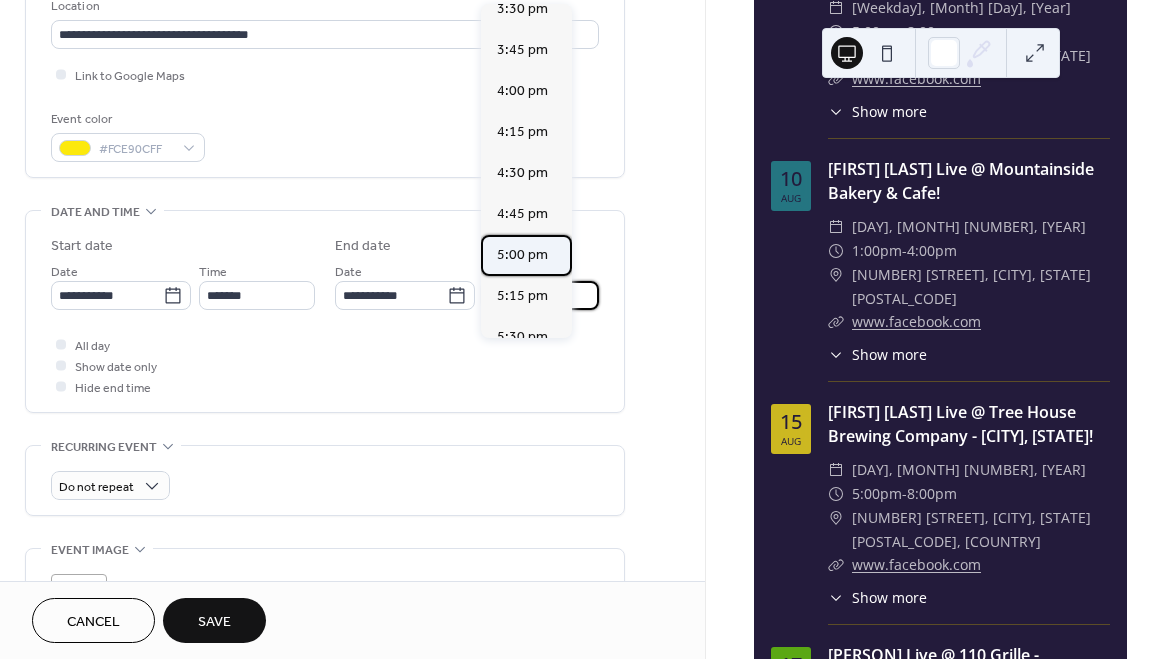 click on "5:00 pm" at bounding box center (522, 255) 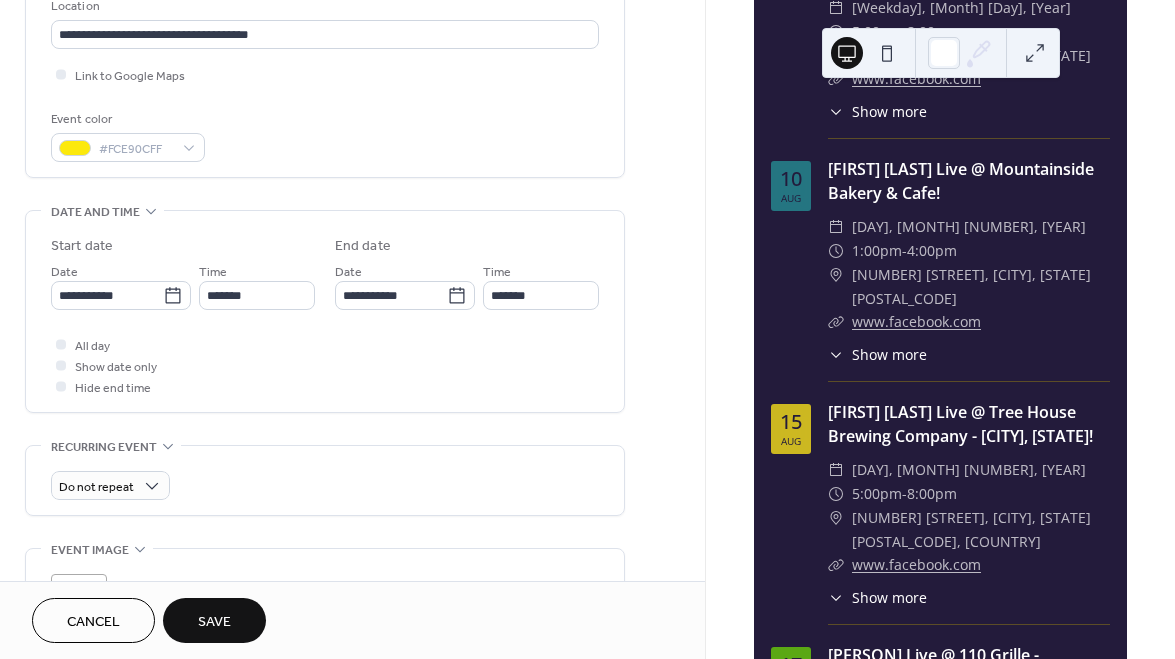 type on "*******" 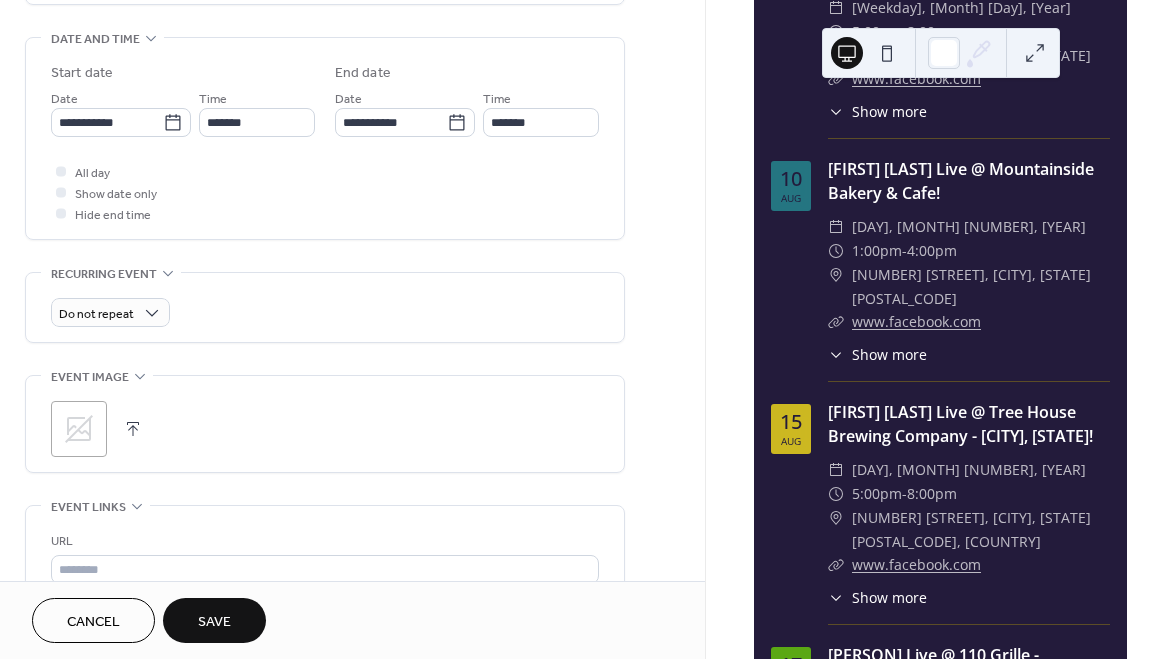 scroll, scrollTop: 636, scrollLeft: 0, axis: vertical 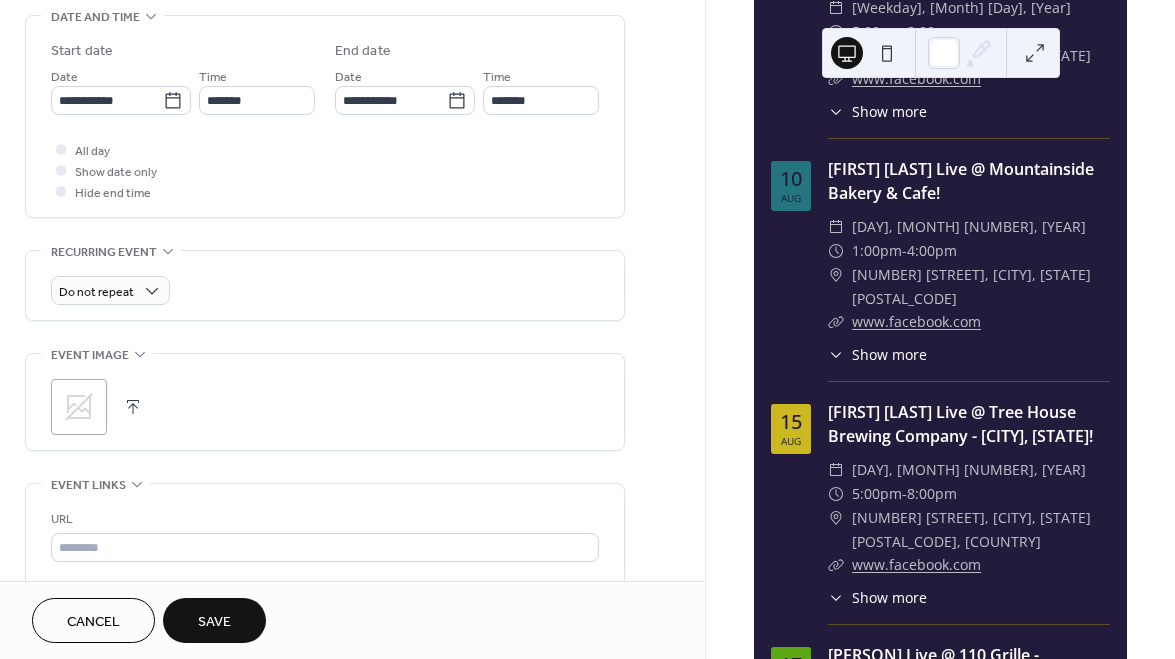 click at bounding box center [133, 407] 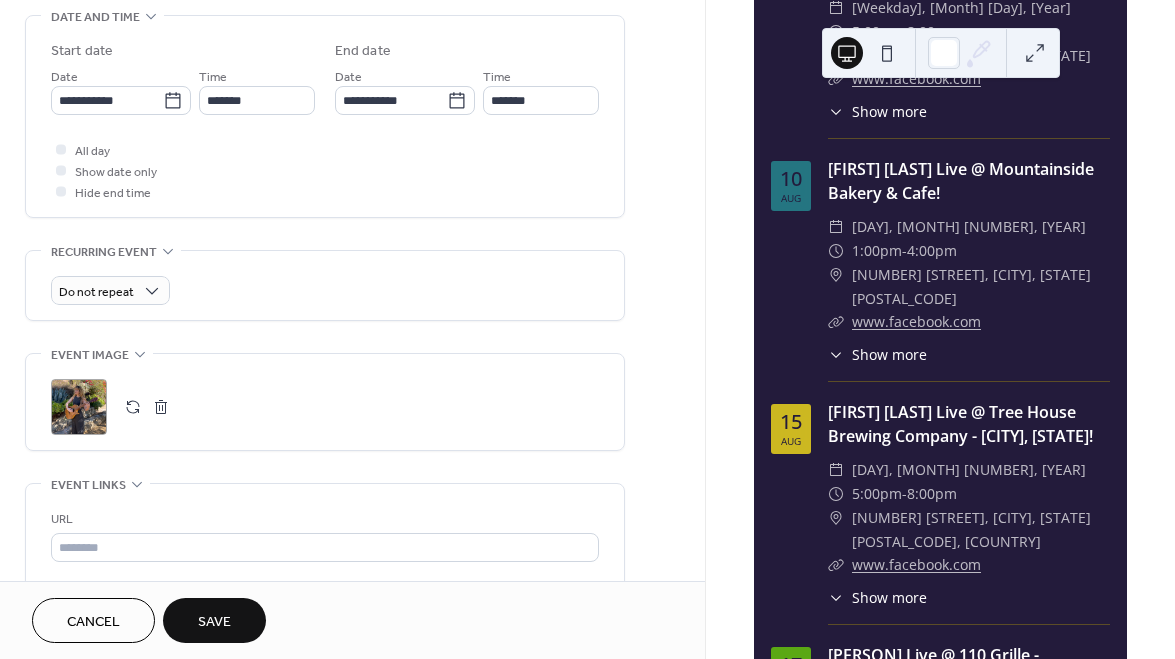 click at bounding box center [161, 407] 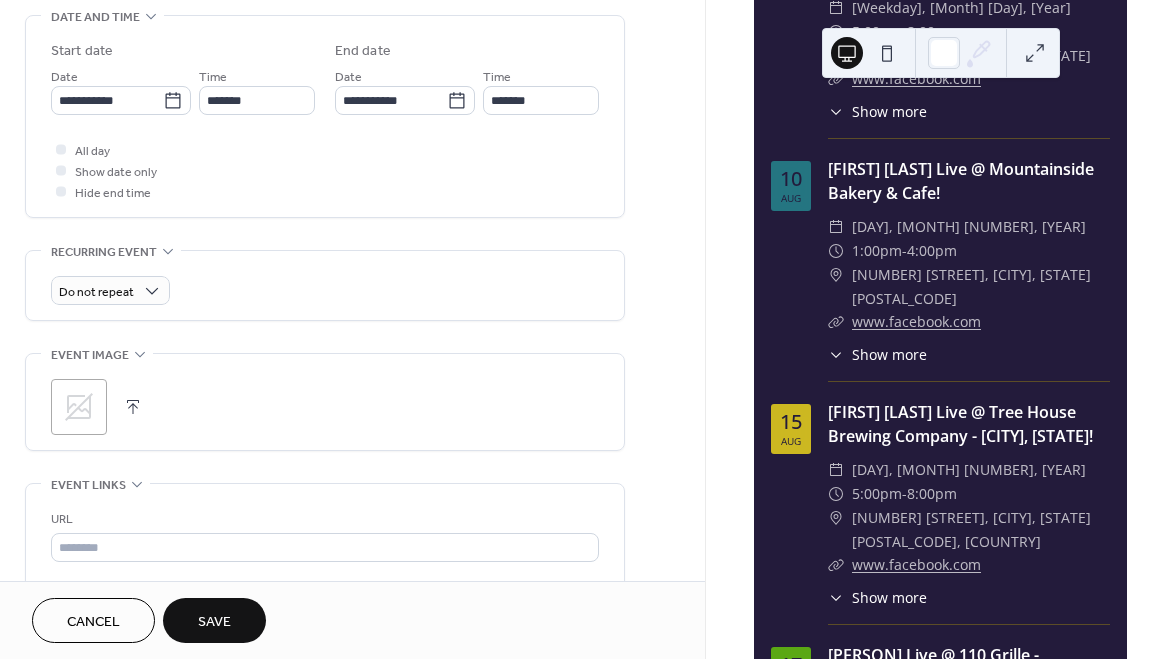 click at bounding box center (133, 407) 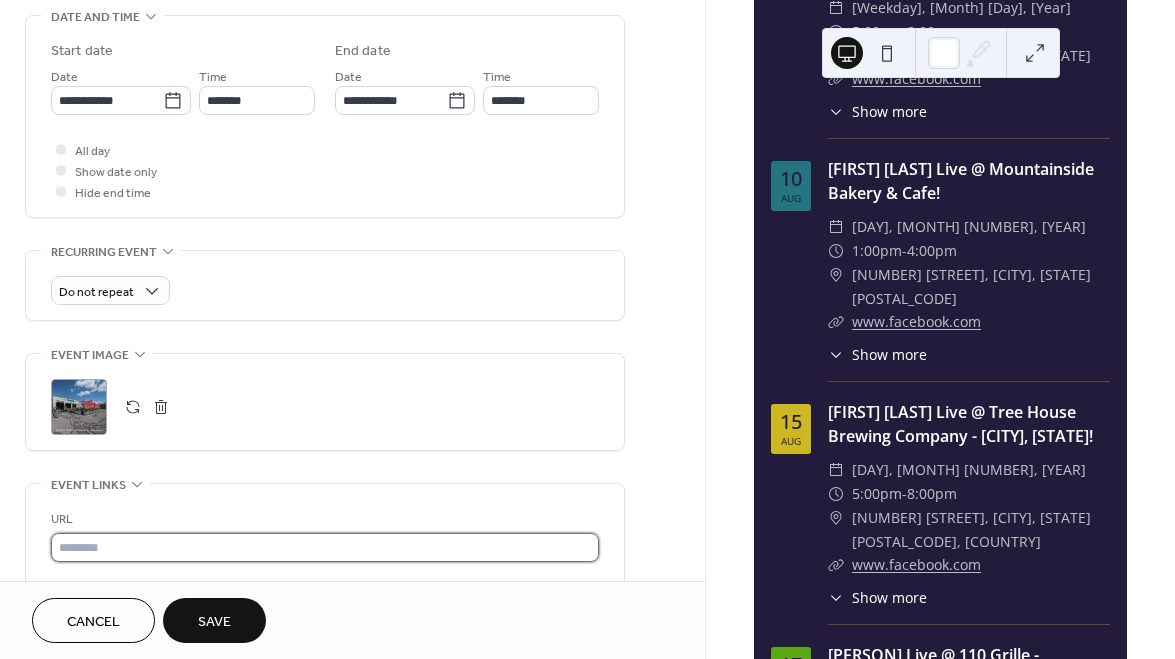 click at bounding box center (325, 547) 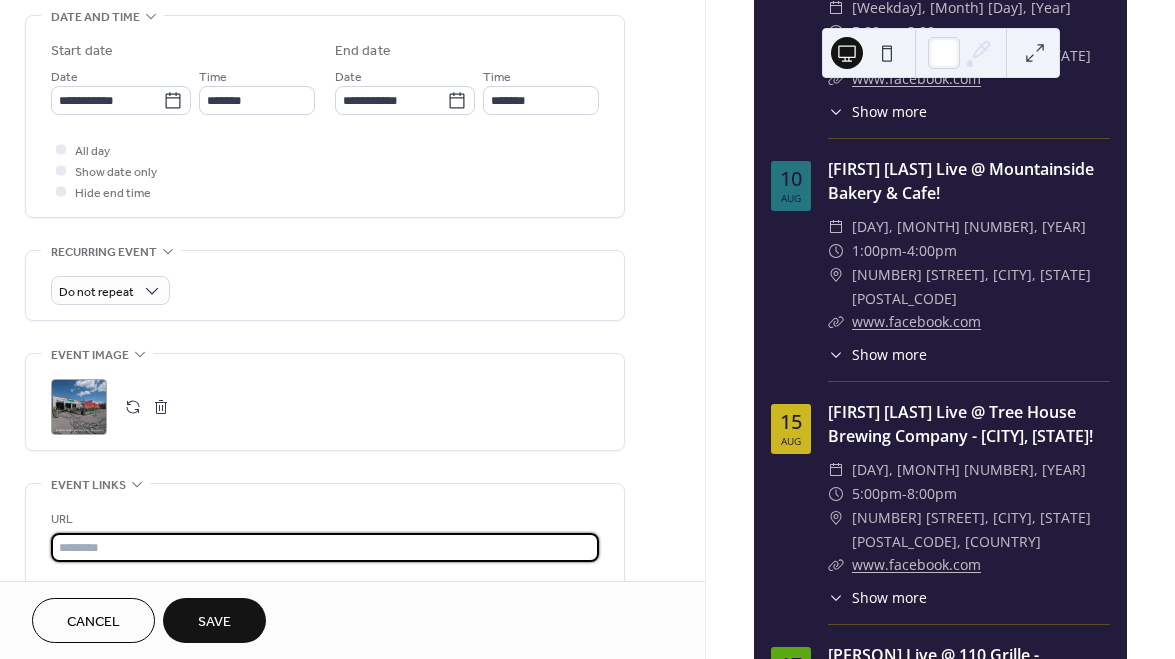 paste on "**********" 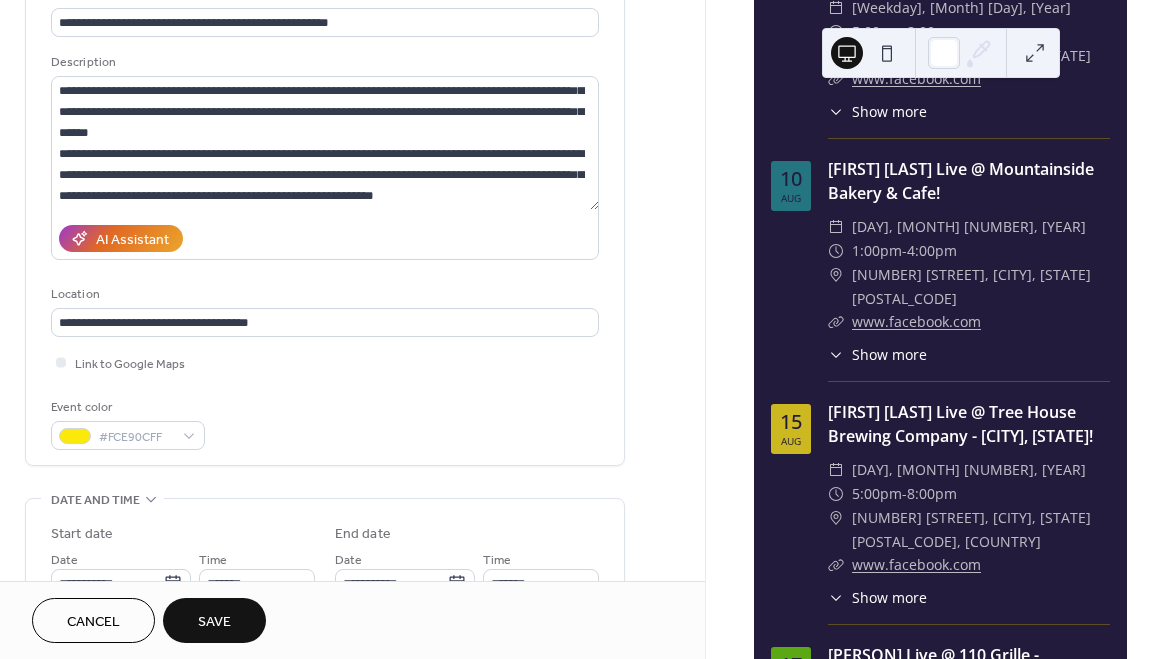 scroll, scrollTop: 151, scrollLeft: 0, axis: vertical 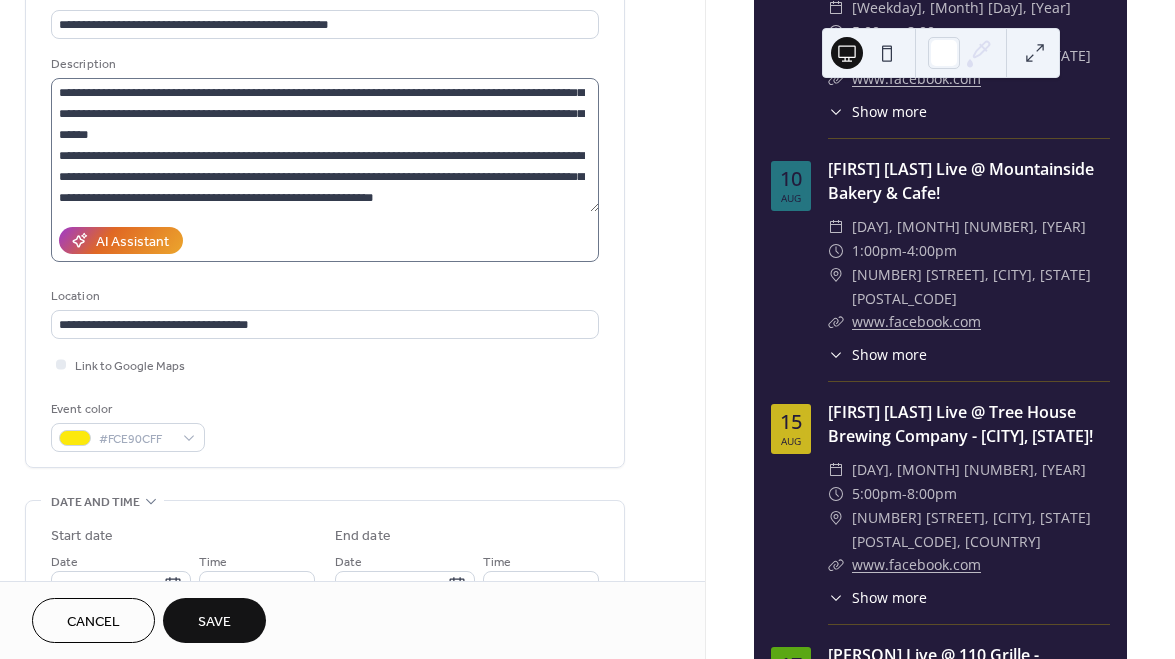 type on "**********" 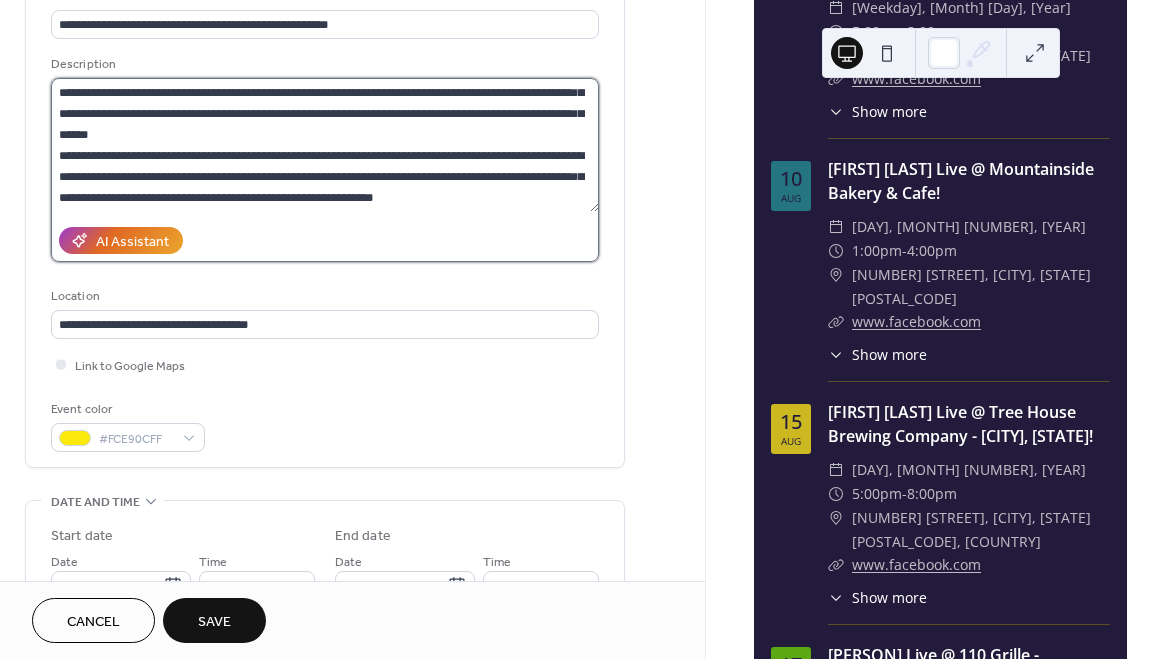 click on "**********" at bounding box center (325, 145) 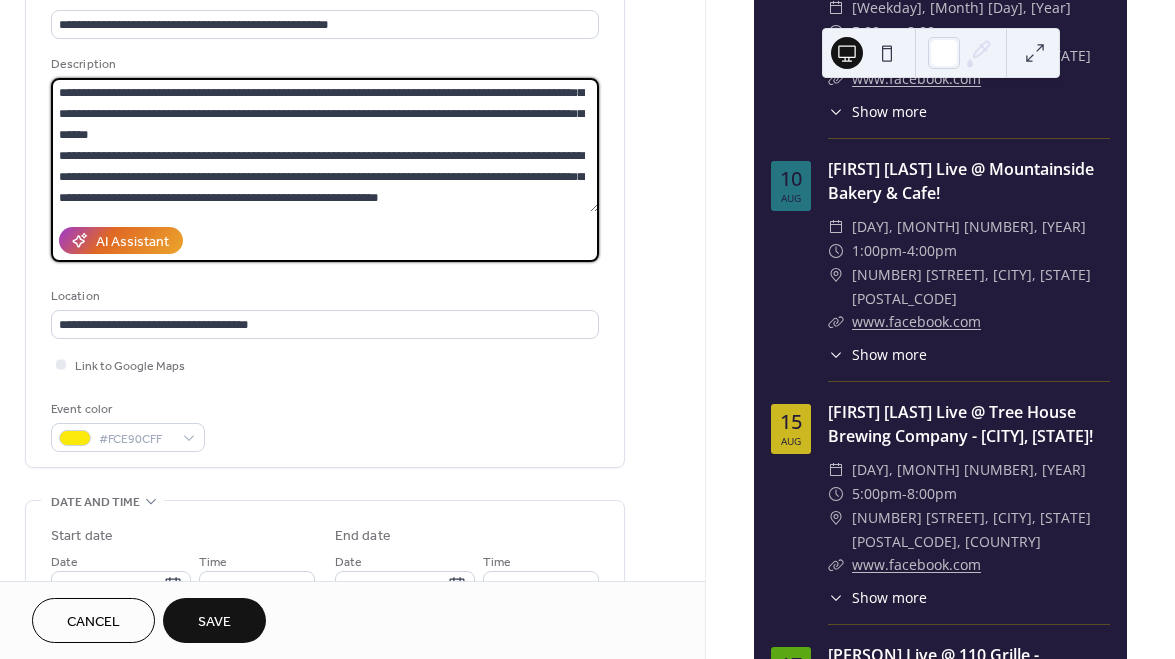 scroll, scrollTop: 60, scrollLeft: 0, axis: vertical 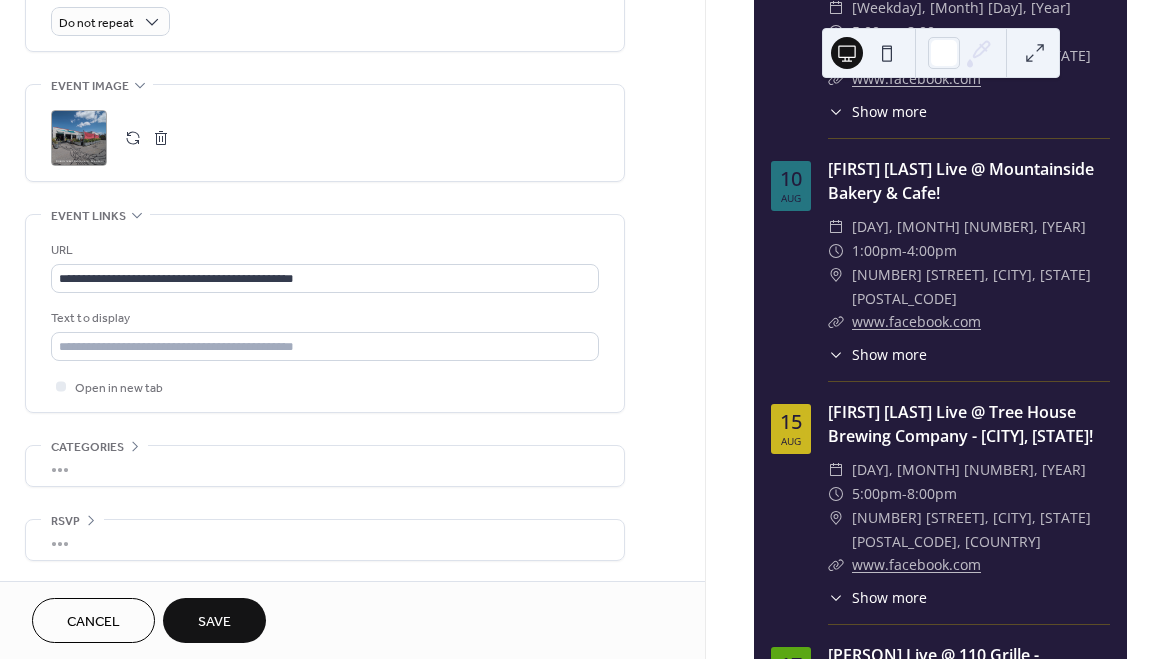 type on "**********" 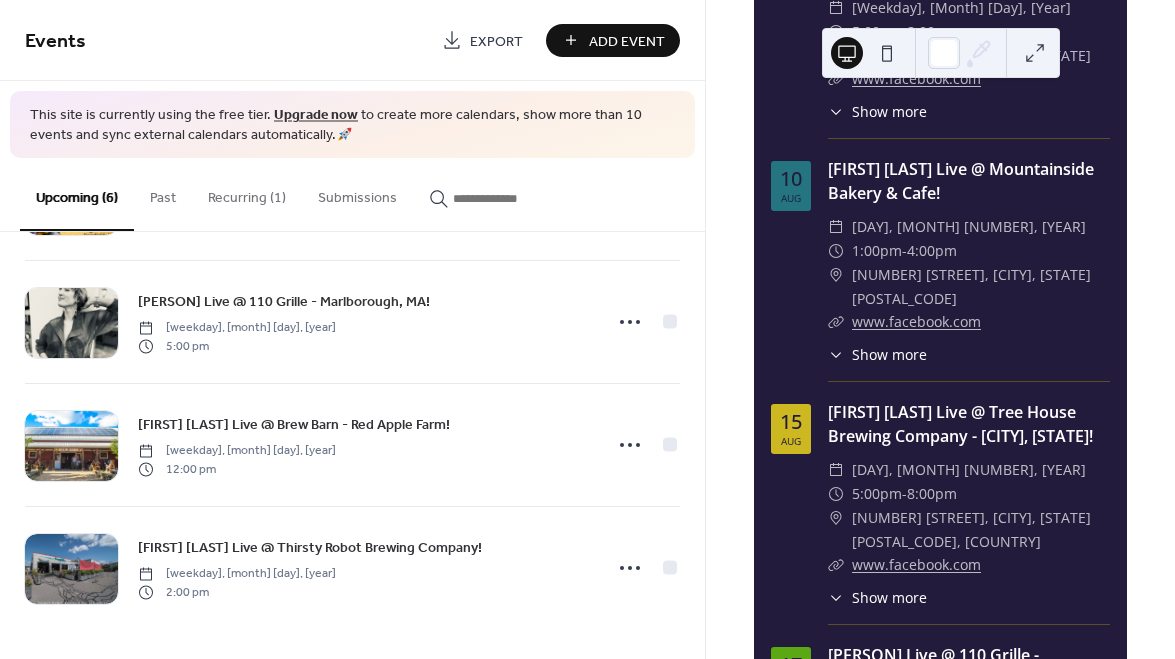 scroll, scrollTop: 369, scrollLeft: 0, axis: vertical 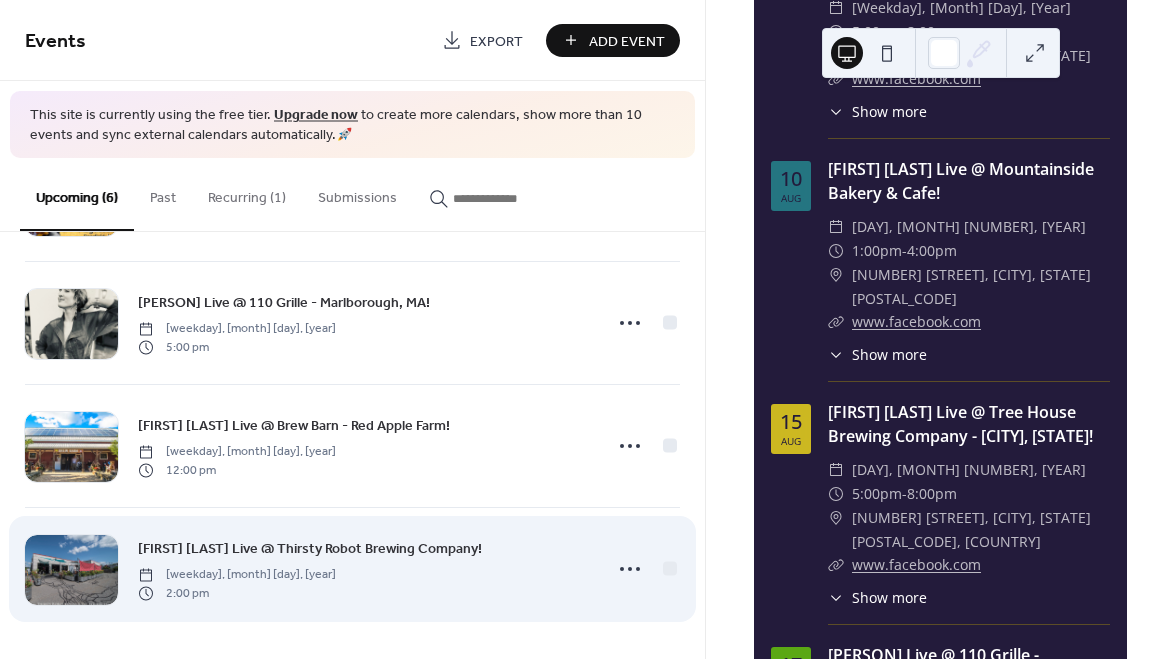 click at bounding box center [71, 570] 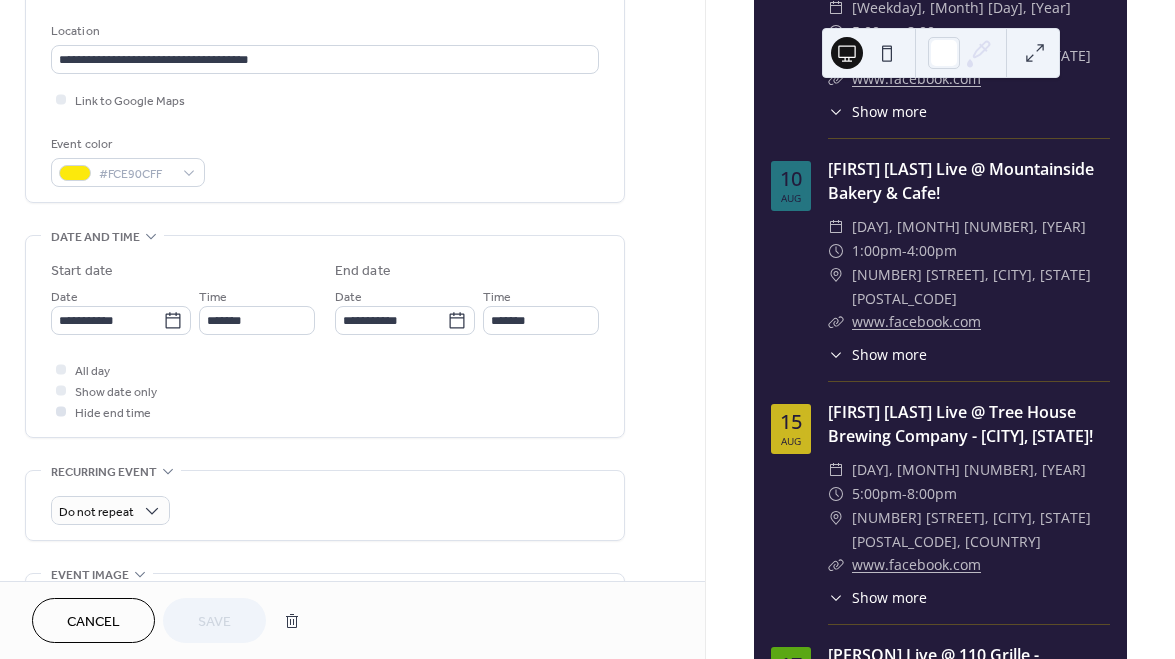 scroll, scrollTop: 462, scrollLeft: 0, axis: vertical 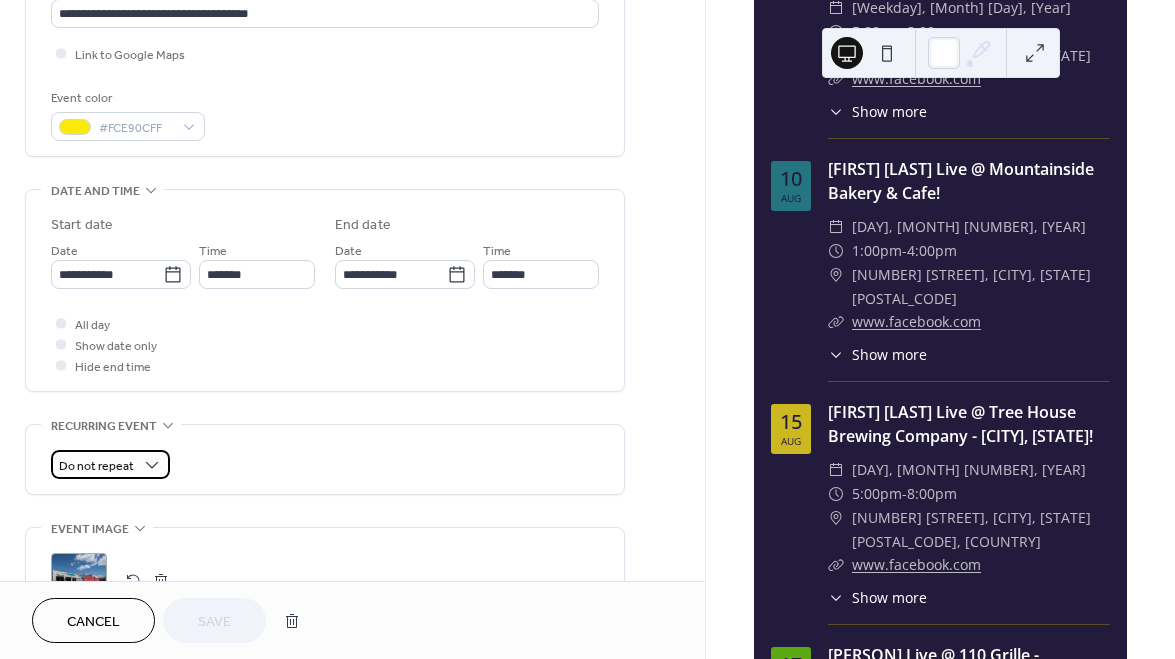 click on "Do not repeat" at bounding box center (96, 466) 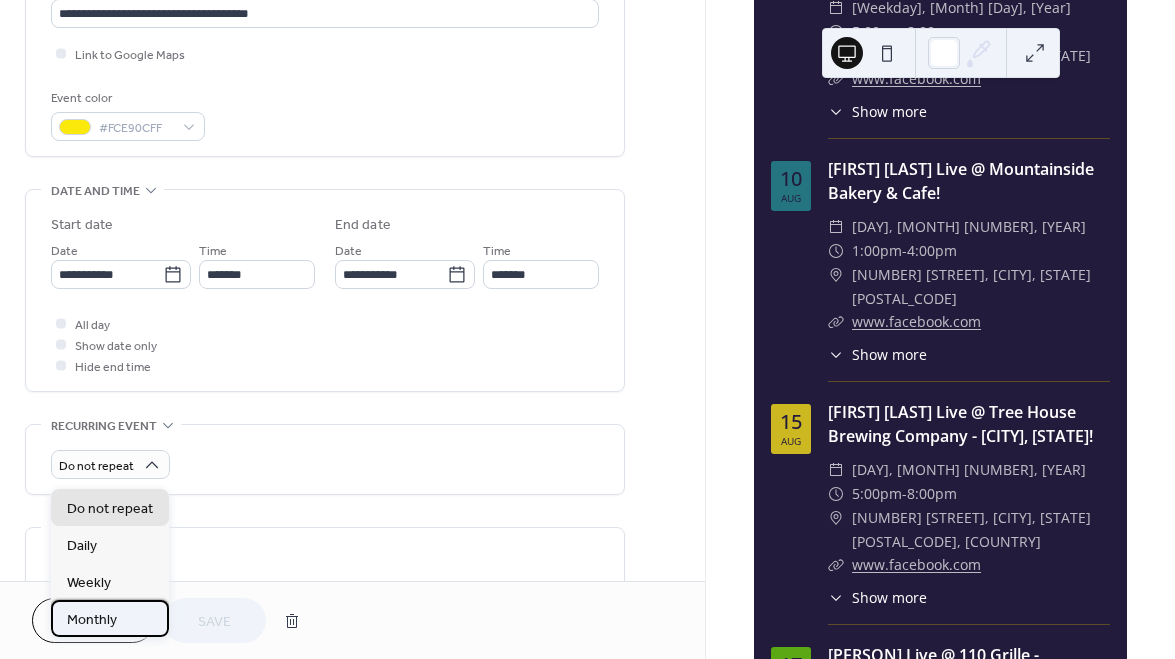 click on "Monthly" at bounding box center [92, 620] 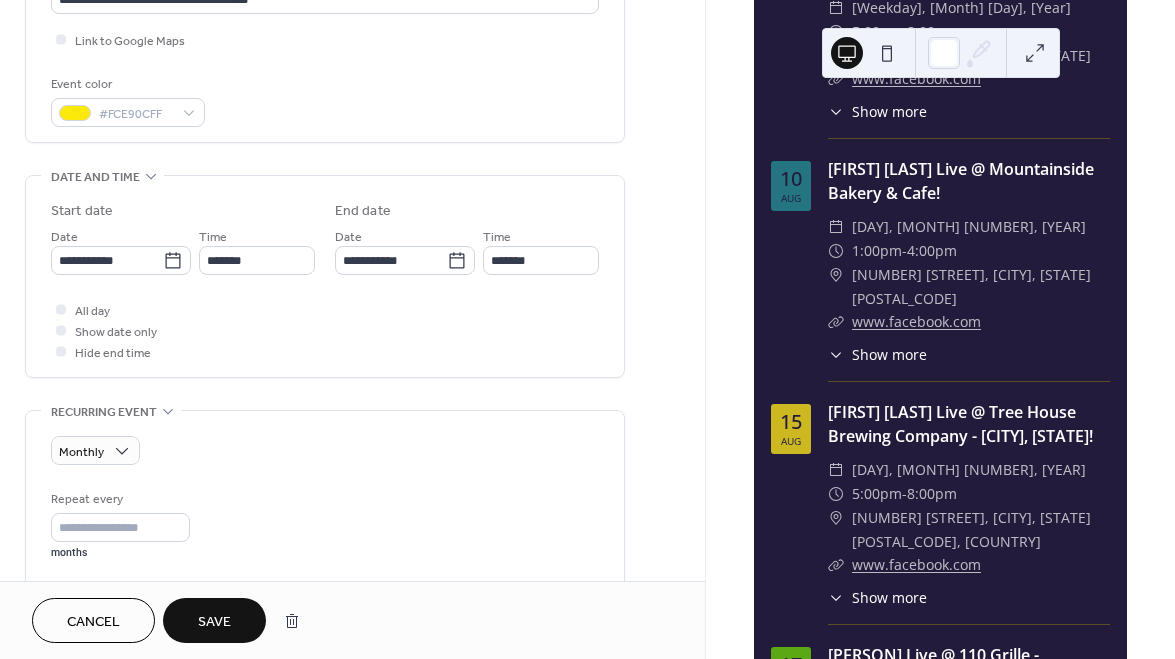 scroll, scrollTop: 473, scrollLeft: 0, axis: vertical 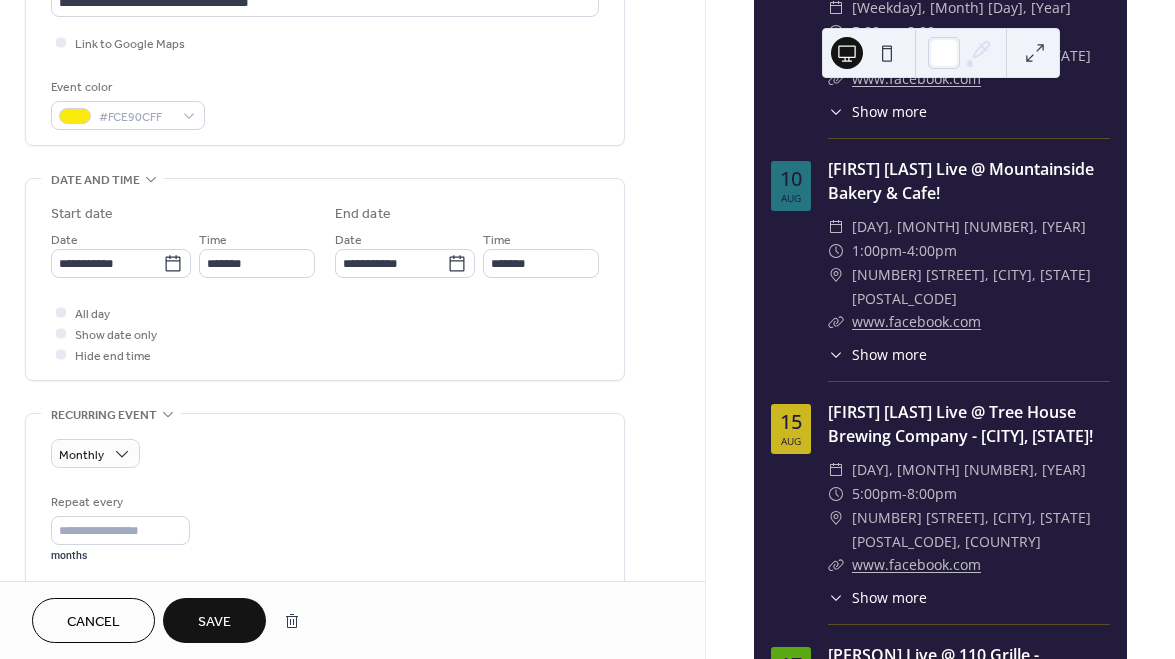 click on "**********" at bounding box center [325, 501] 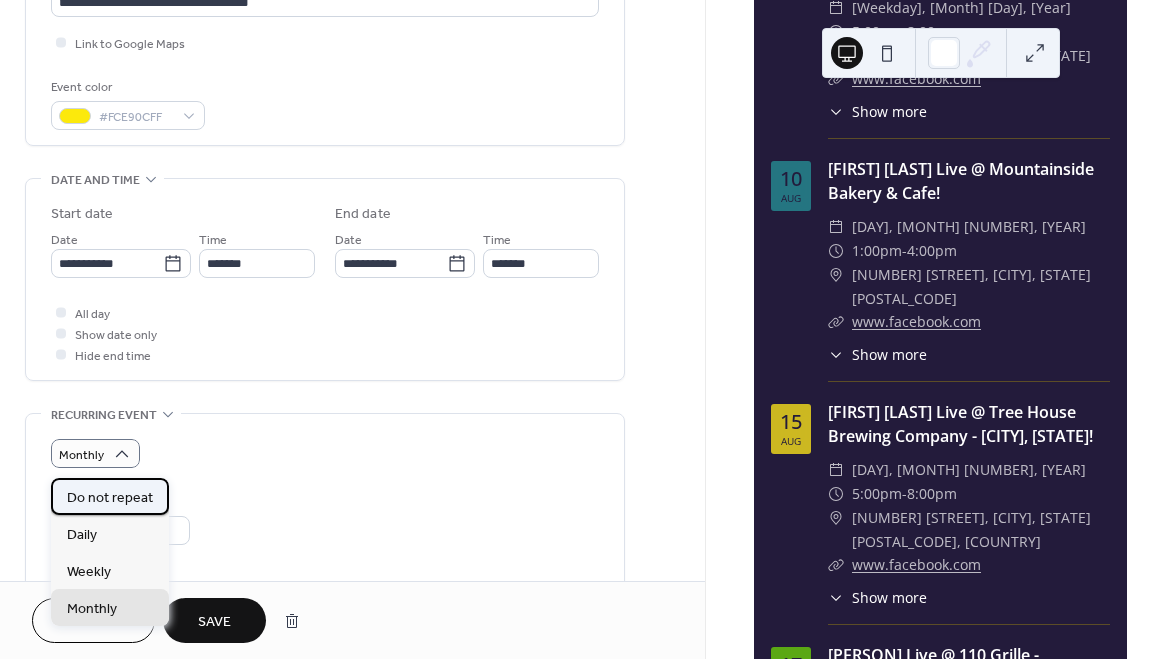 click on "Do not repeat" at bounding box center [110, 498] 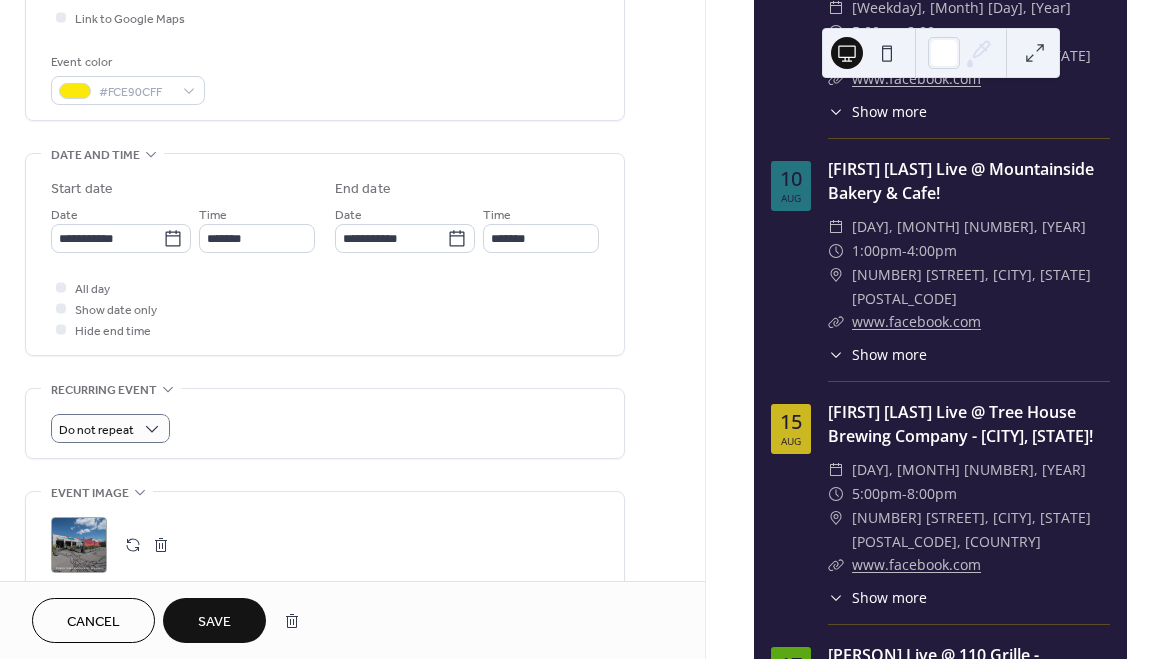 scroll, scrollTop: 499, scrollLeft: 0, axis: vertical 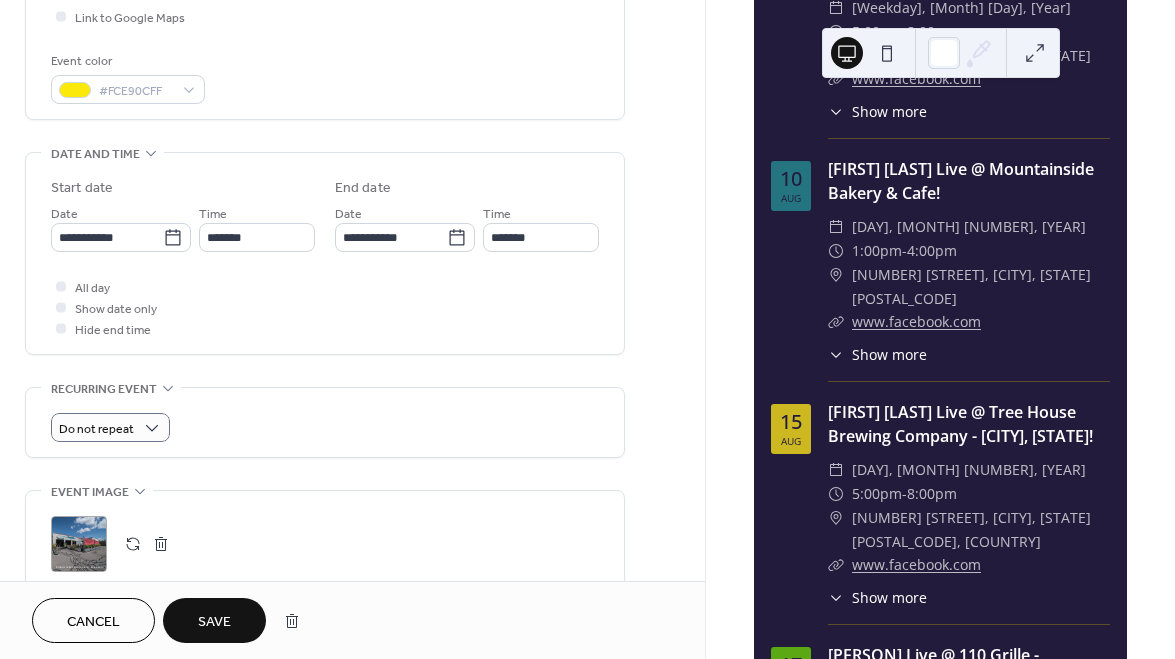 click on "Save" at bounding box center (214, 622) 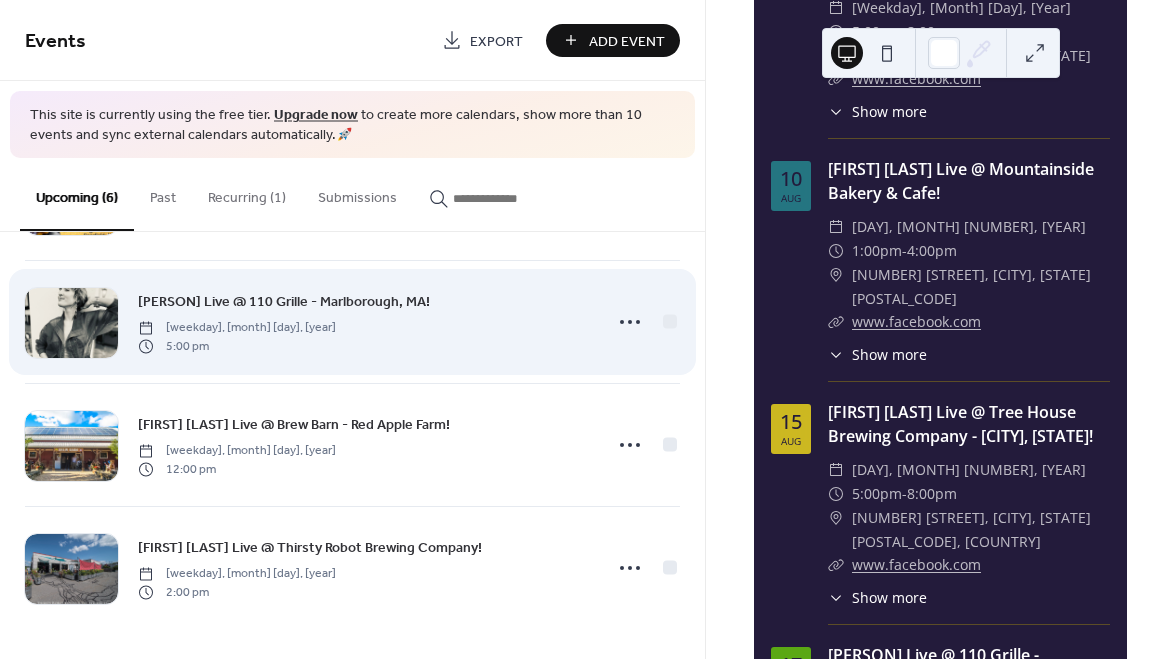 scroll, scrollTop: 369, scrollLeft: 0, axis: vertical 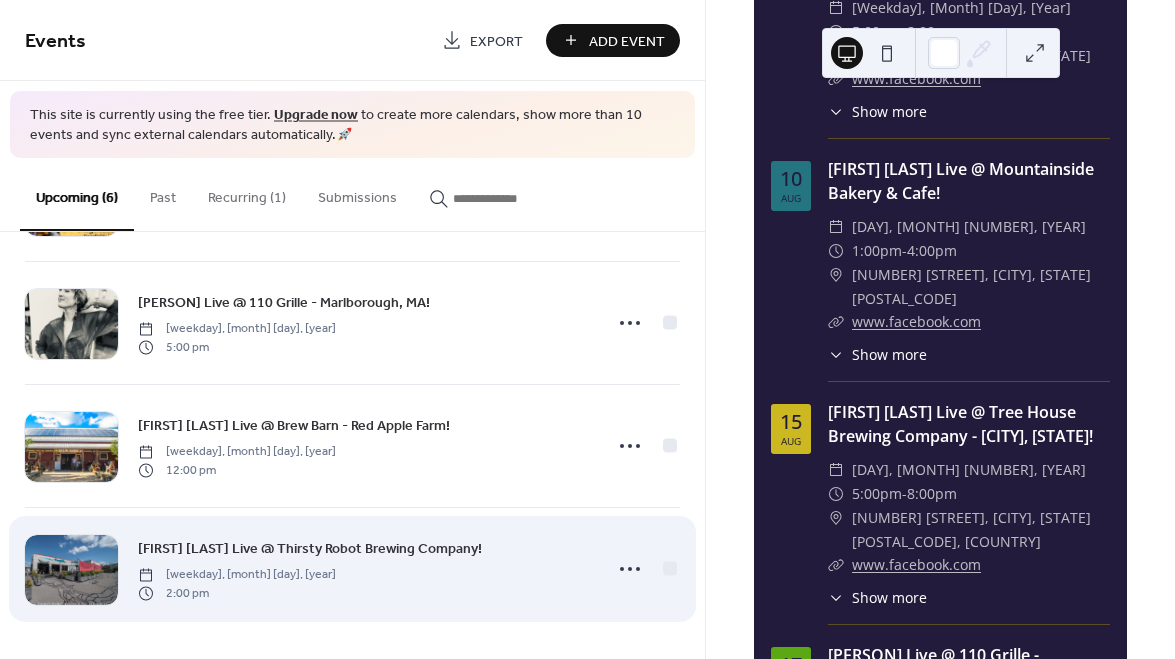 click at bounding box center (71, 570) 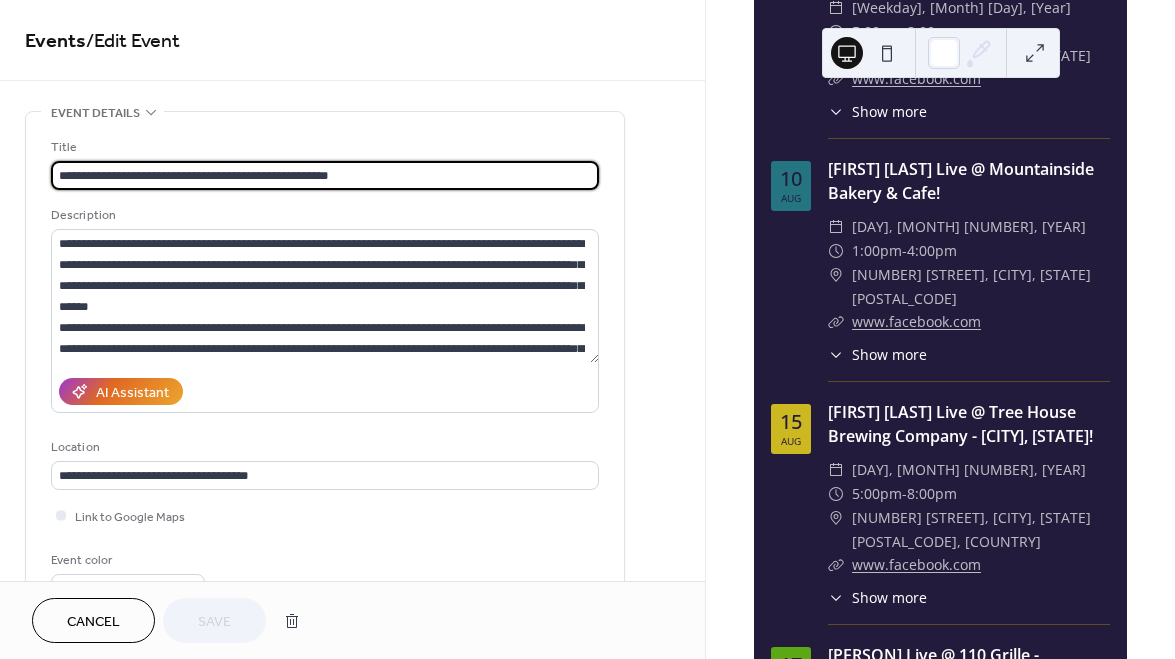 click on "Cancel" at bounding box center (93, 622) 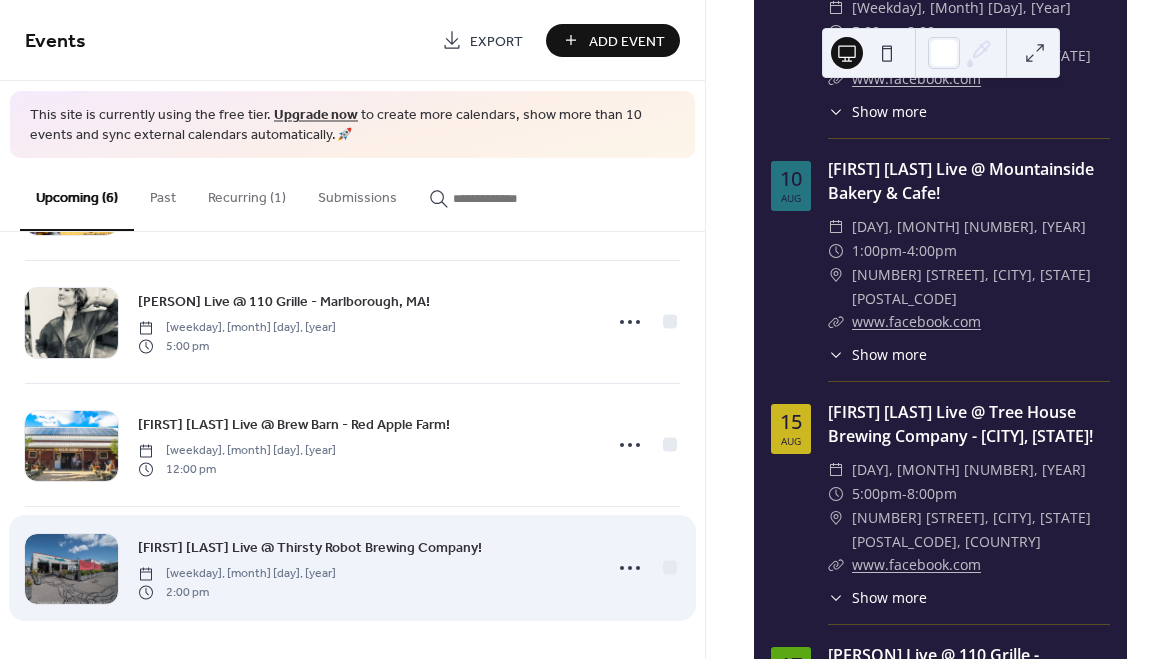 scroll, scrollTop: 369, scrollLeft: 0, axis: vertical 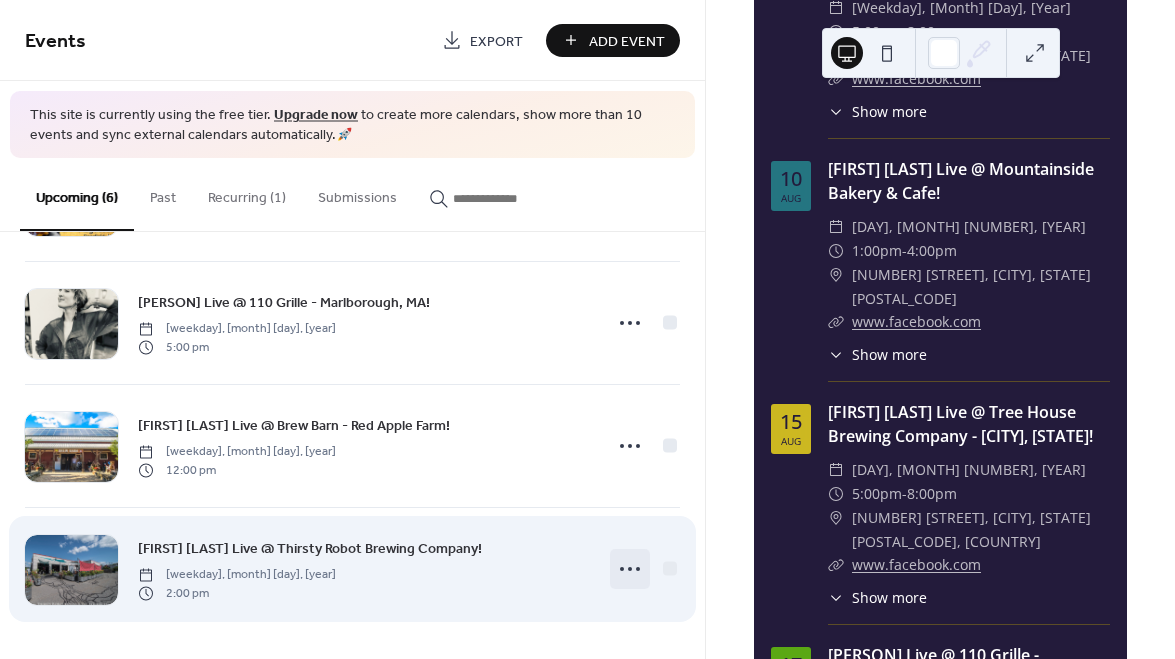 click 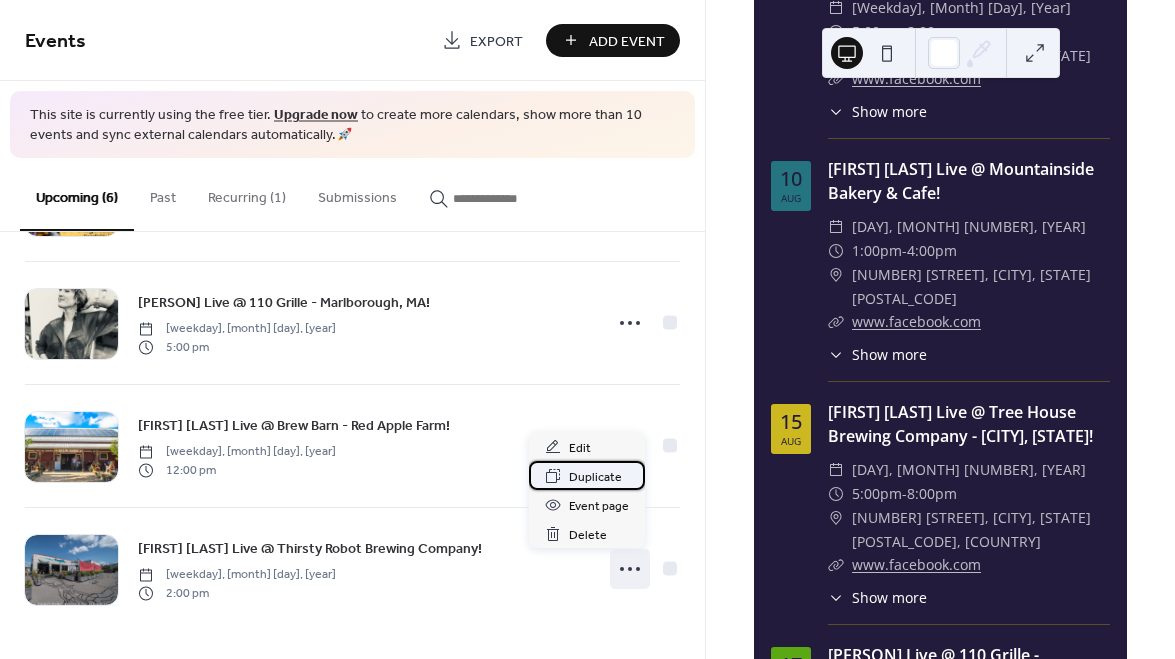 click on "Duplicate" at bounding box center (595, 477) 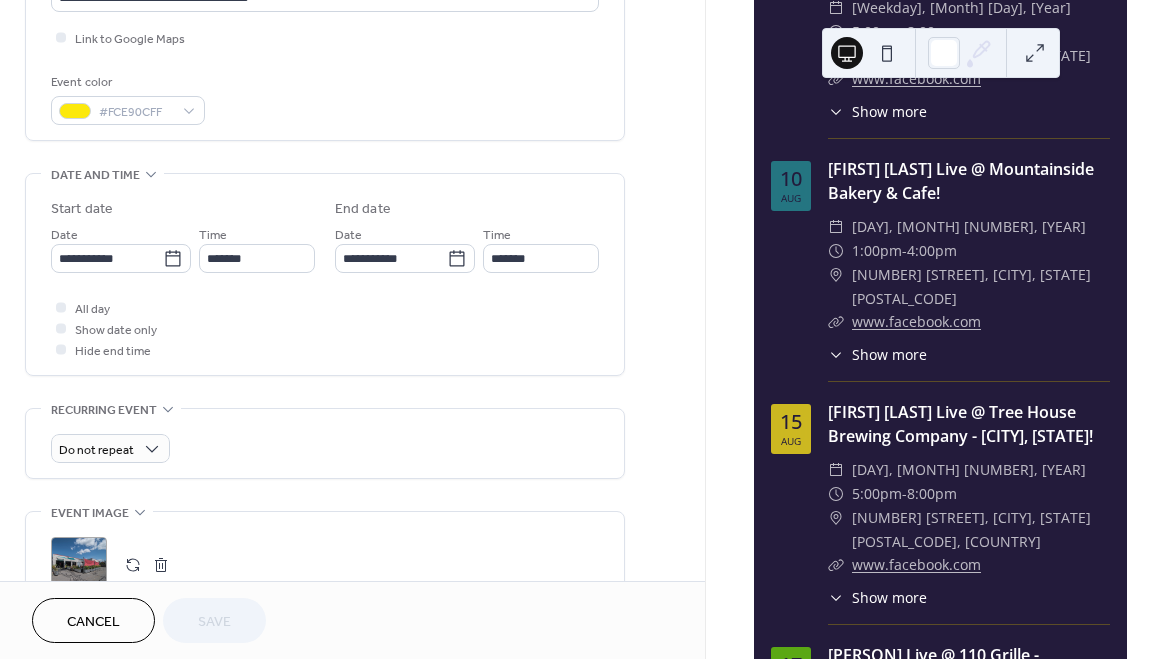 scroll, scrollTop: 472, scrollLeft: 0, axis: vertical 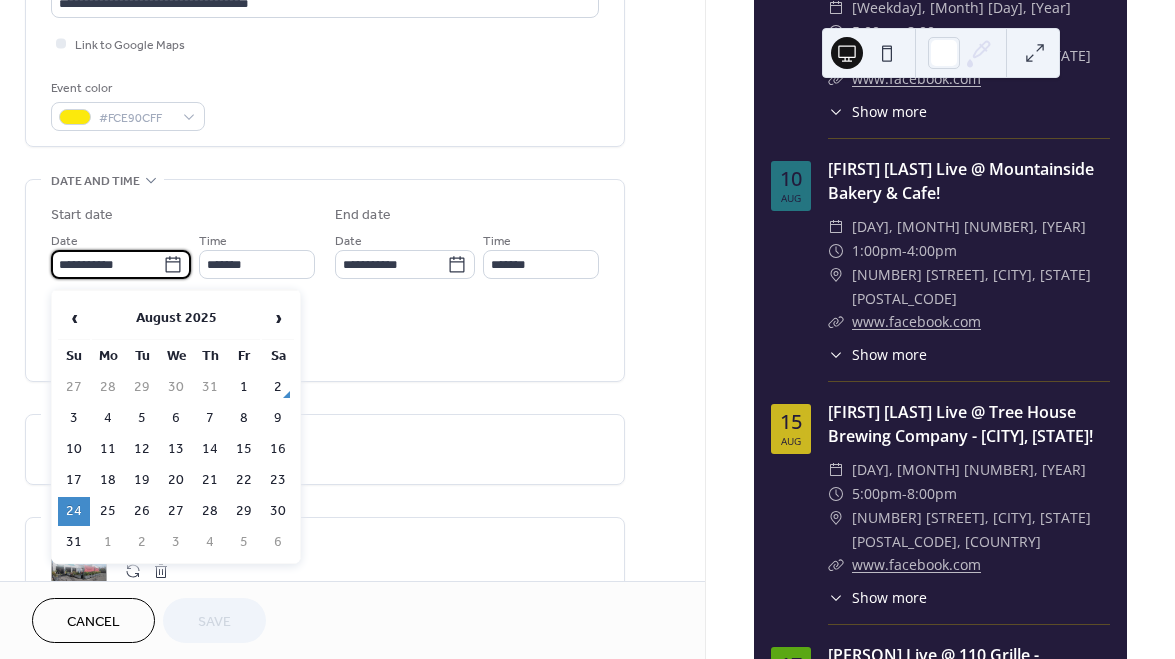 click on "**********" at bounding box center (107, 264) 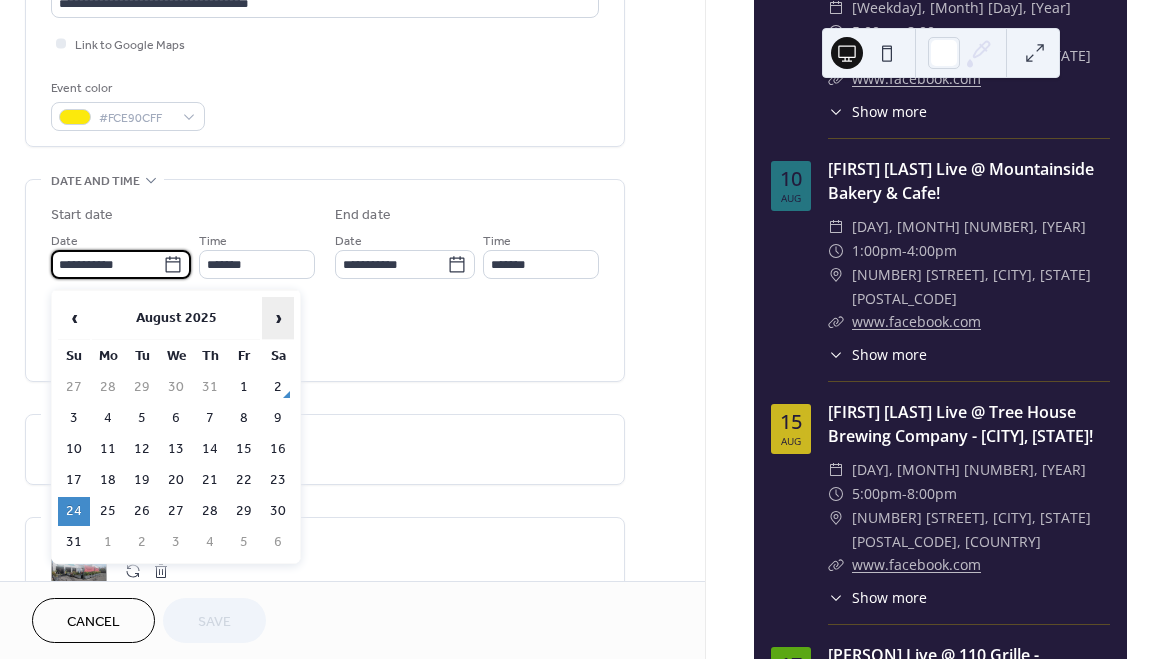 click on "›" at bounding box center (278, 318) 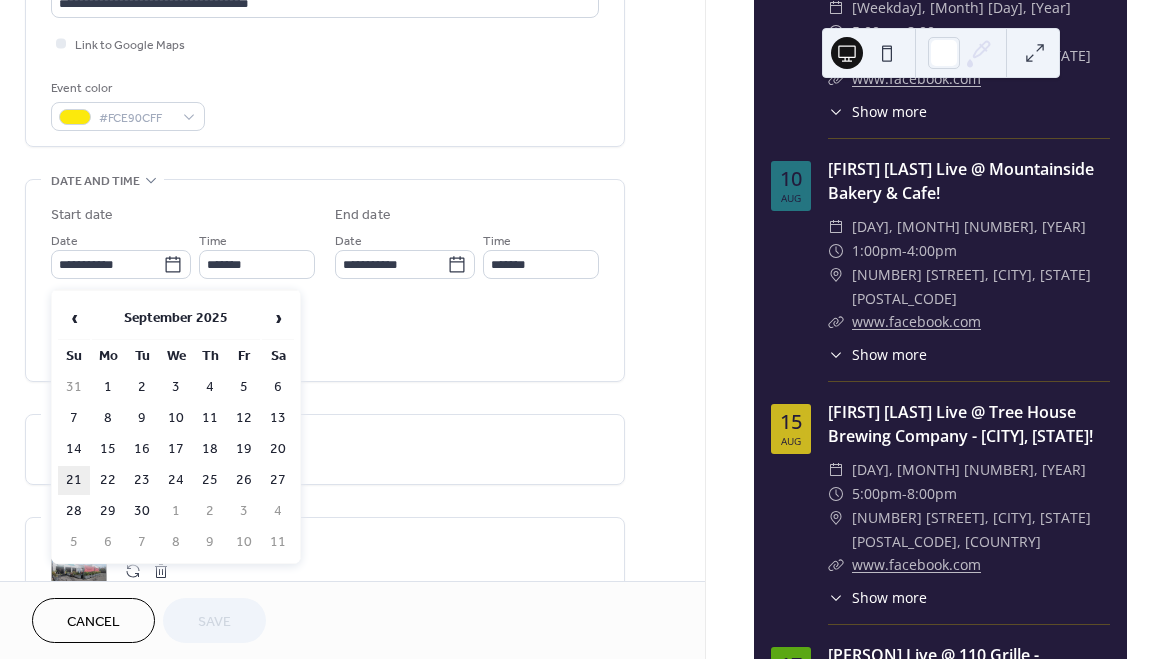 click on "21" at bounding box center (74, 480) 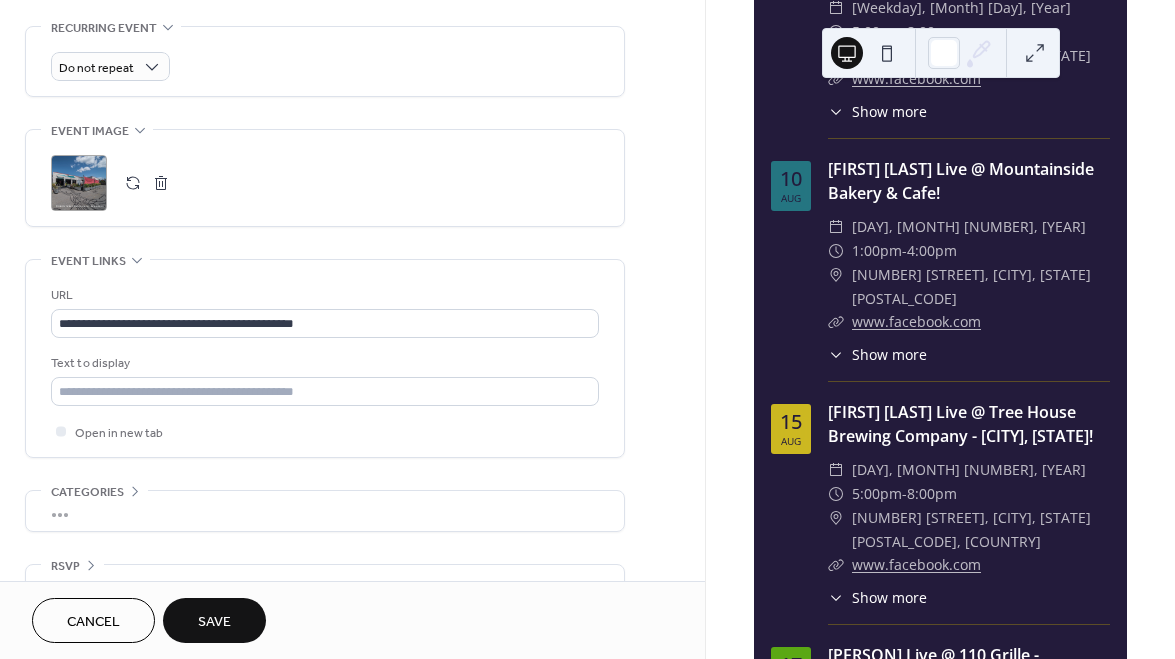 scroll, scrollTop: 861, scrollLeft: 0, axis: vertical 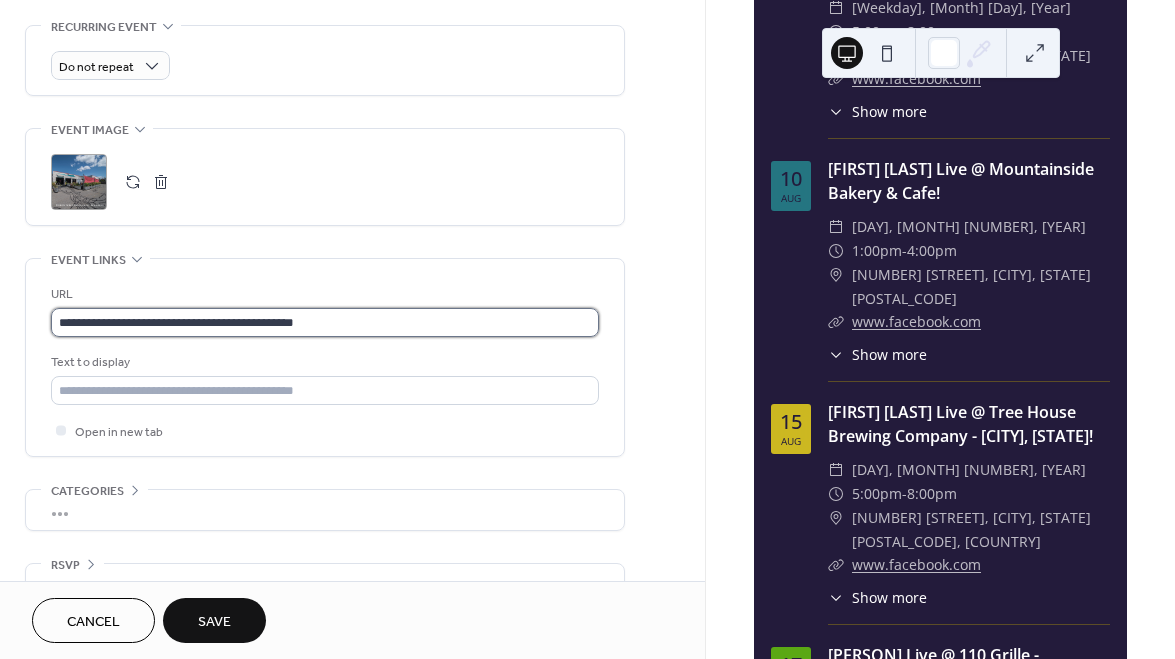 click on "**********" at bounding box center (325, 322) 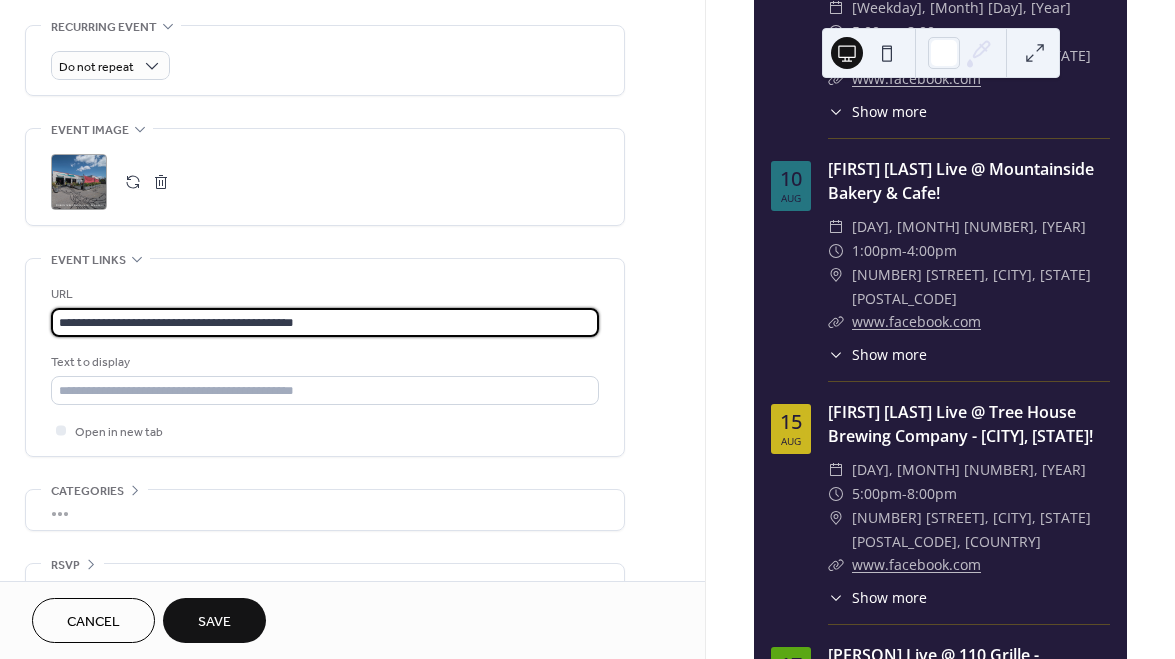 click on "**********" at bounding box center (325, 322) 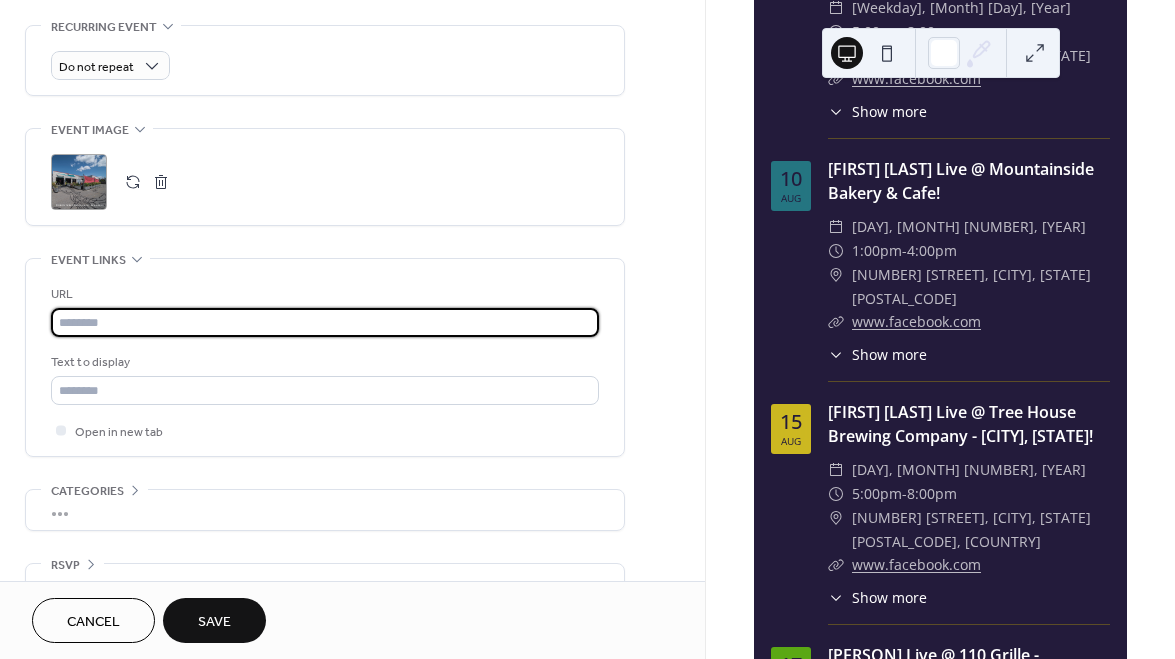 paste on "**********" 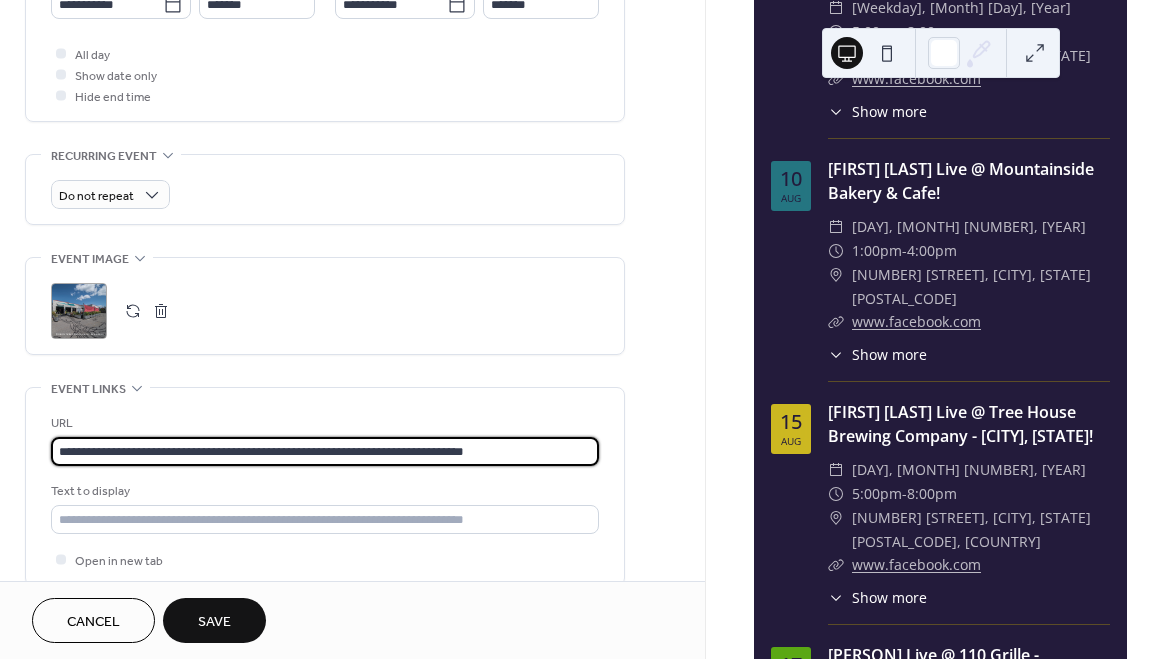 scroll, scrollTop: 728, scrollLeft: 0, axis: vertical 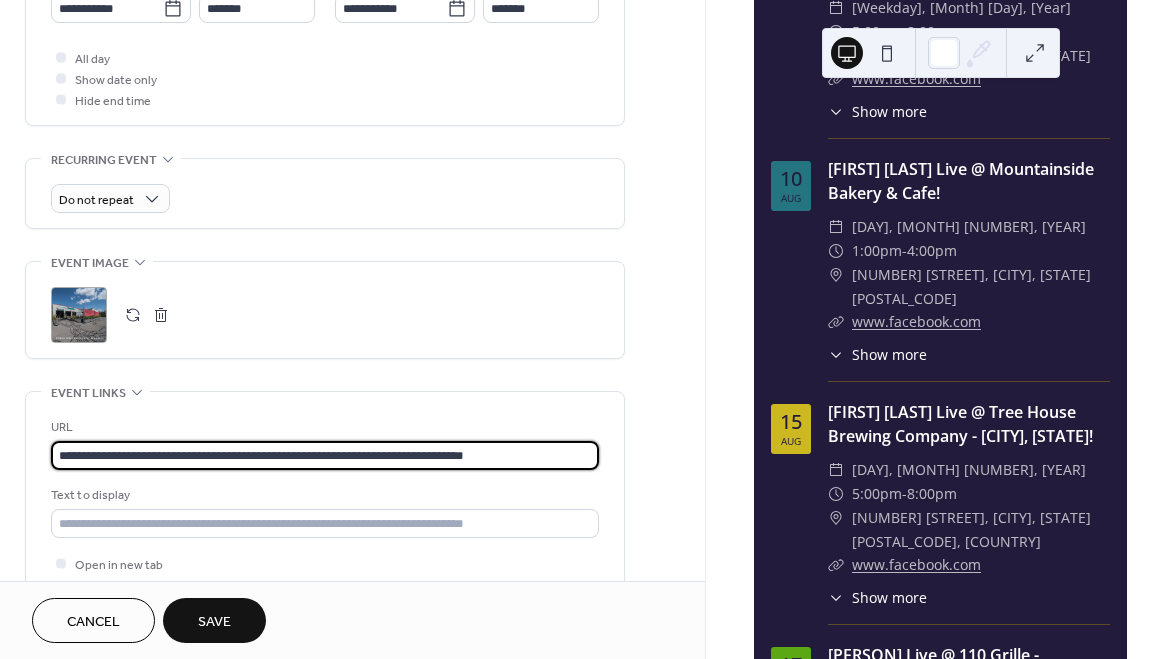 type on "**********" 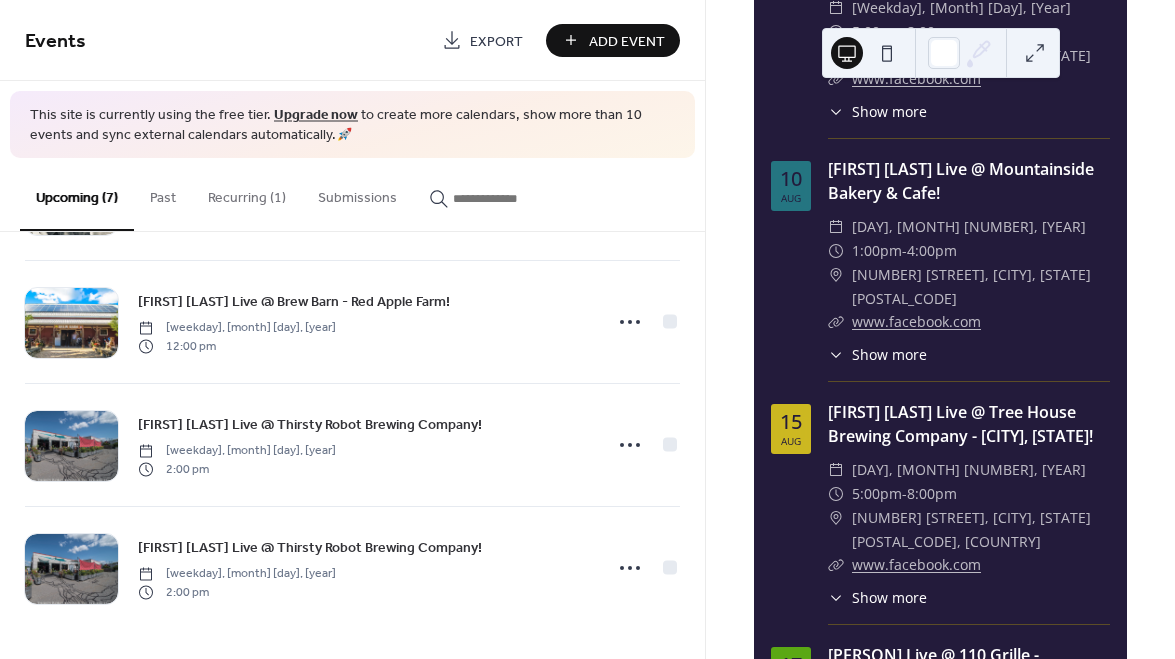scroll, scrollTop: 492, scrollLeft: 0, axis: vertical 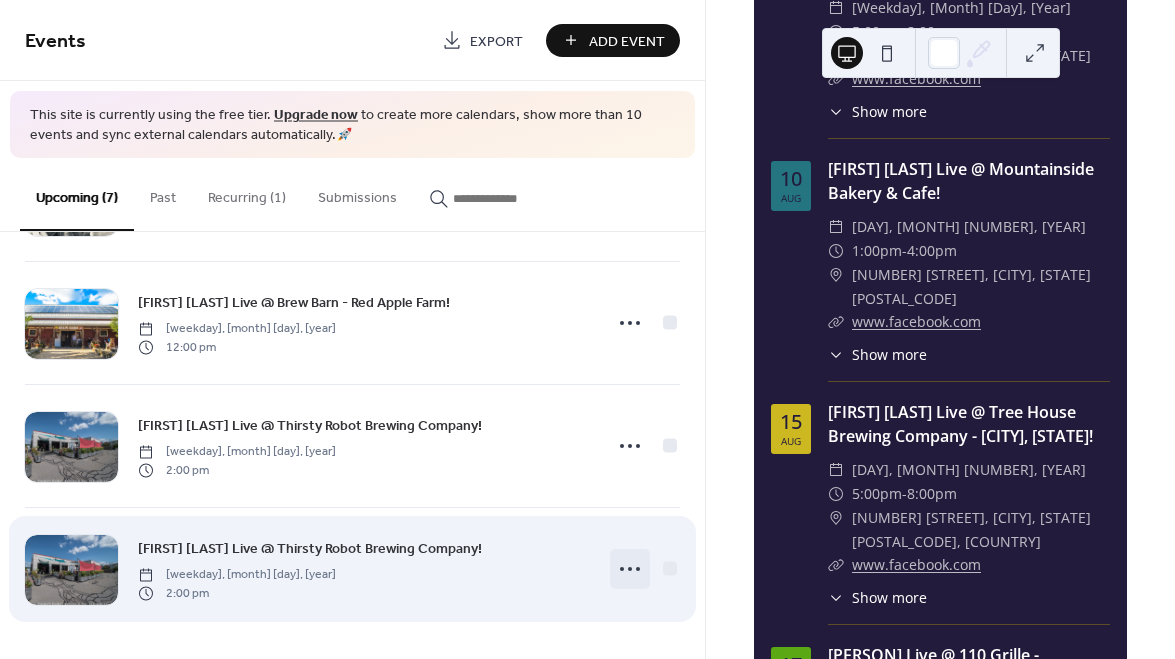 click 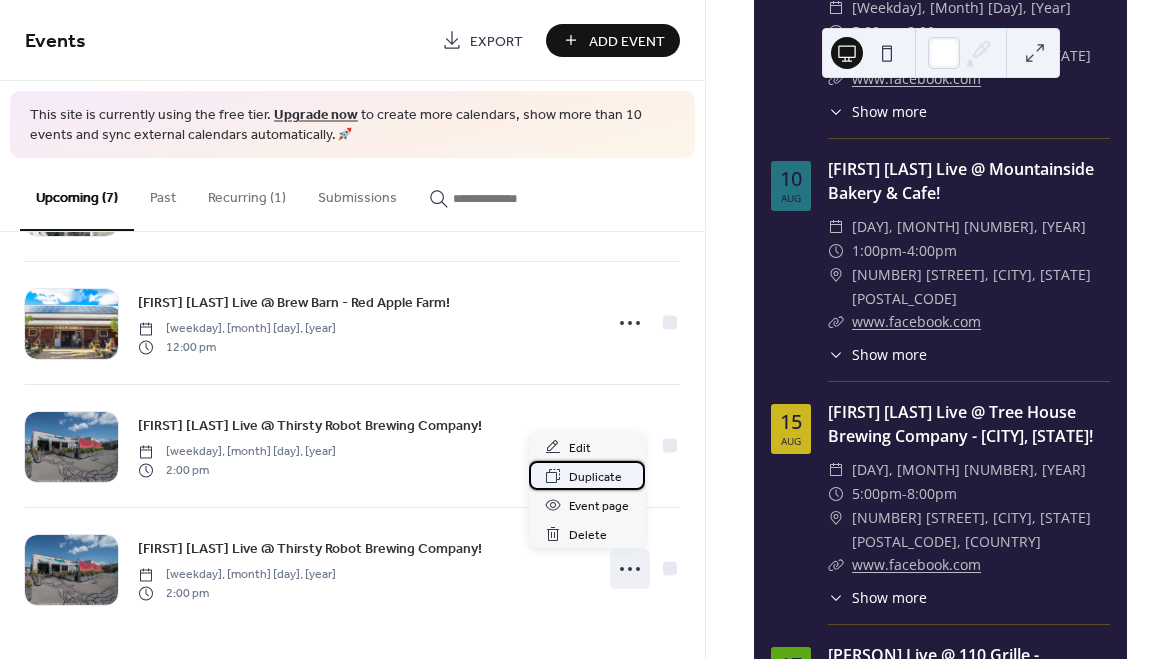 click on "Duplicate" at bounding box center (595, 477) 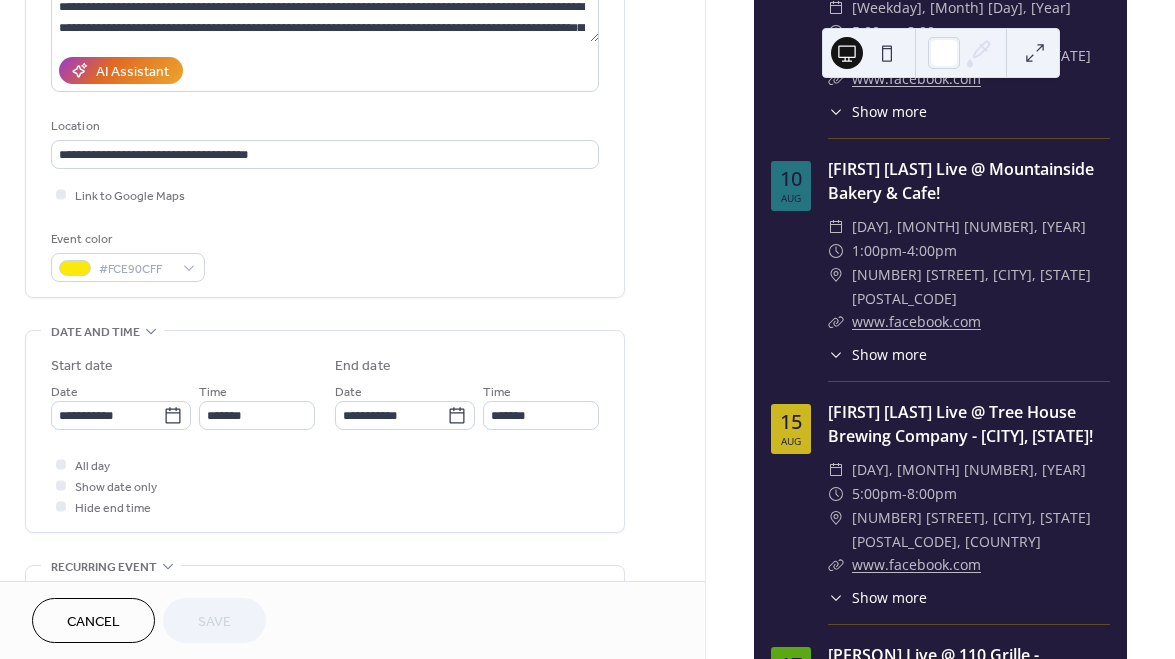 scroll, scrollTop: 320, scrollLeft: 0, axis: vertical 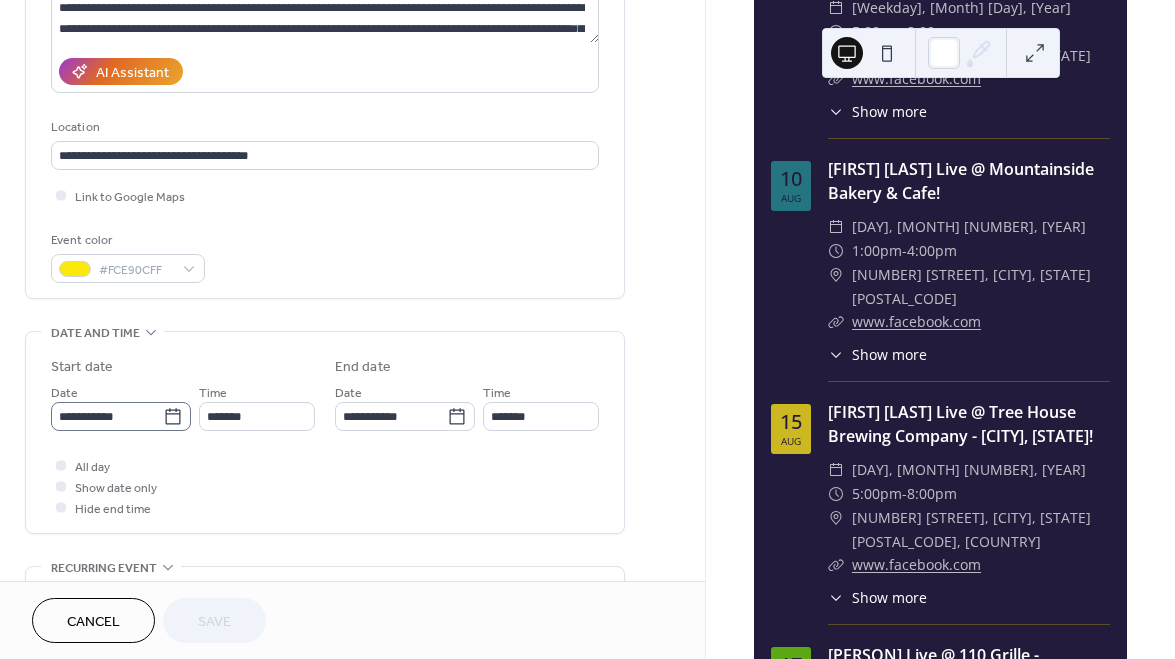click 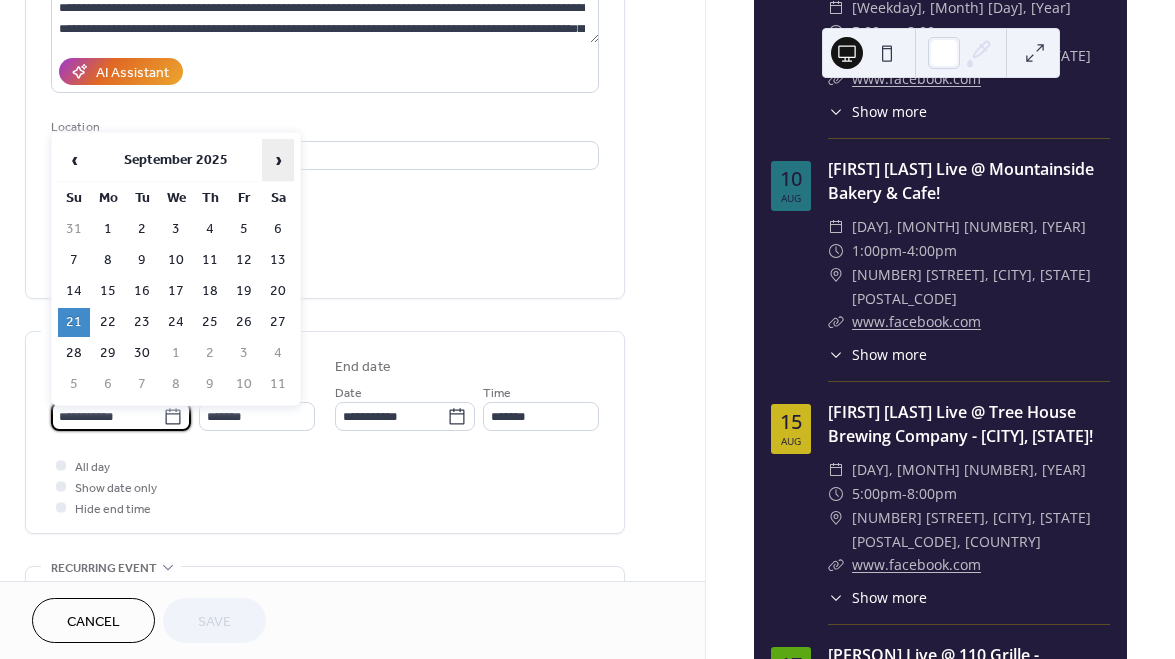 click on "›" at bounding box center (278, 160) 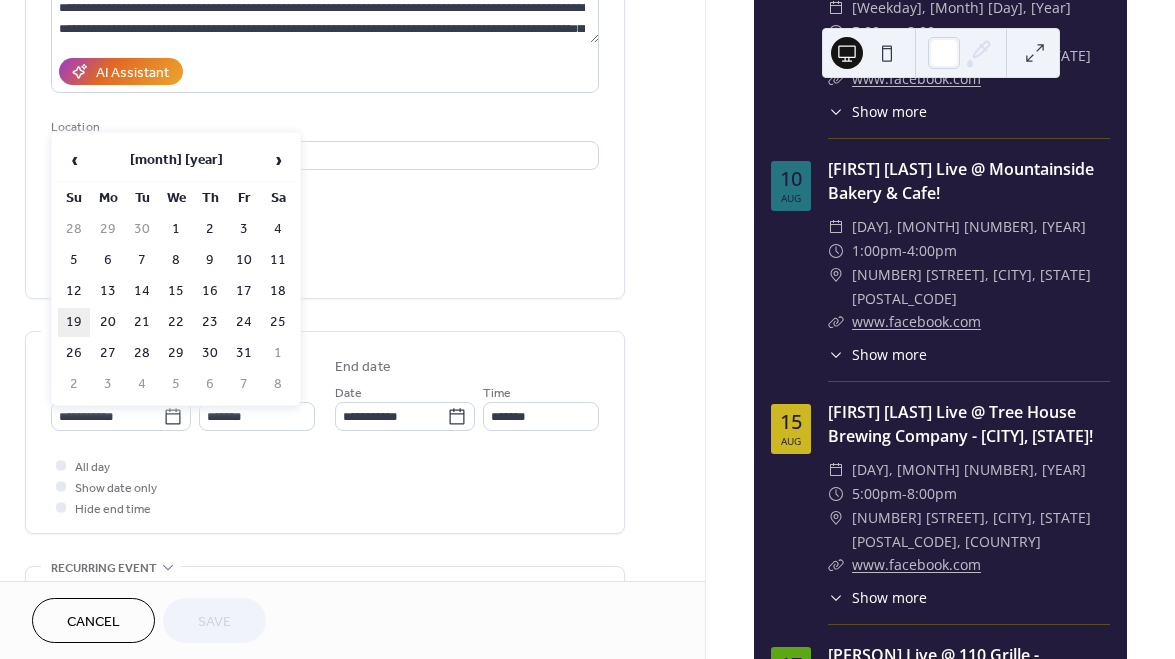 click on "19" at bounding box center (74, 322) 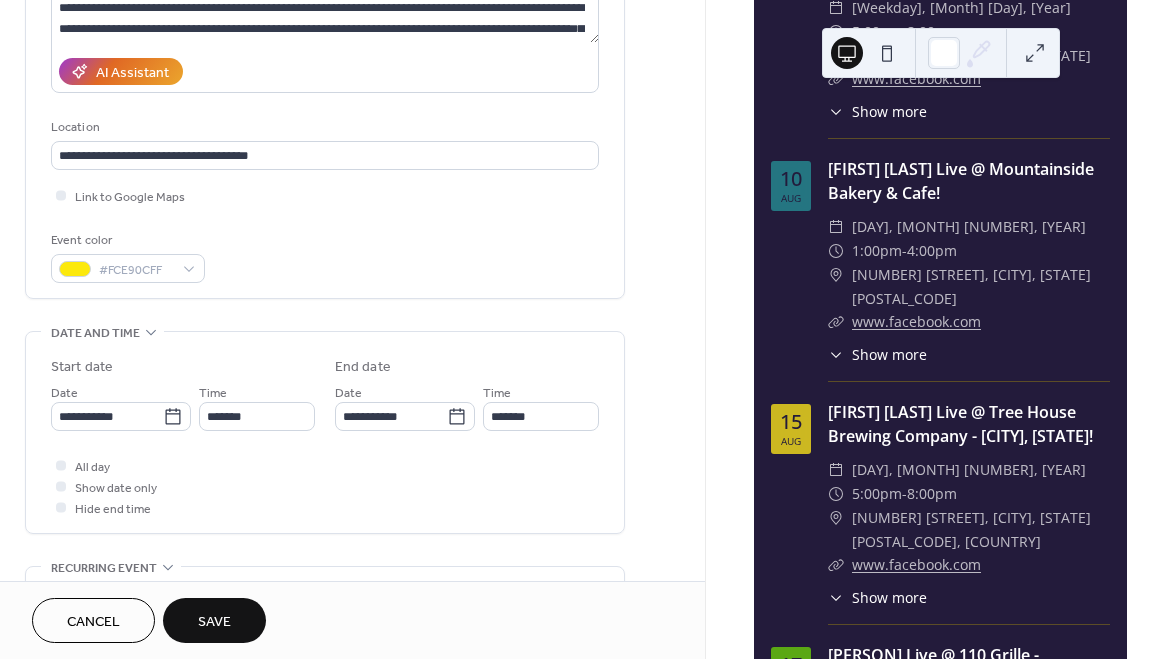 type on "**********" 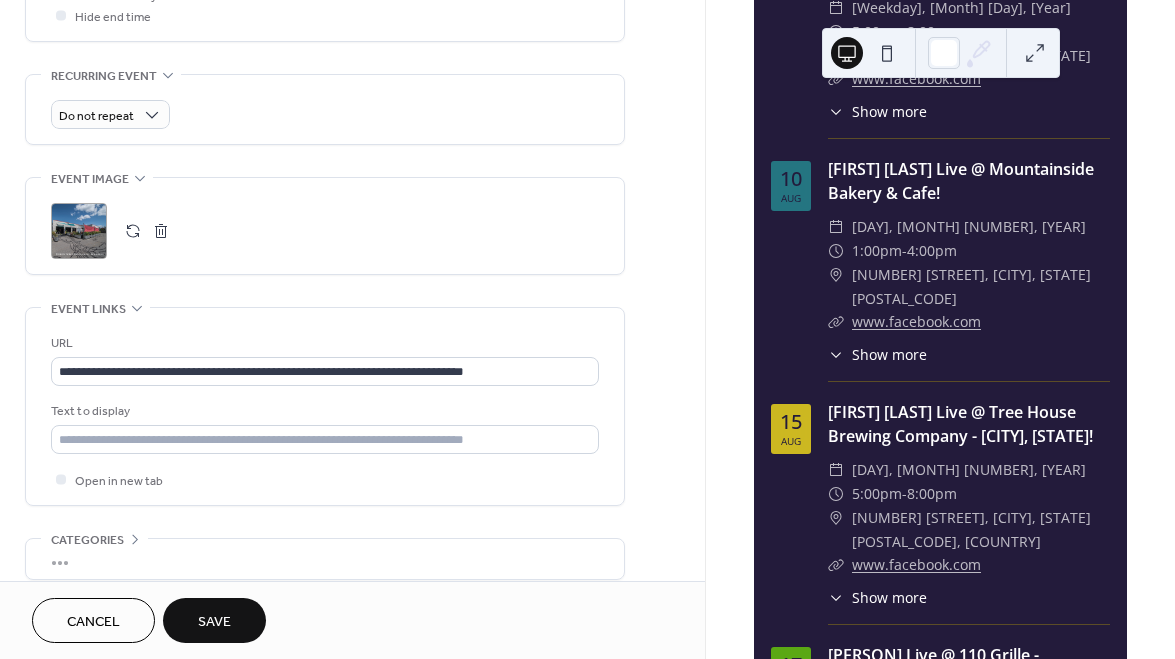 scroll, scrollTop: 811, scrollLeft: 0, axis: vertical 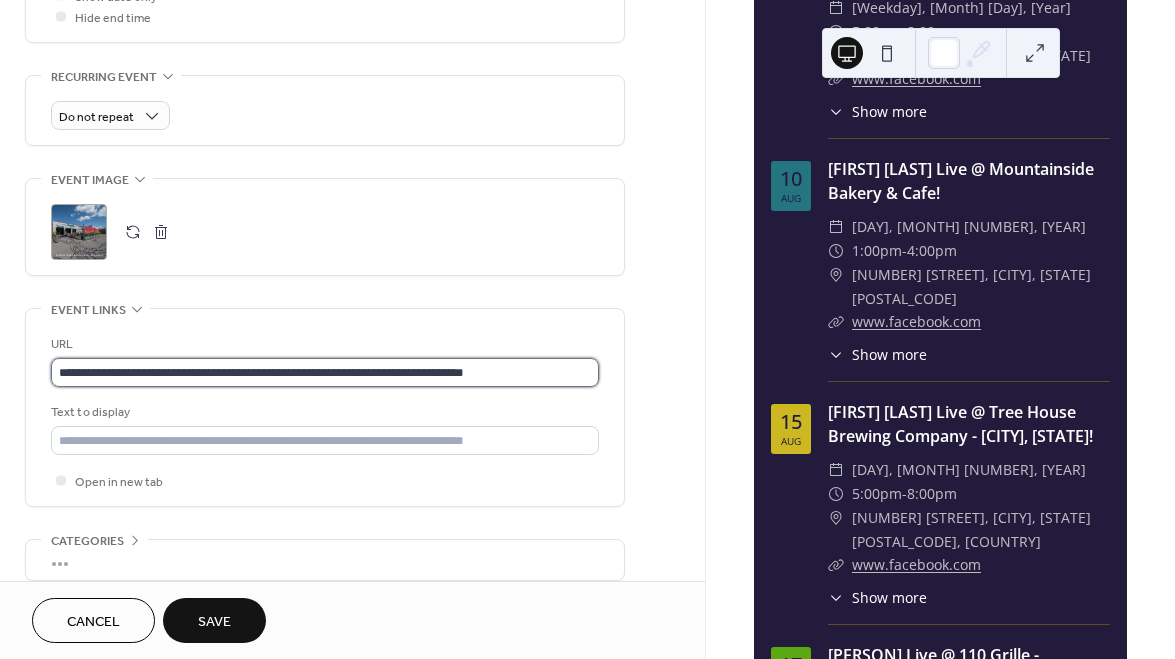 click on "**********" at bounding box center [325, 372] 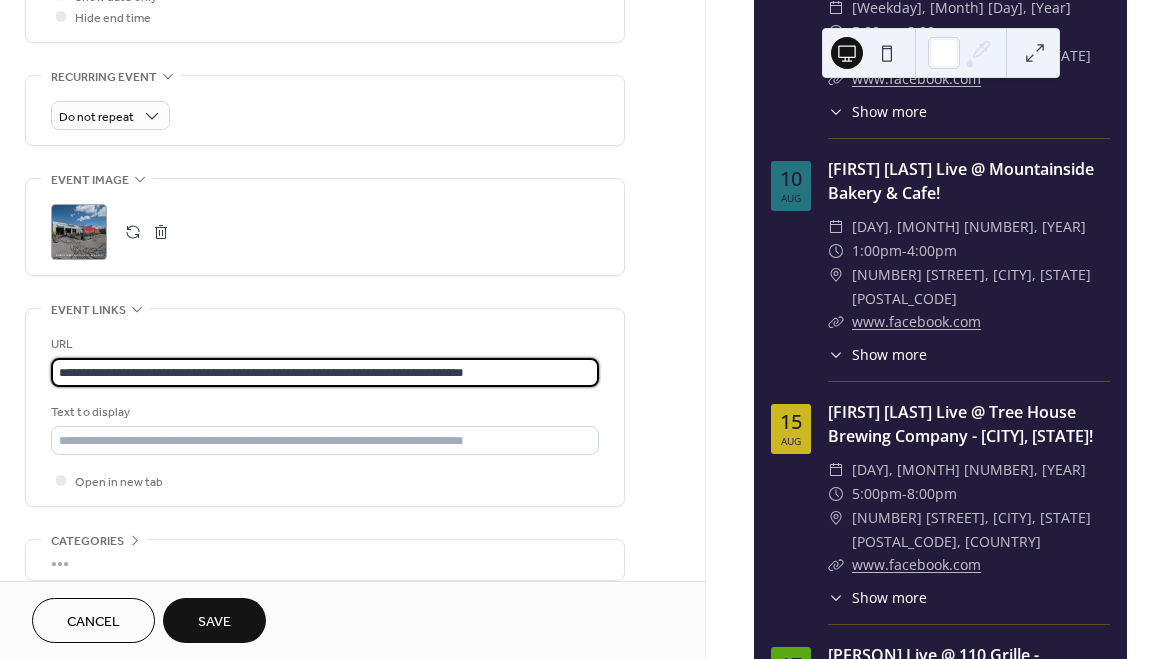 click on "**********" at bounding box center [325, 372] 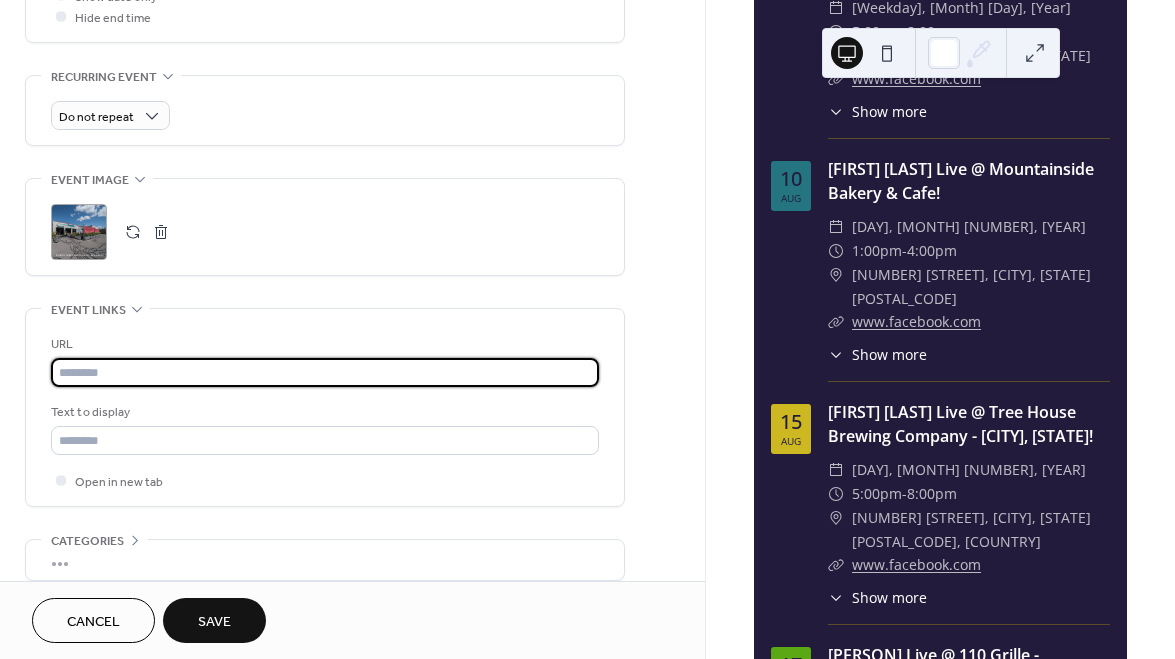 paste on "**********" 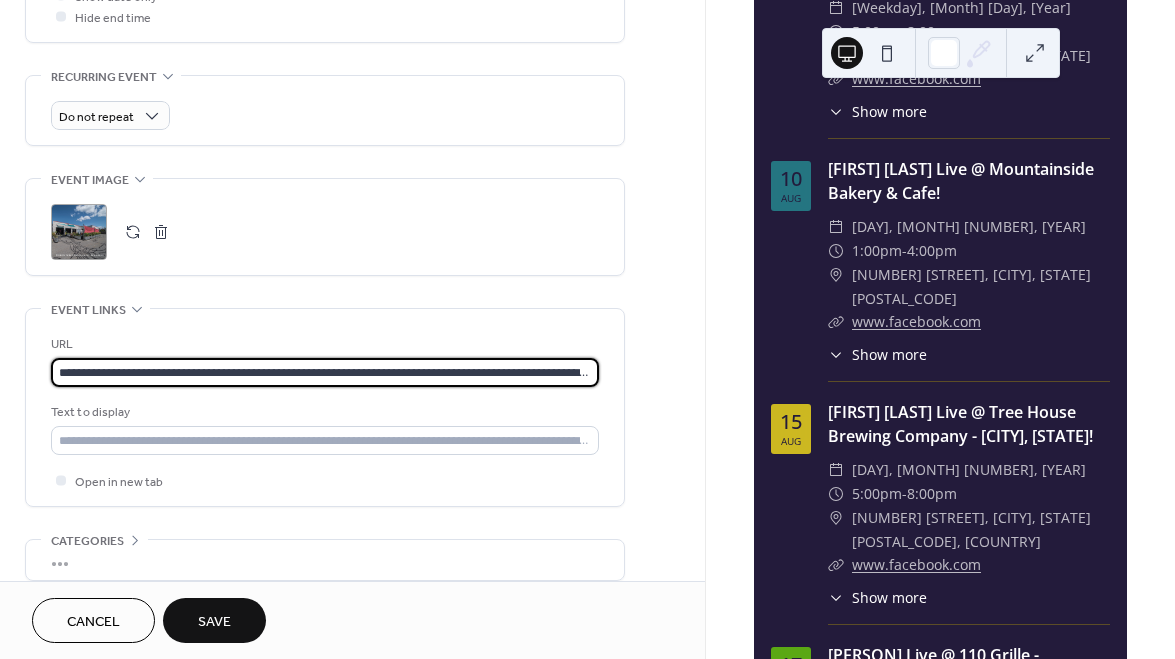 type on "**********" 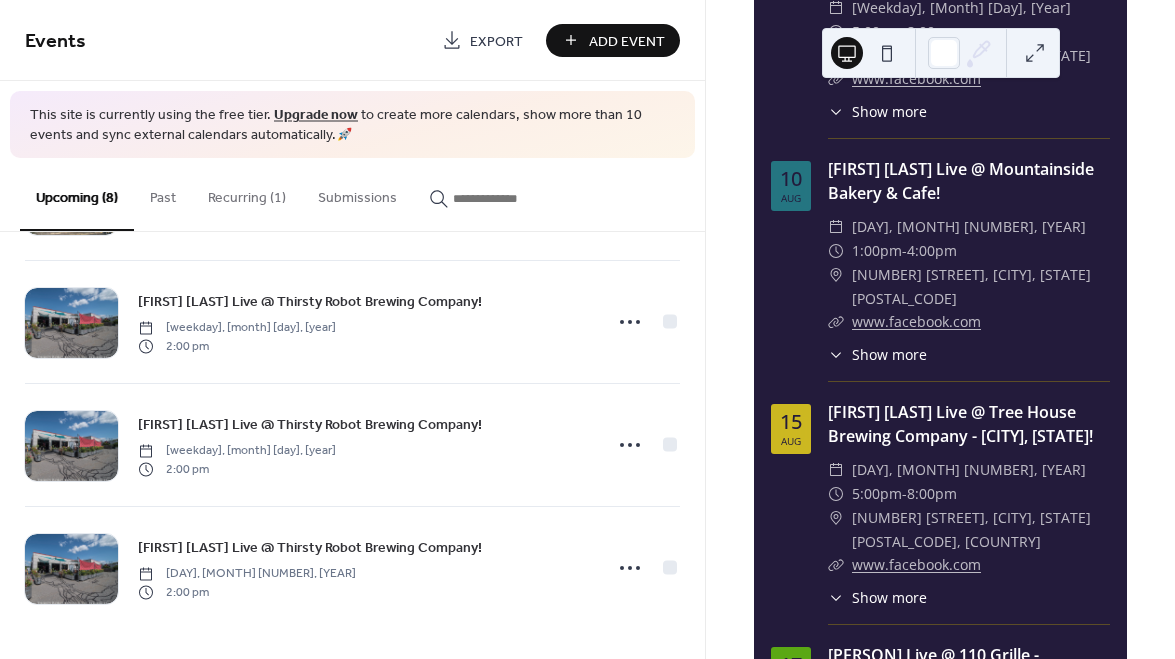 scroll, scrollTop: 615, scrollLeft: 0, axis: vertical 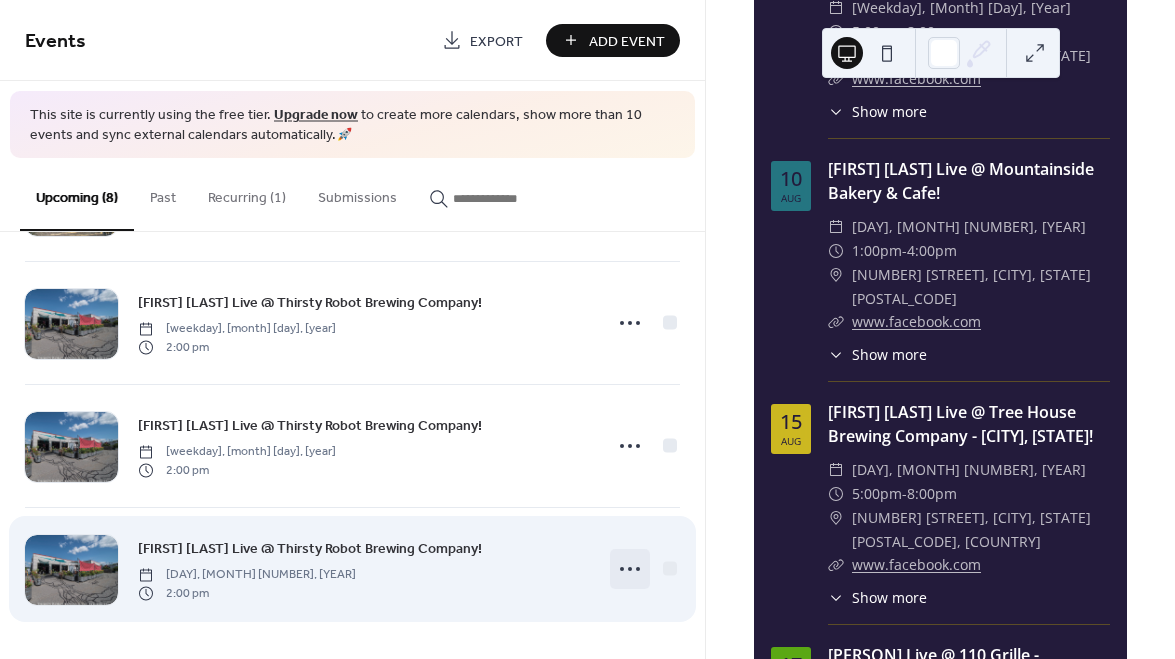 click 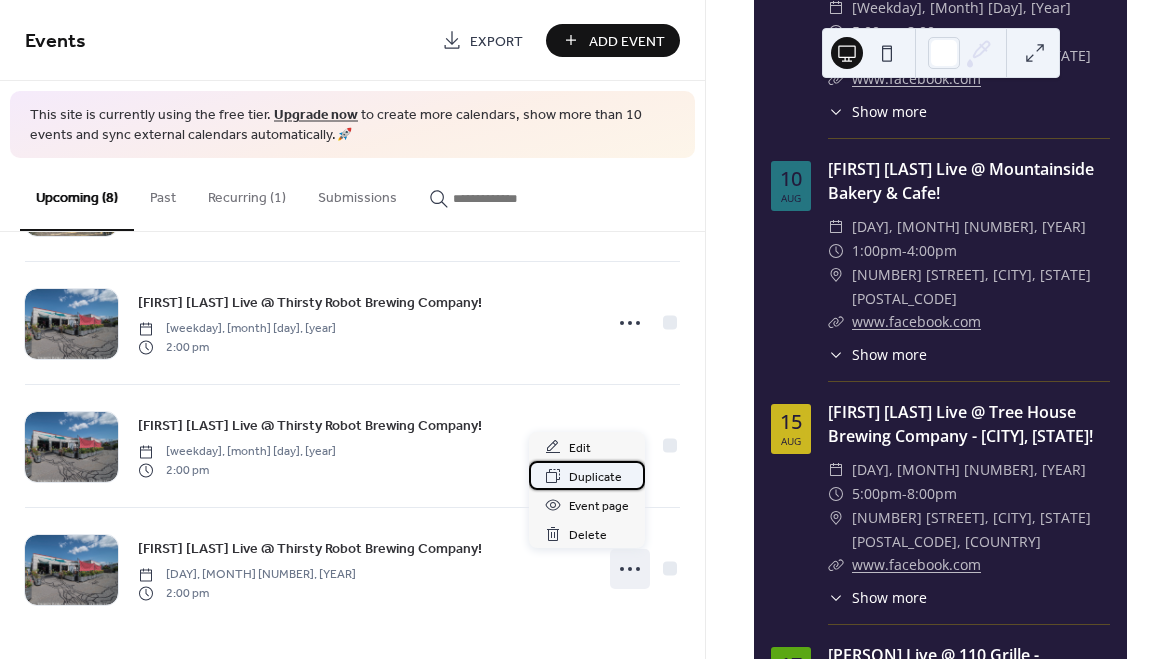 click on "Duplicate" at bounding box center (595, 477) 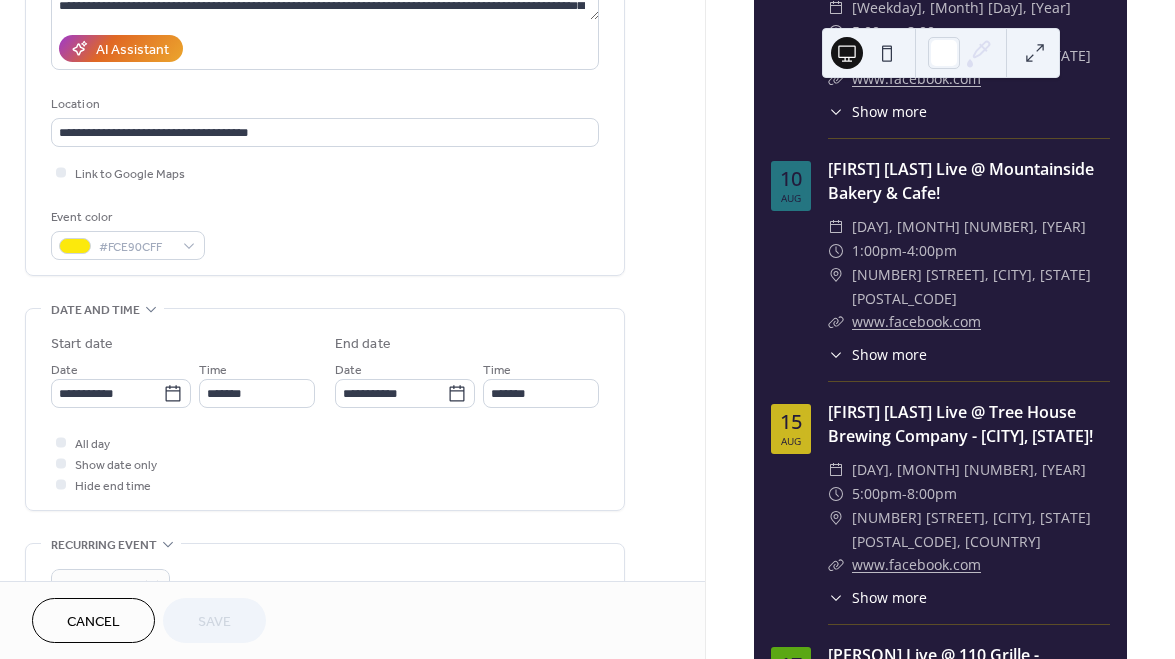 scroll, scrollTop: 345, scrollLeft: 0, axis: vertical 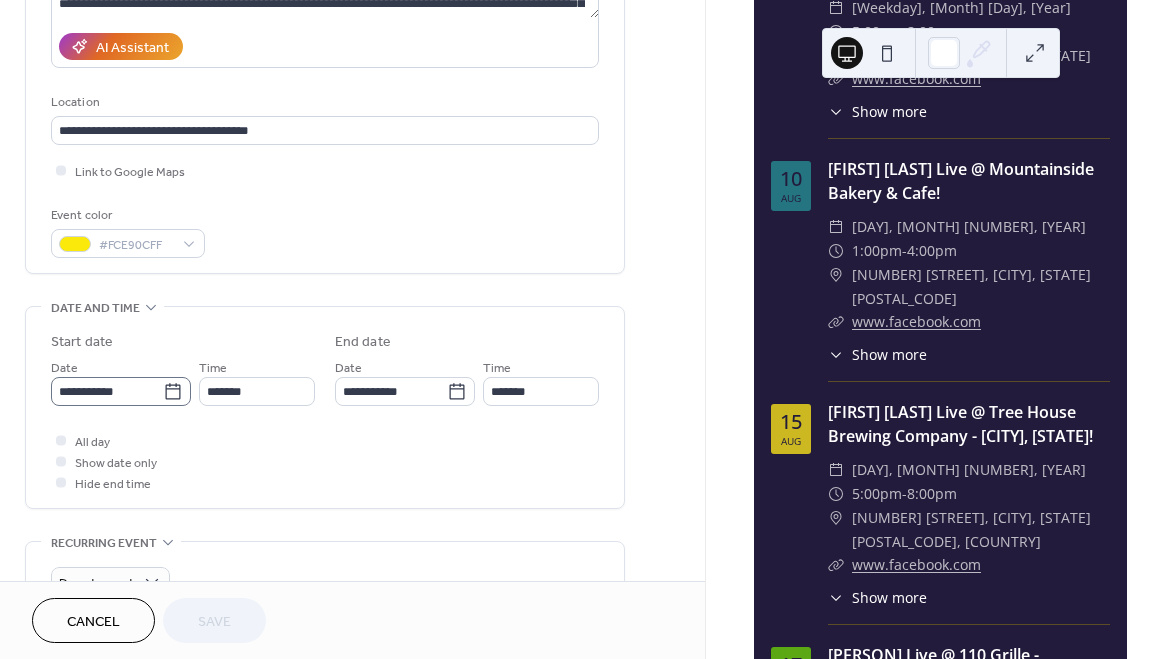 click 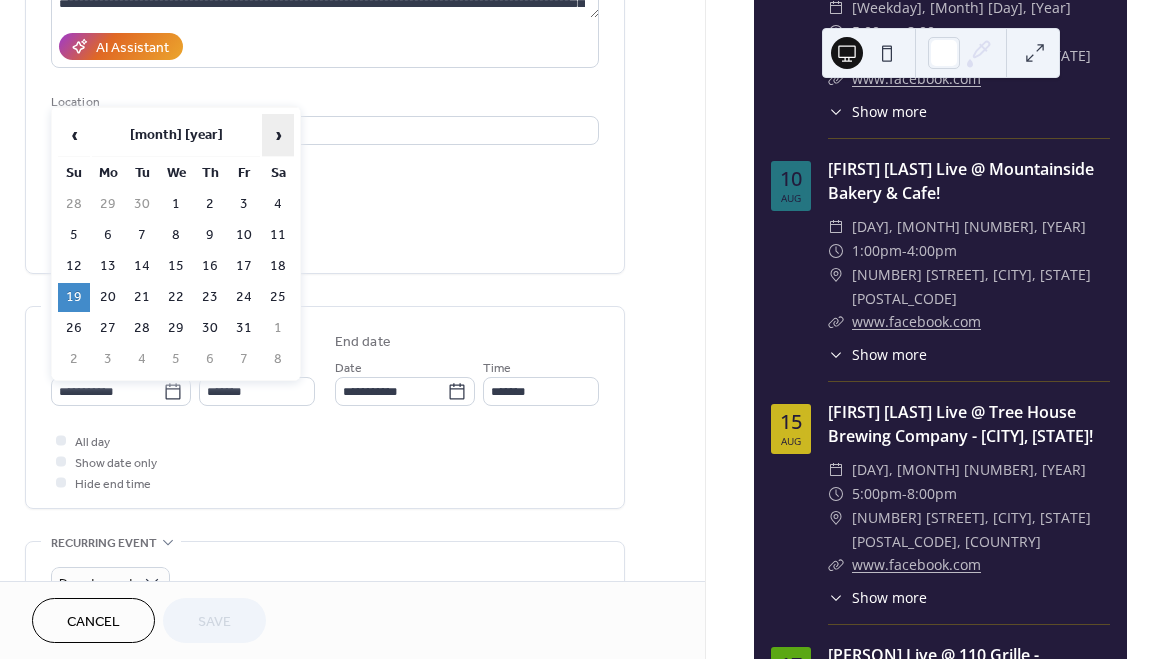 click on "›" at bounding box center [278, 135] 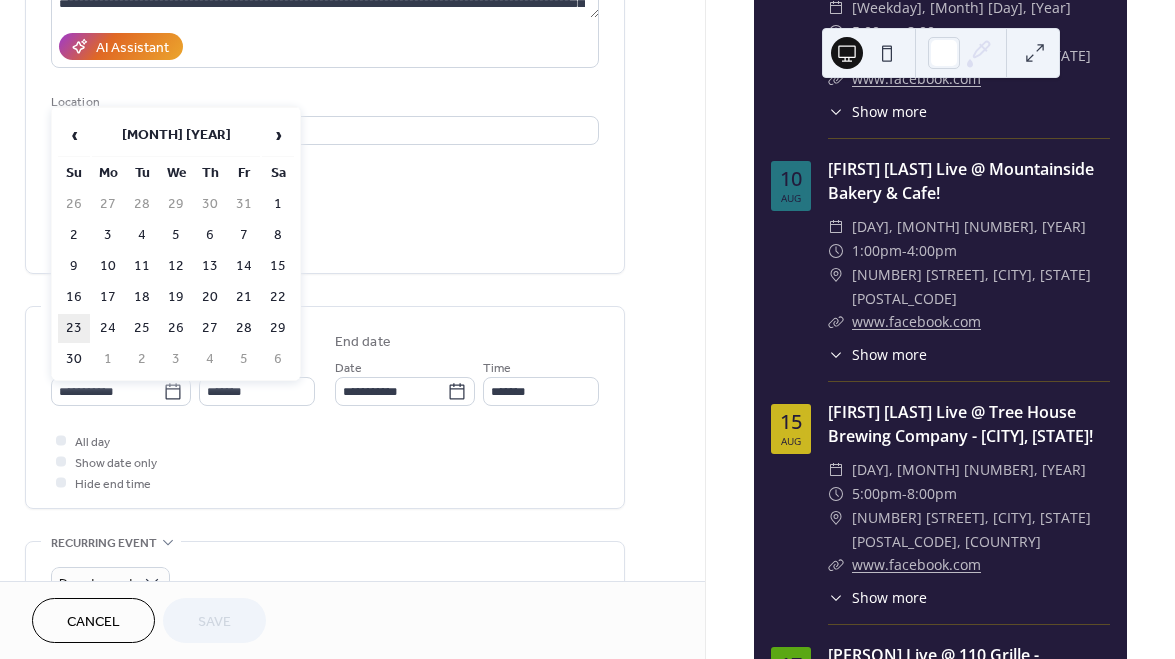 click on "23" at bounding box center [74, 328] 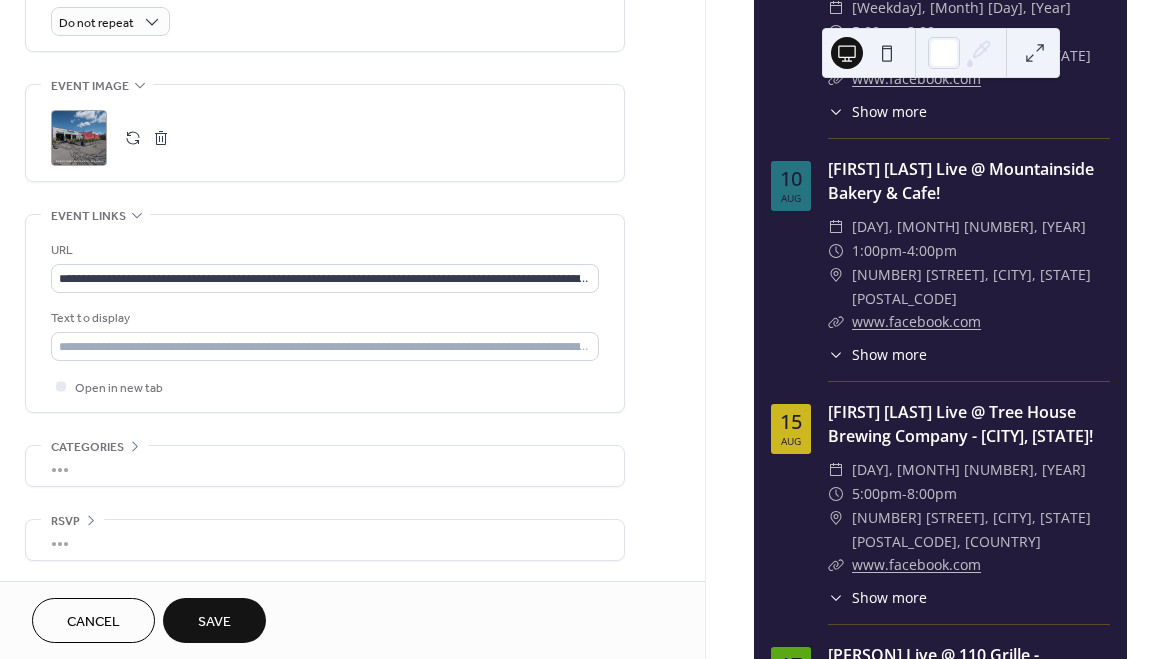 scroll, scrollTop: 915, scrollLeft: 0, axis: vertical 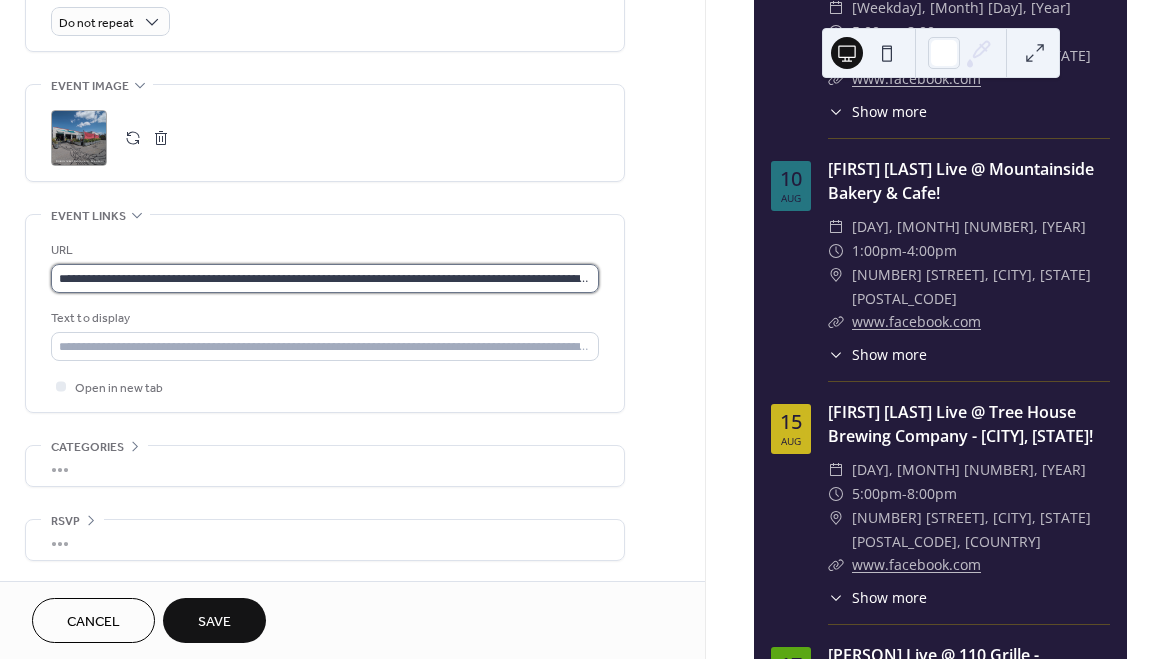 click on "**********" at bounding box center (325, 278) 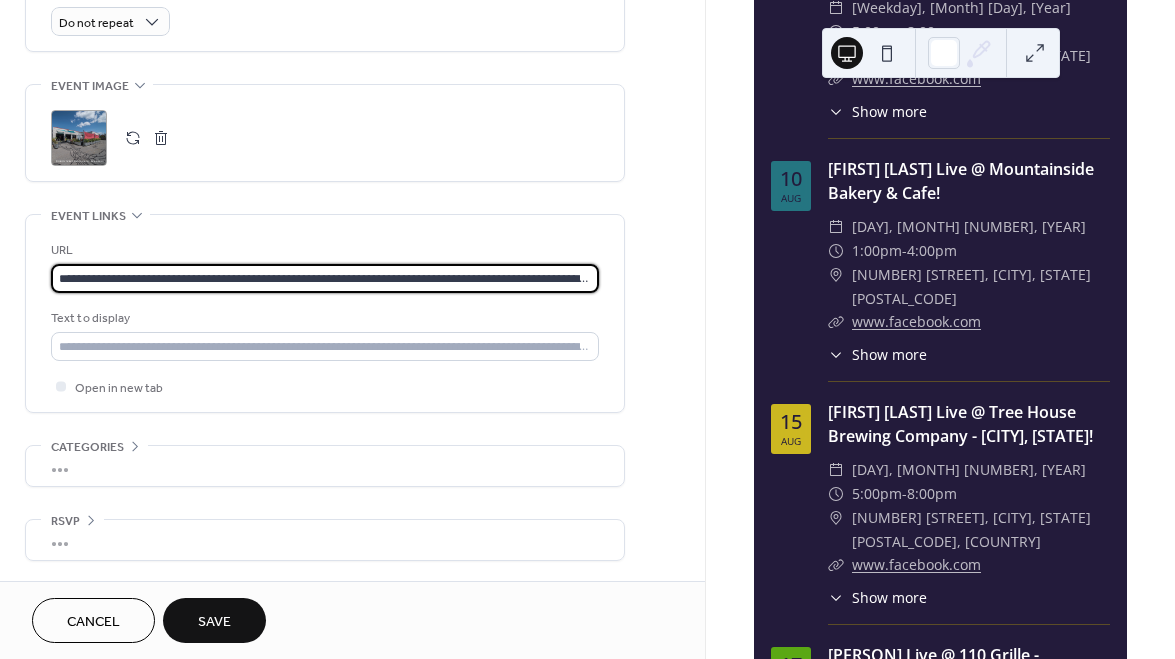 click on "**********" at bounding box center (325, 278) 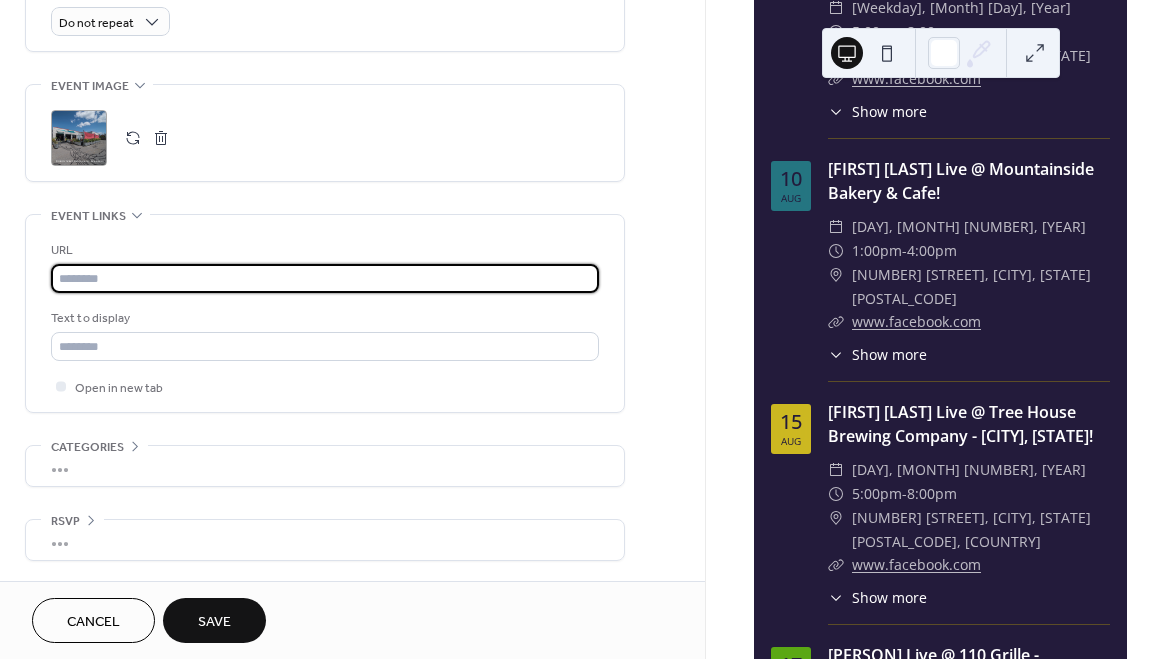 paste on "**********" 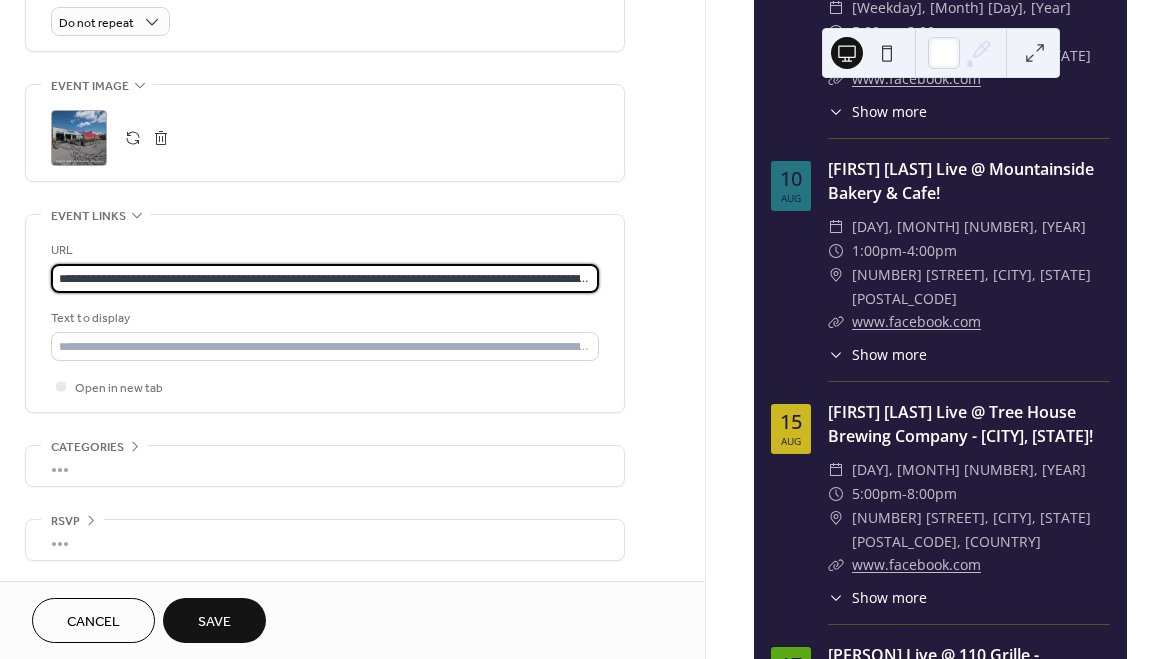 type on "**********" 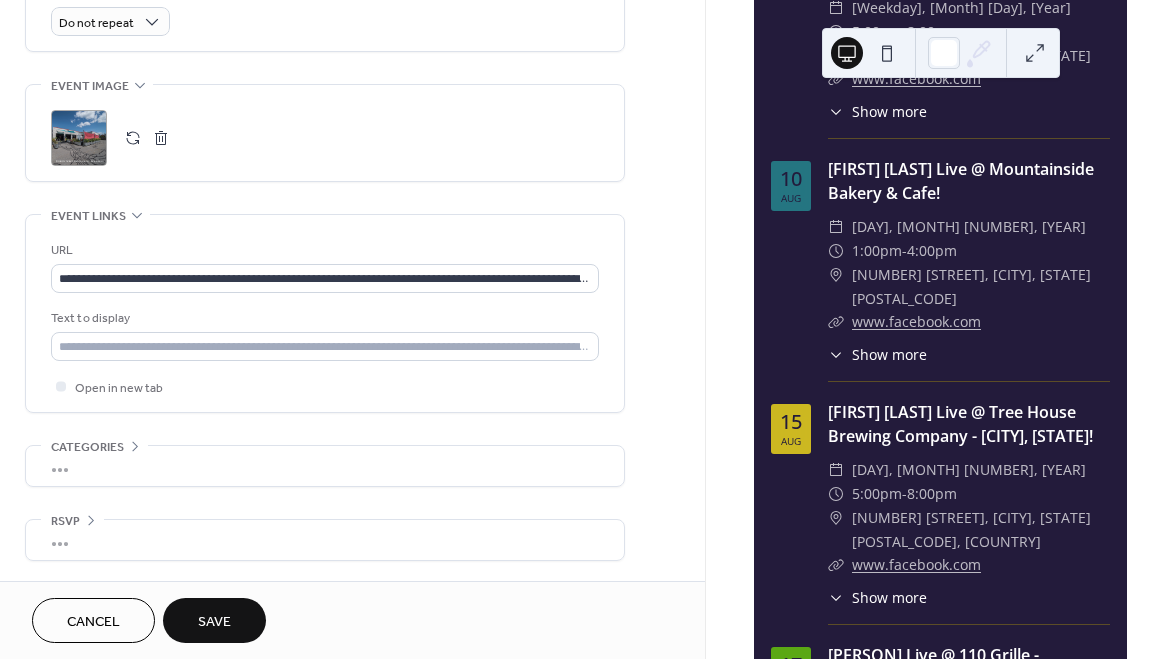 click on "Save" at bounding box center [214, 622] 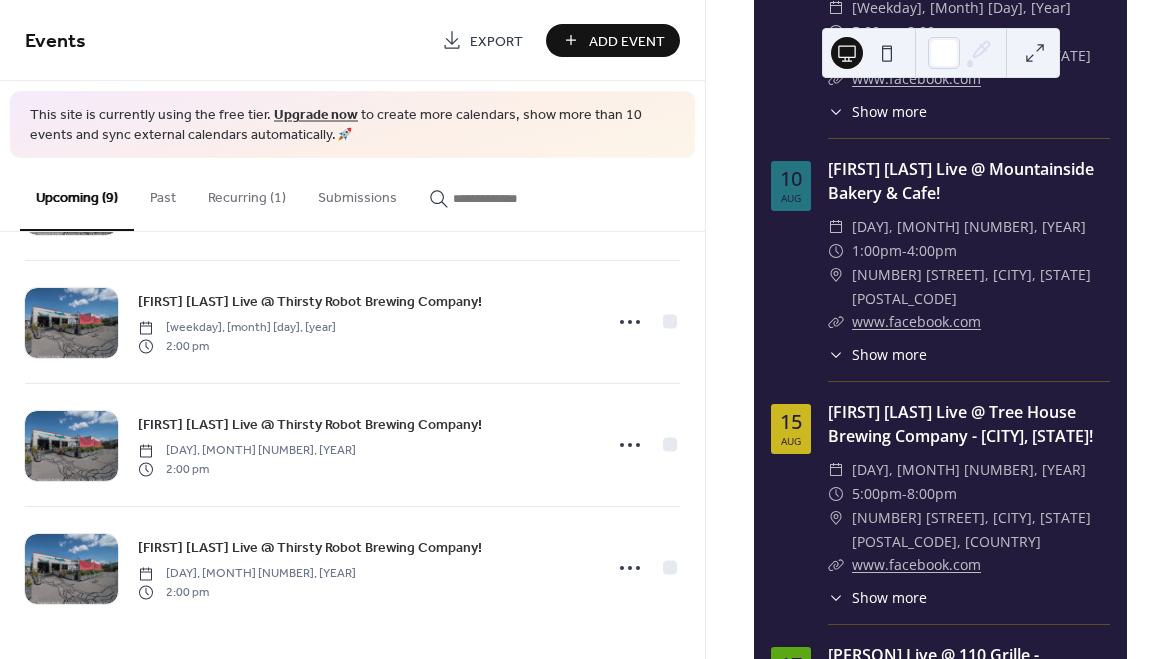 scroll, scrollTop: 738, scrollLeft: 0, axis: vertical 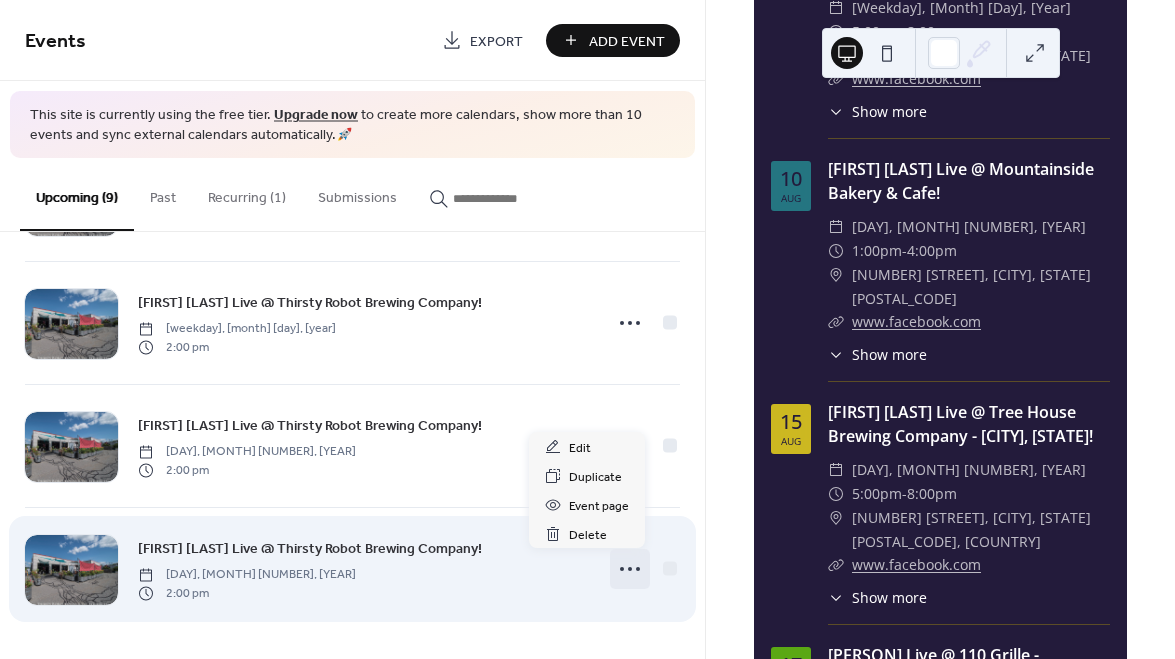 click 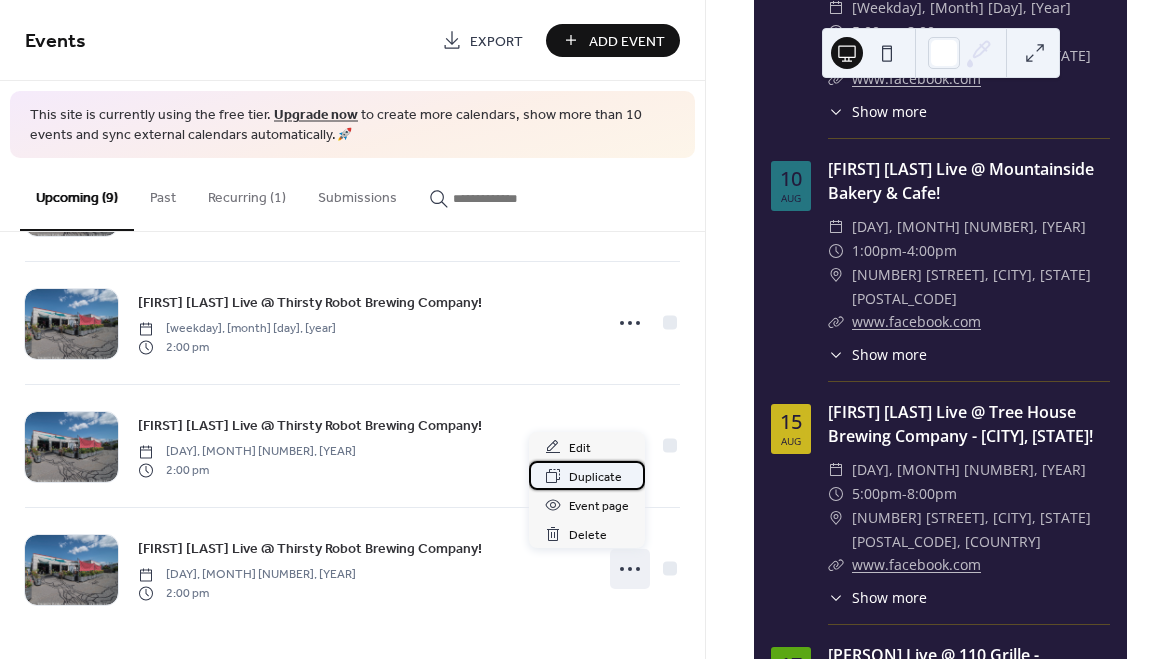 click on "Duplicate" at bounding box center (595, 477) 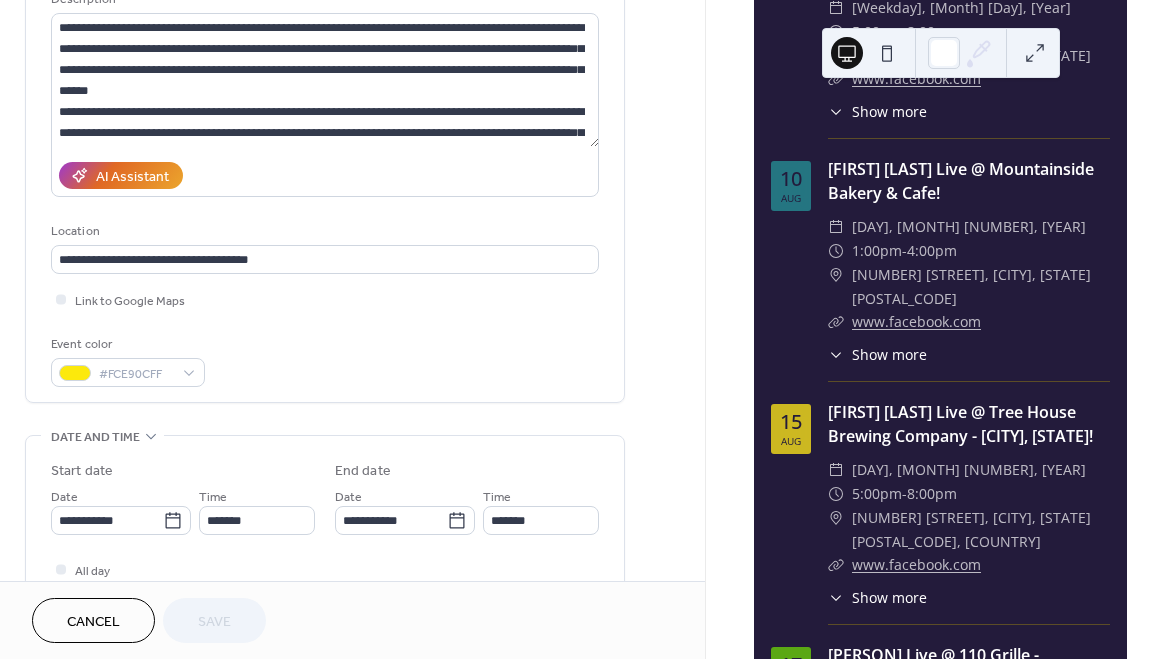 scroll, scrollTop: 277, scrollLeft: 0, axis: vertical 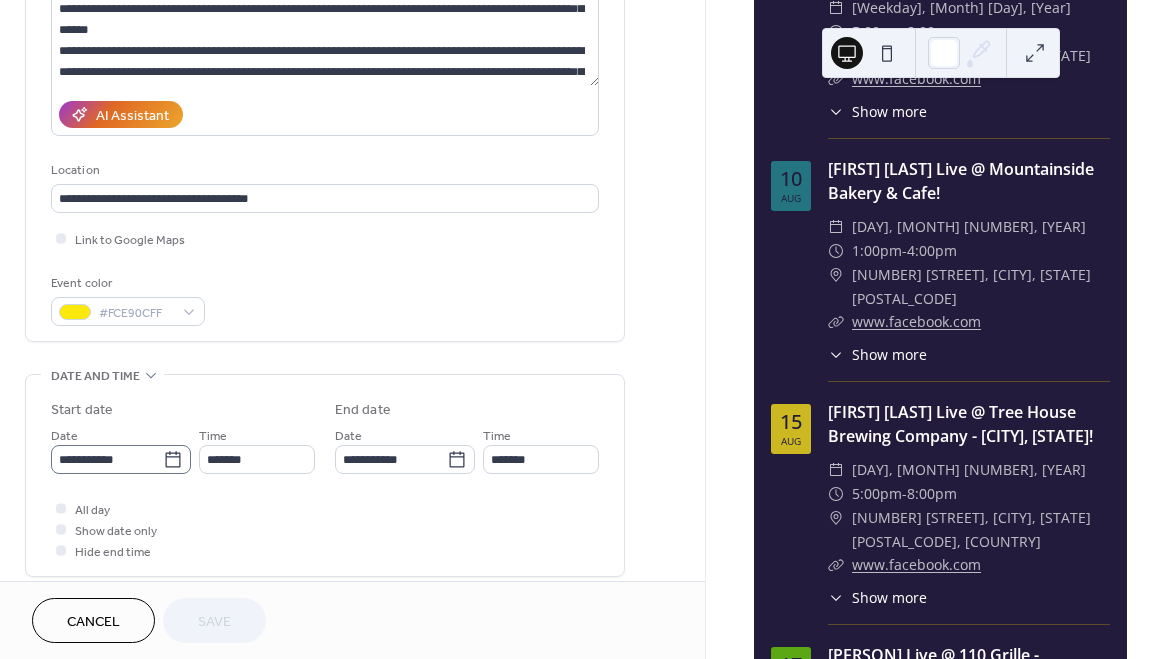 click 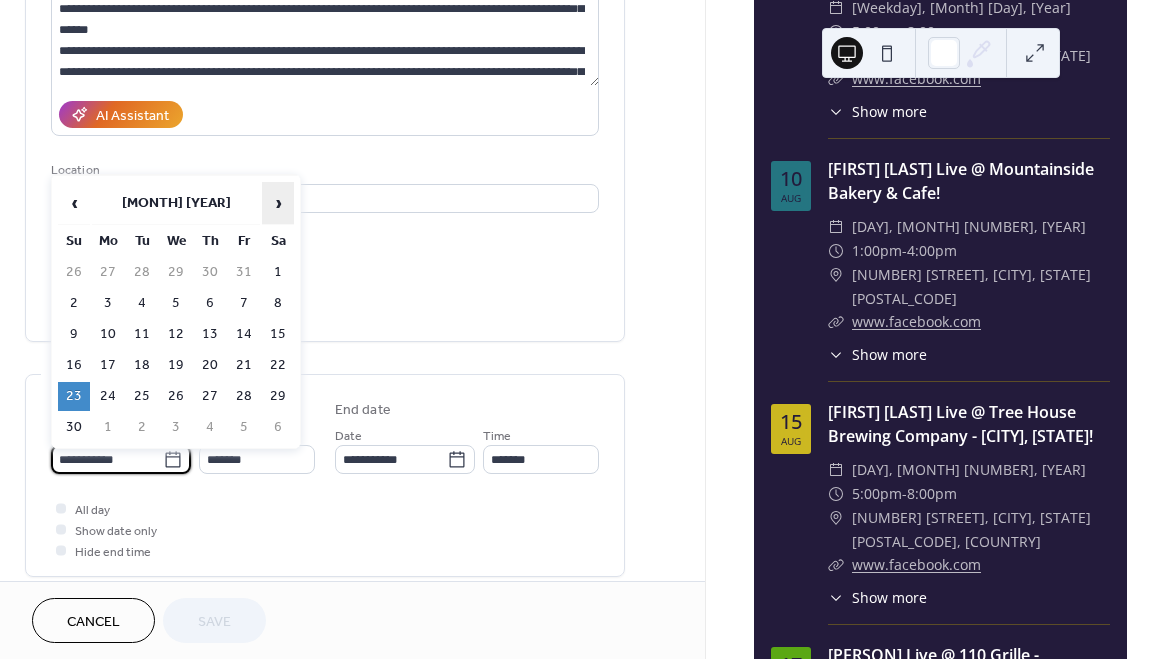 click on "›" at bounding box center (278, 203) 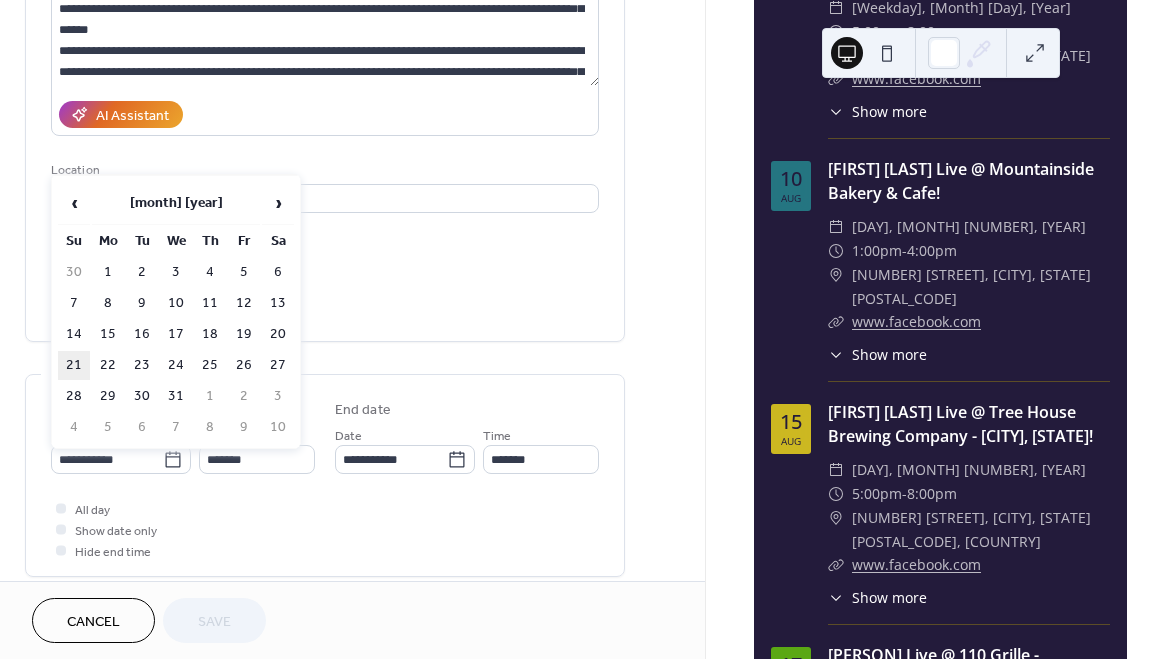 click on "21" at bounding box center (74, 365) 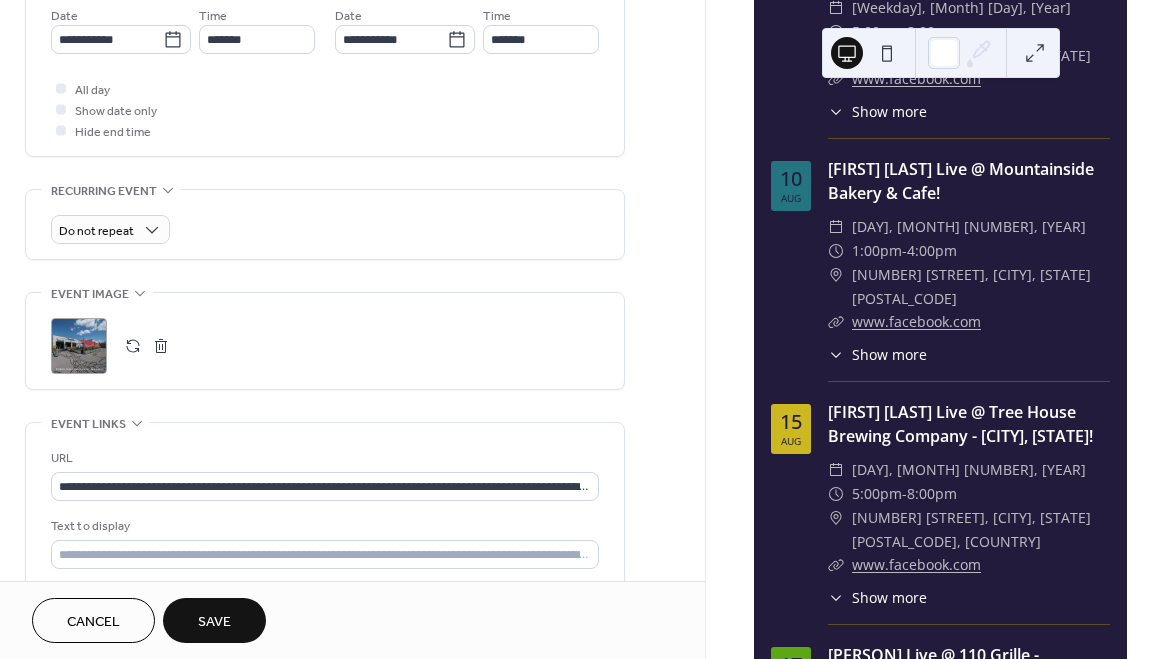 scroll, scrollTop: 705, scrollLeft: 0, axis: vertical 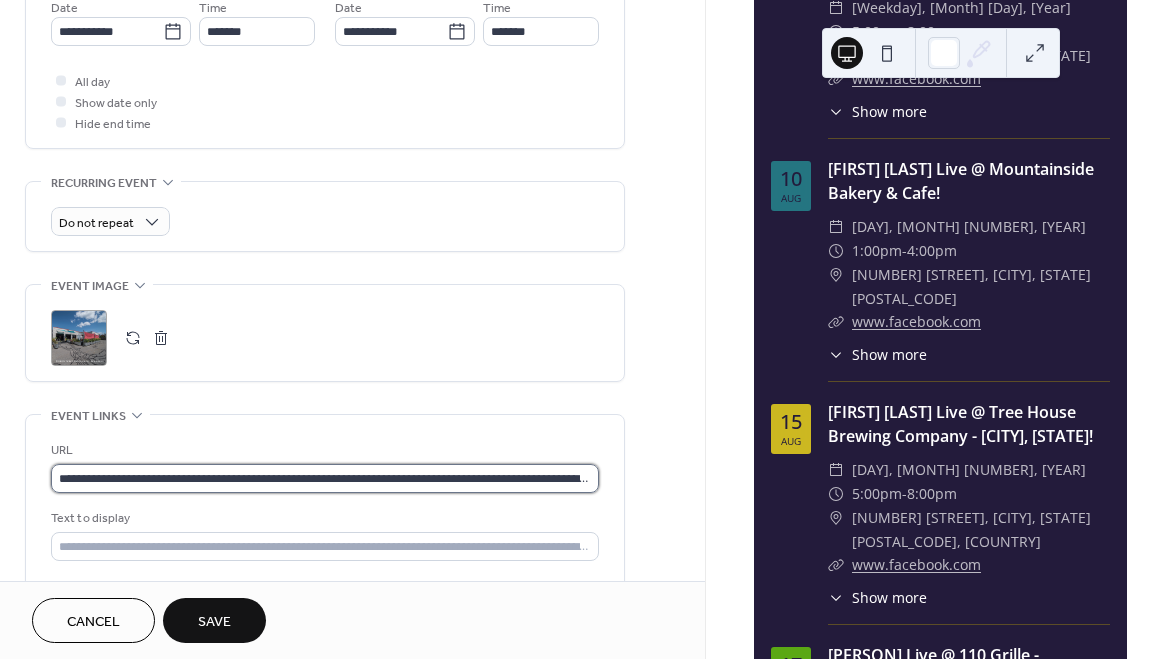 click on "**********" at bounding box center (325, 478) 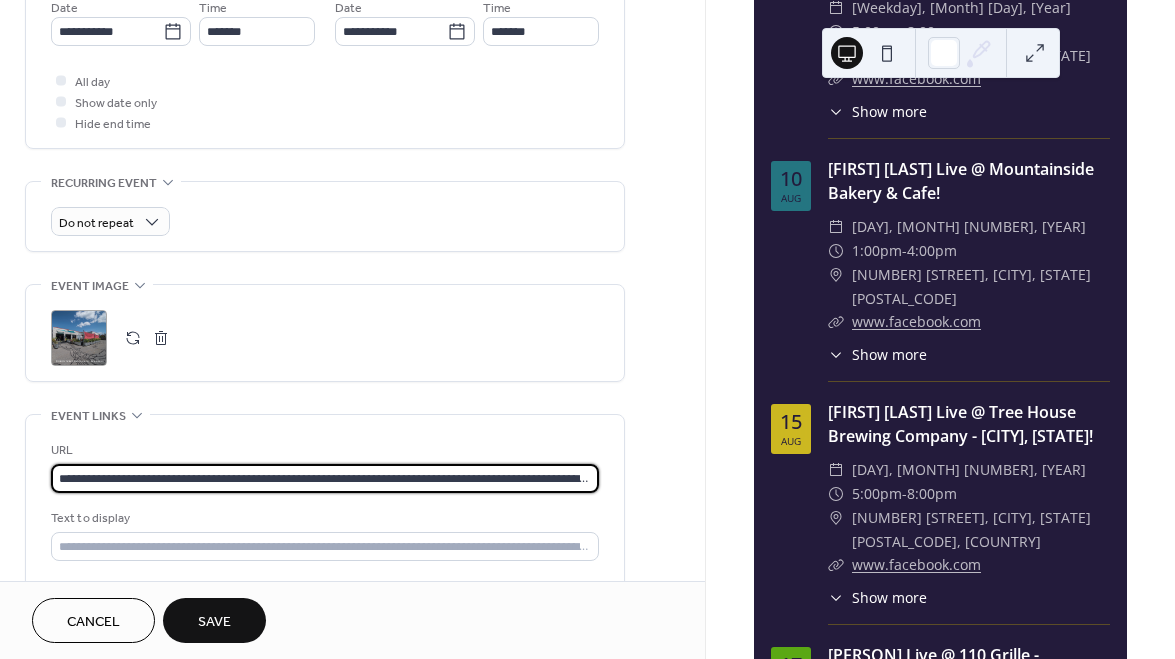 click on "**********" at bounding box center (325, 478) 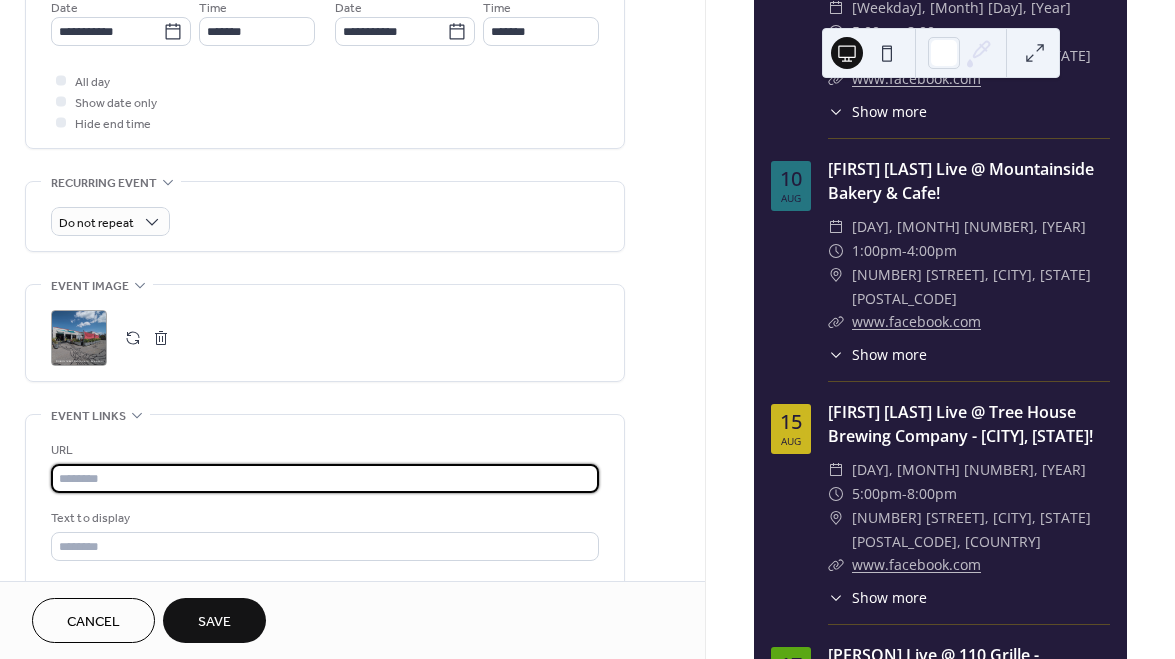 paste on "**********" 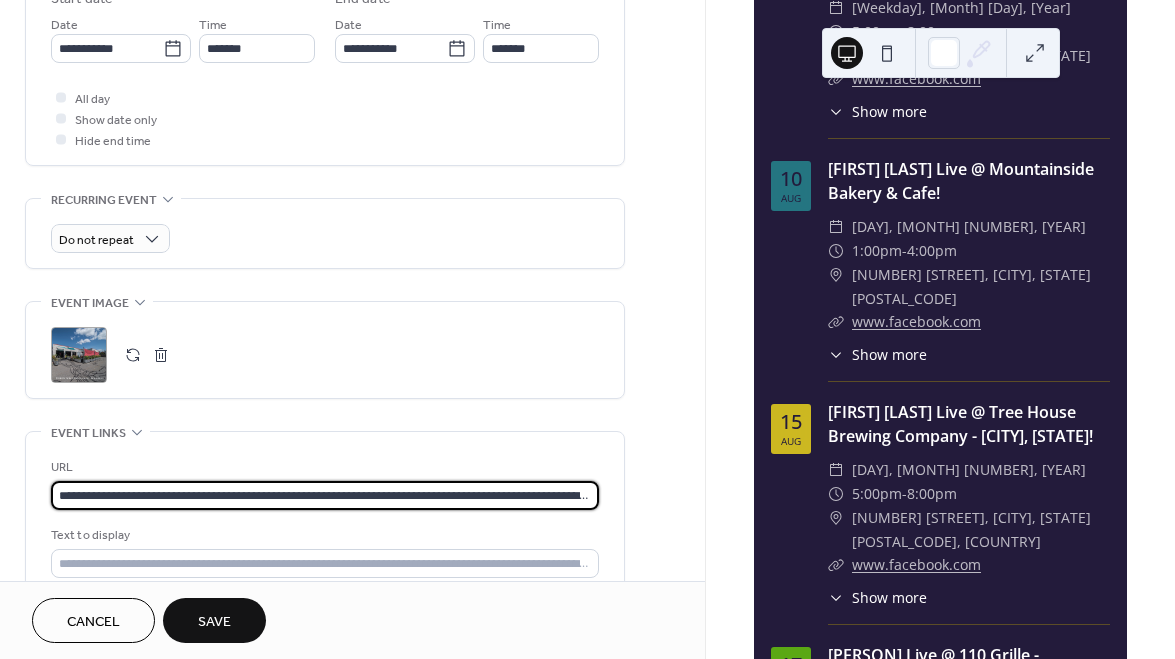 scroll, scrollTop: 690, scrollLeft: 0, axis: vertical 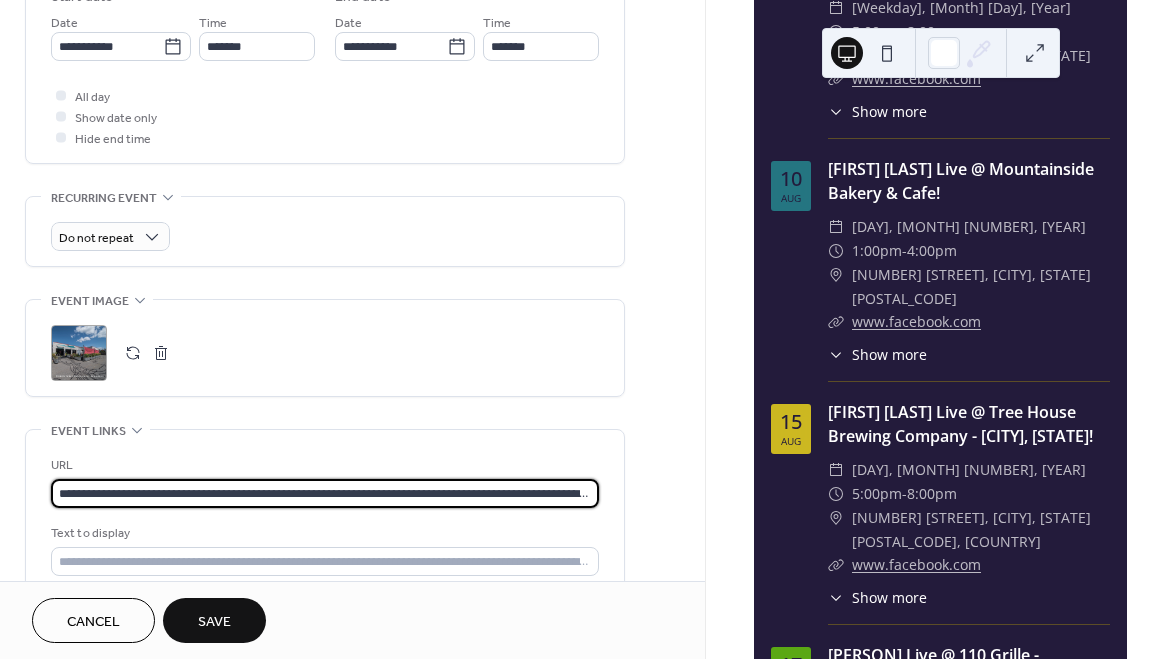 type on "**********" 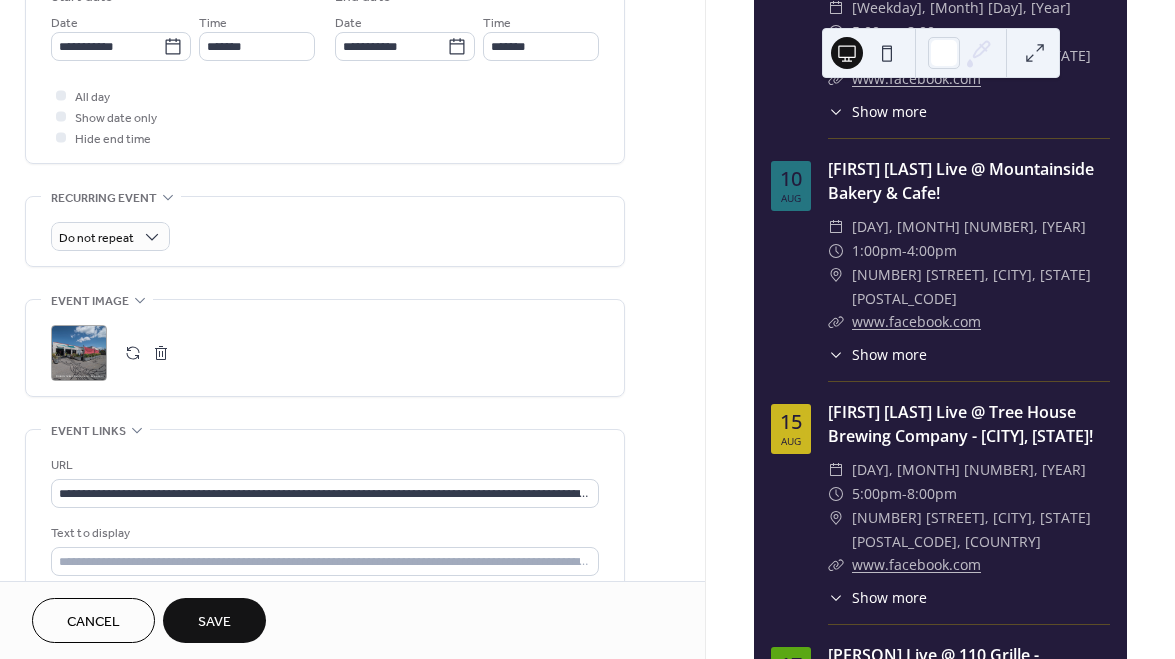 click on "Save" at bounding box center [214, 622] 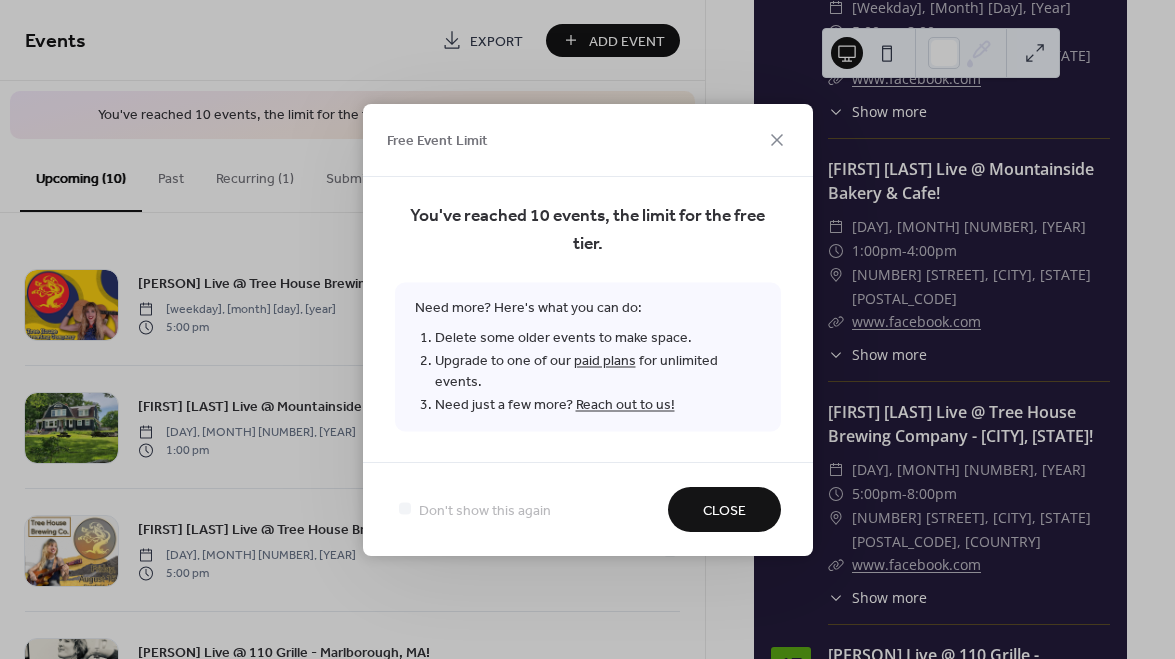 click on "Close" at bounding box center (724, 510) 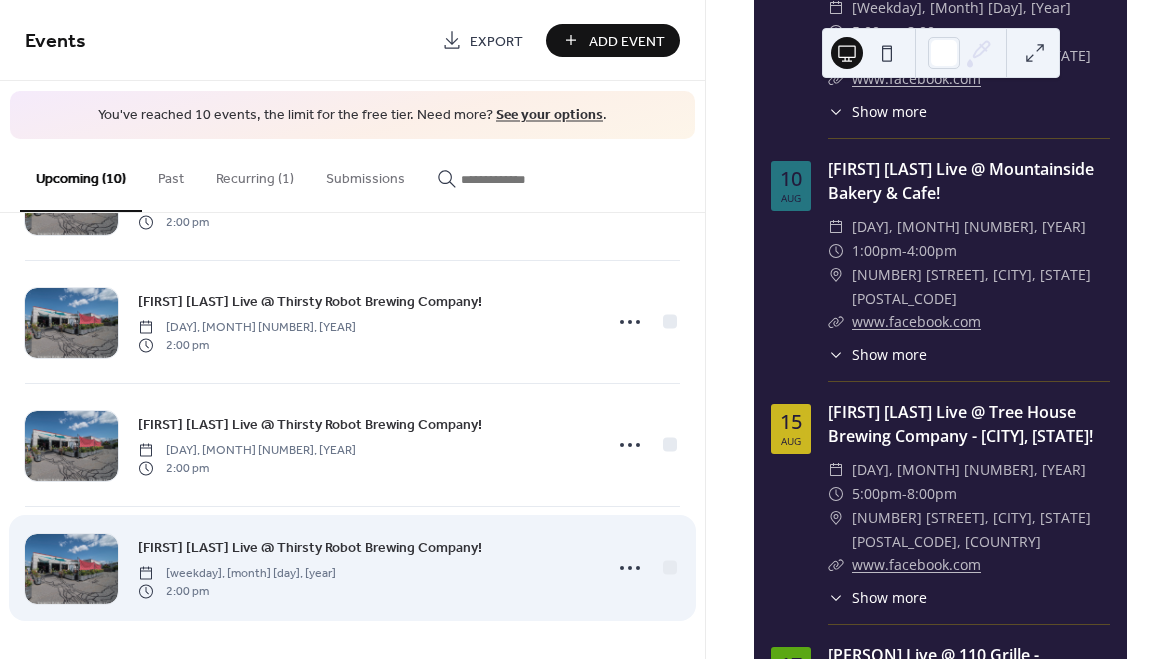 scroll, scrollTop: 842, scrollLeft: 0, axis: vertical 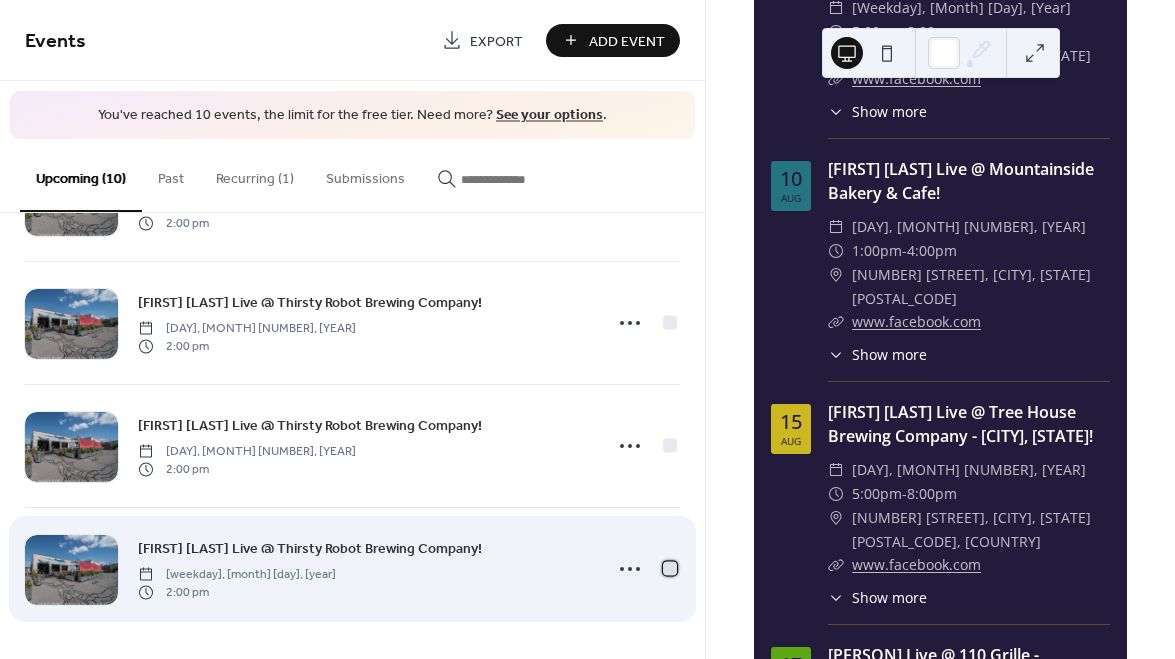 click at bounding box center [670, 568] 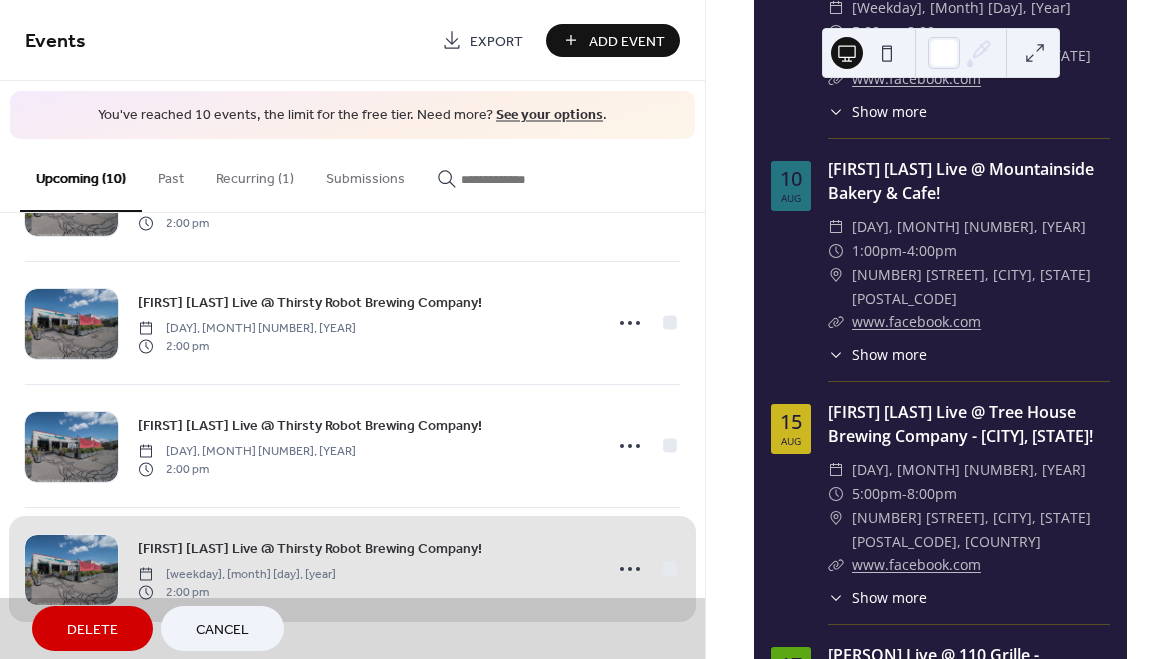 click on "Delete" at bounding box center (92, 630) 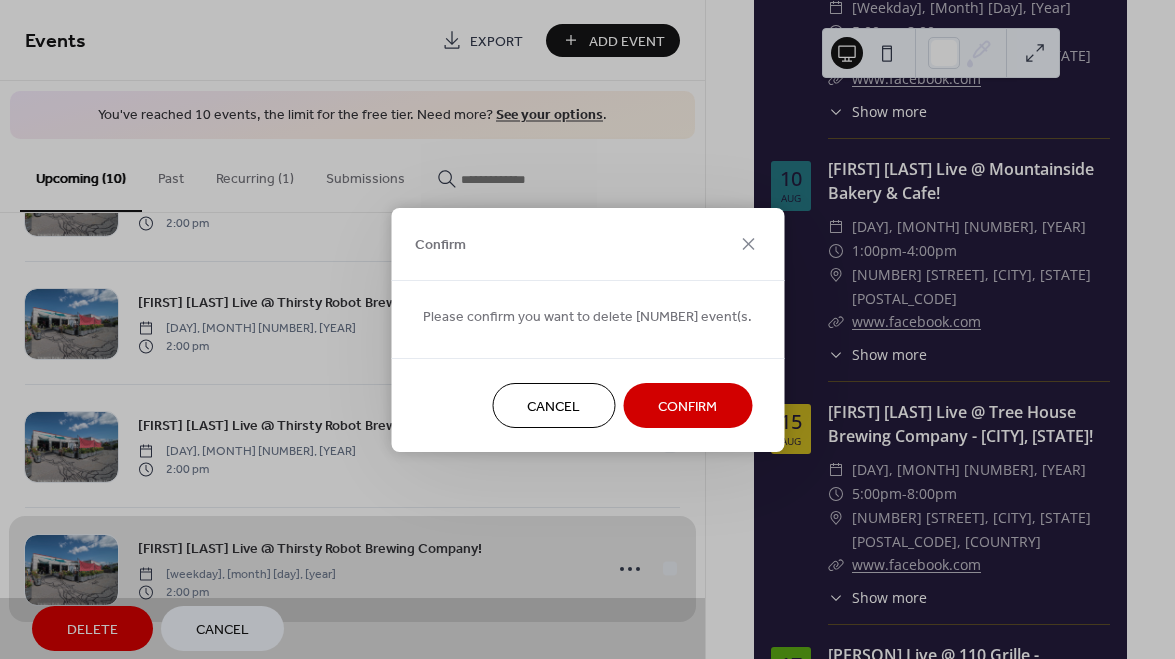 click on "Confirm" at bounding box center [687, 406] 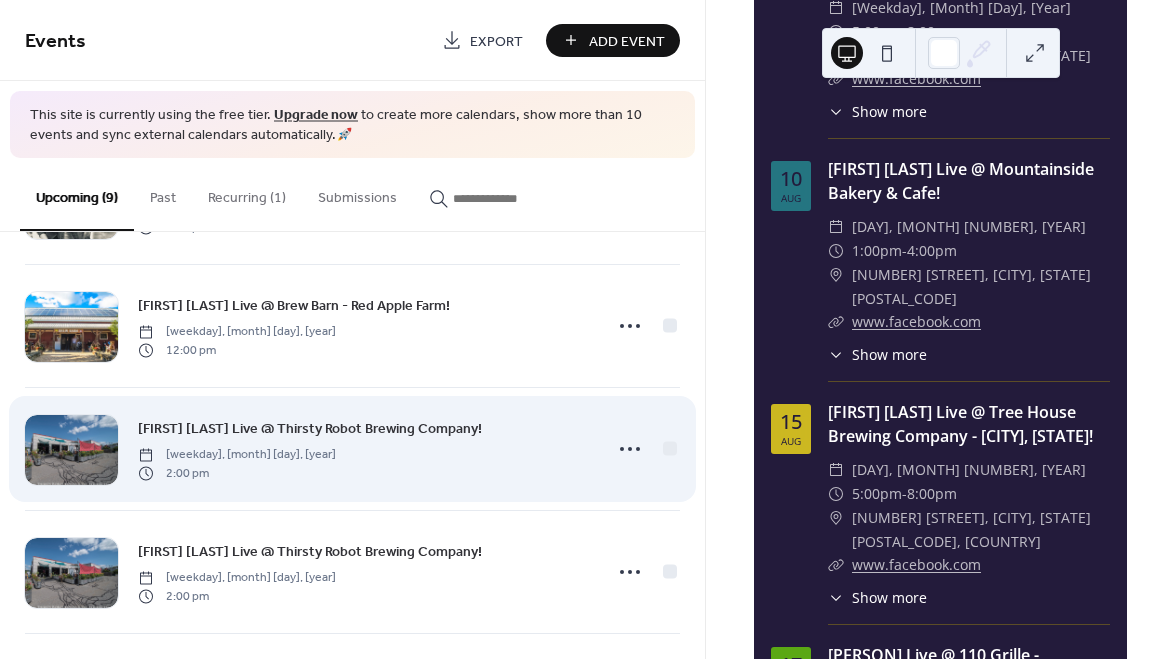 scroll, scrollTop: 502, scrollLeft: 0, axis: vertical 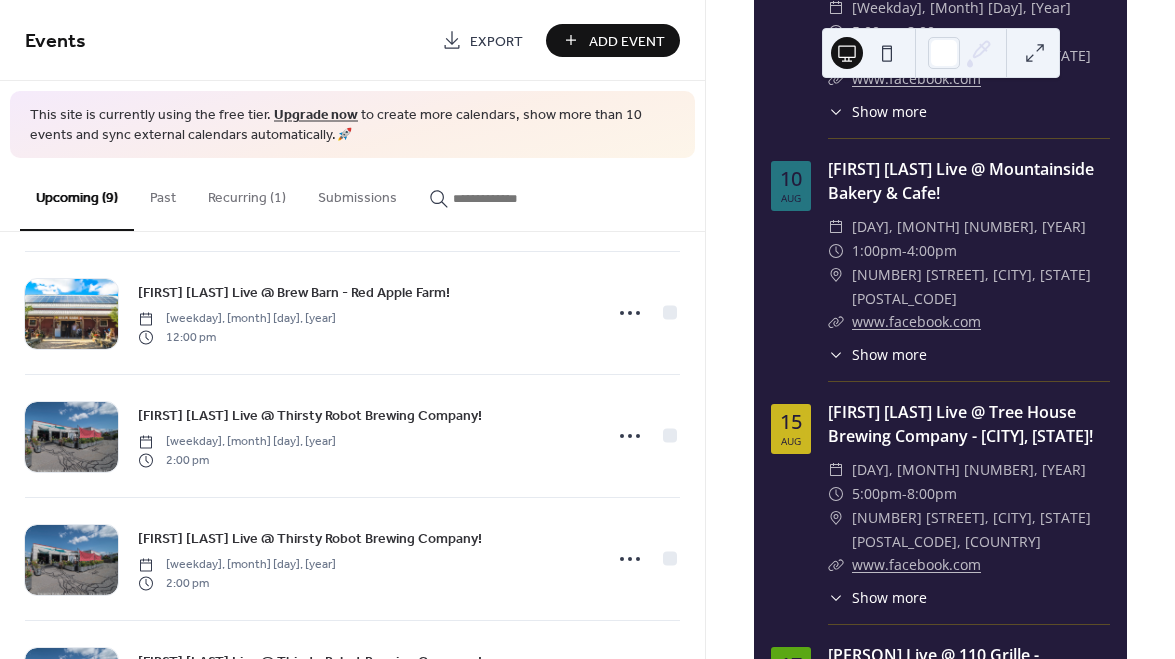 click on "Add Event" at bounding box center (627, 41) 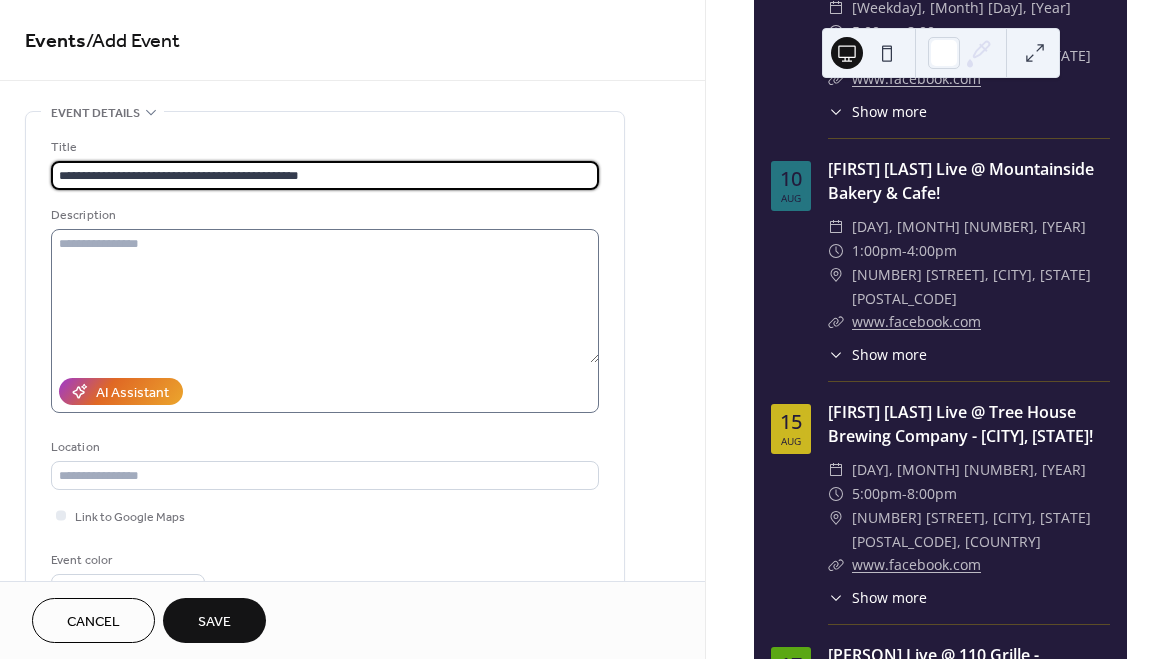 type on "**********" 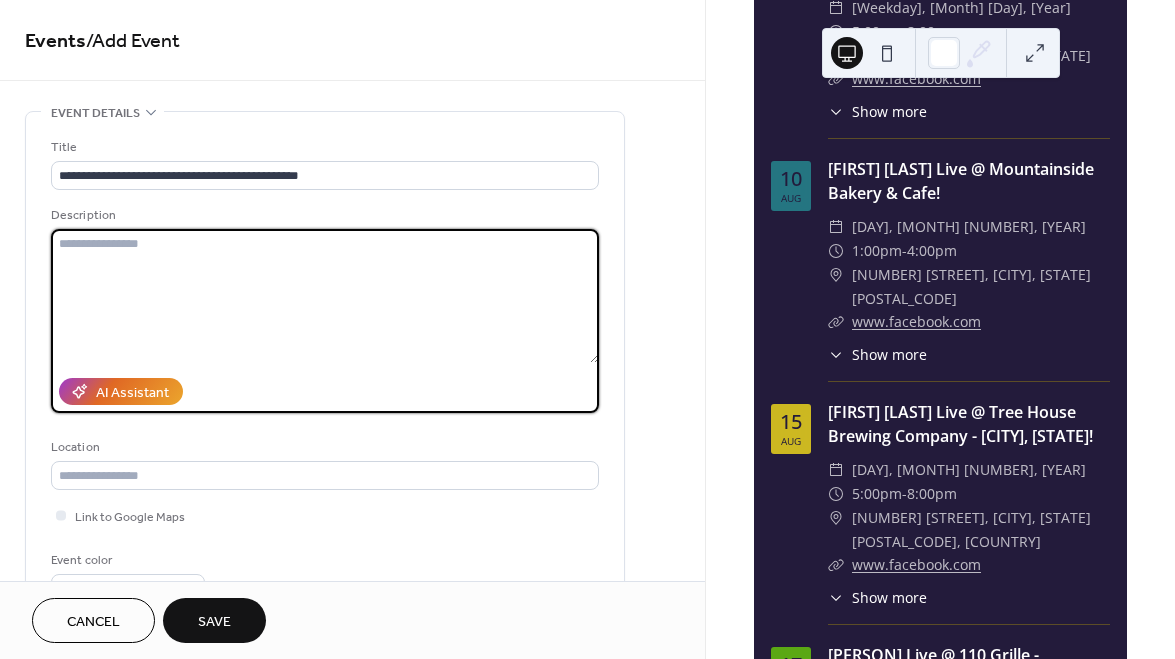click at bounding box center (325, 296) 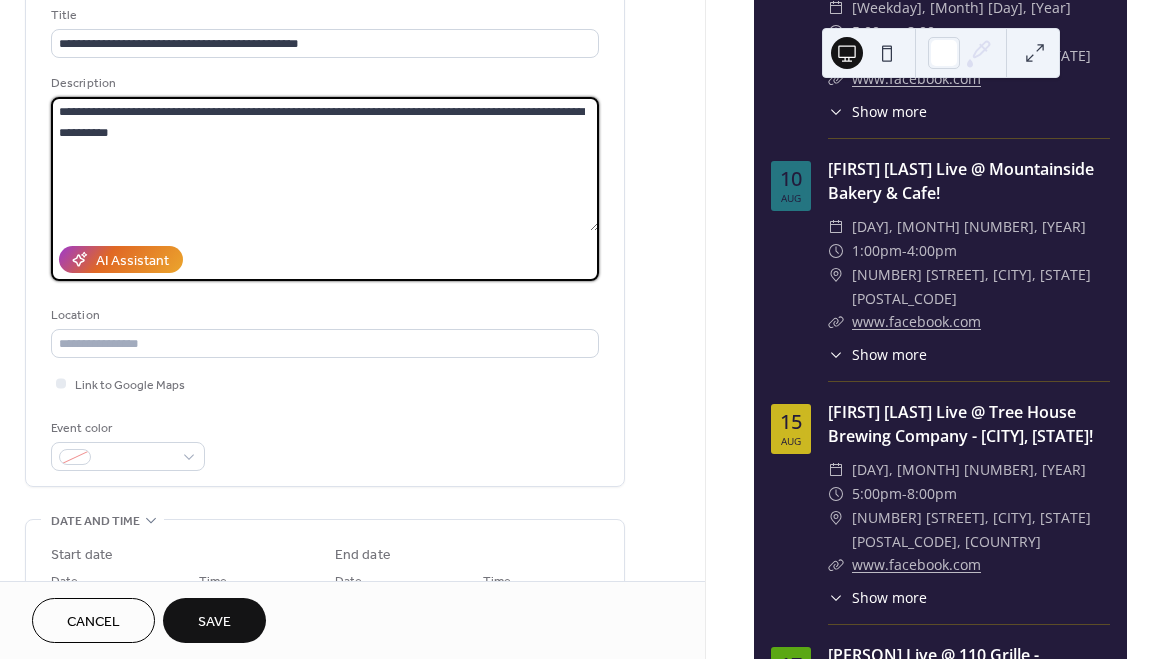 scroll, scrollTop: 164, scrollLeft: 0, axis: vertical 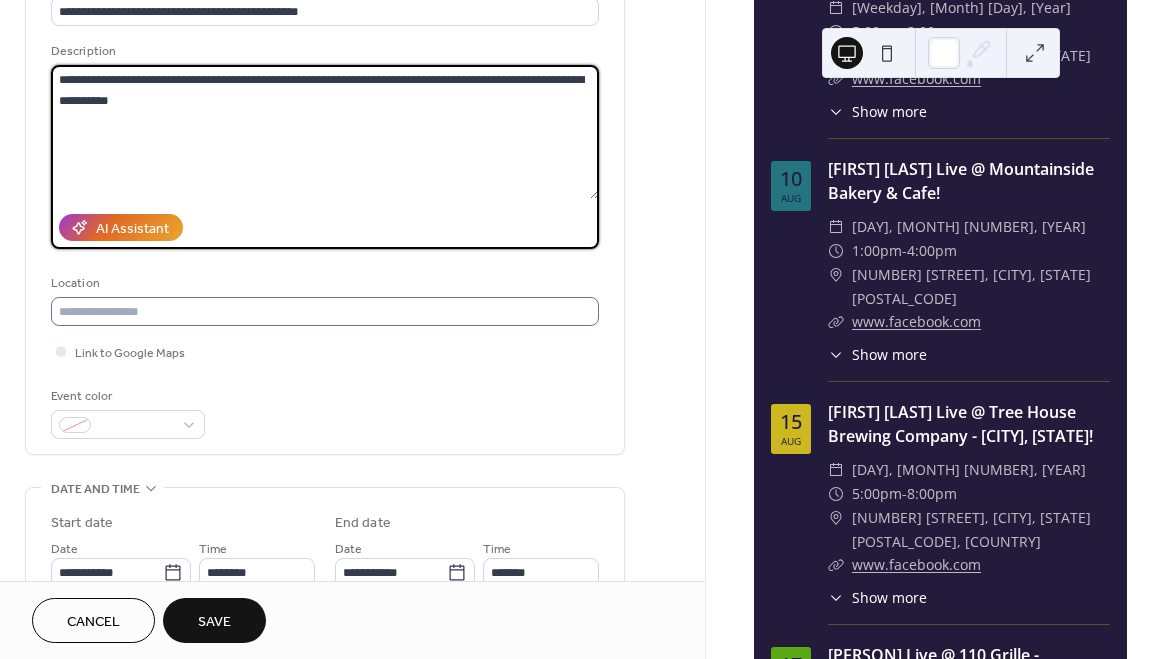 type on "**********" 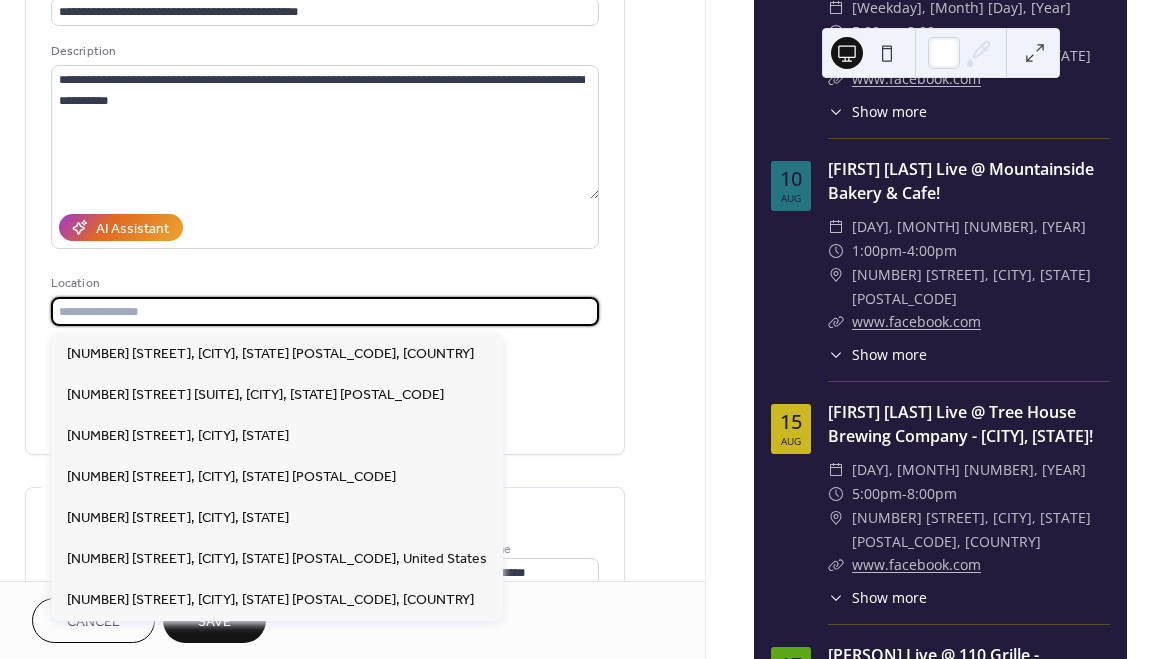 click at bounding box center (325, 311) 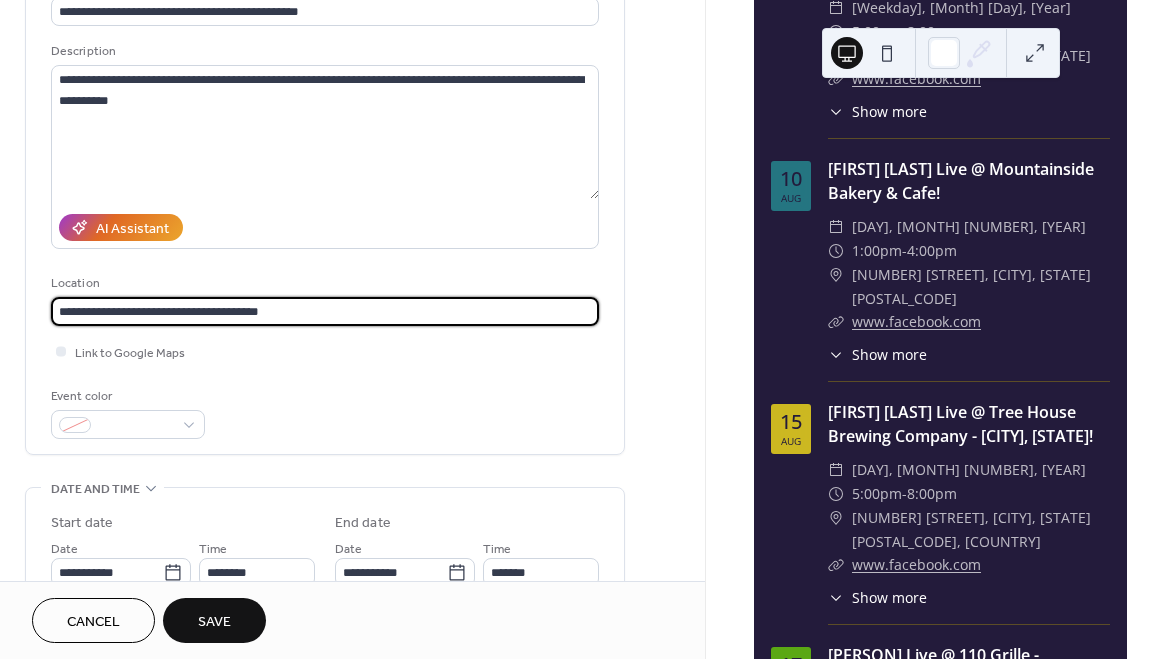 type on "**********" 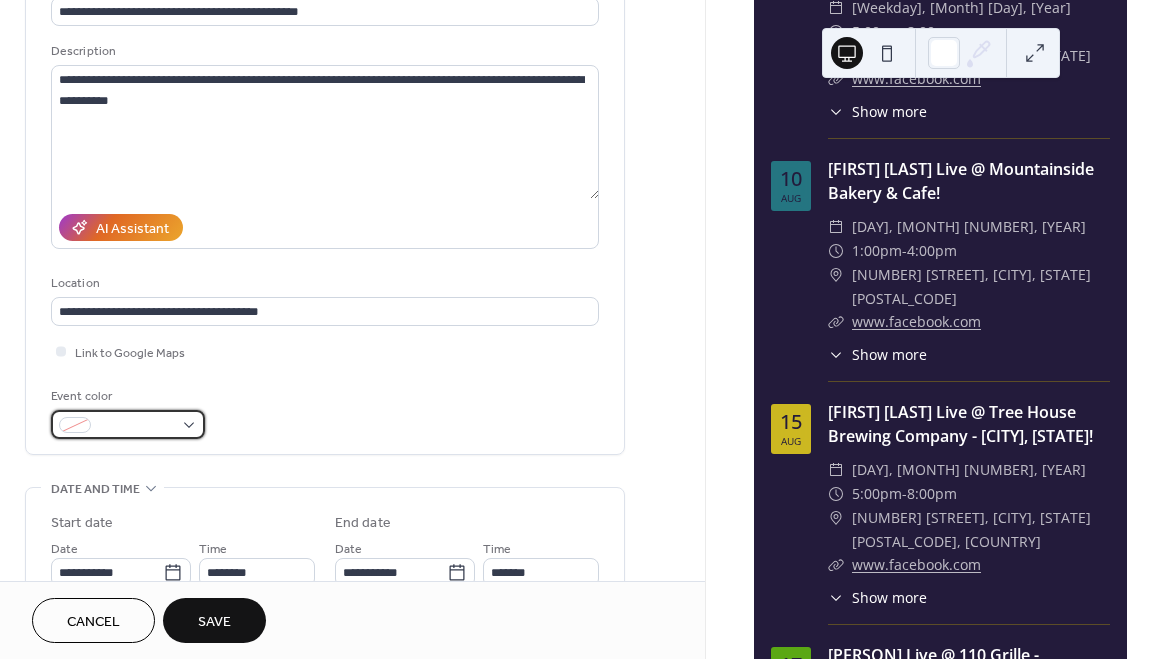 click at bounding box center [136, 426] 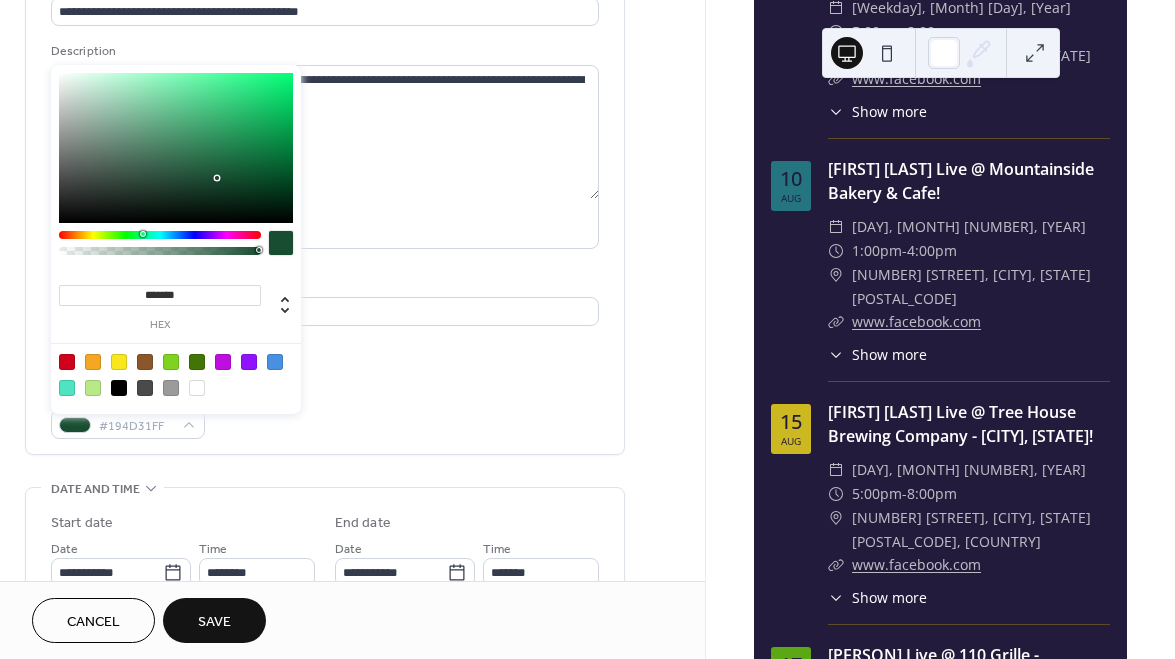 click at bounding box center [160, 235] 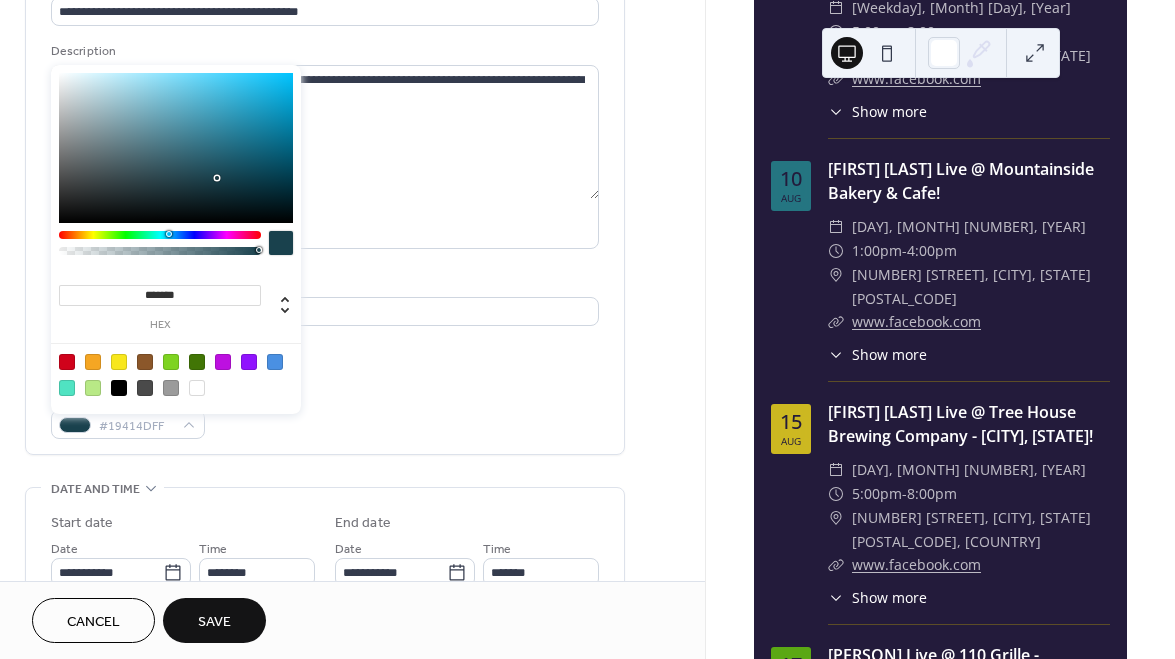 click at bounding box center [160, 248] 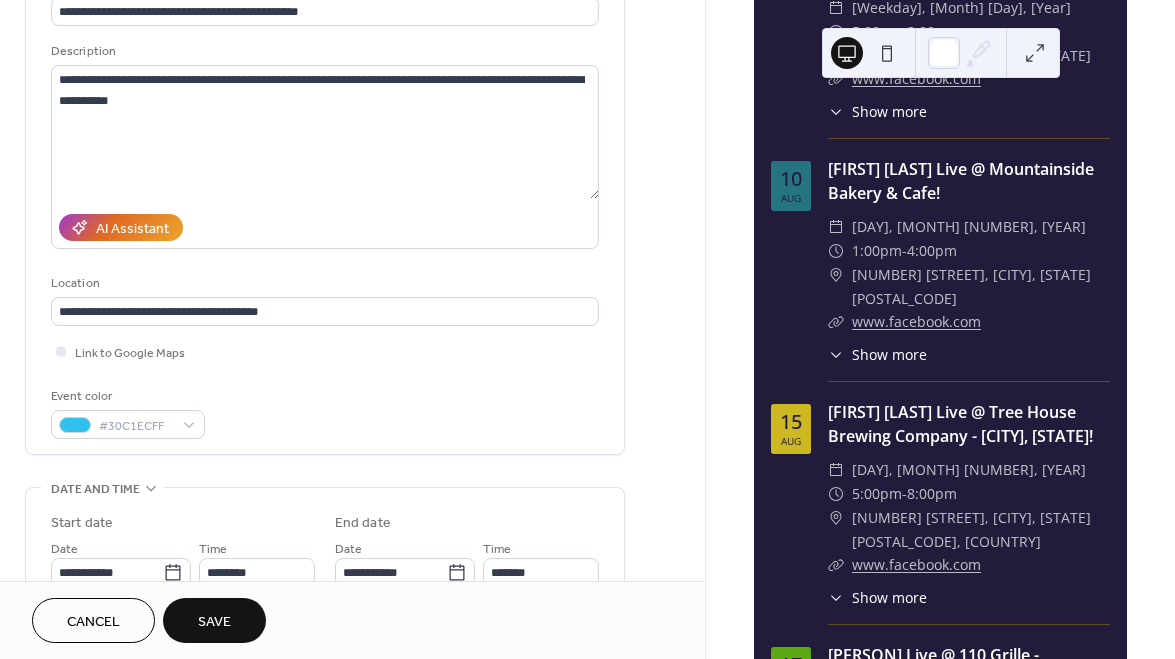 click on "Event color #30C1ECFF" at bounding box center [325, 412] 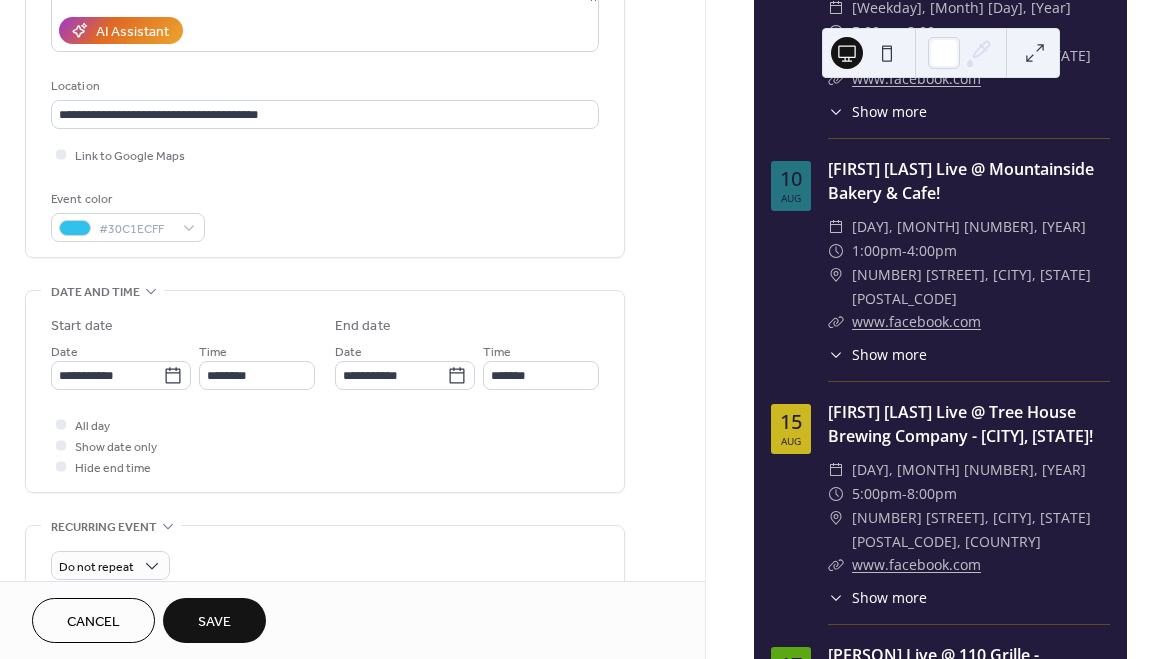 scroll, scrollTop: 375, scrollLeft: 0, axis: vertical 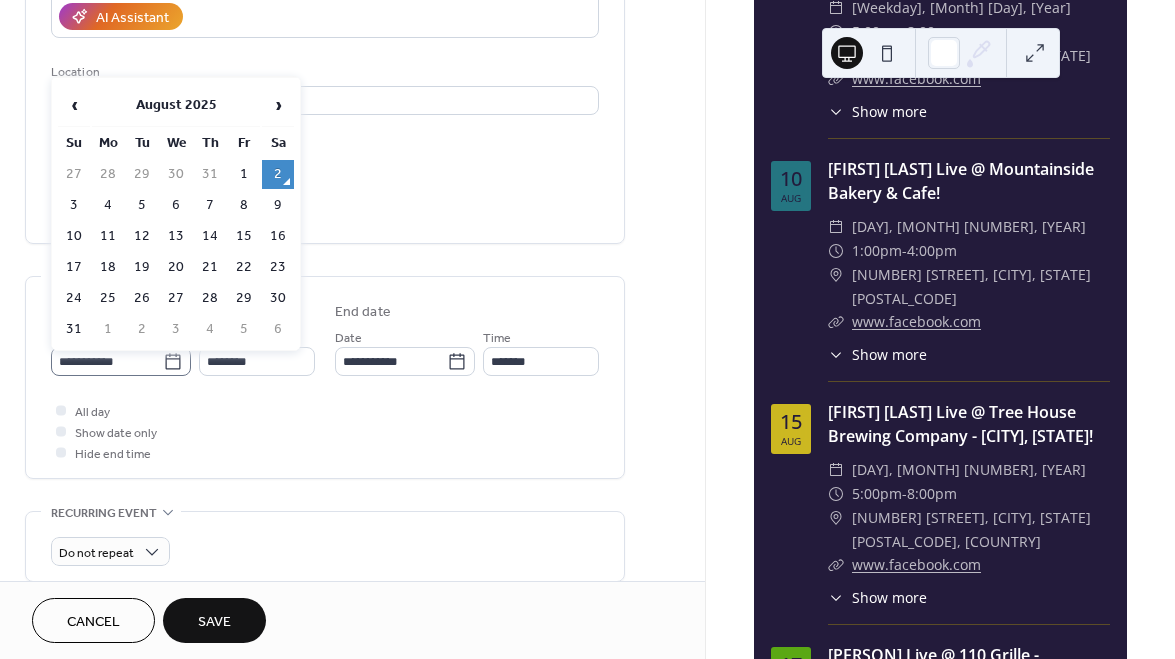 click 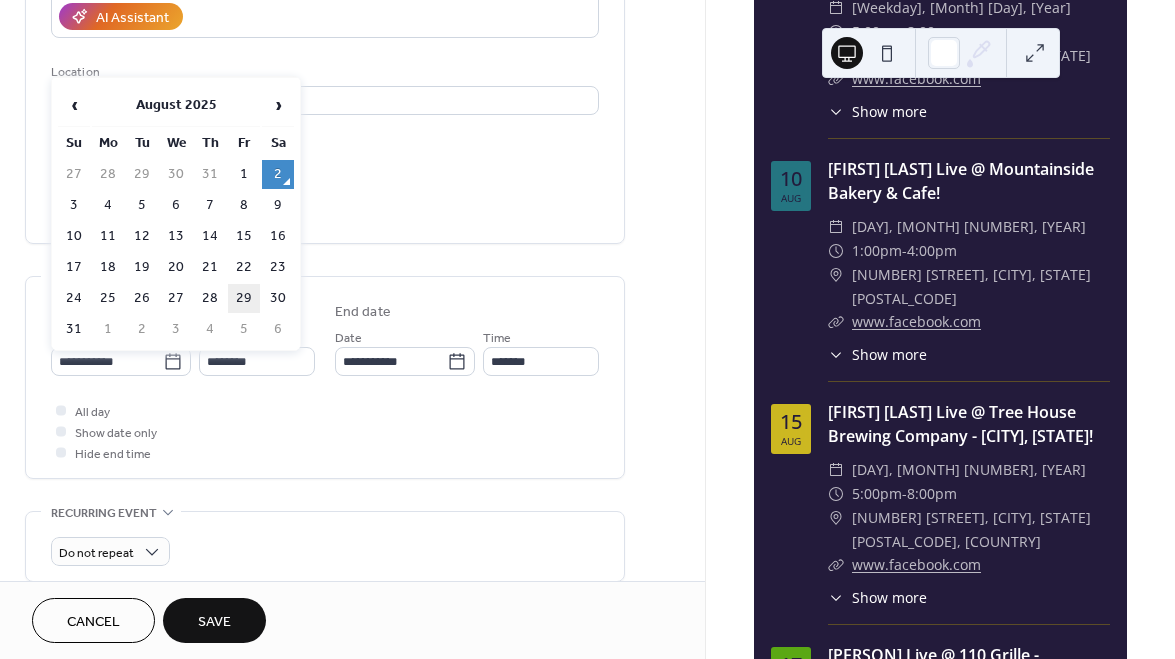 click on "29" at bounding box center (244, 298) 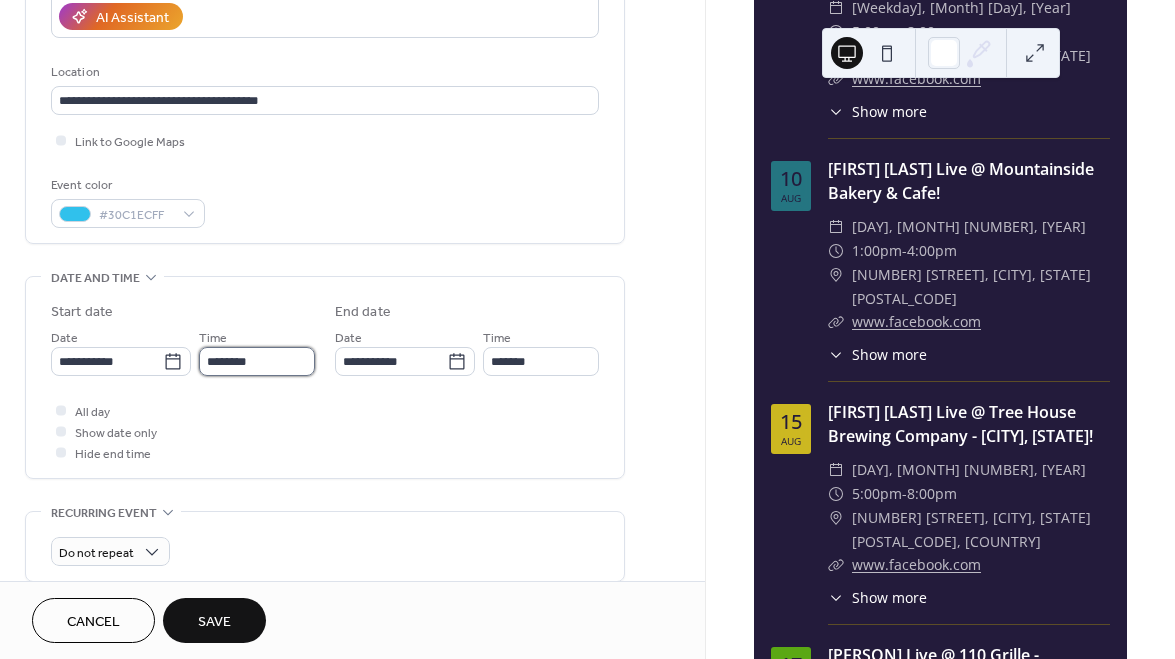 click on "********" at bounding box center (257, 361) 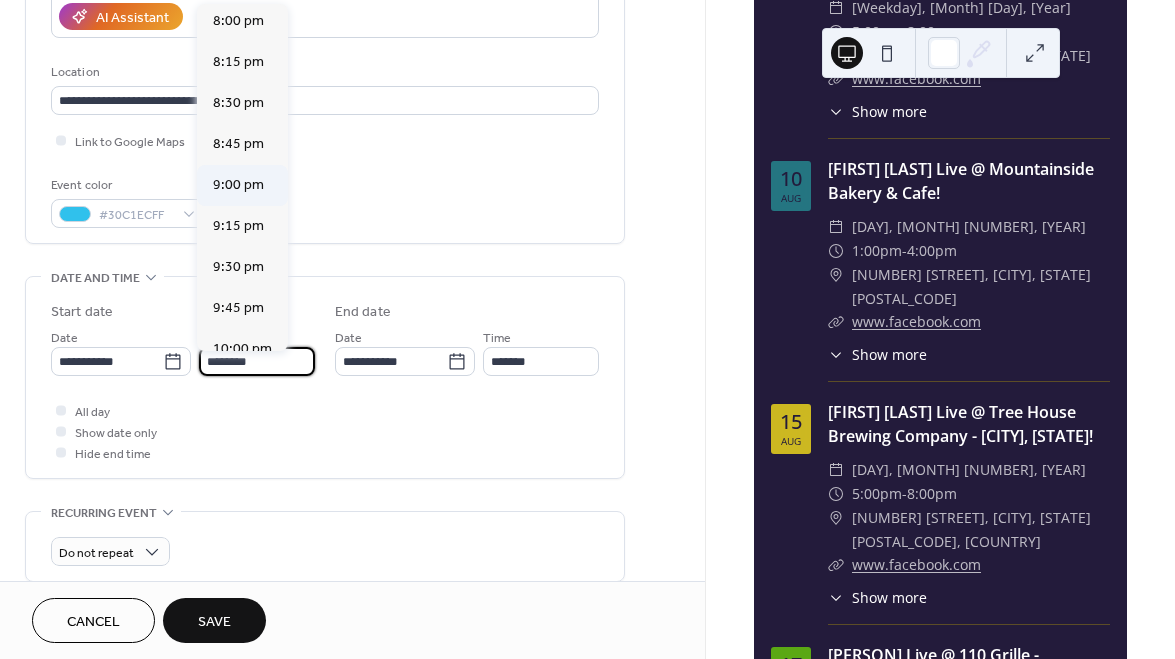 scroll, scrollTop: 3282, scrollLeft: 0, axis: vertical 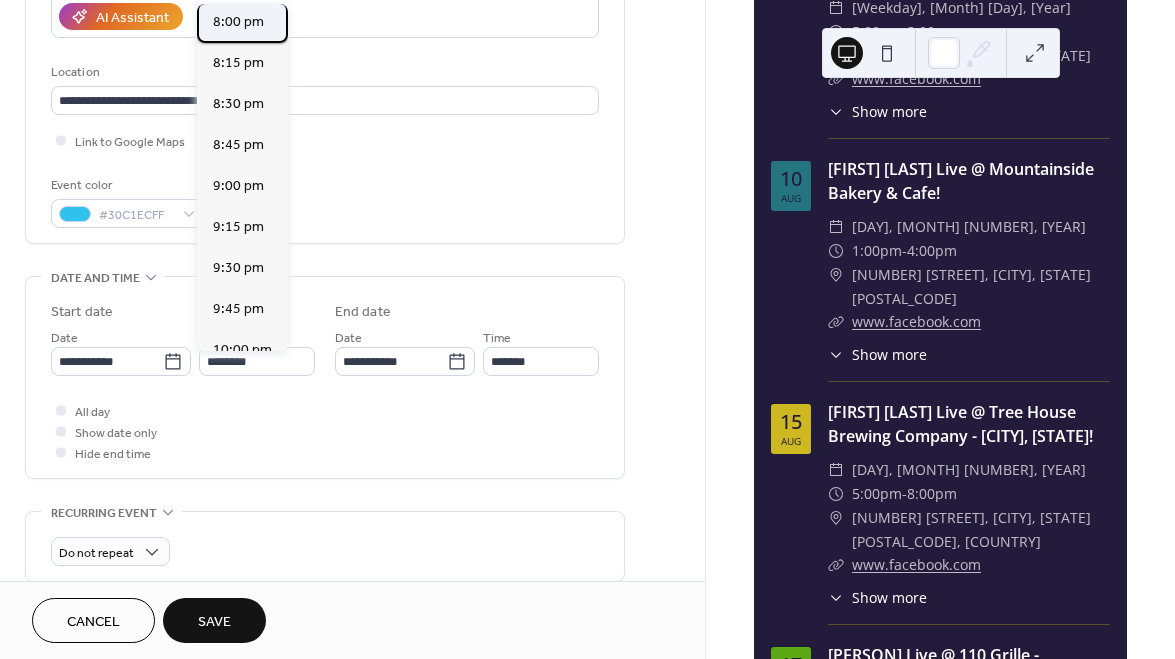 click on "8:00 pm" at bounding box center (242, 22) 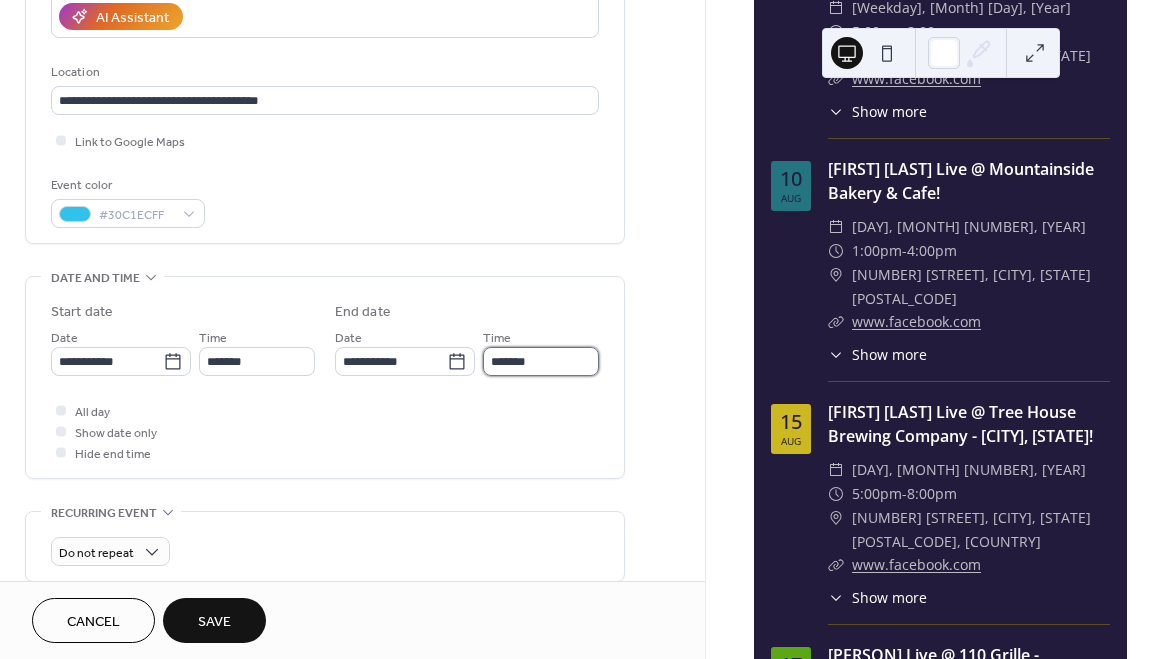 click on "*******" at bounding box center (541, 361) 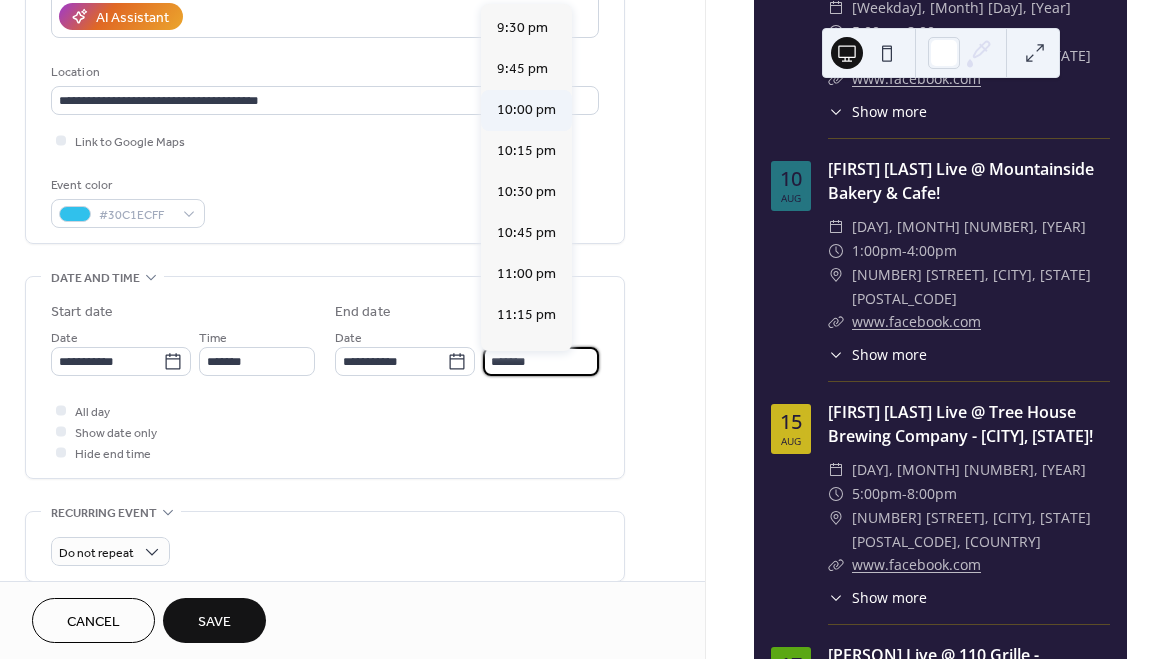 scroll, scrollTop: 202, scrollLeft: 0, axis: vertical 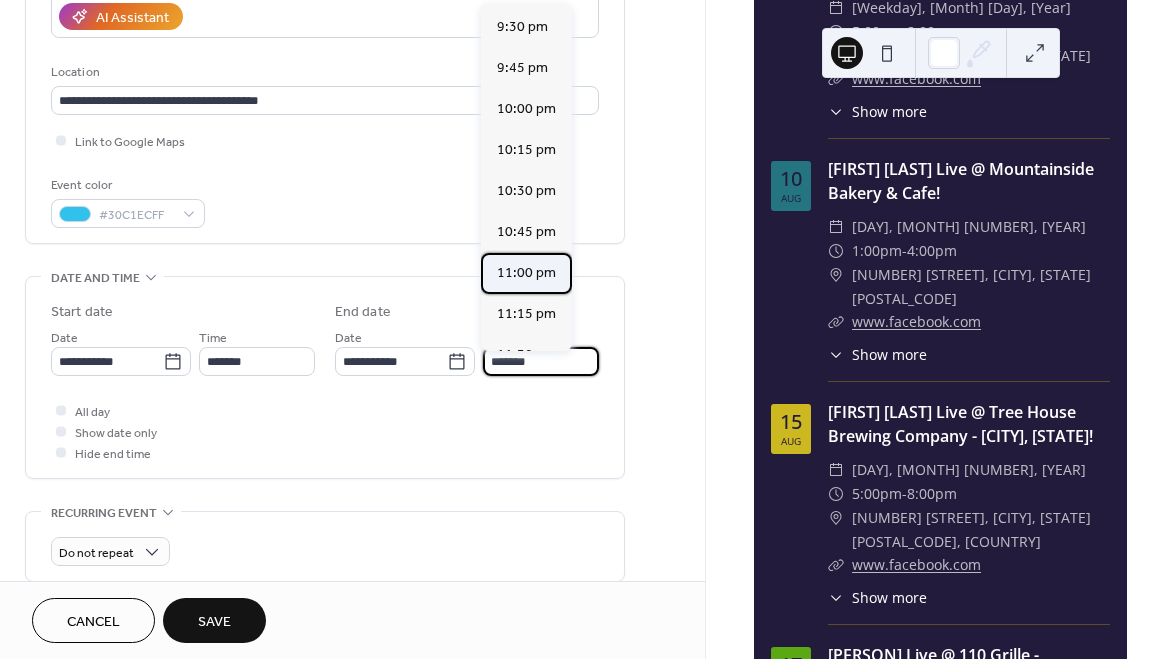 click on "11:00 pm" at bounding box center (526, 273) 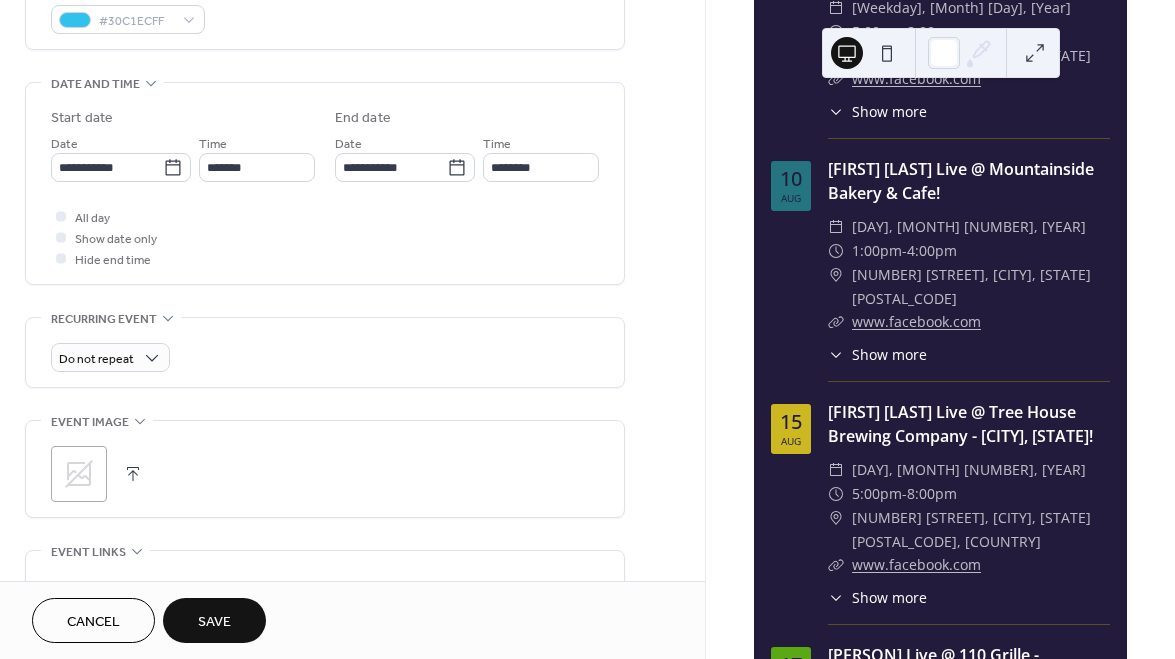 scroll, scrollTop: 576, scrollLeft: 0, axis: vertical 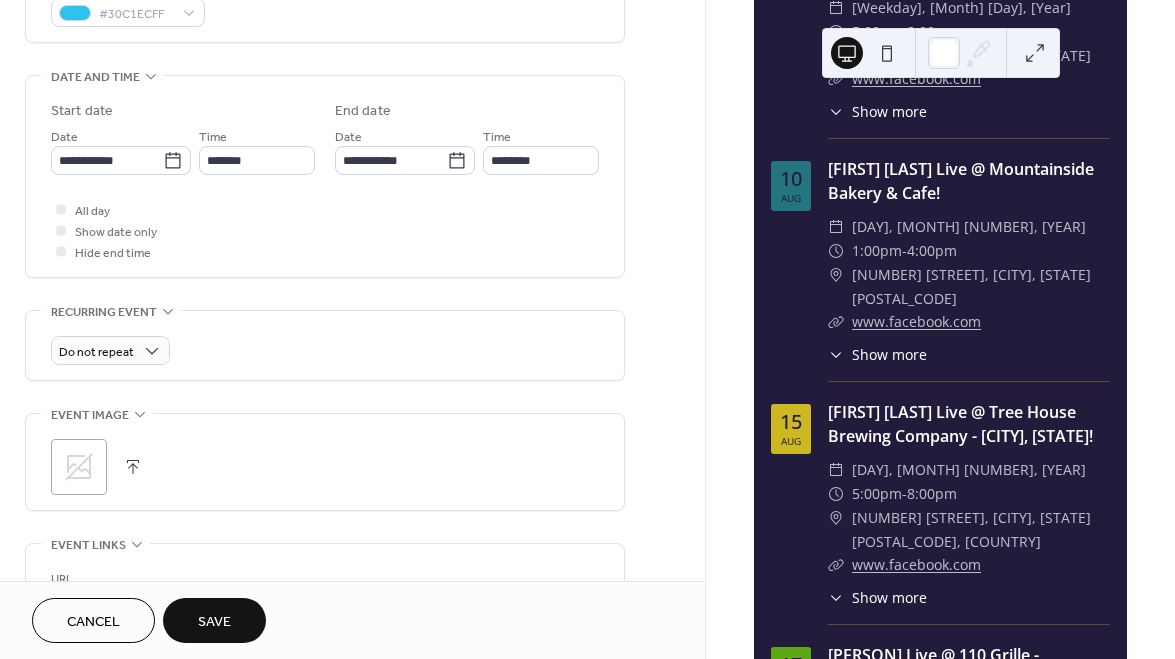 click at bounding box center (133, 467) 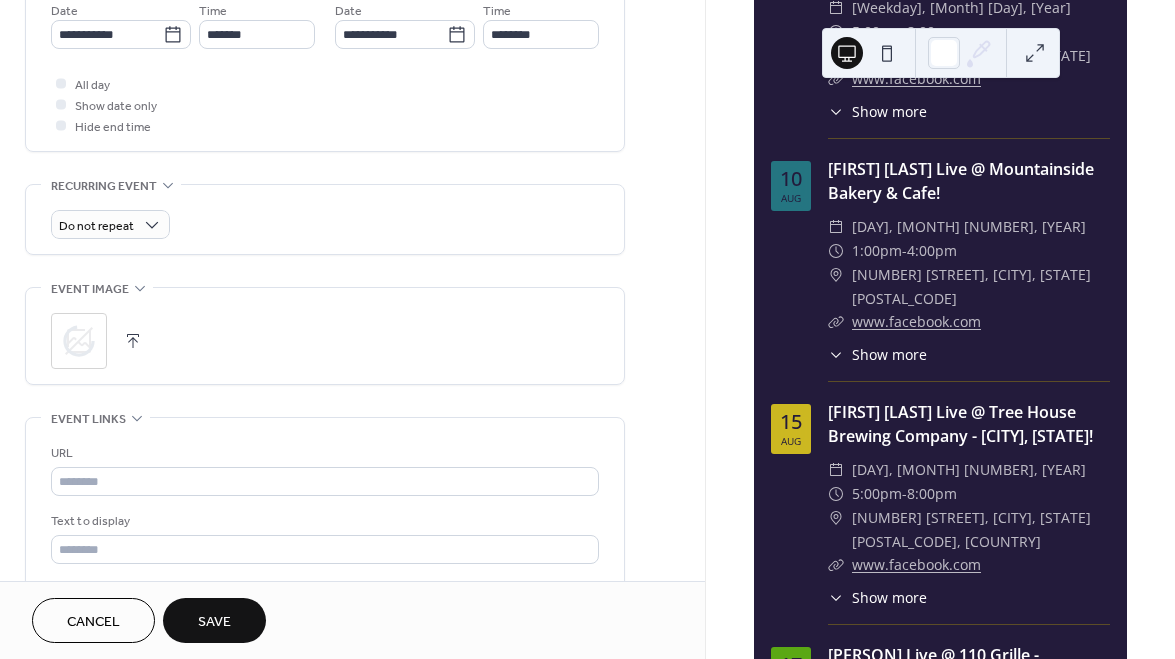 scroll, scrollTop: 704, scrollLeft: 0, axis: vertical 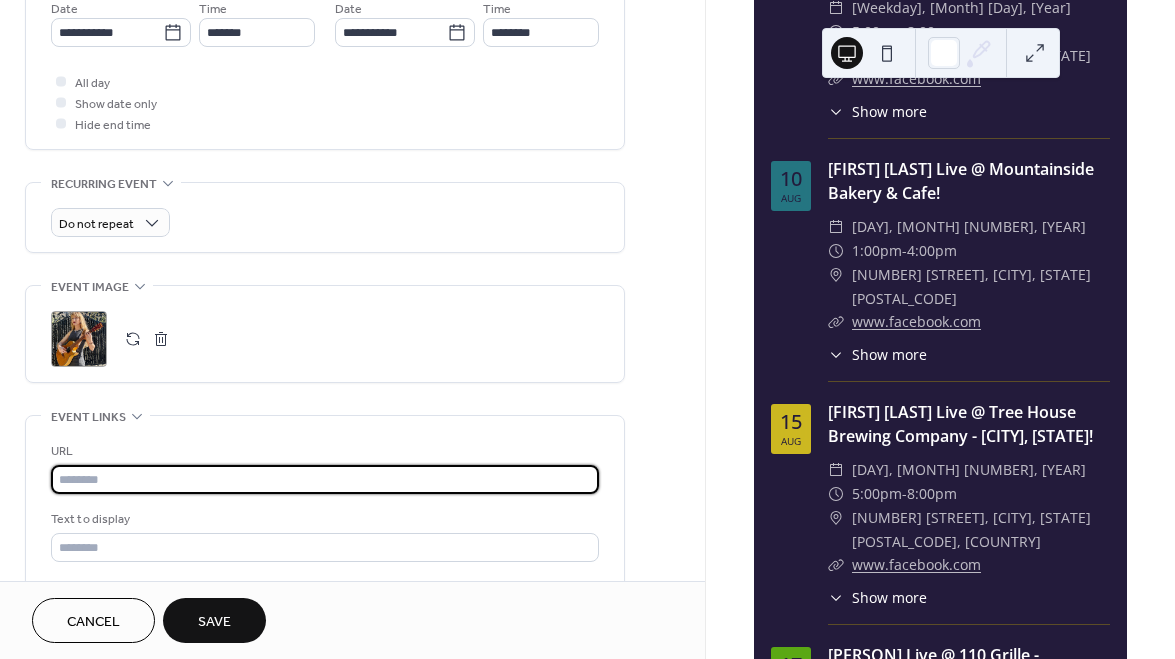 click at bounding box center [325, 479] 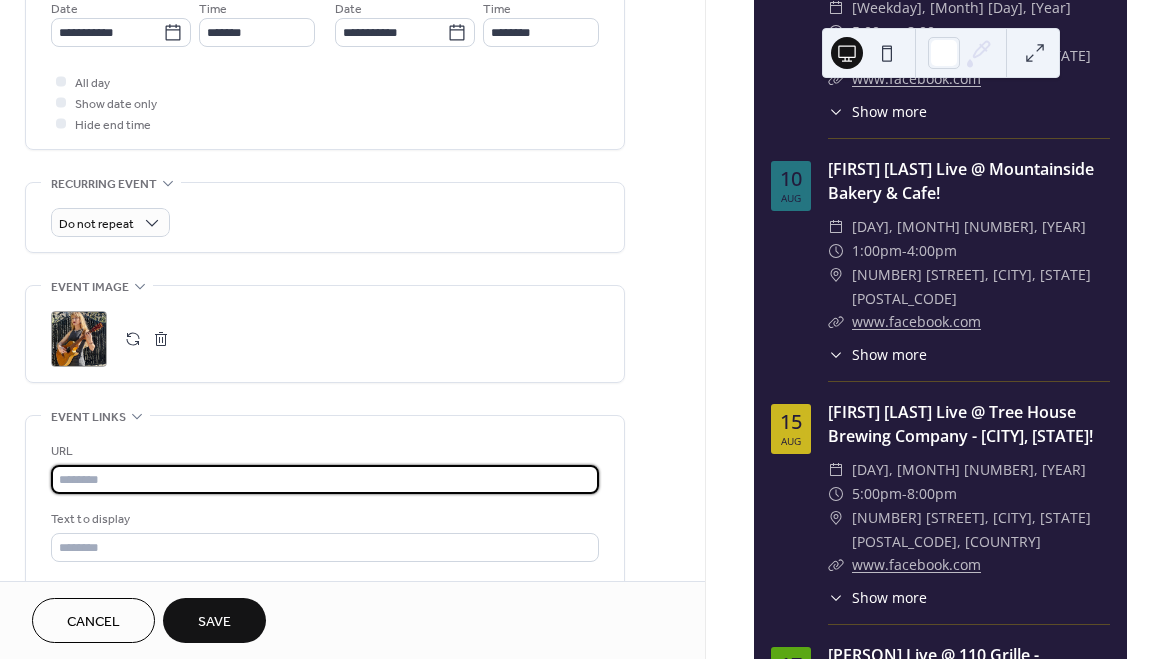 paste on "**********" 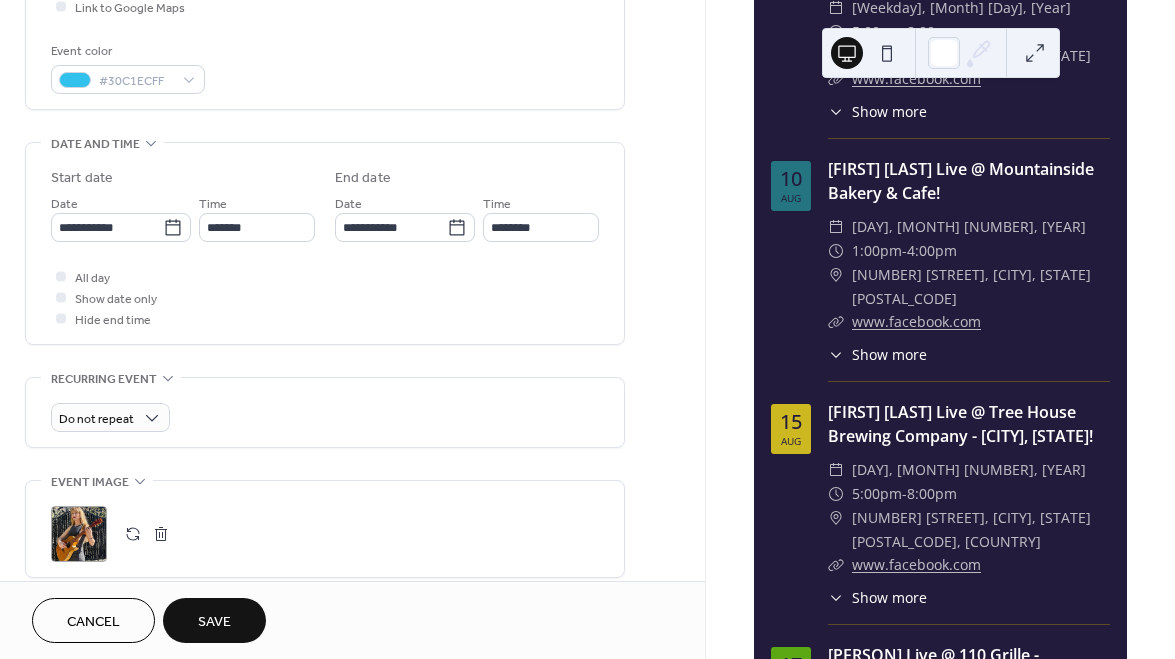 scroll, scrollTop: 506, scrollLeft: 0, axis: vertical 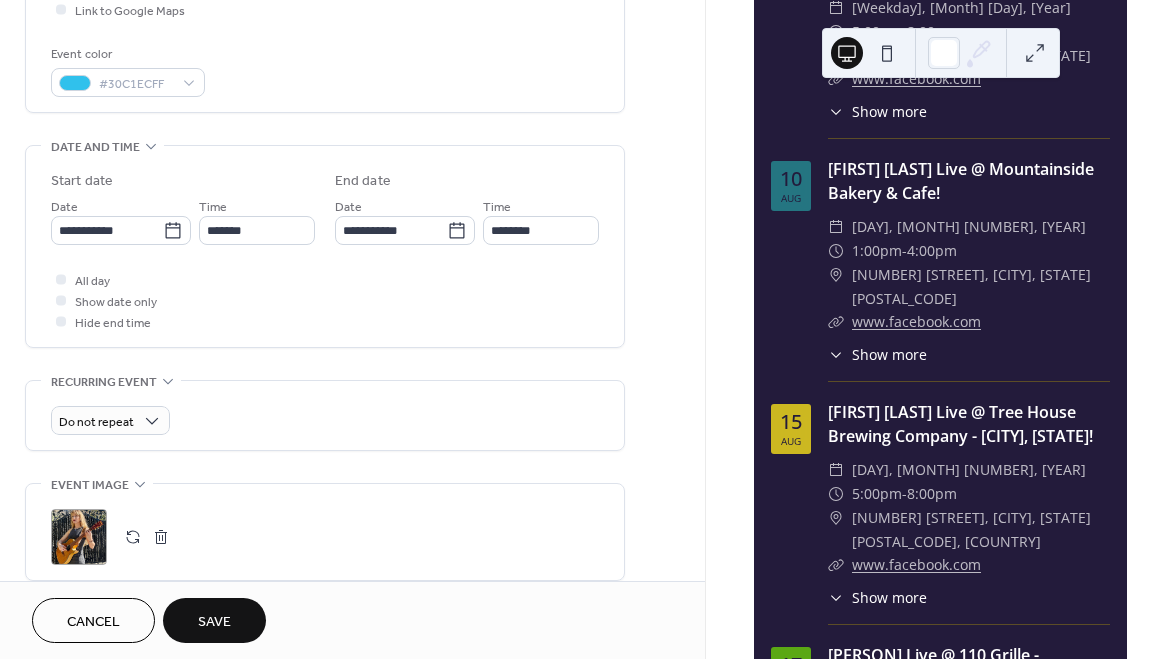 type on "**********" 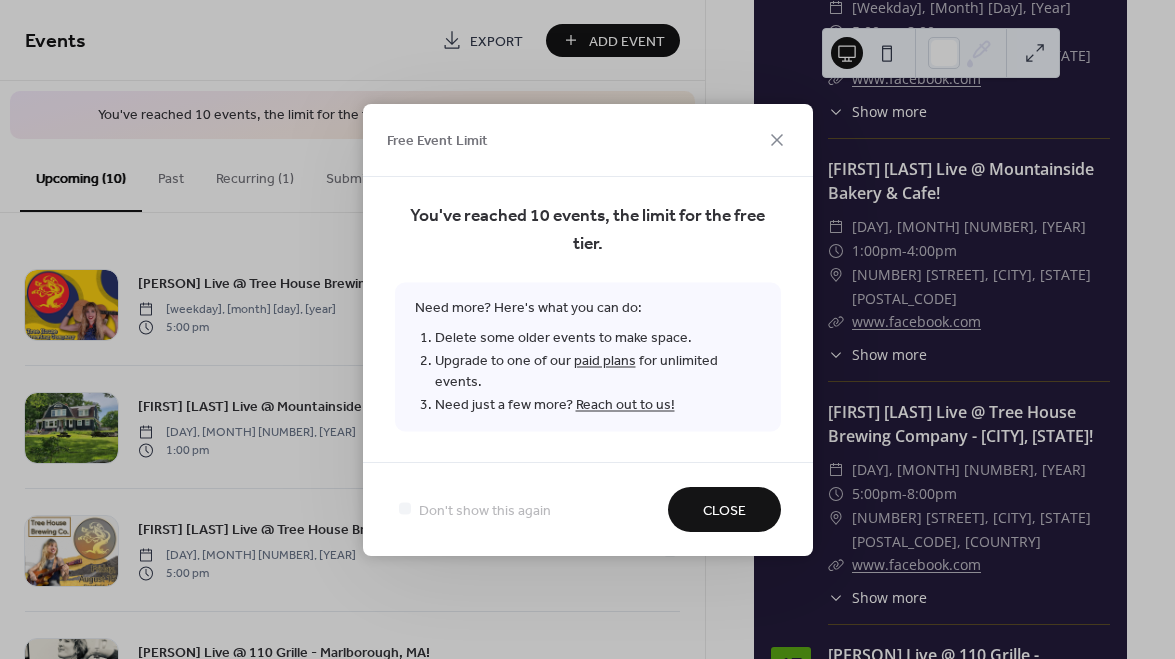click on "Close" at bounding box center (724, 510) 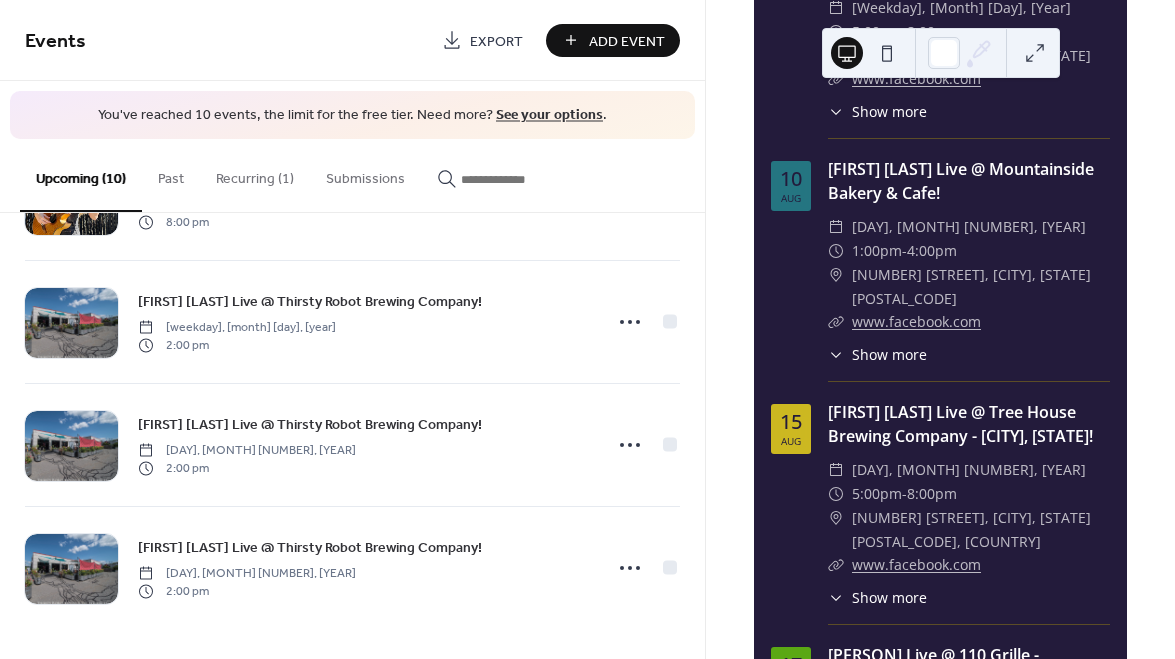 scroll, scrollTop: 842, scrollLeft: 0, axis: vertical 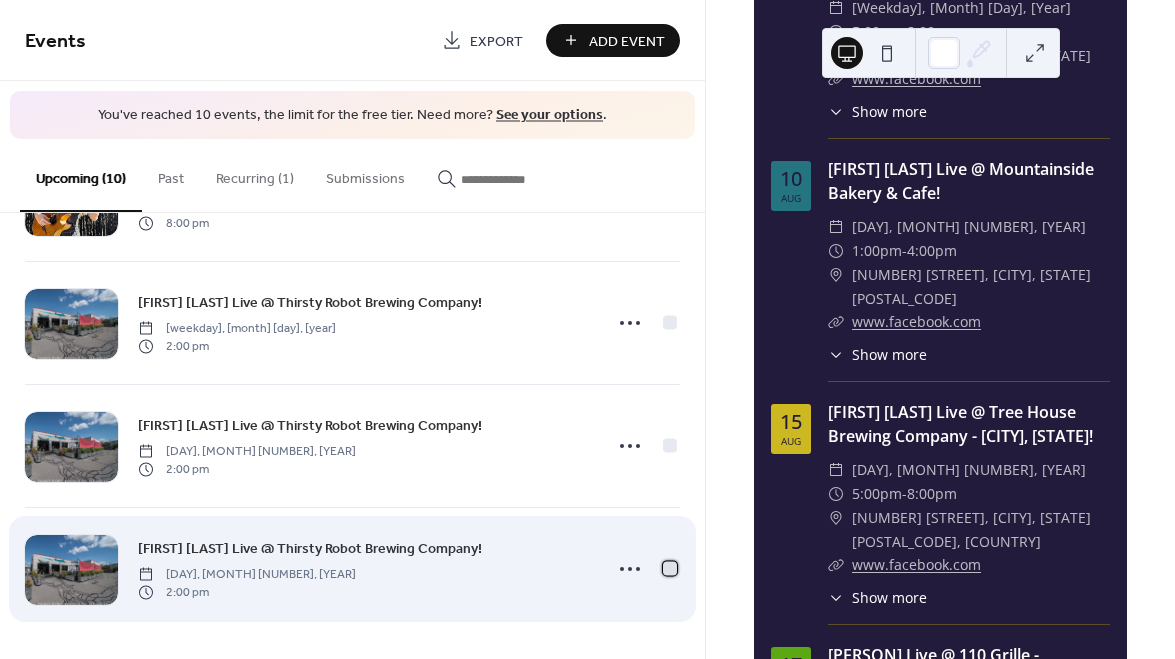click at bounding box center (670, 568) 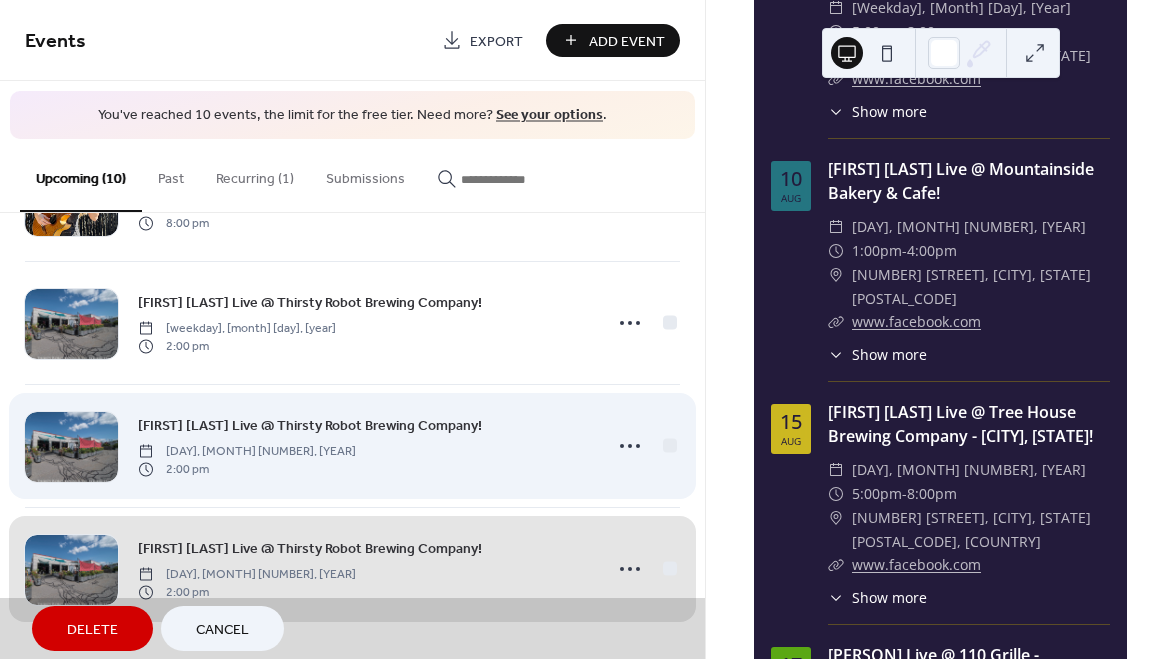 click on "Jacqueline Burns Live @ Thirsty Robot Brewing Company! Sunday, October 19, 2025 2:00 pm" at bounding box center (352, 446) 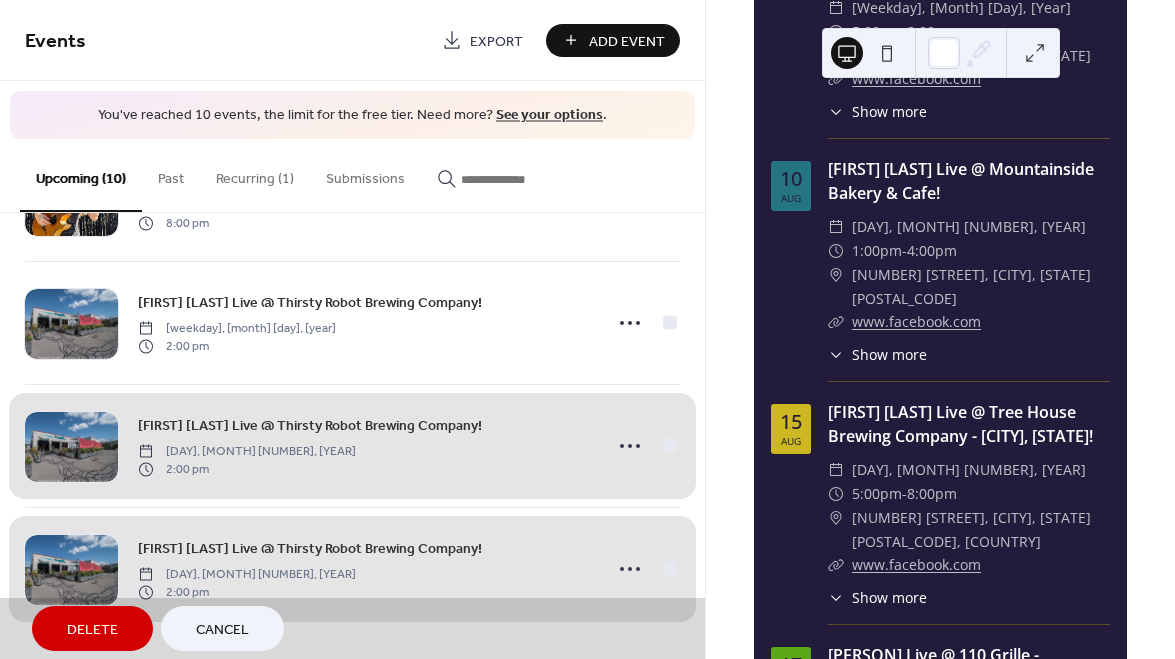click on "Delete" at bounding box center (92, 628) 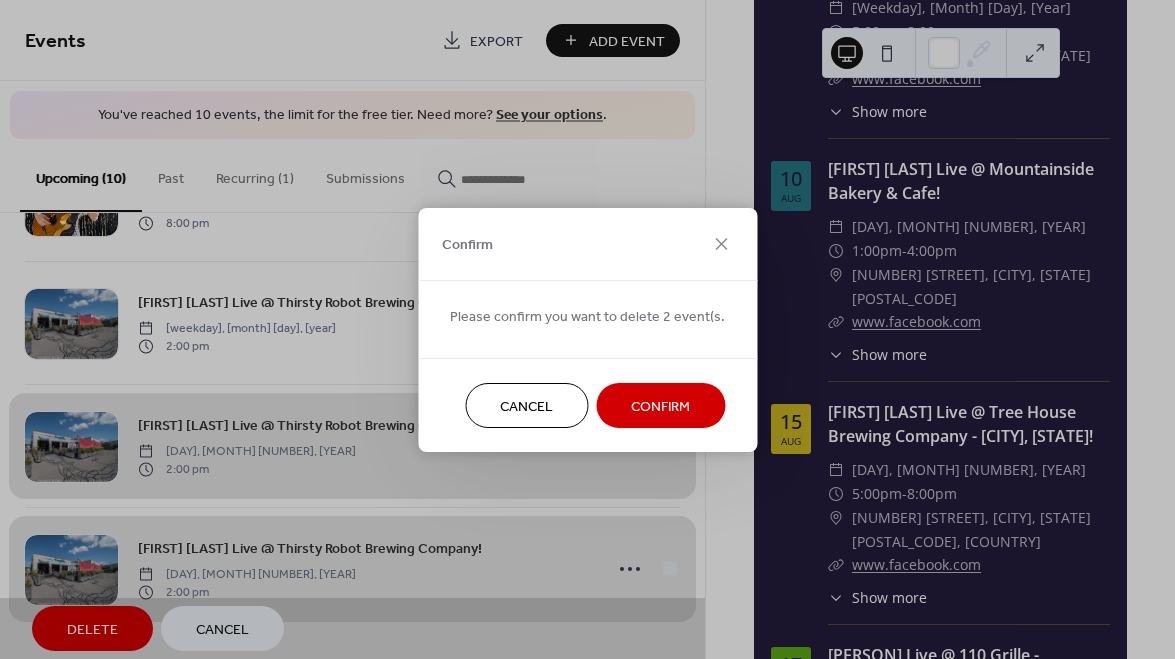 click on "Confirm" at bounding box center [660, 406] 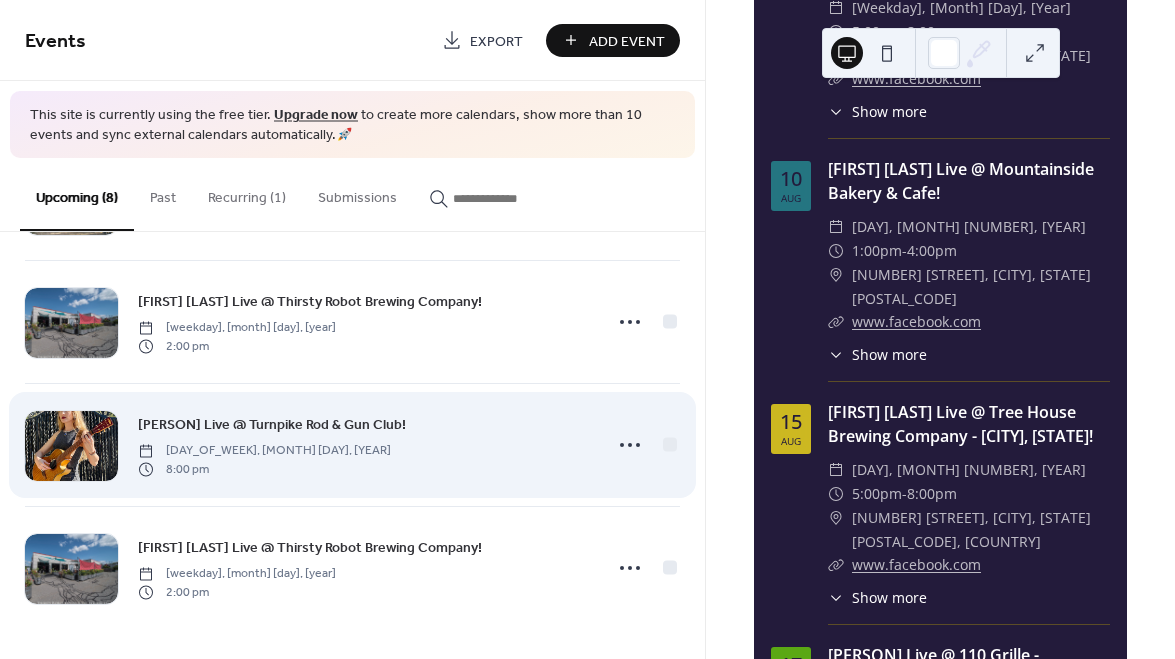 scroll, scrollTop: 615, scrollLeft: 0, axis: vertical 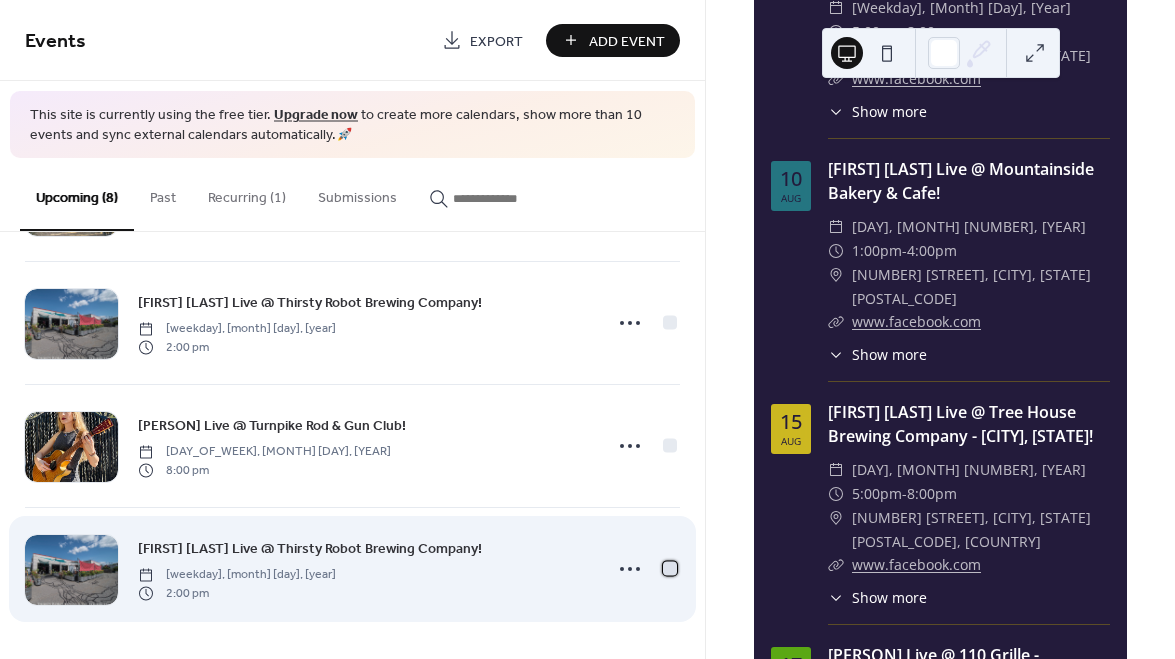 click at bounding box center [670, 569] 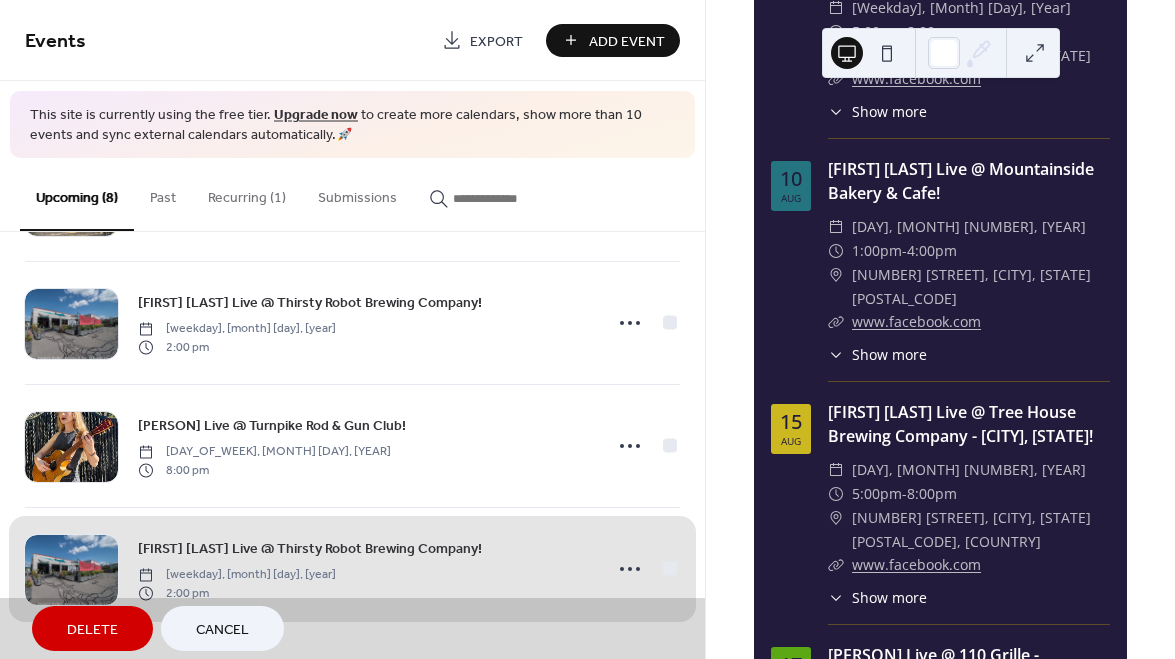 click on "Delete" at bounding box center [92, 630] 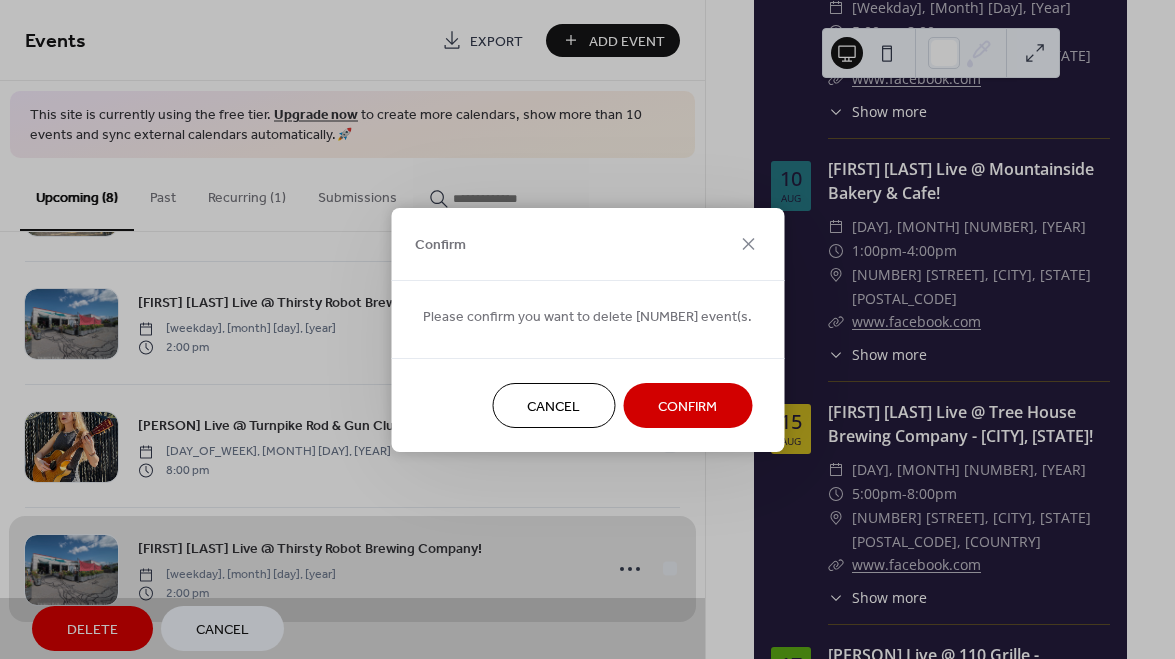 click on "Confirm" at bounding box center (687, 406) 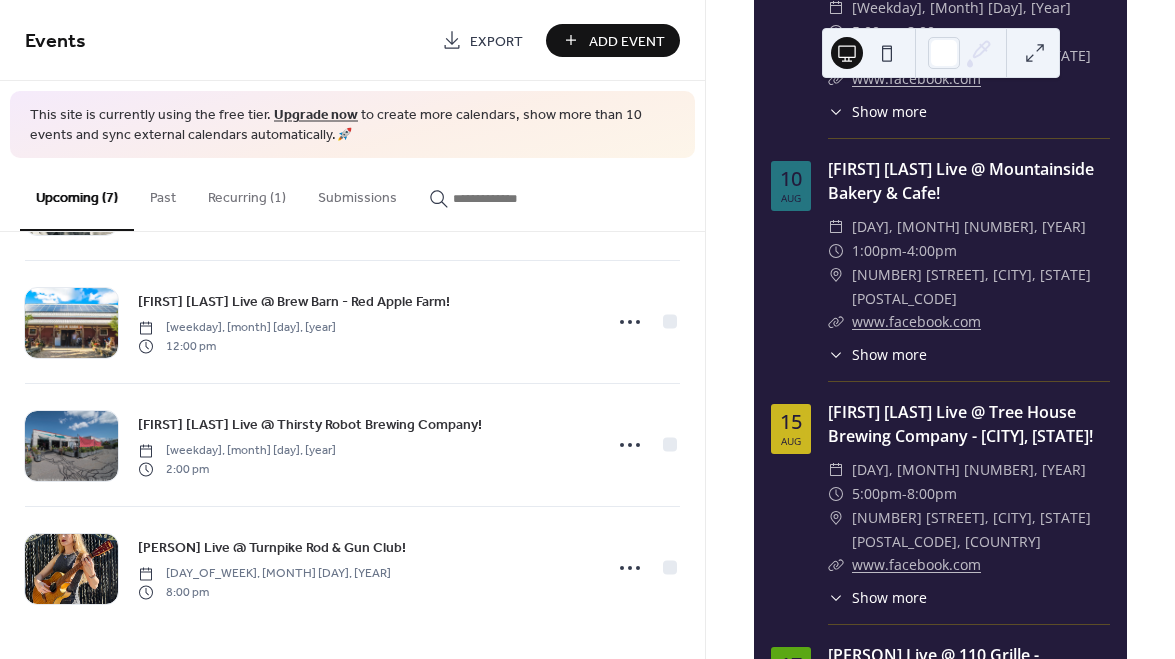 scroll, scrollTop: 492, scrollLeft: 0, axis: vertical 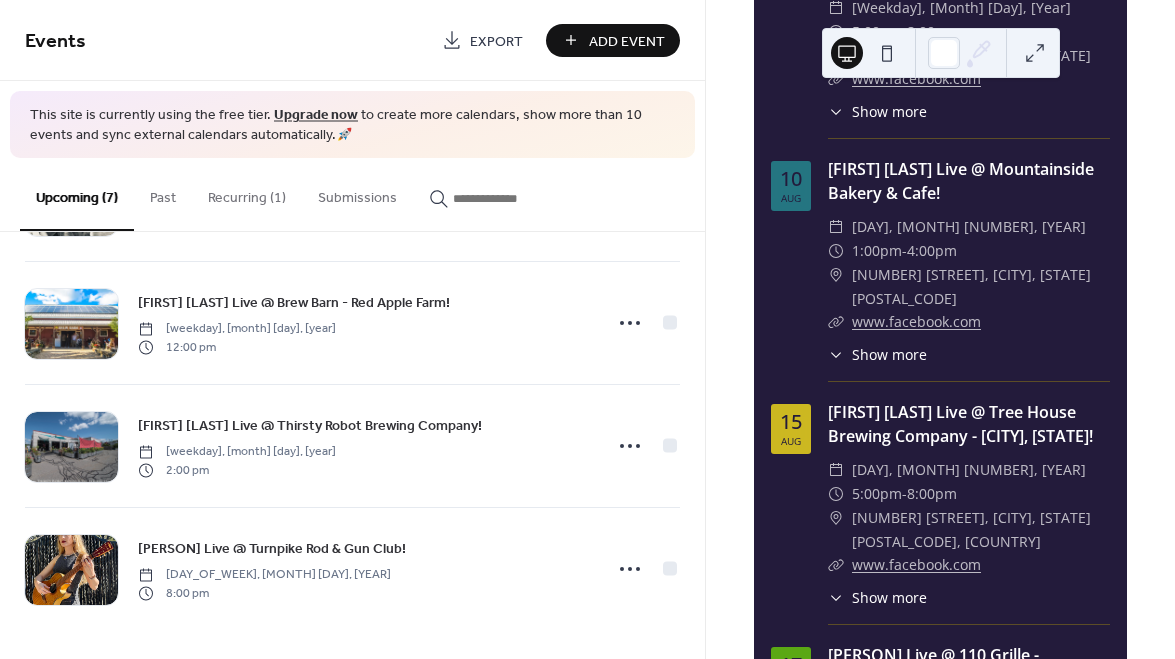 click on "Add Event" at bounding box center (613, 40) 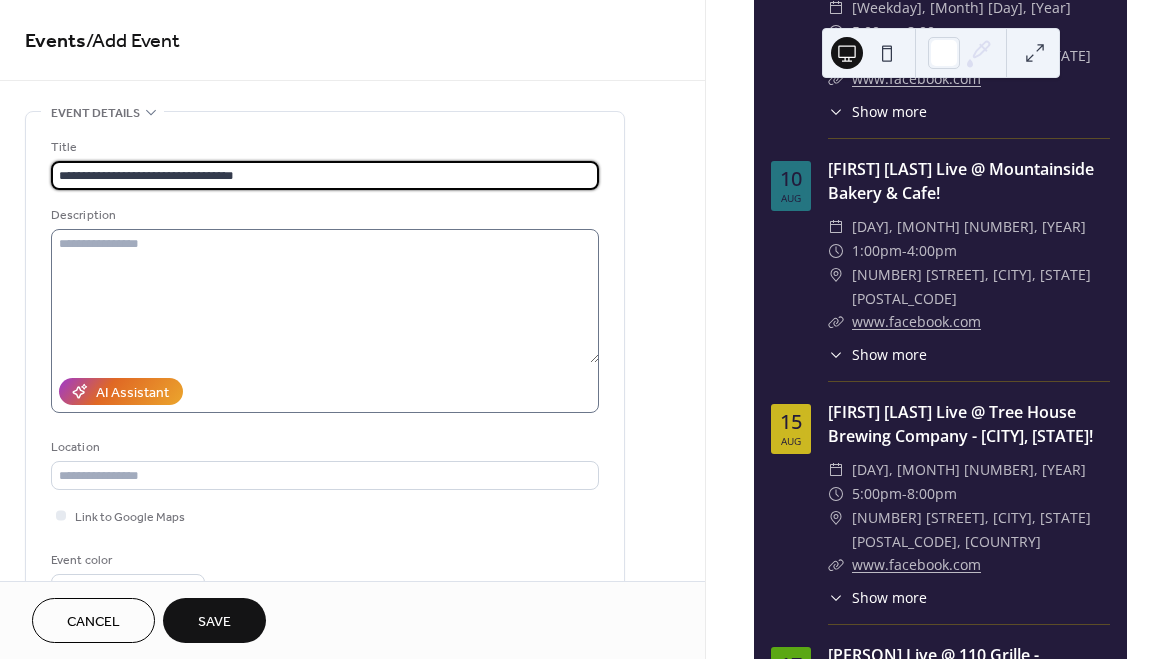 type on "**********" 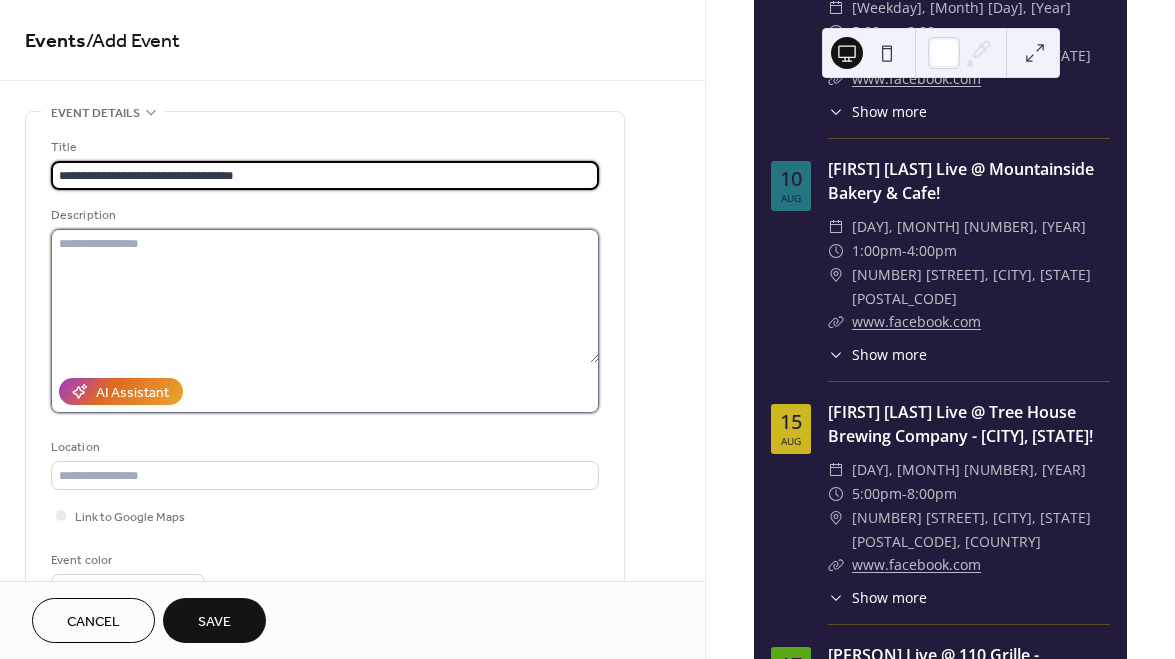 click at bounding box center (325, 296) 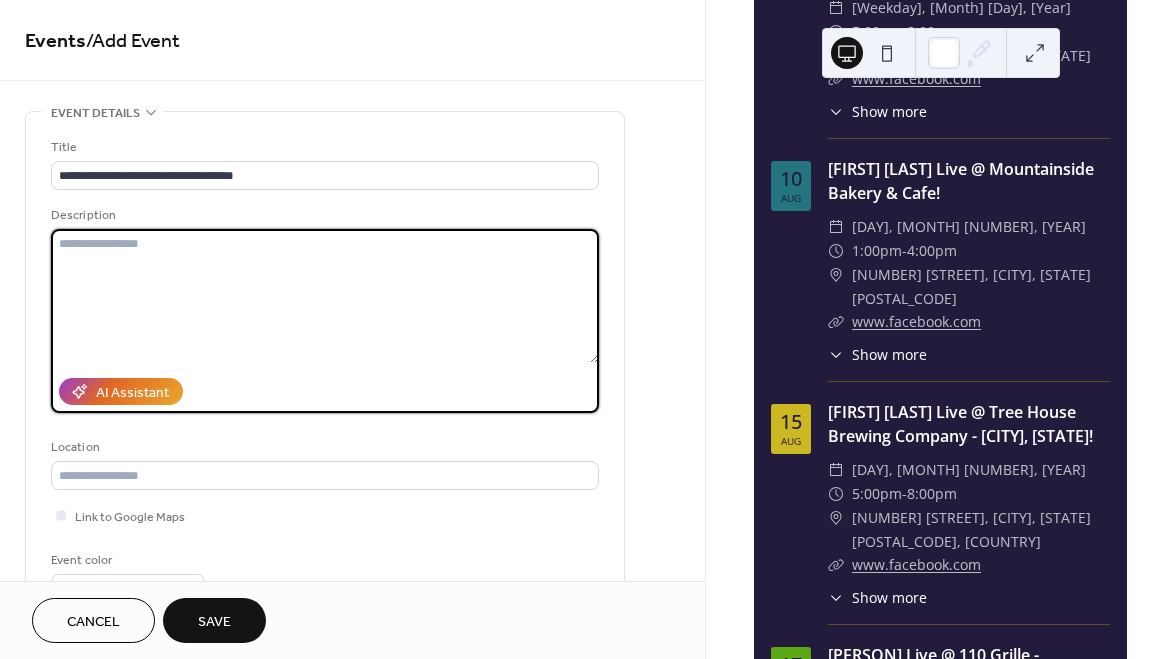 paste on "**********" 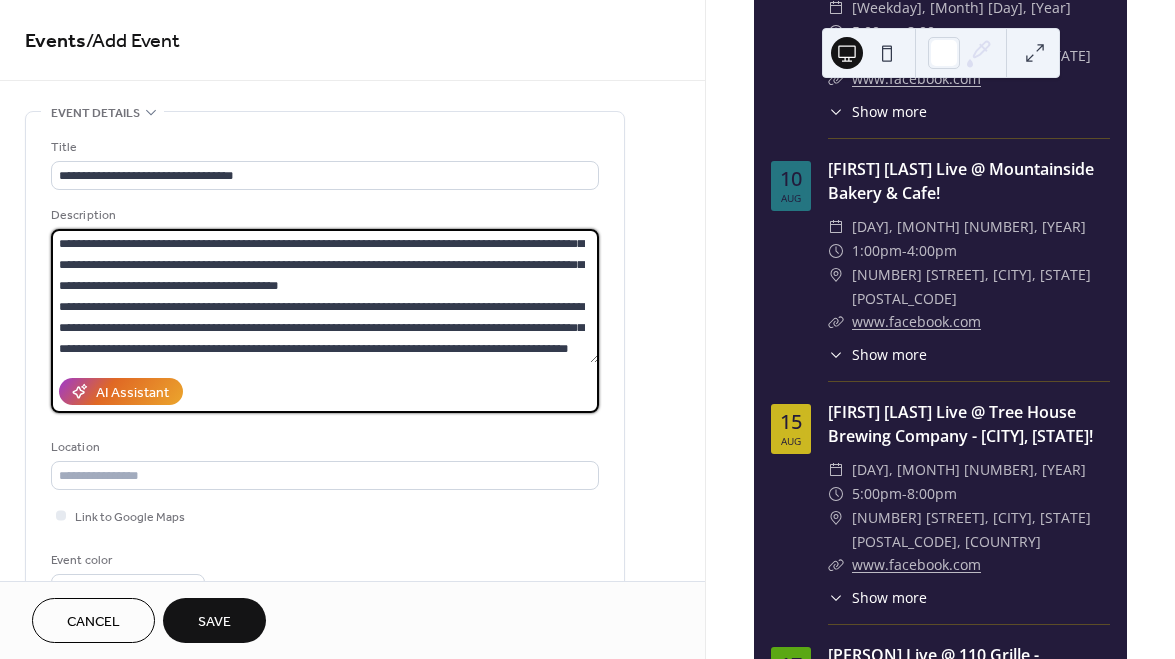 scroll, scrollTop: 84, scrollLeft: 0, axis: vertical 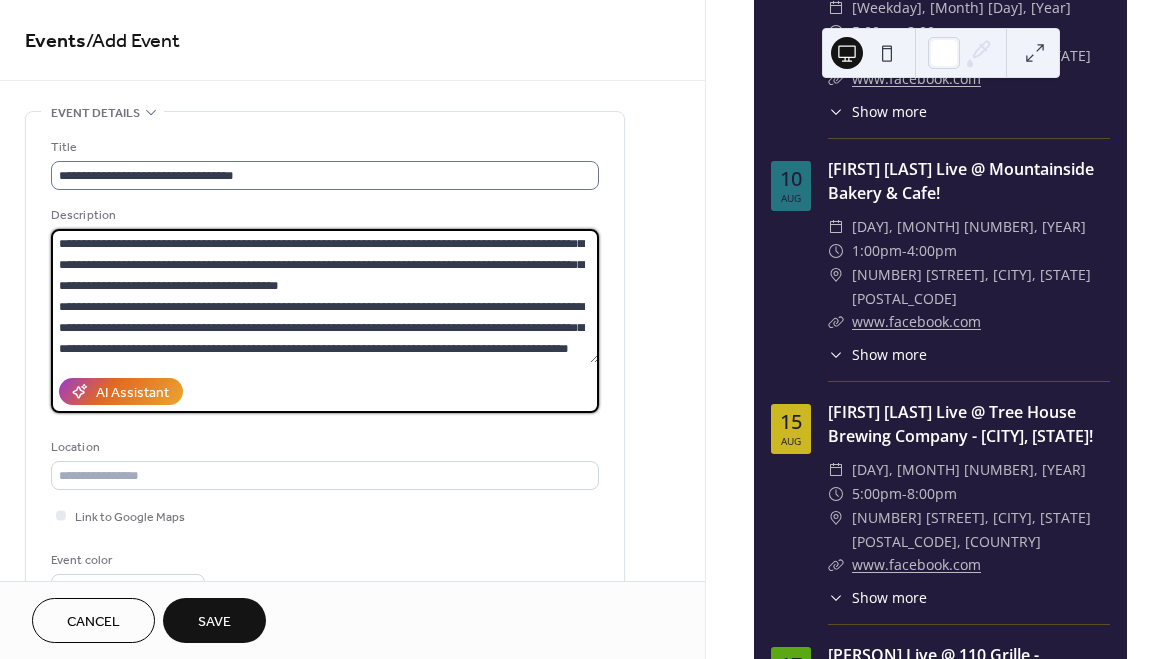 type on "**********" 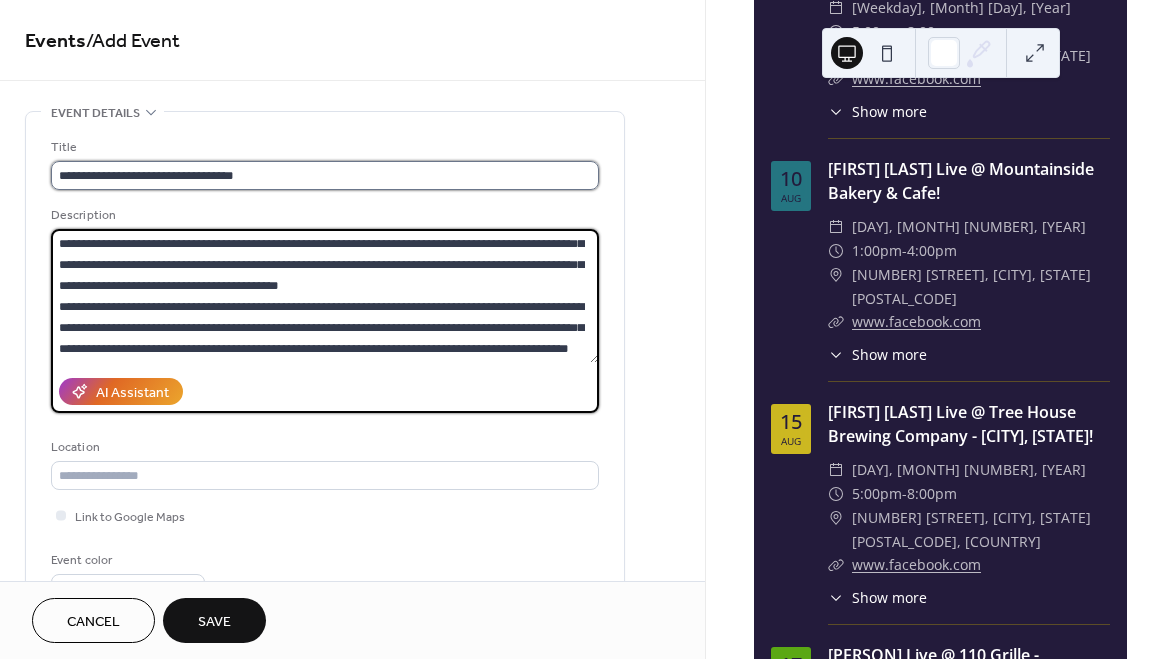click on "**********" at bounding box center (325, 175) 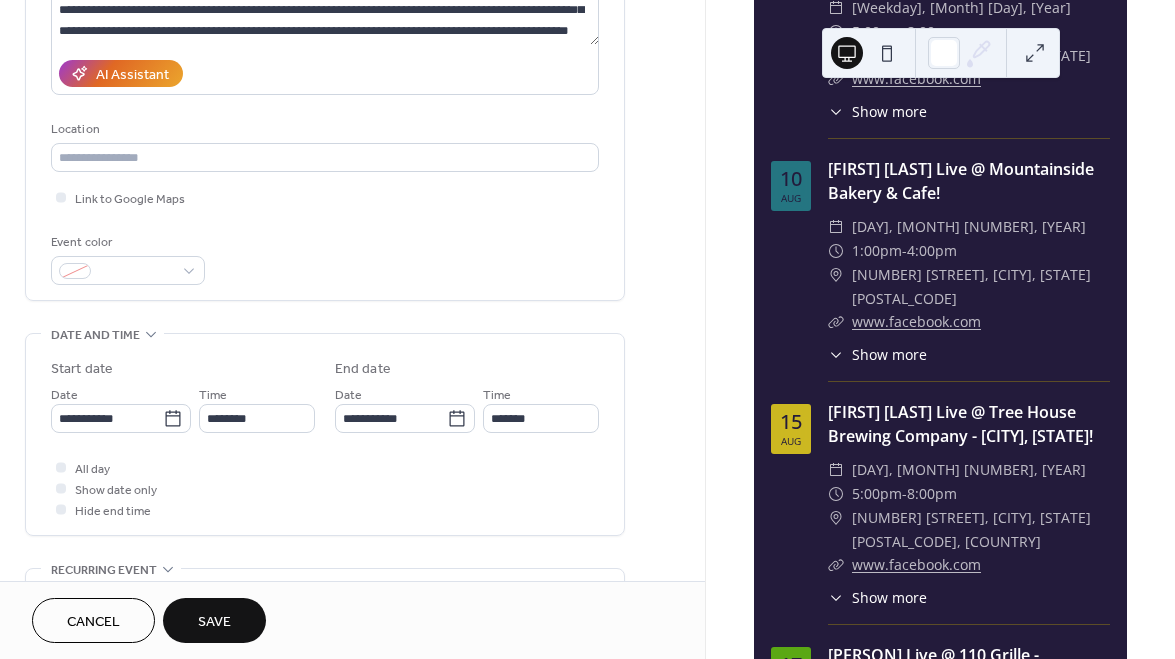 scroll, scrollTop: 323, scrollLeft: 0, axis: vertical 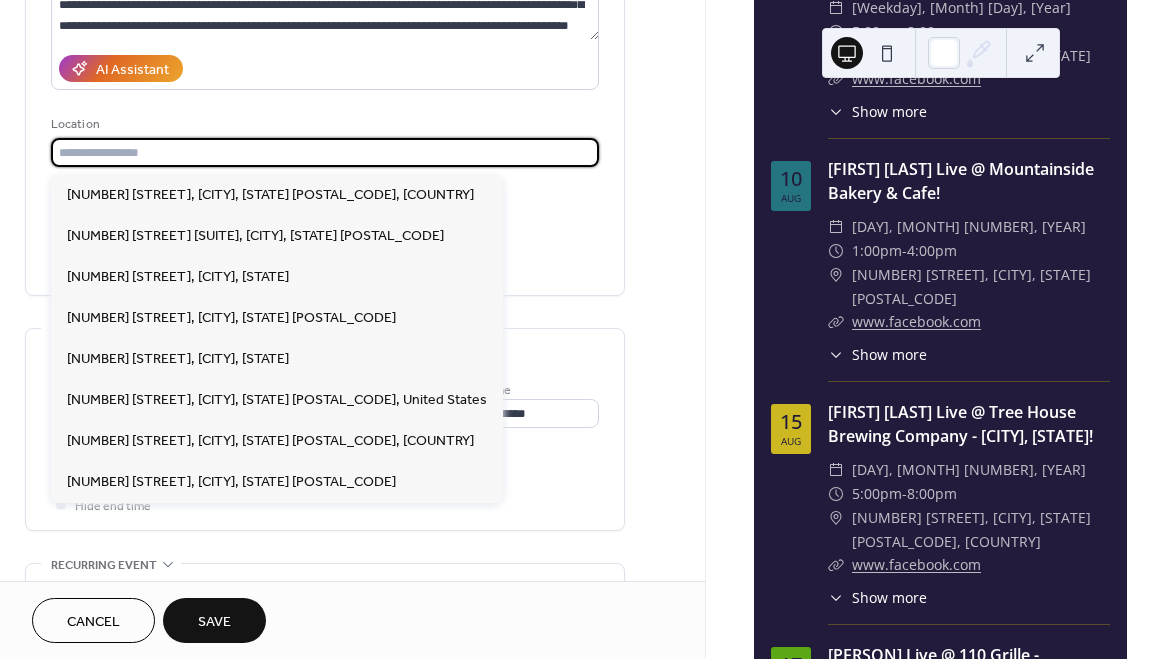 click at bounding box center [325, 152] 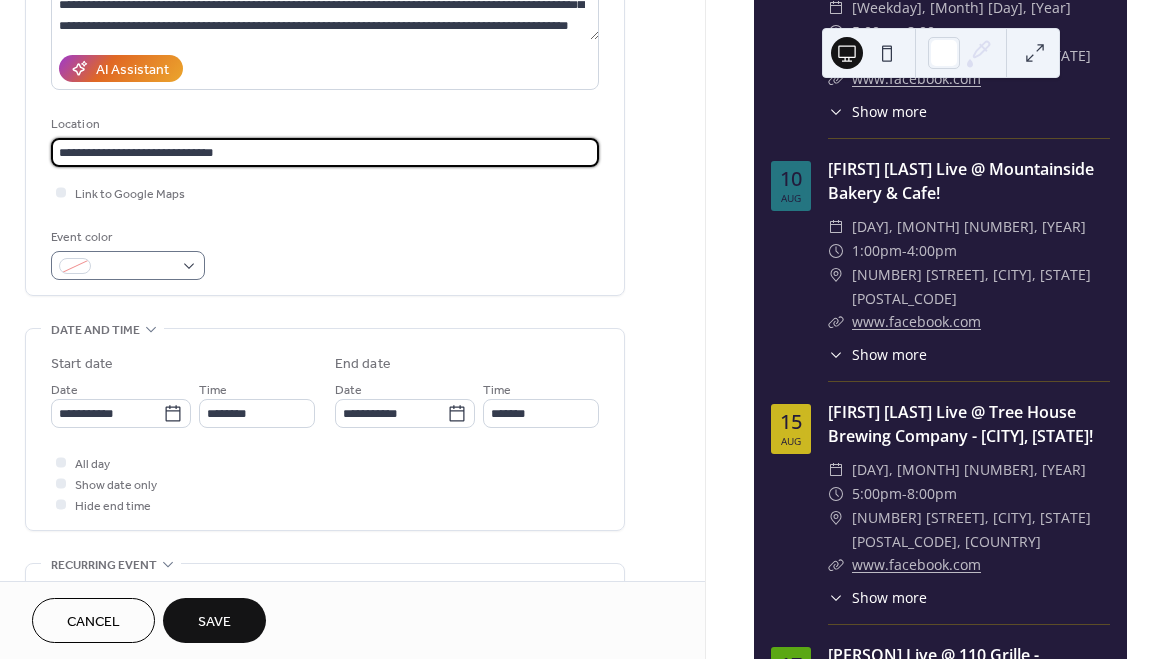 type on "**********" 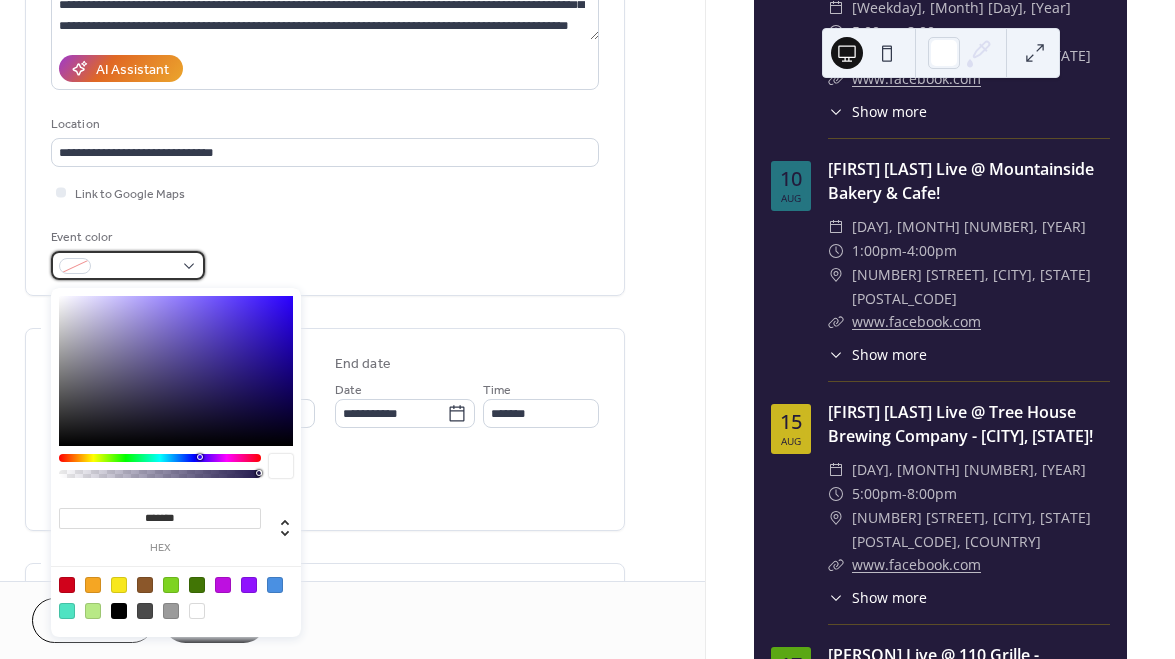 click at bounding box center [136, 267] 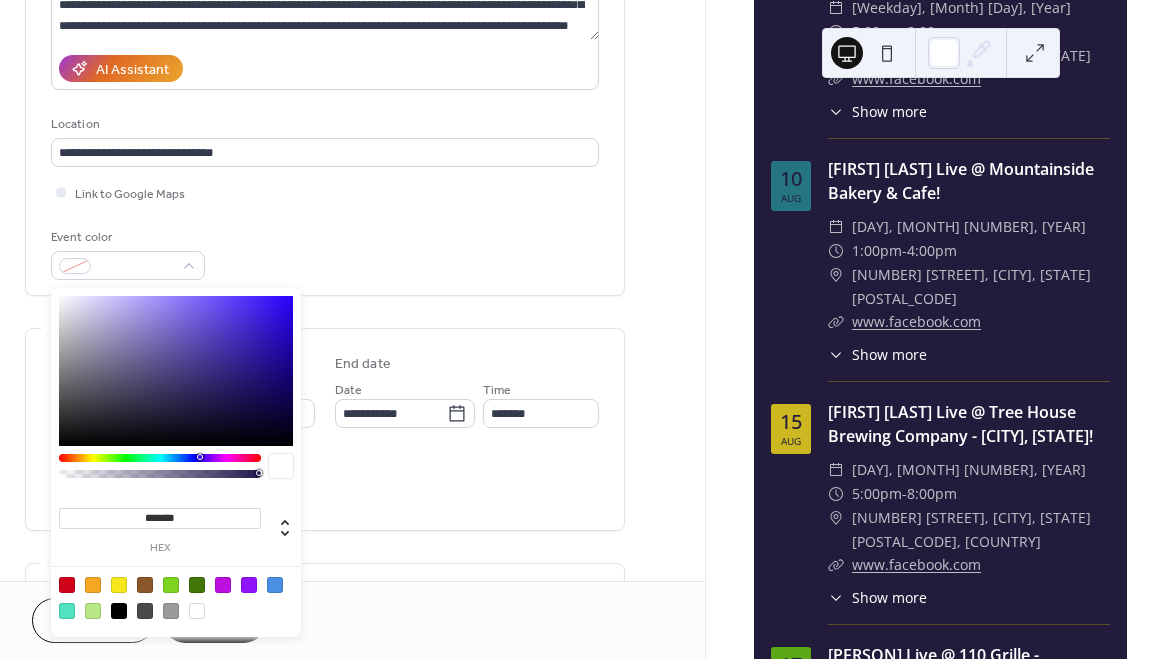 click at bounding box center (67, 585) 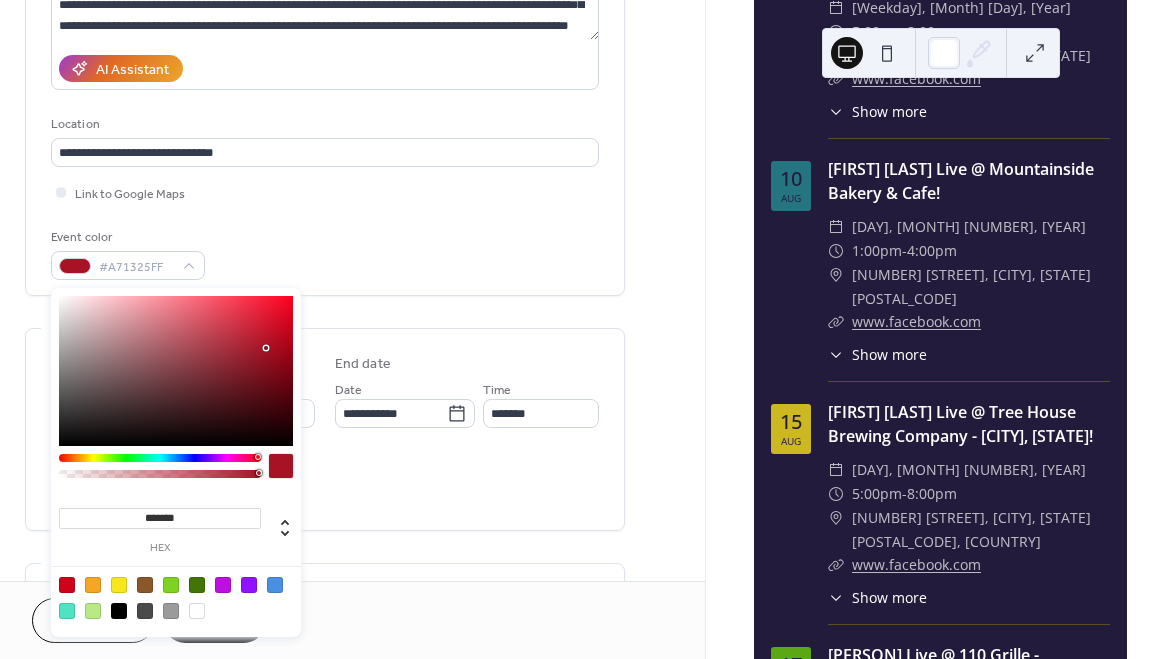 drag, startPoint x: 288, startPoint y: 323, endPoint x: 266, endPoint y: 345, distance: 31.112698 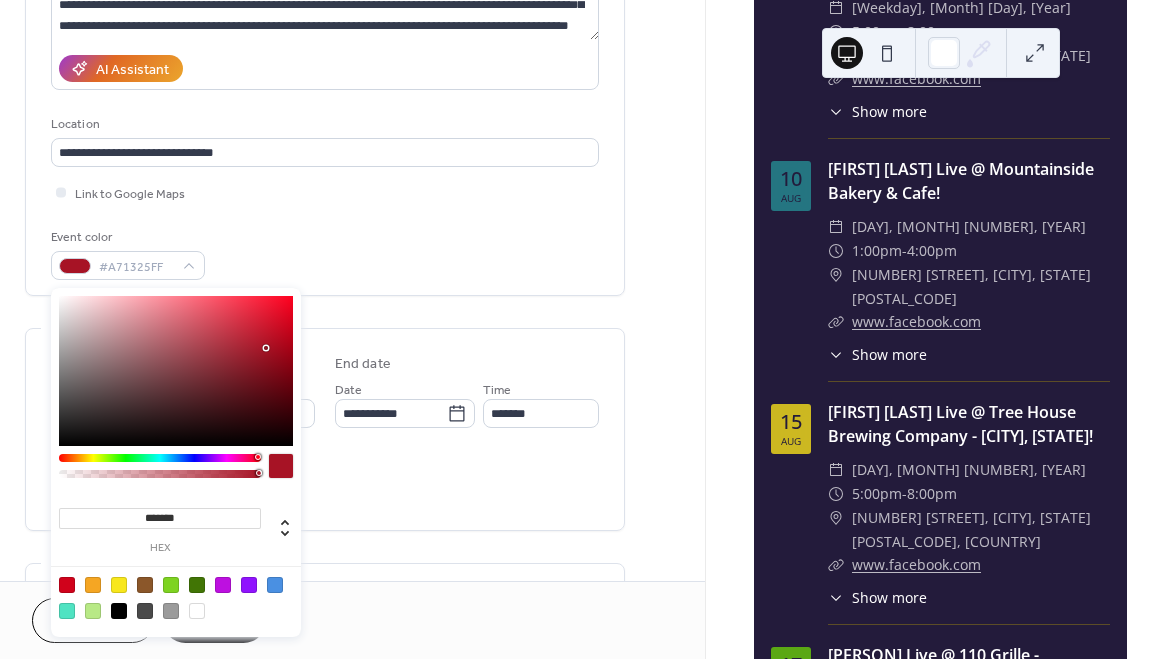 click at bounding box center [176, 371] 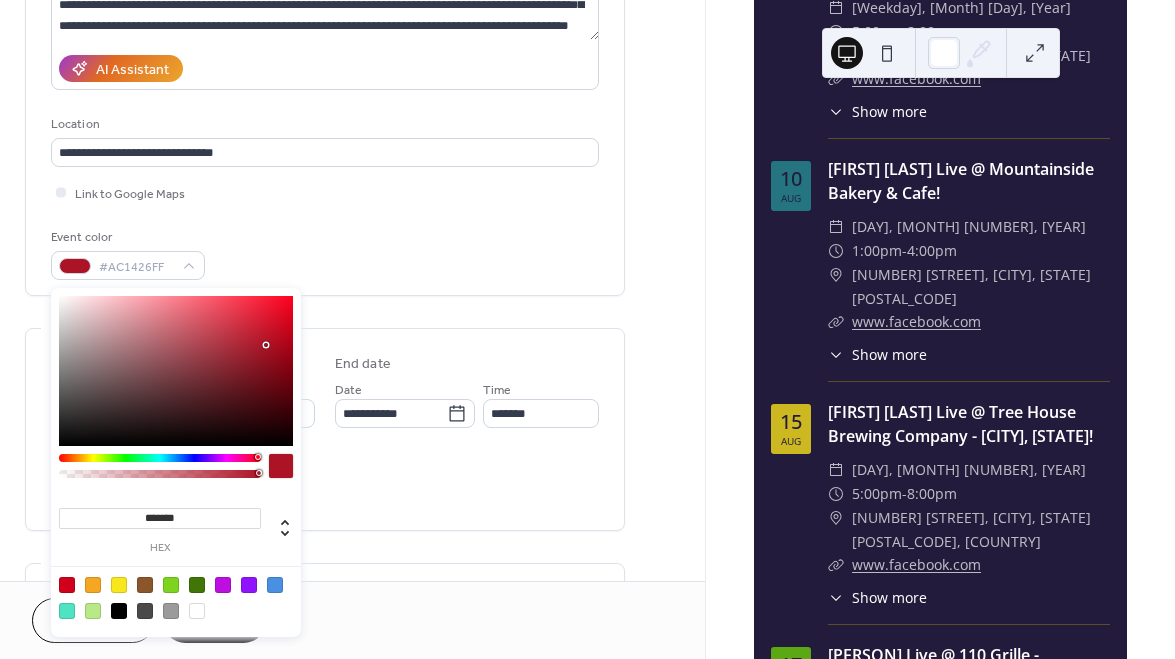 click at bounding box center [160, 458] 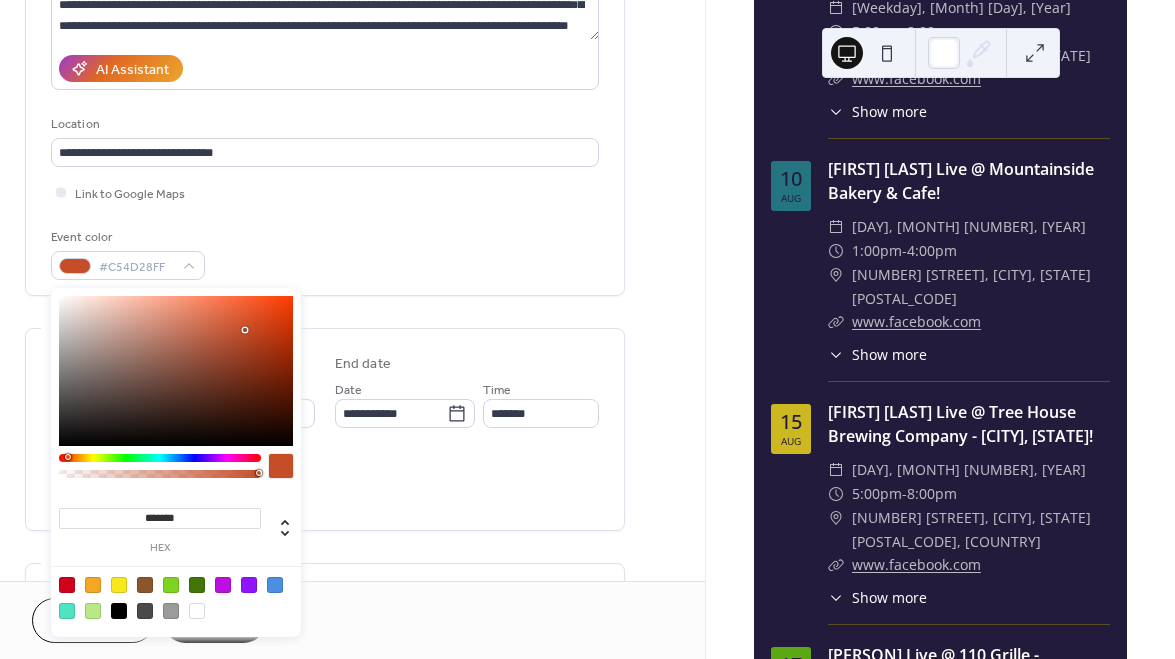 type on "*******" 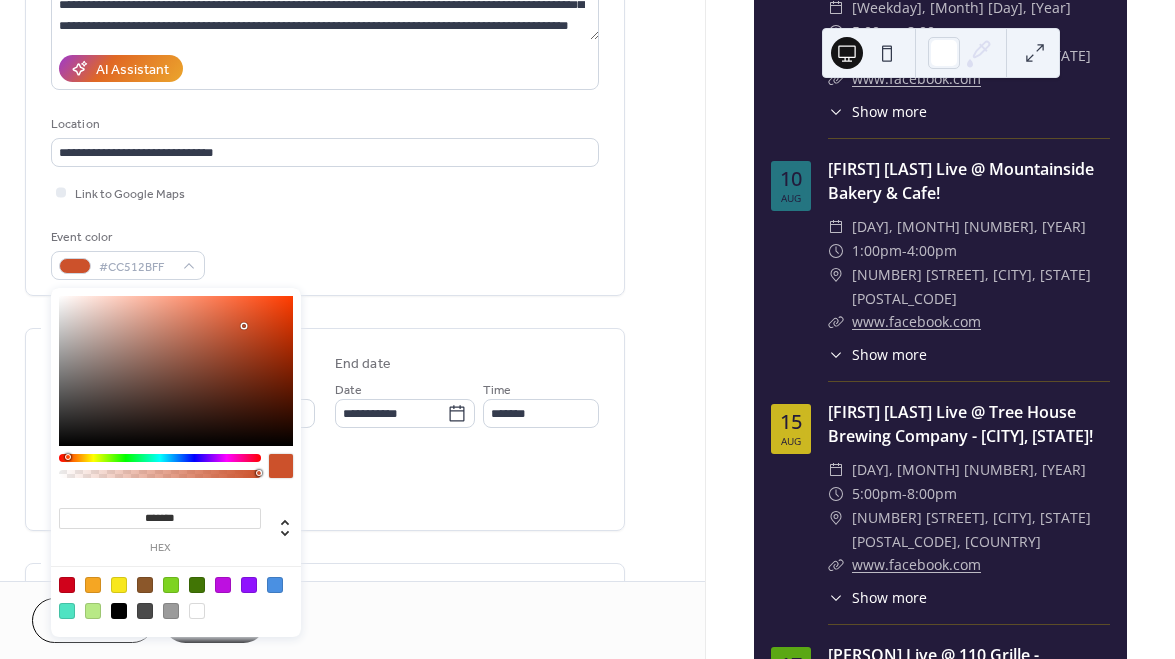 drag, startPoint x: 266, startPoint y: 345, endPoint x: 244, endPoint y: 326, distance: 29.068884 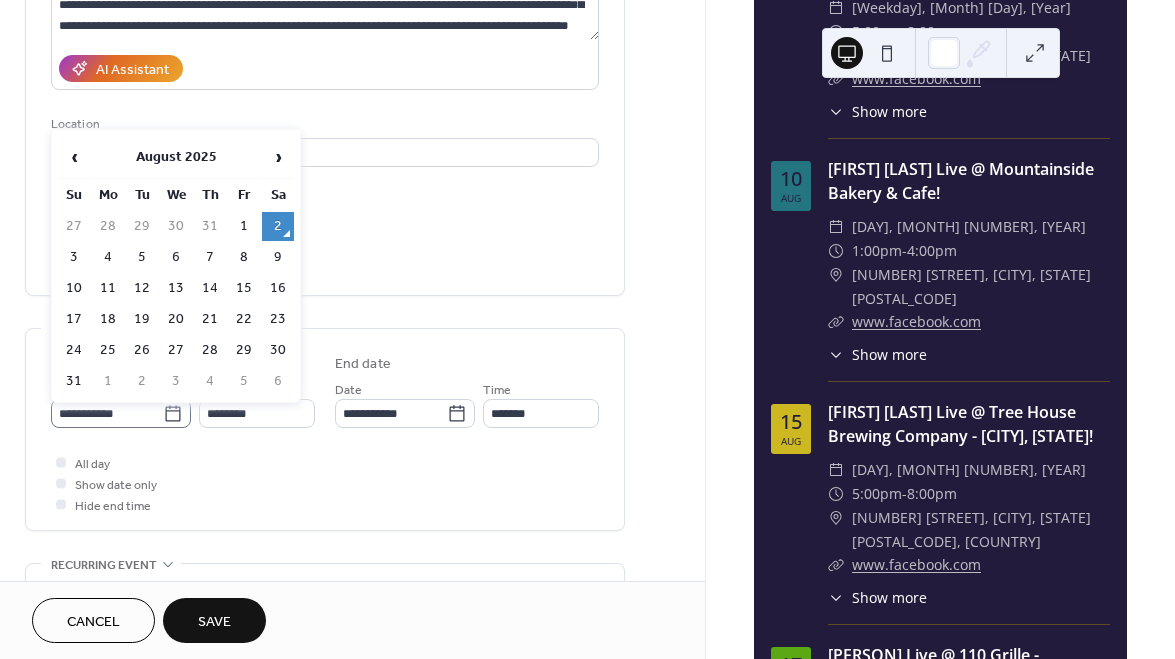 click 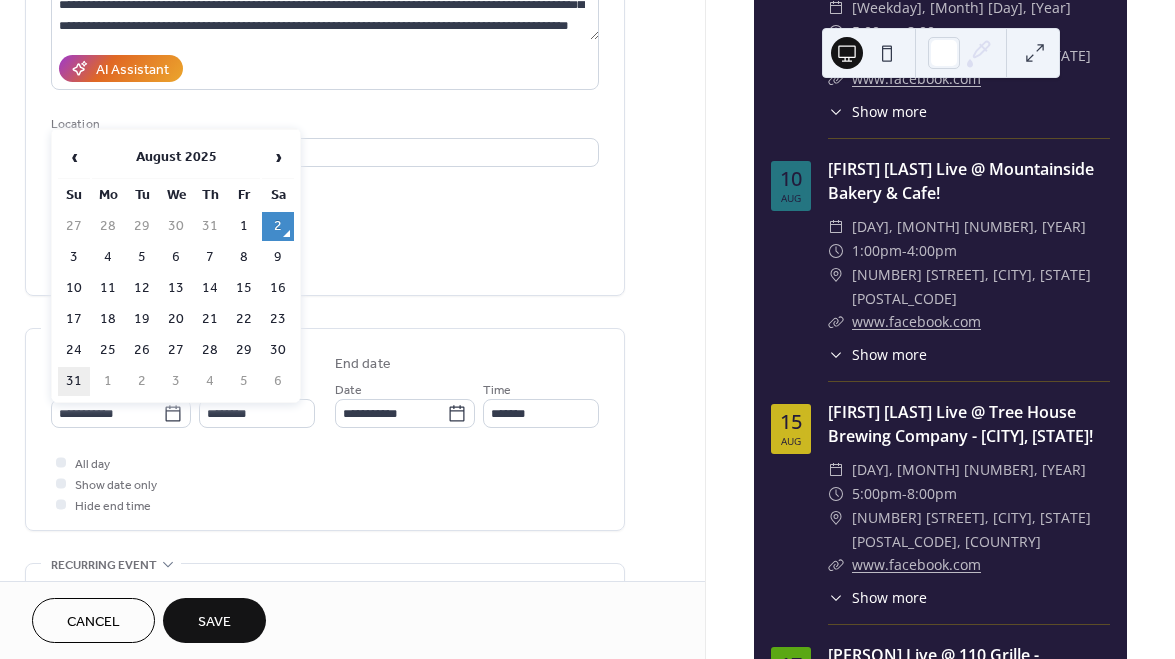 click on "31" at bounding box center [74, 381] 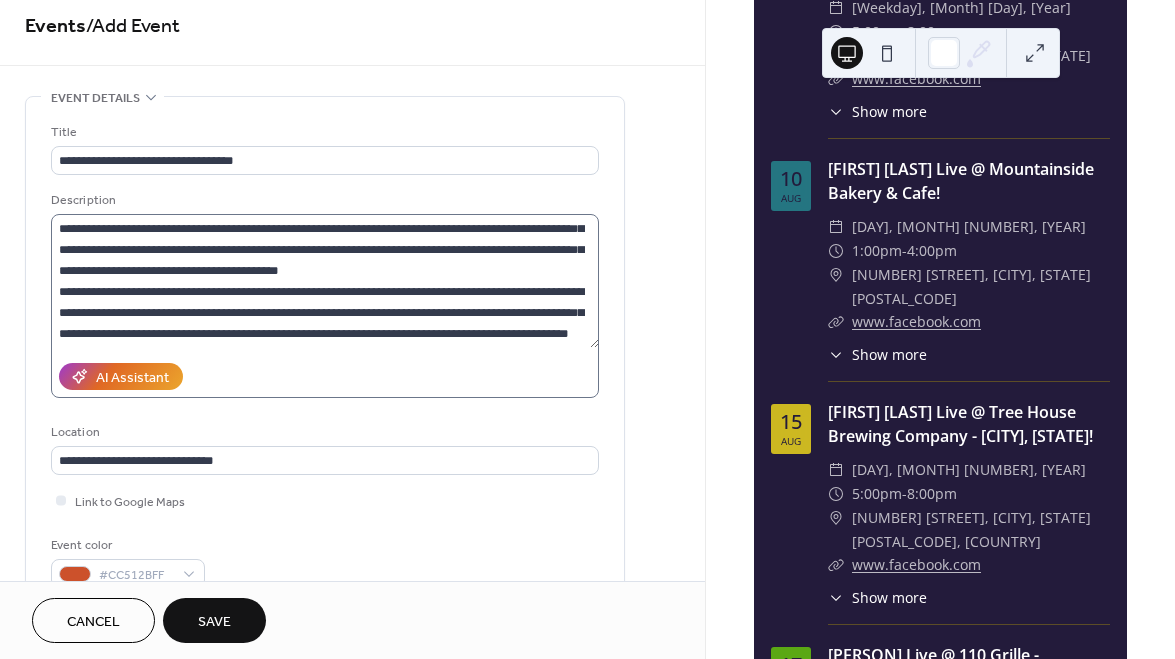 scroll, scrollTop: 13, scrollLeft: 0, axis: vertical 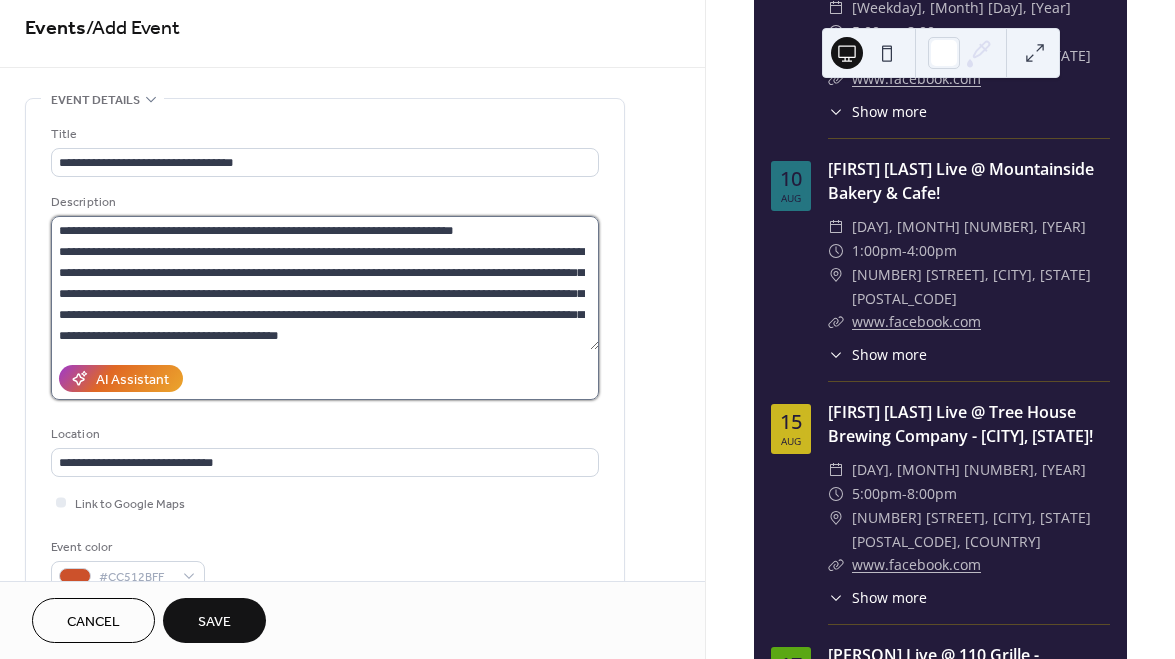click on "**********" at bounding box center [325, 283] 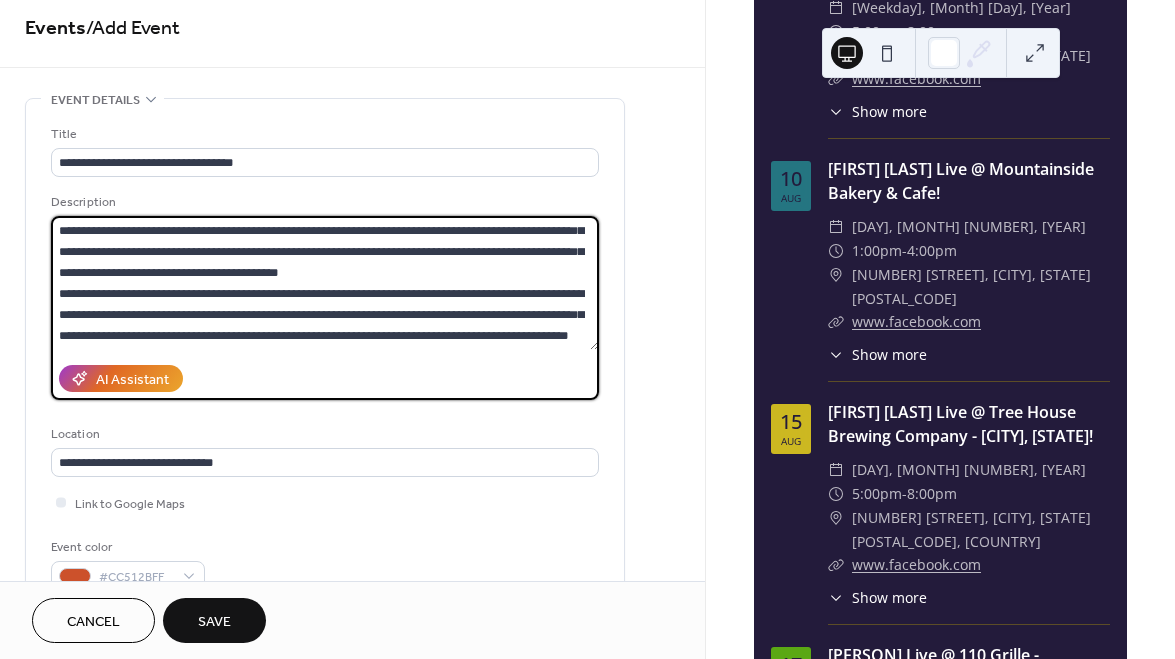 scroll, scrollTop: 105, scrollLeft: 0, axis: vertical 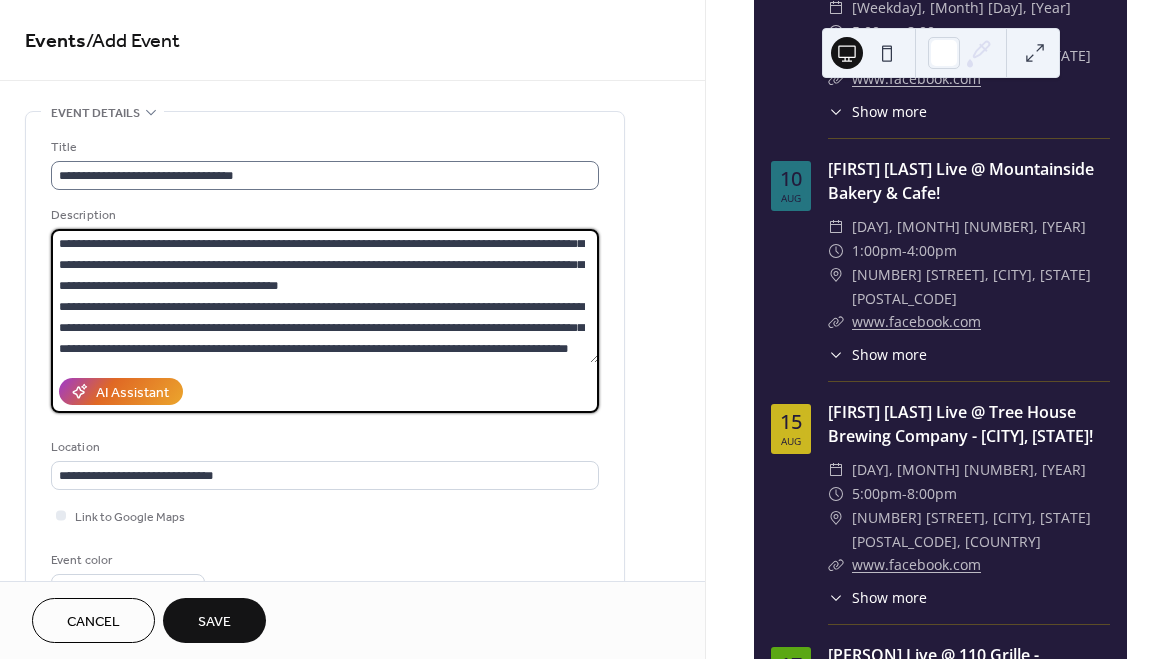 type on "**********" 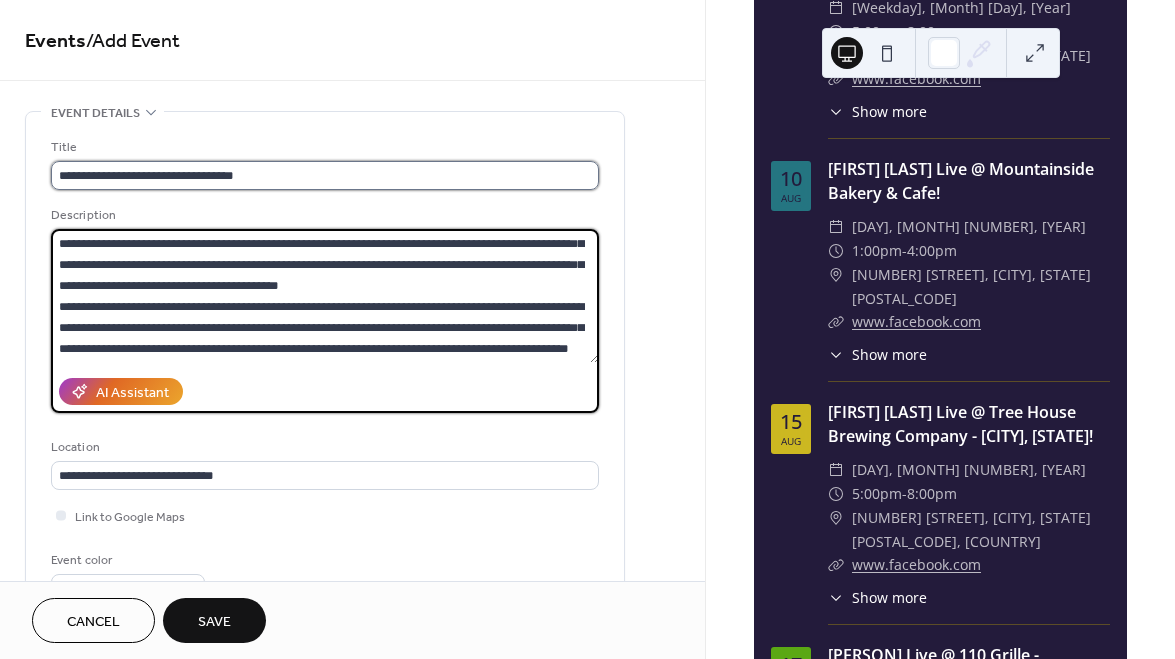 click on "**********" at bounding box center (325, 175) 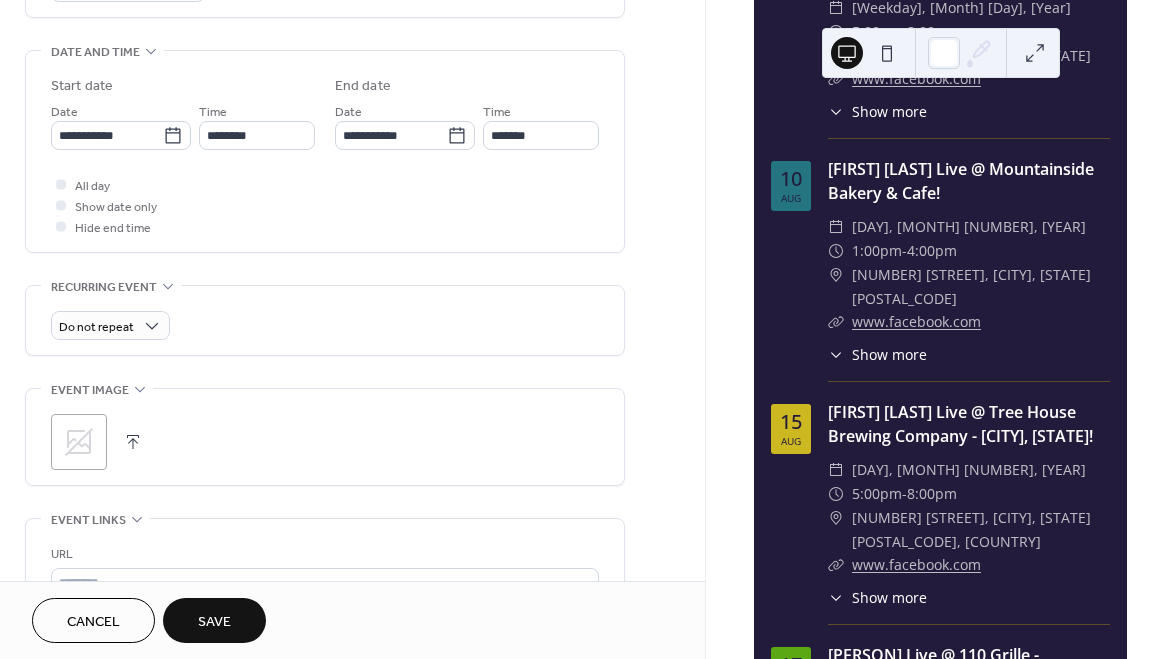 scroll, scrollTop: 627, scrollLeft: 0, axis: vertical 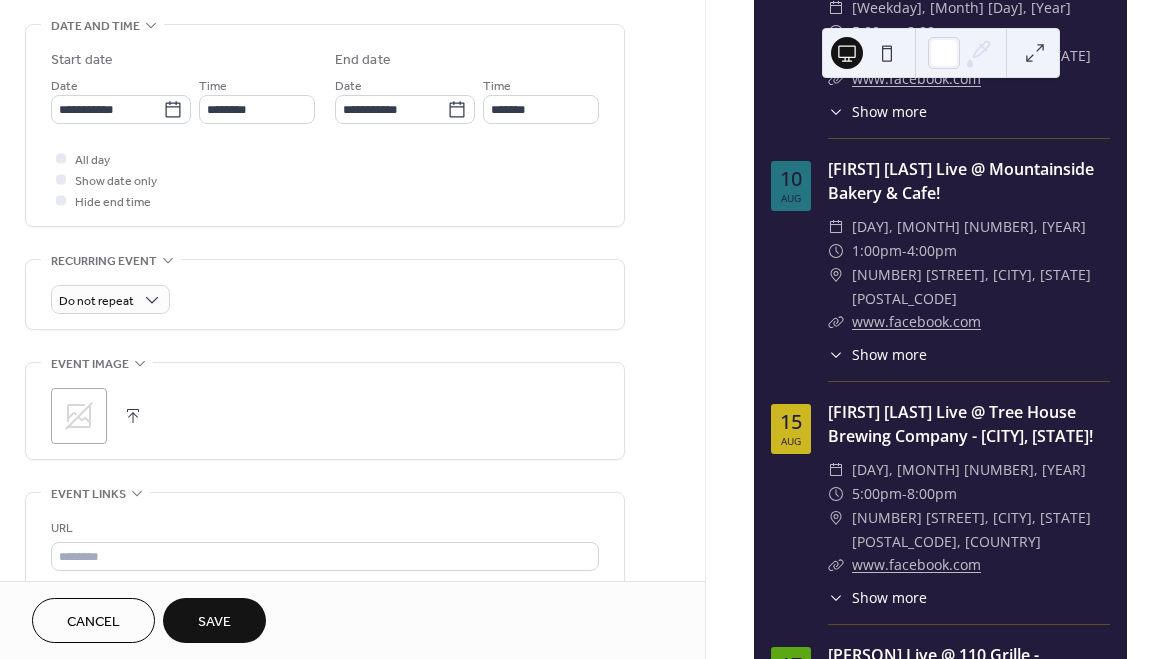 type on "**********" 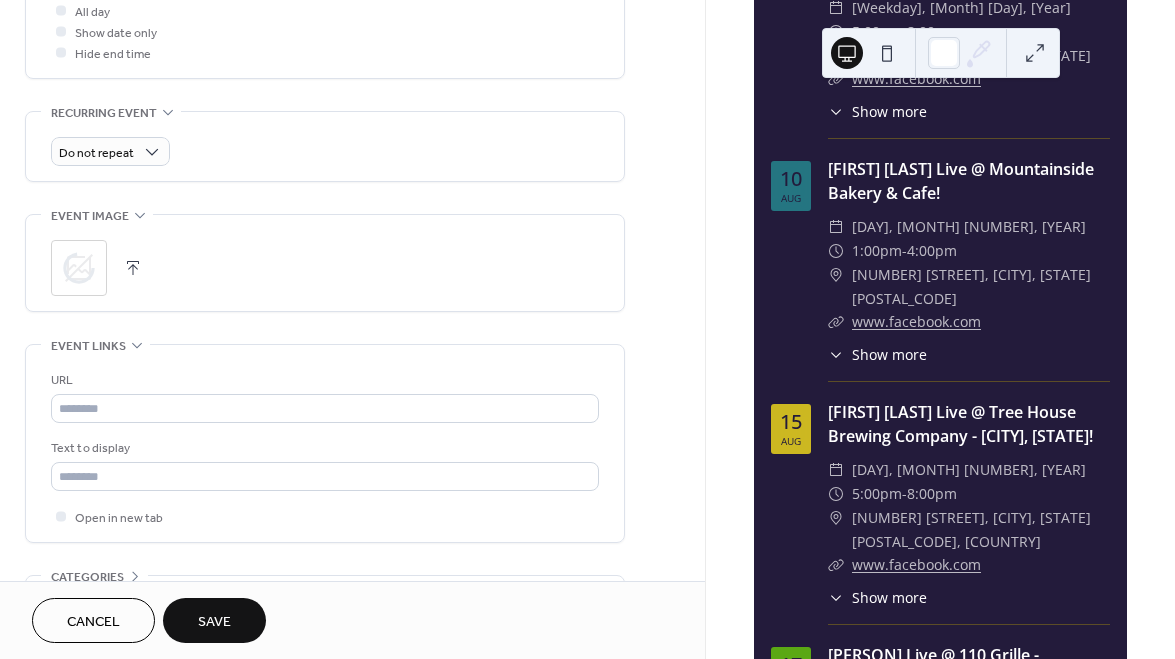 scroll, scrollTop: 781, scrollLeft: 0, axis: vertical 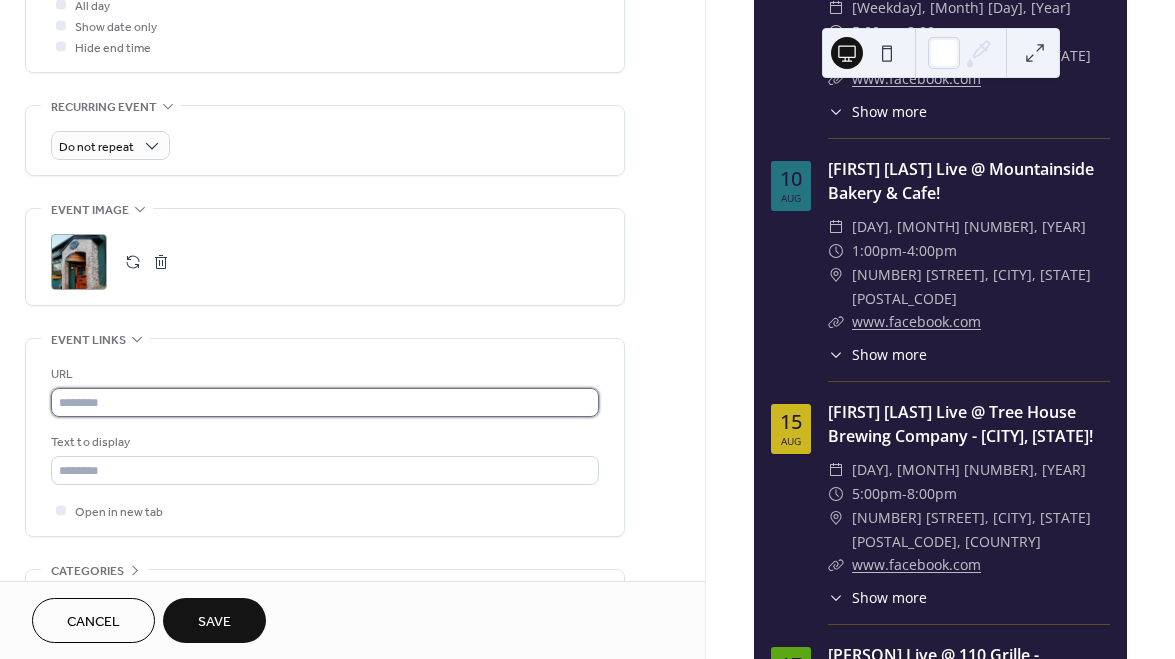 click at bounding box center [325, 402] 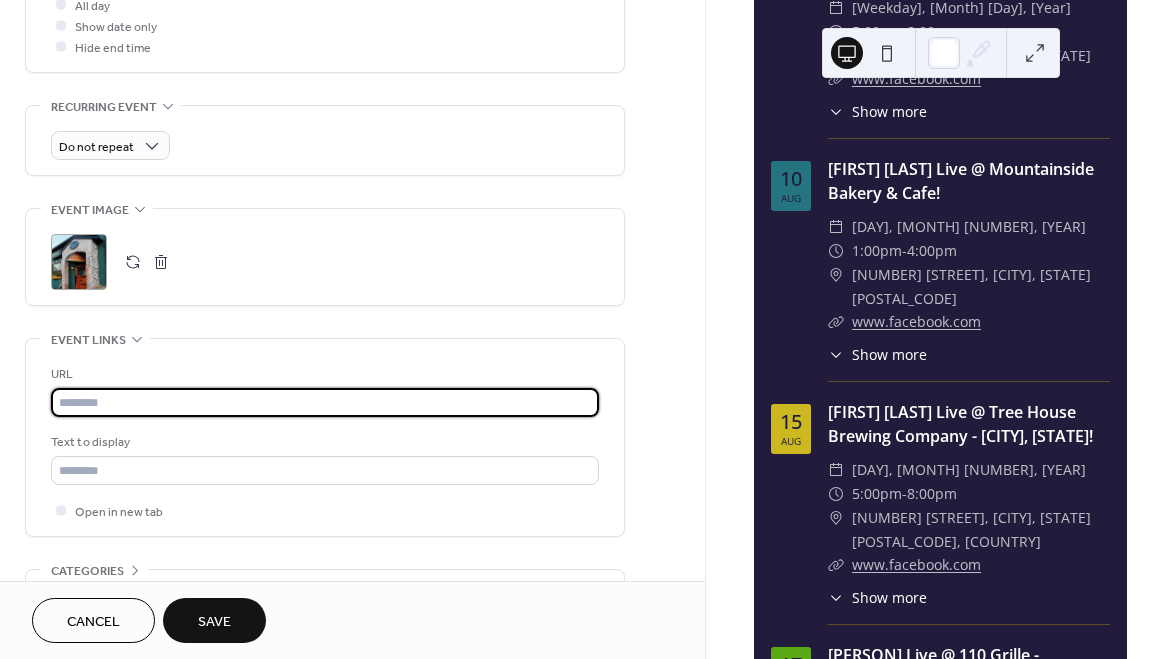 paste on "**********" 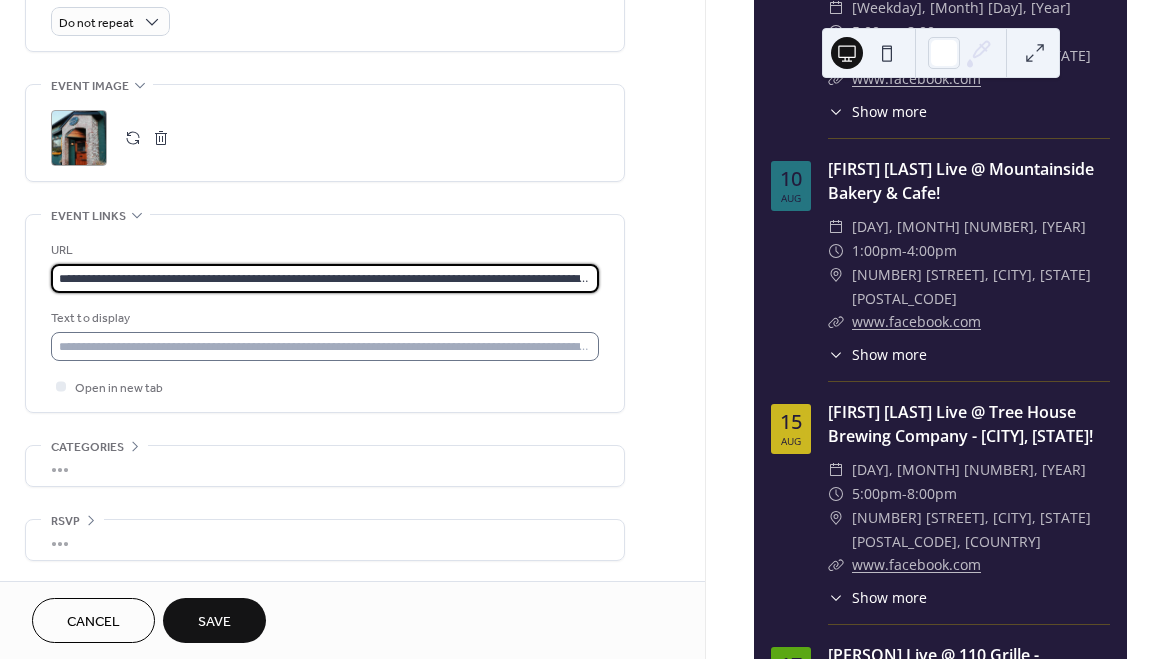 scroll, scrollTop: 915, scrollLeft: 0, axis: vertical 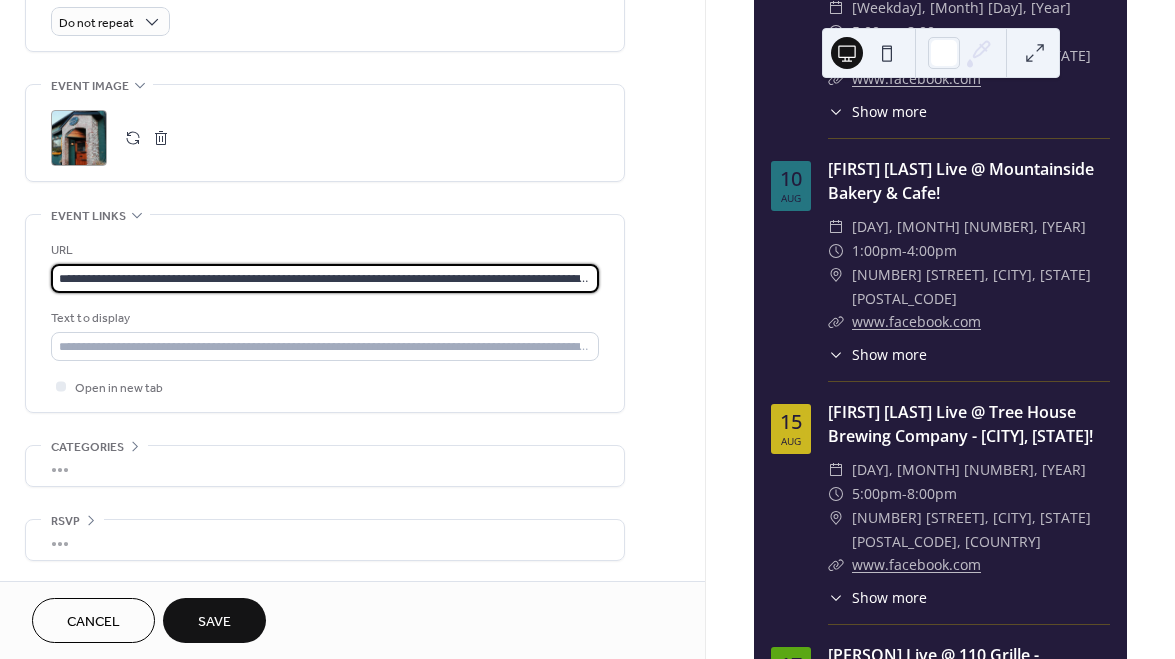 type on "**********" 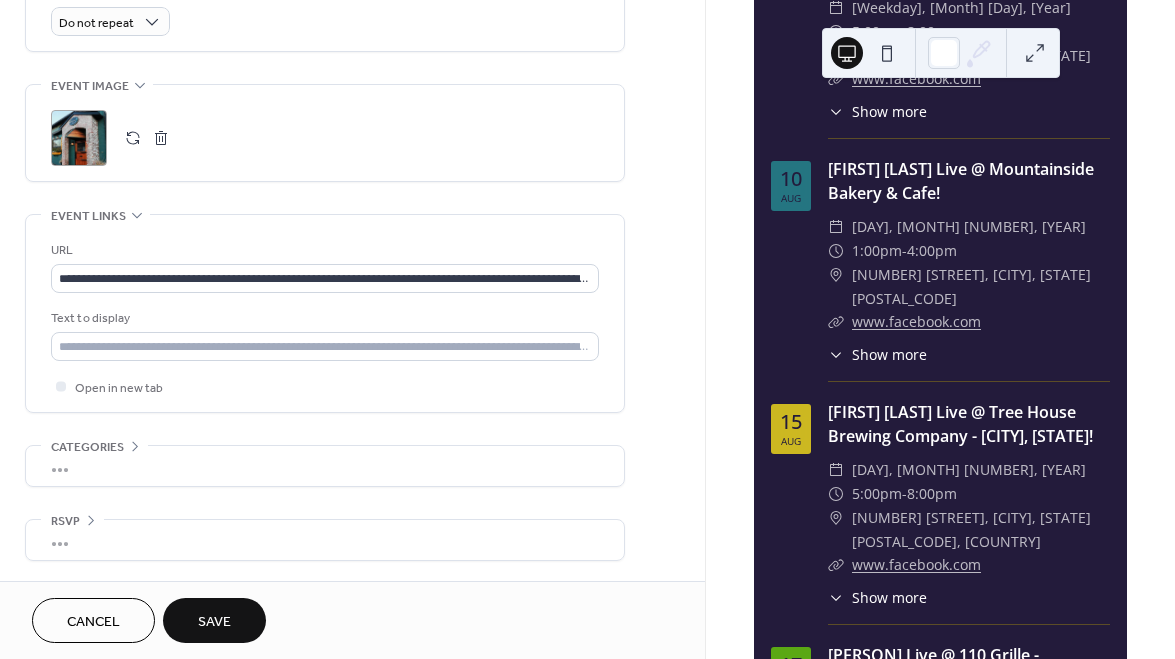 click on "Save" at bounding box center [214, 622] 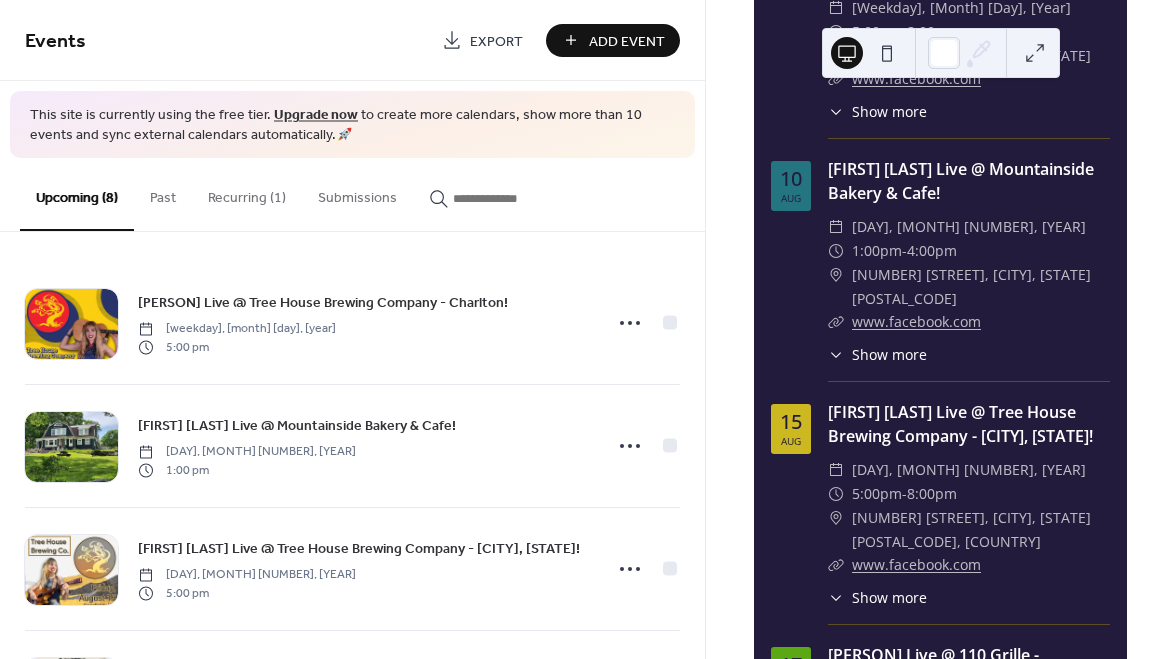 scroll, scrollTop: 0, scrollLeft: 0, axis: both 